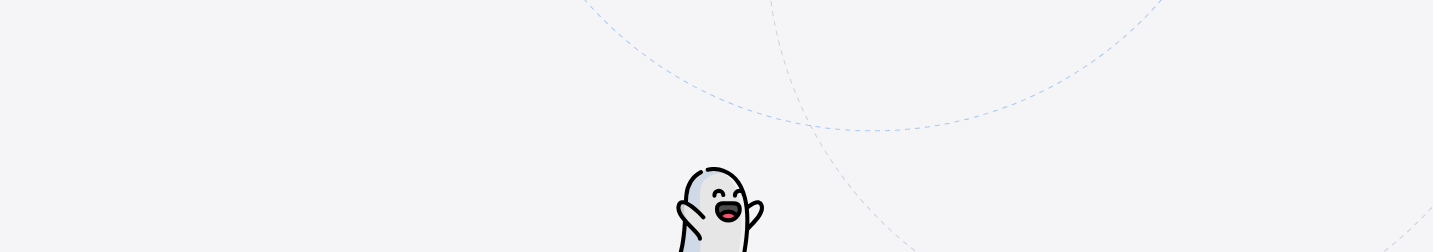 scroll, scrollTop: 0, scrollLeft: 0, axis: both 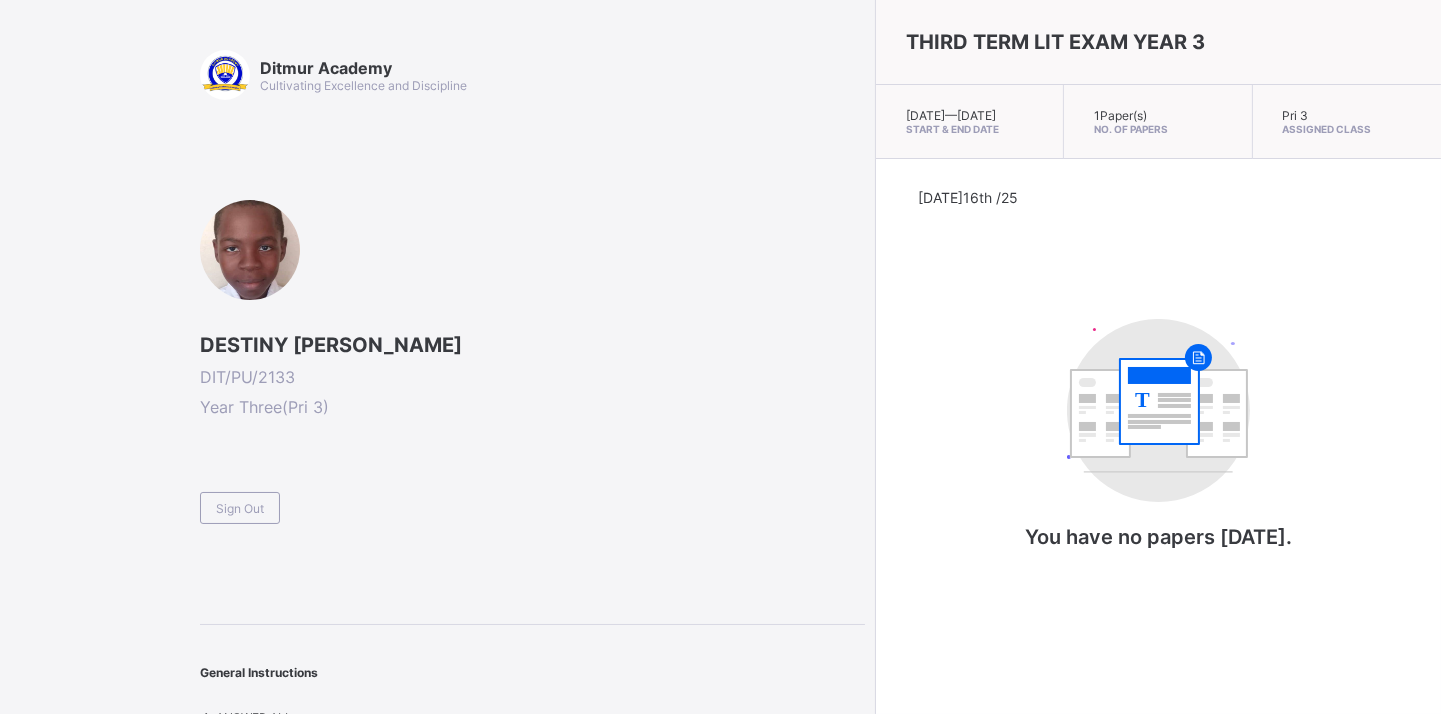 click on "Sign Out" at bounding box center (240, 508) 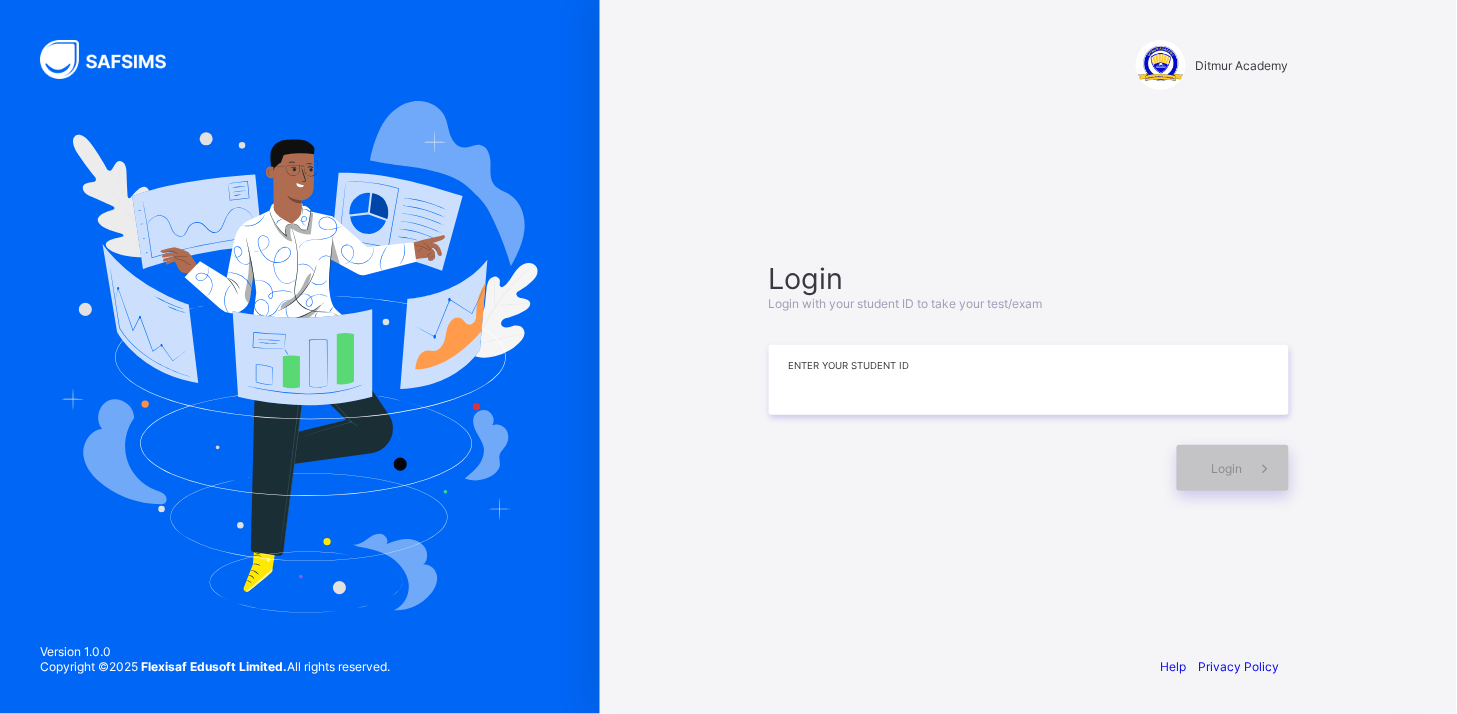 click at bounding box center (1029, 380) 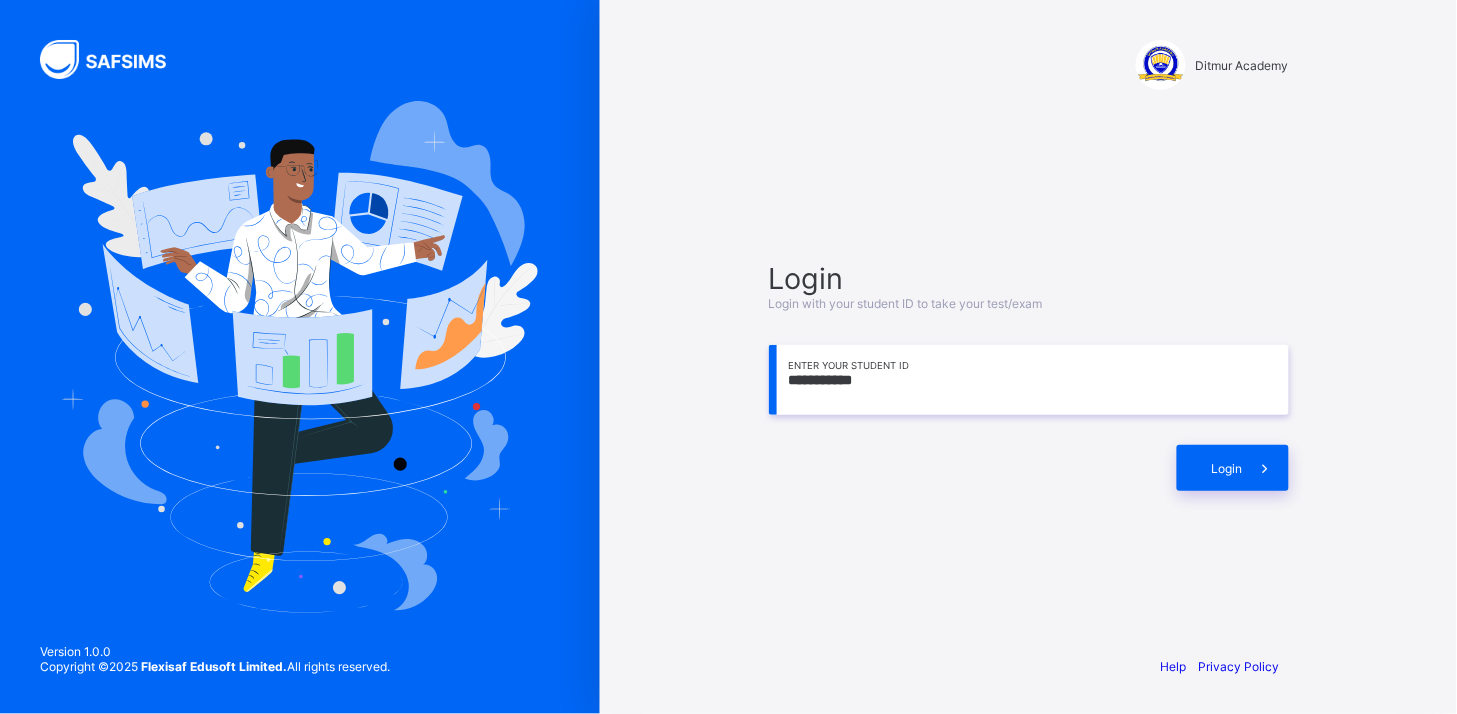 type on "**********" 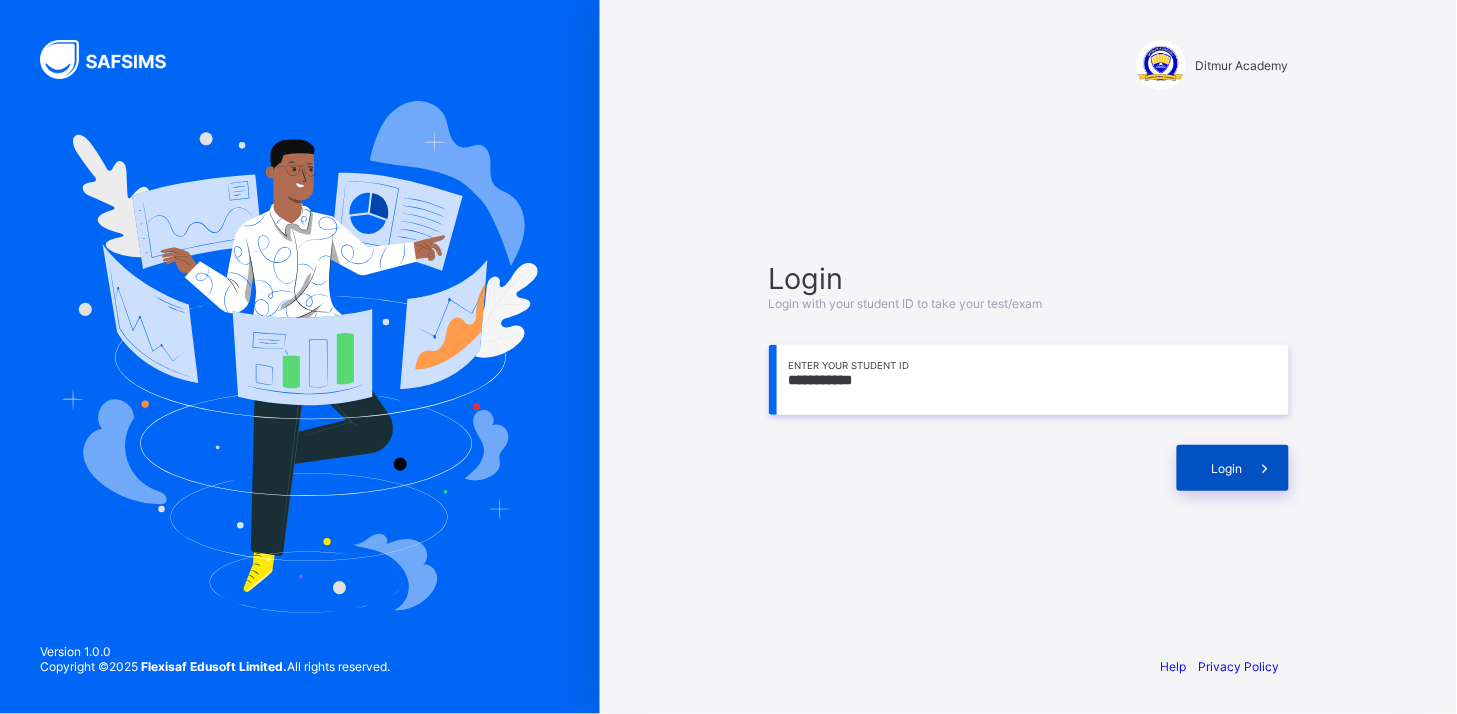 click on "Login" at bounding box center [1233, 468] 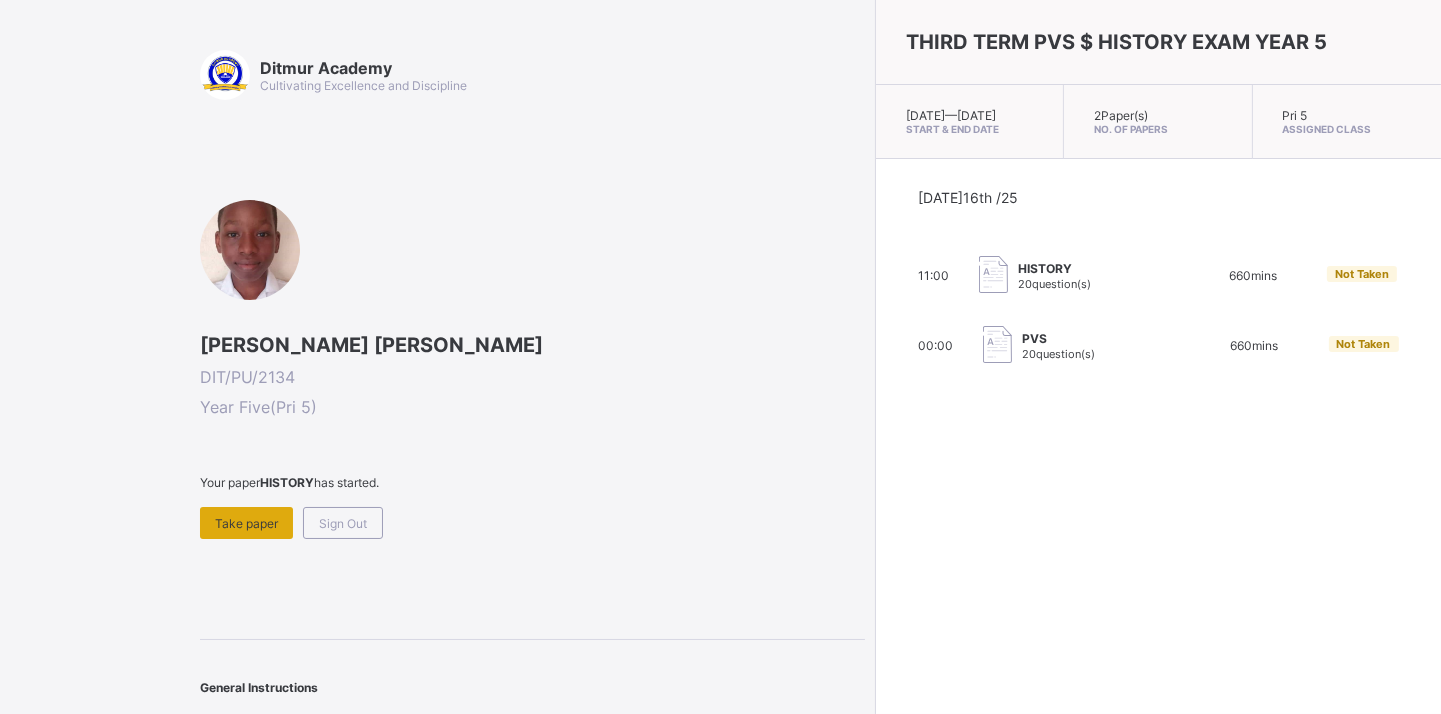 click on "Take paper" at bounding box center (246, 523) 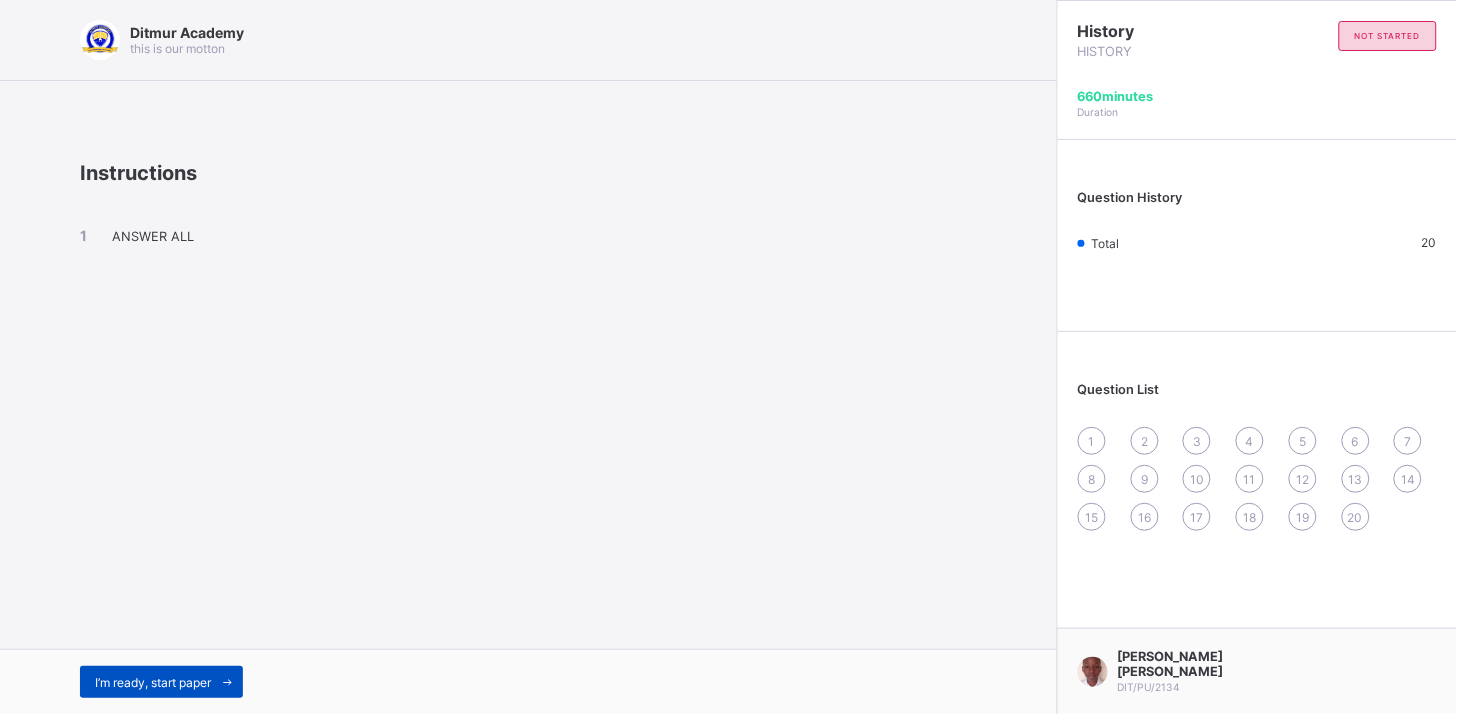 click on "I’m ready, start paper" at bounding box center (161, 682) 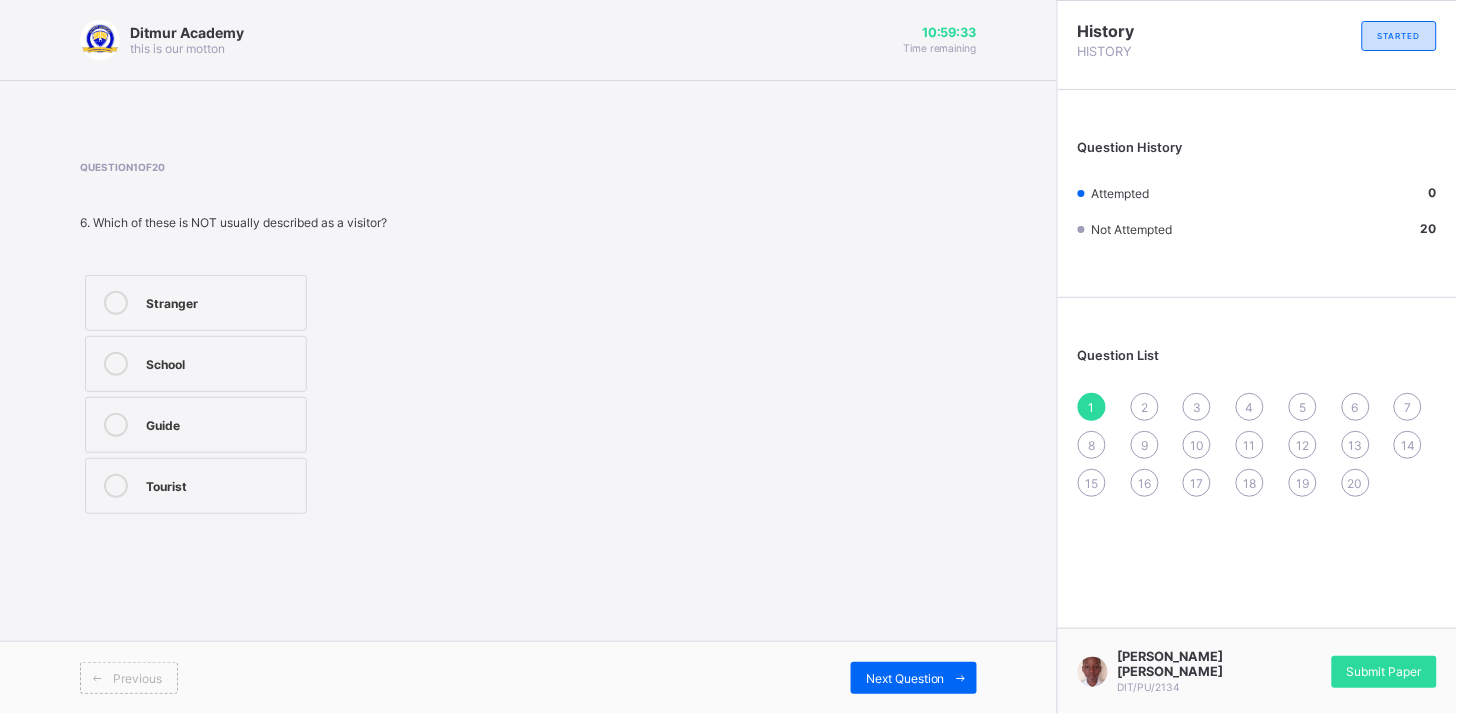 click at bounding box center (116, 486) 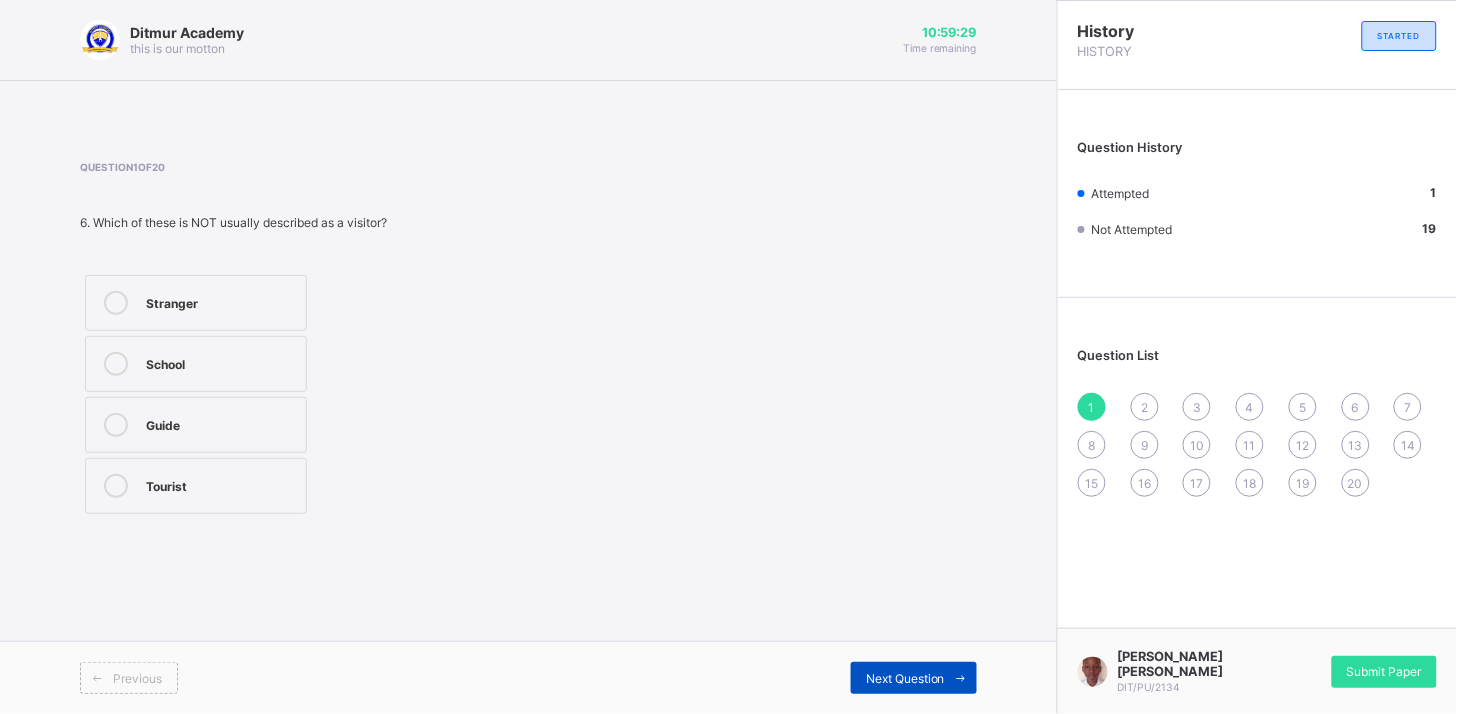 click on "Next Question" at bounding box center [914, 678] 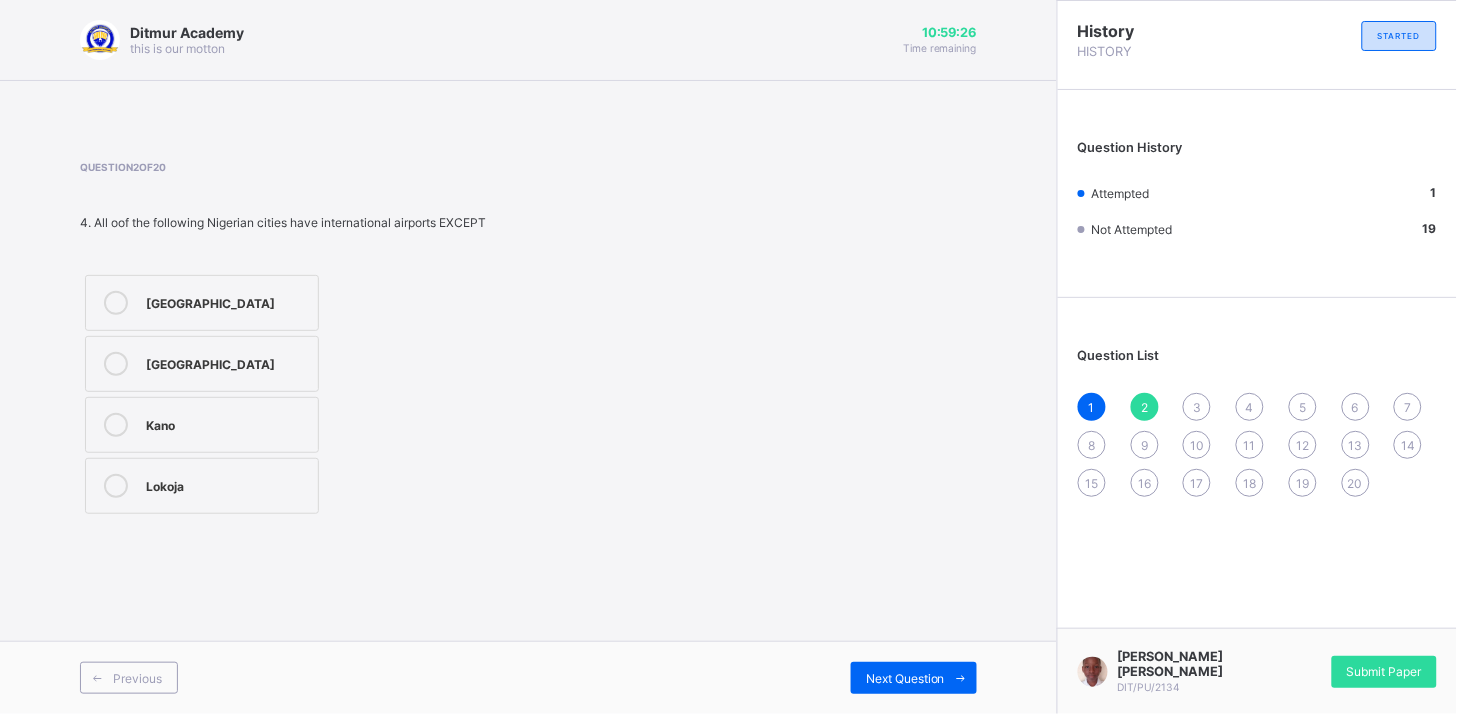 click on "Question  2  of  20 4. All oof the following Nigerian cities have international airports EXCEPT Port-Harcourt Lagos Kano Lokoja" at bounding box center [528, 340] 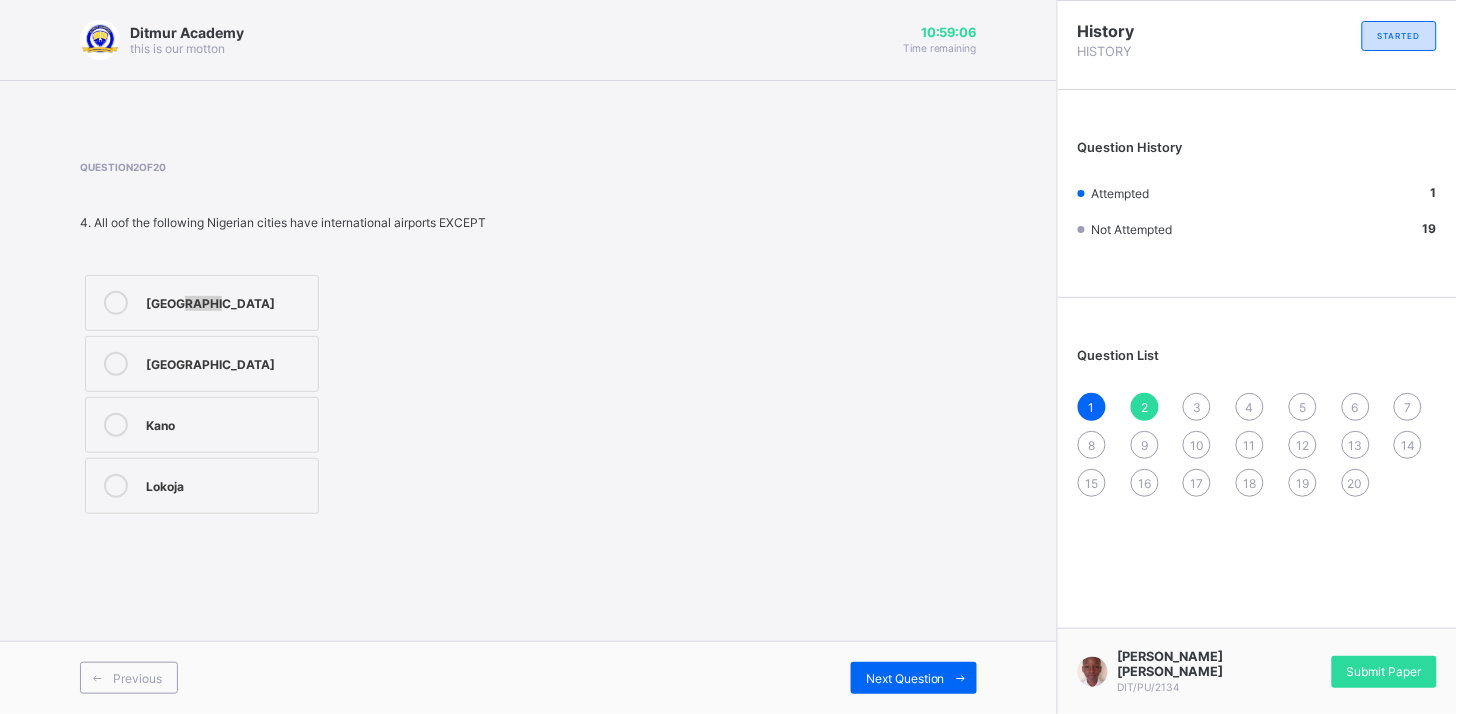 drag, startPoint x: 207, startPoint y: 308, endPoint x: 176, endPoint y: 307, distance: 31.016125 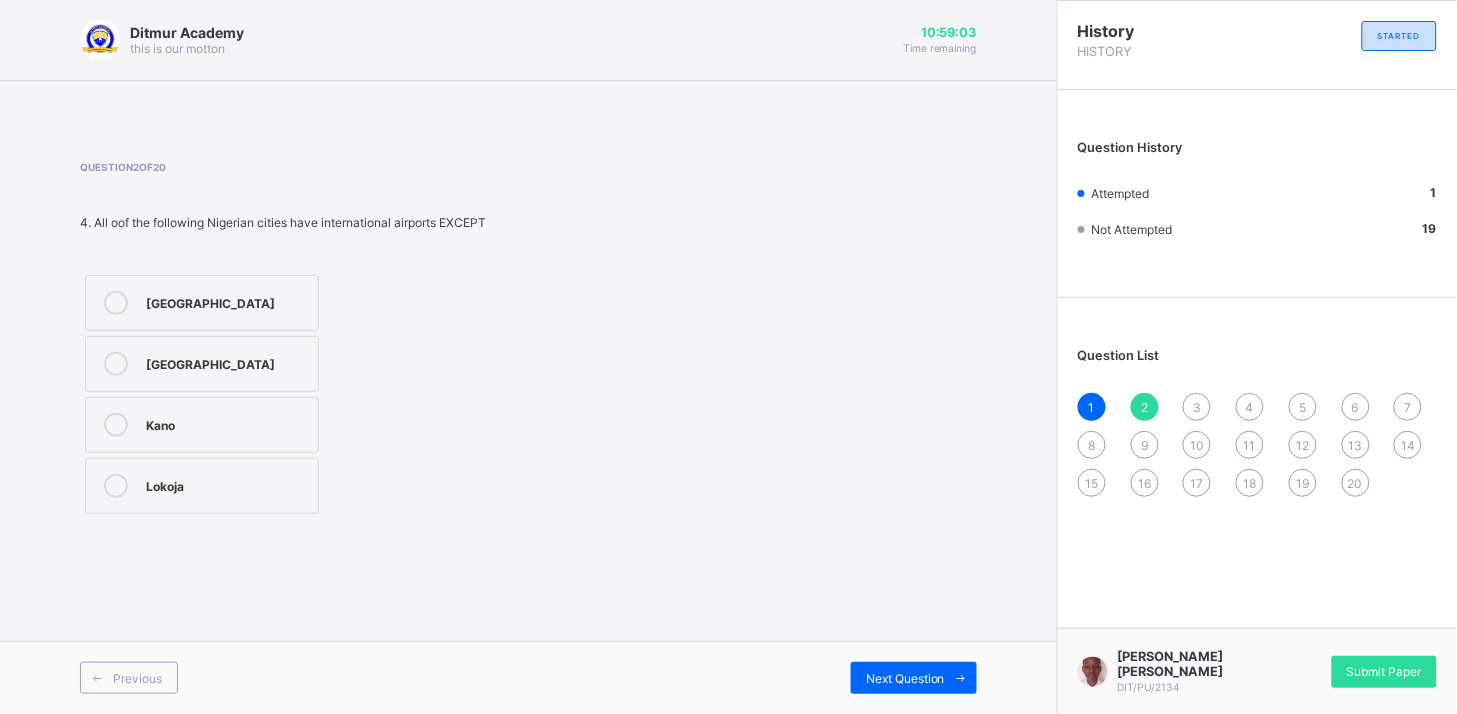 click at bounding box center (116, 303) 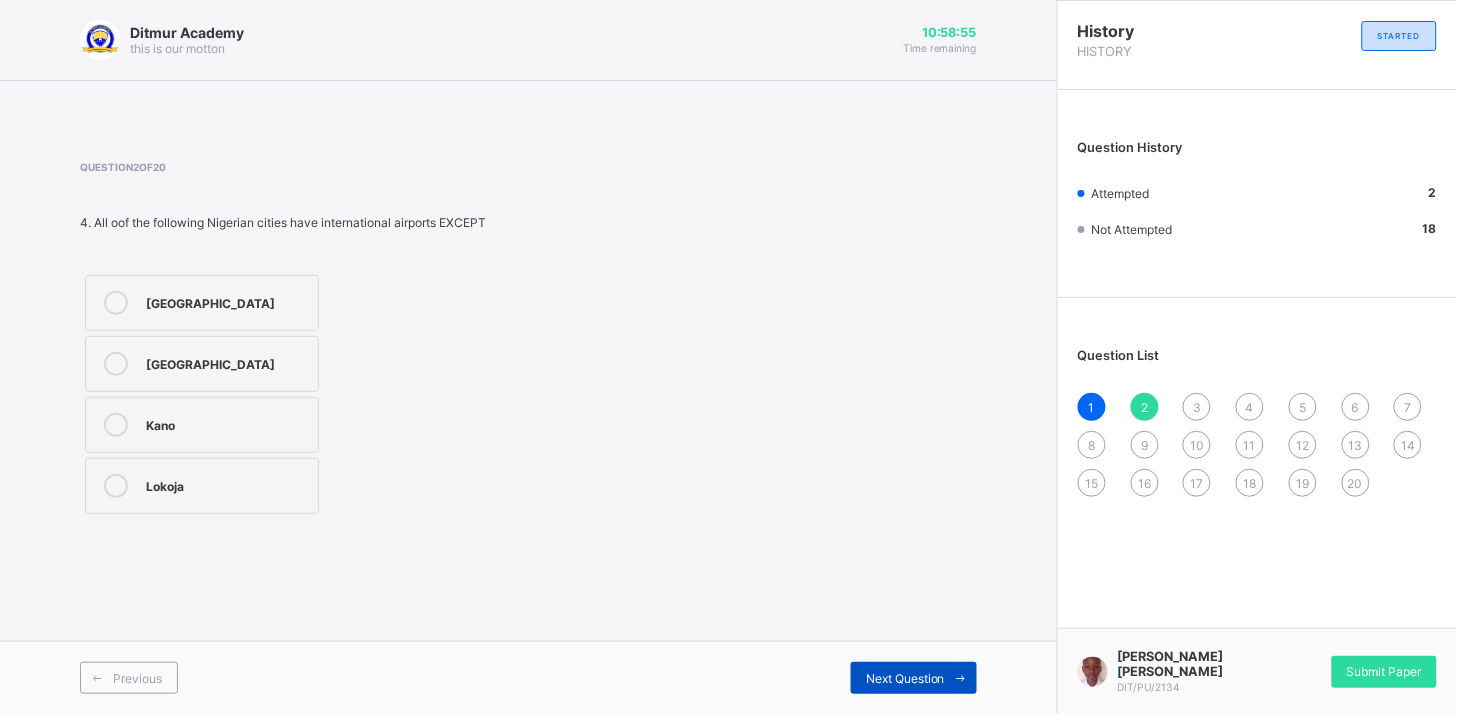 click on "Next Question" at bounding box center (905, 678) 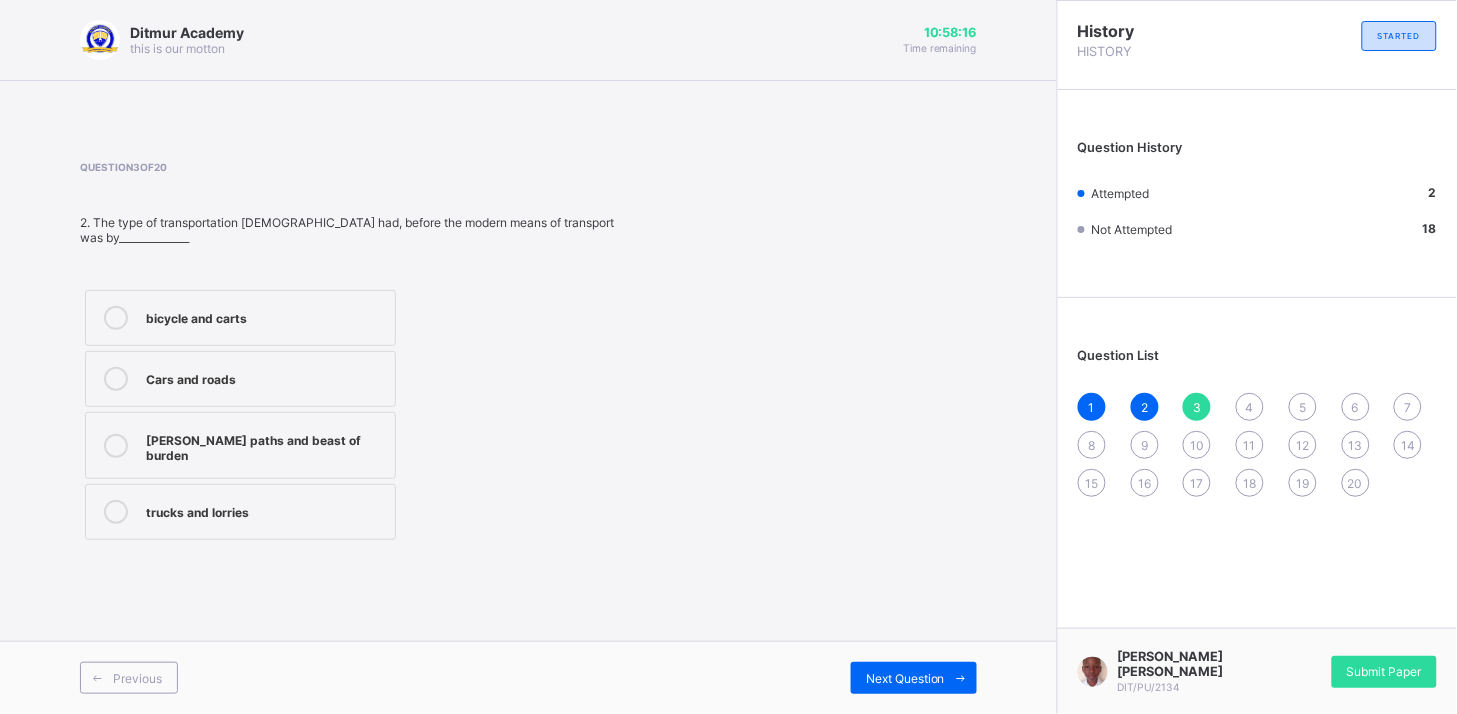 click at bounding box center (116, 446) 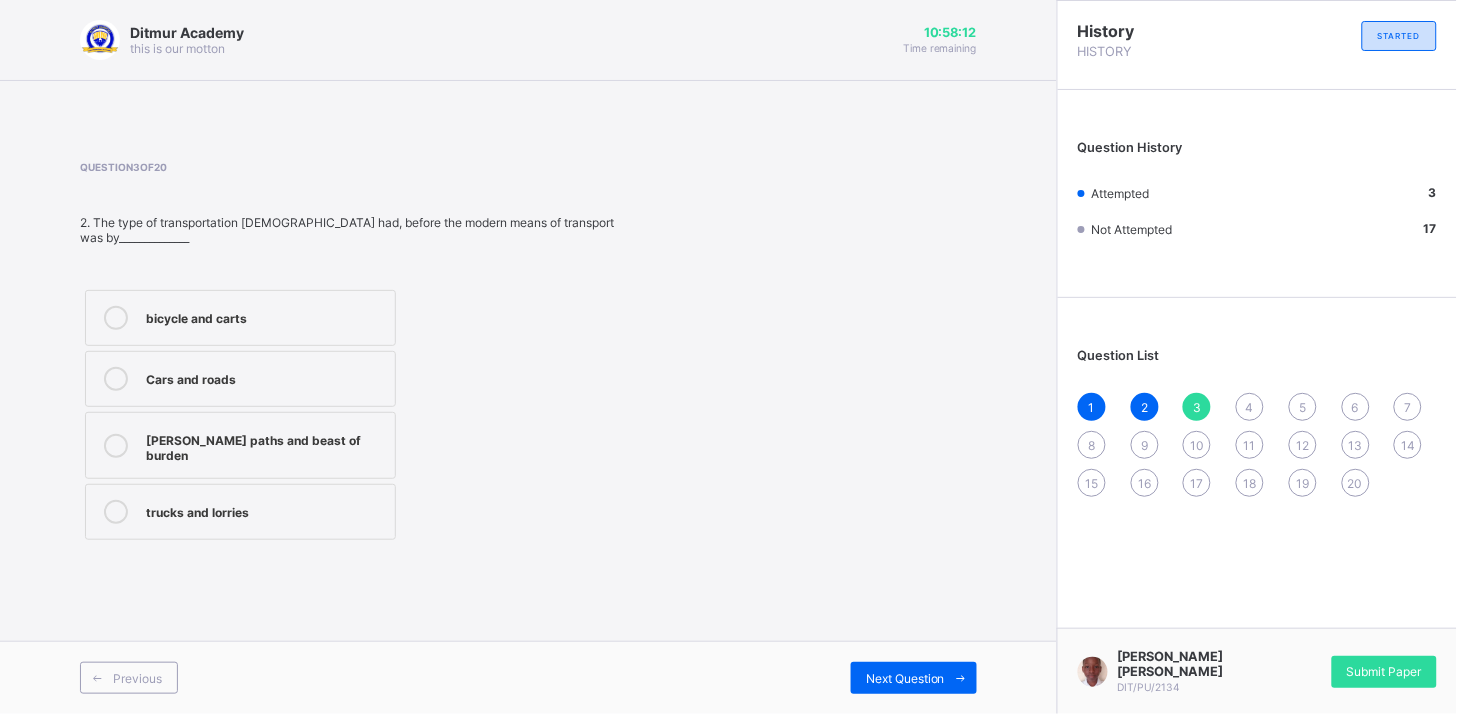 click on "bicycle and carts Cars and roads bush paths and beast of burden trucks and lorries" at bounding box center [347, 415] 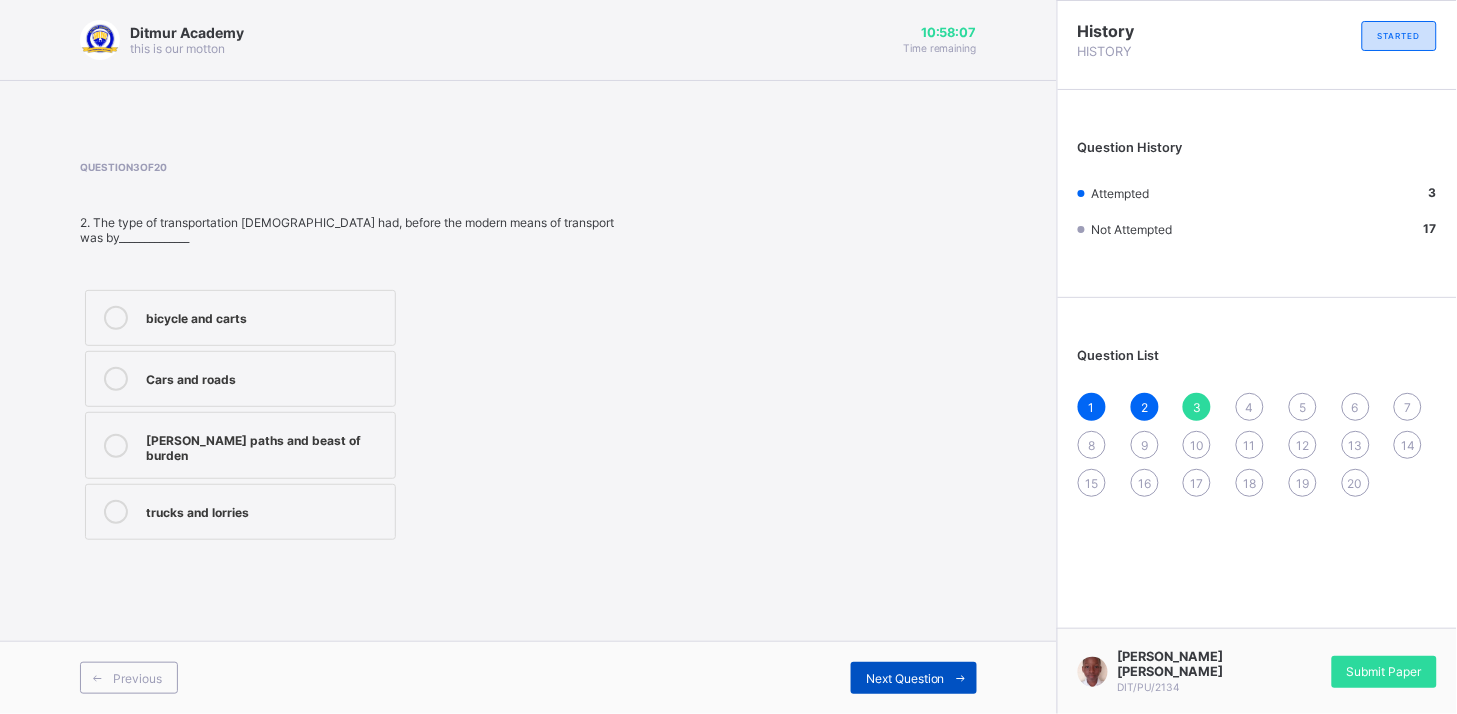 click on "Next Question" at bounding box center (905, 678) 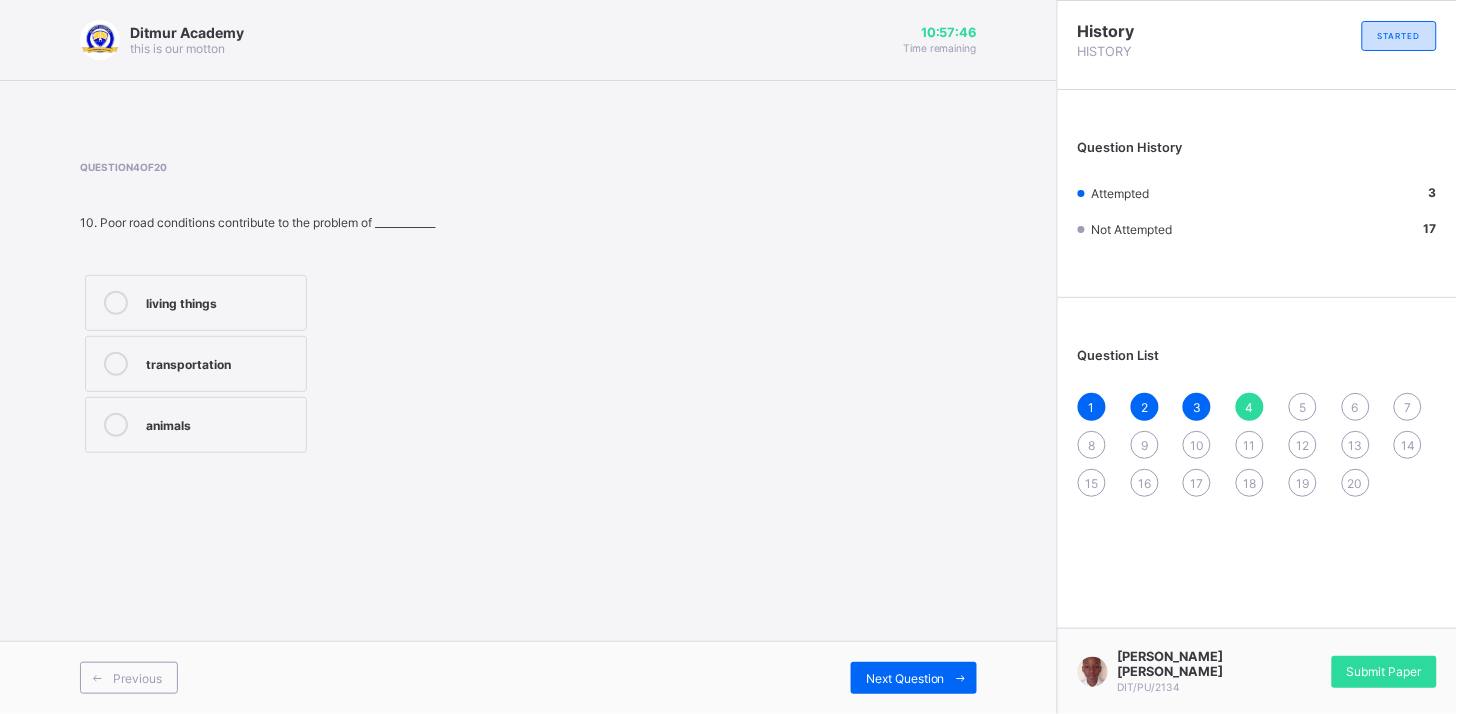 click at bounding box center [116, 303] 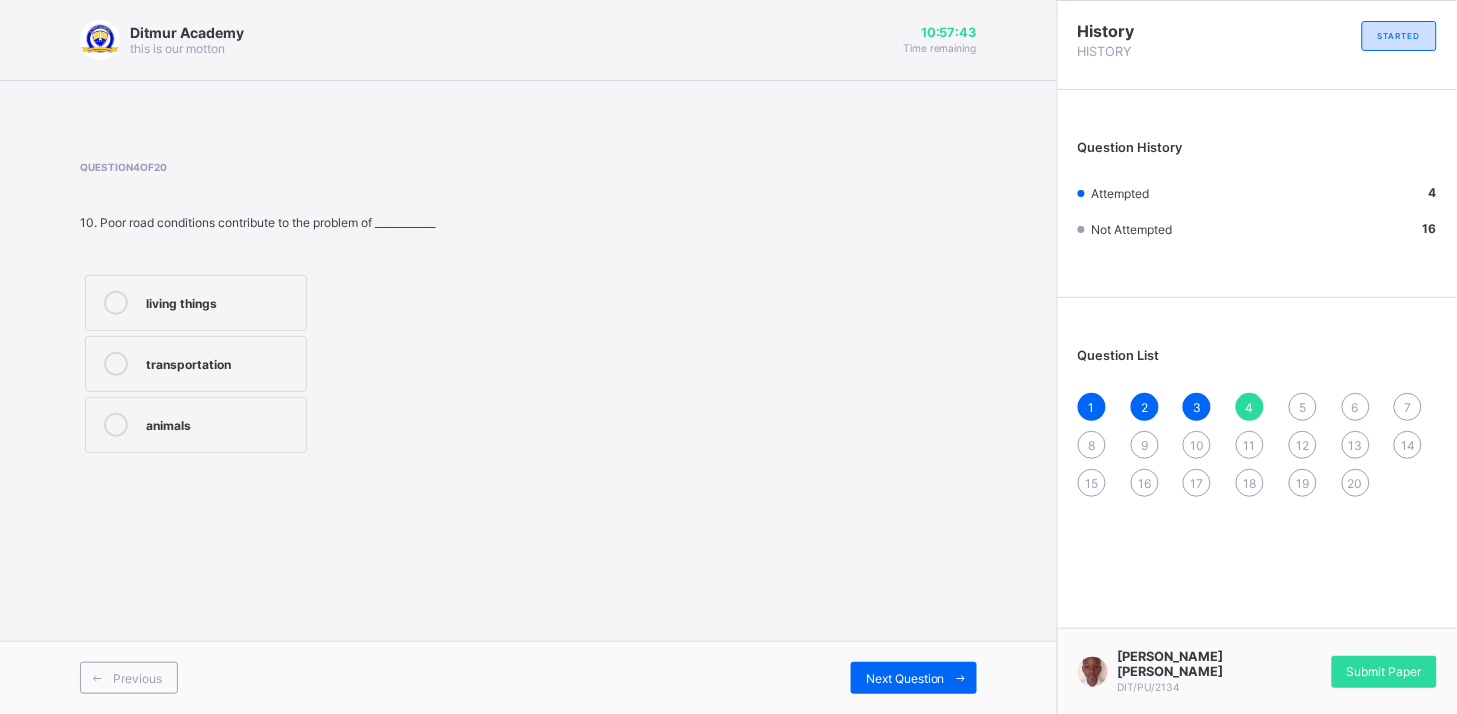 click on "Question  4  of  20 10. Poor road conditions contribute to the problem of ____________ living things transportation  animals" at bounding box center (528, 309) 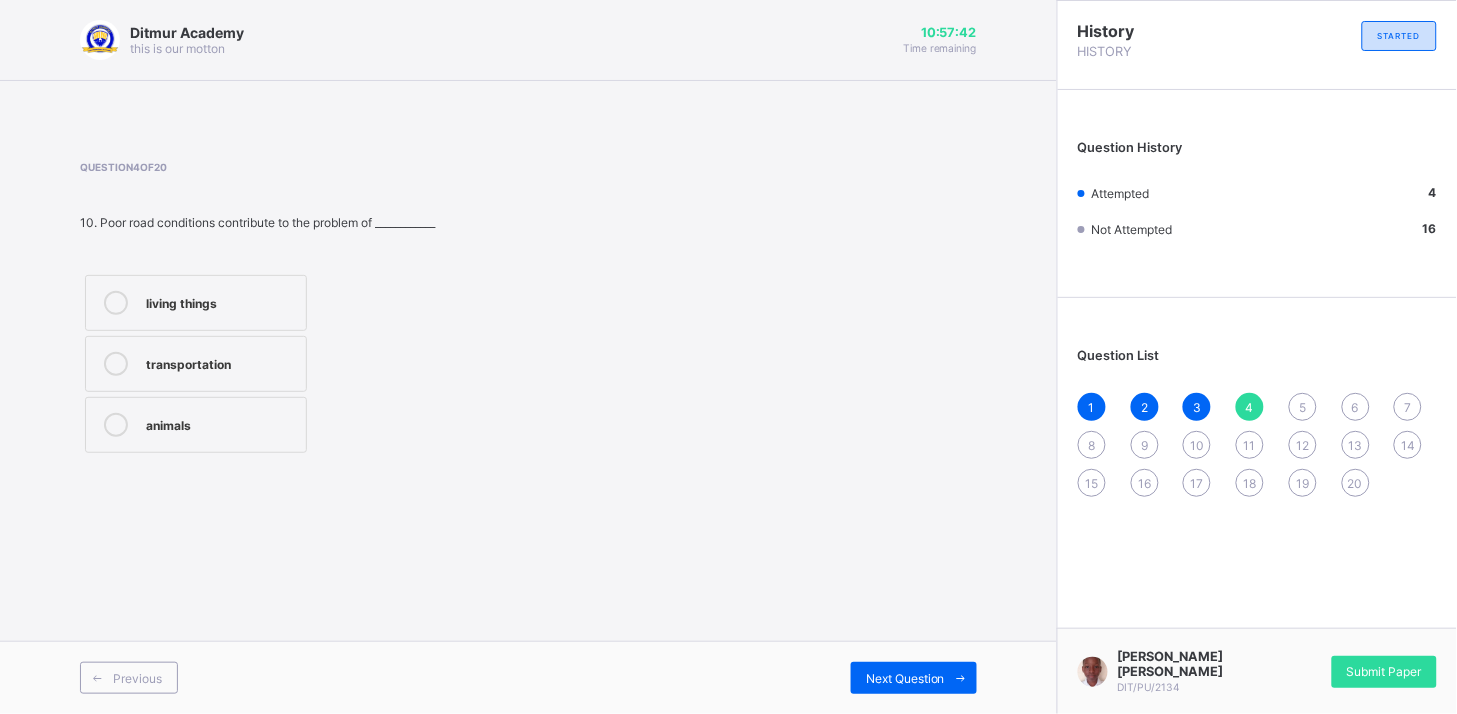 click on "Question  4  of  20 10. Poor road conditions contribute to the problem of ____________ living things transportation  animals" at bounding box center (528, 309) 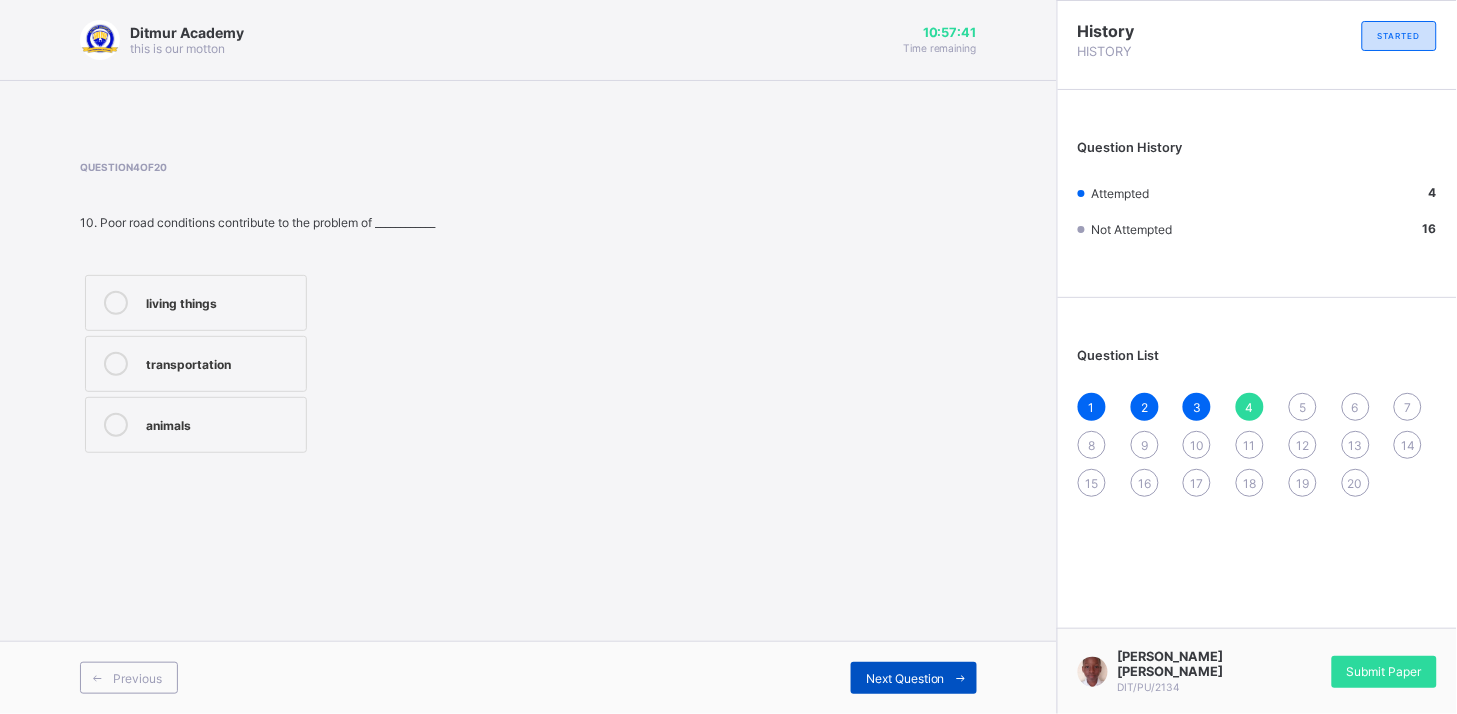 click on "Next Question" at bounding box center (914, 678) 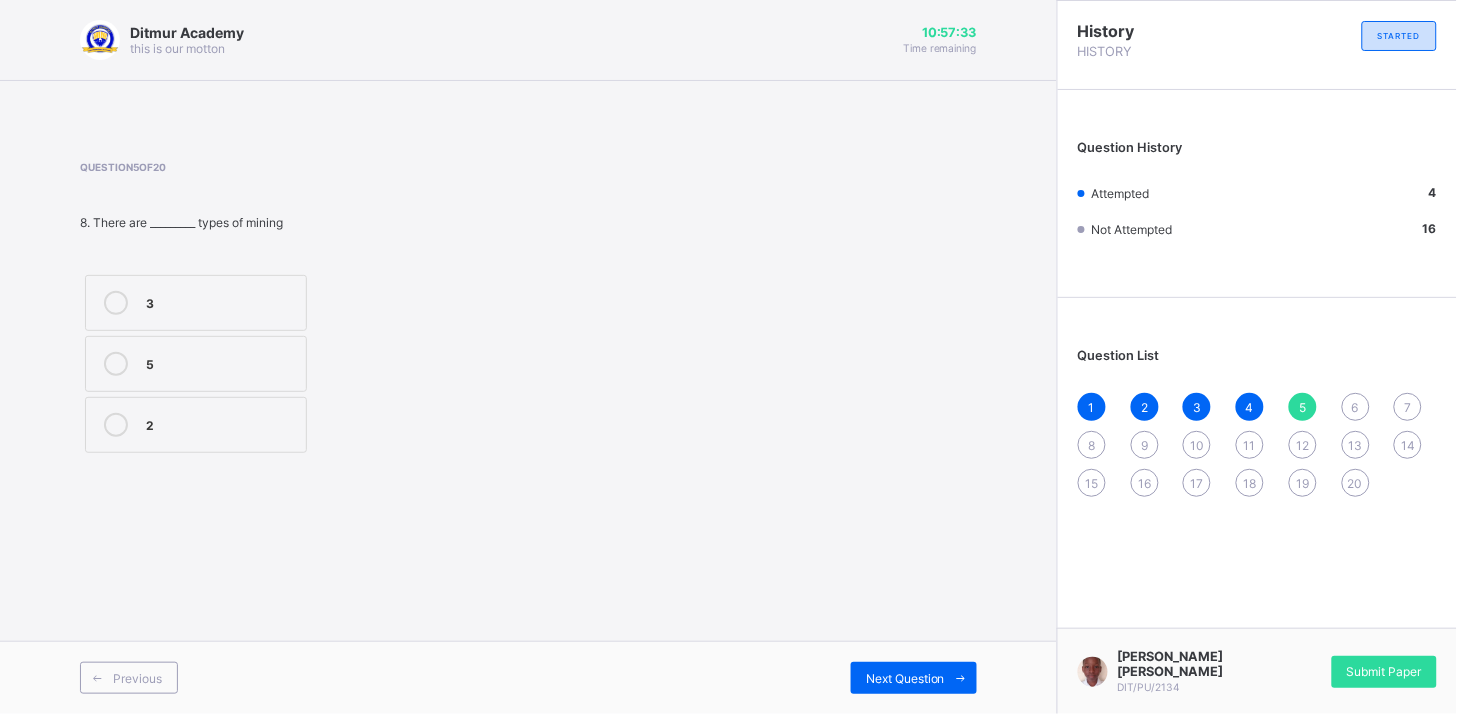 click on "Question  5  of  20 8. There are _________ types of mining  3 5 2" at bounding box center [528, 309] 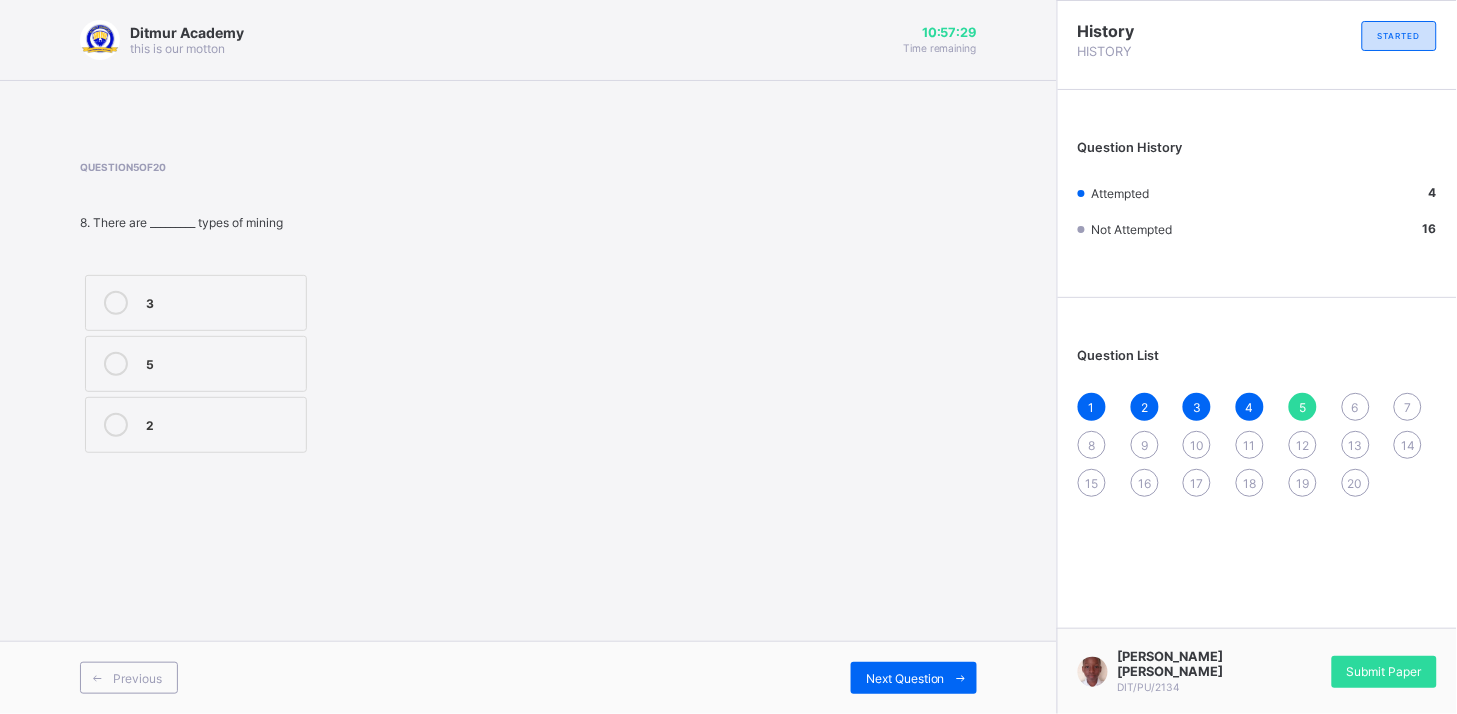 click at bounding box center [116, 425] 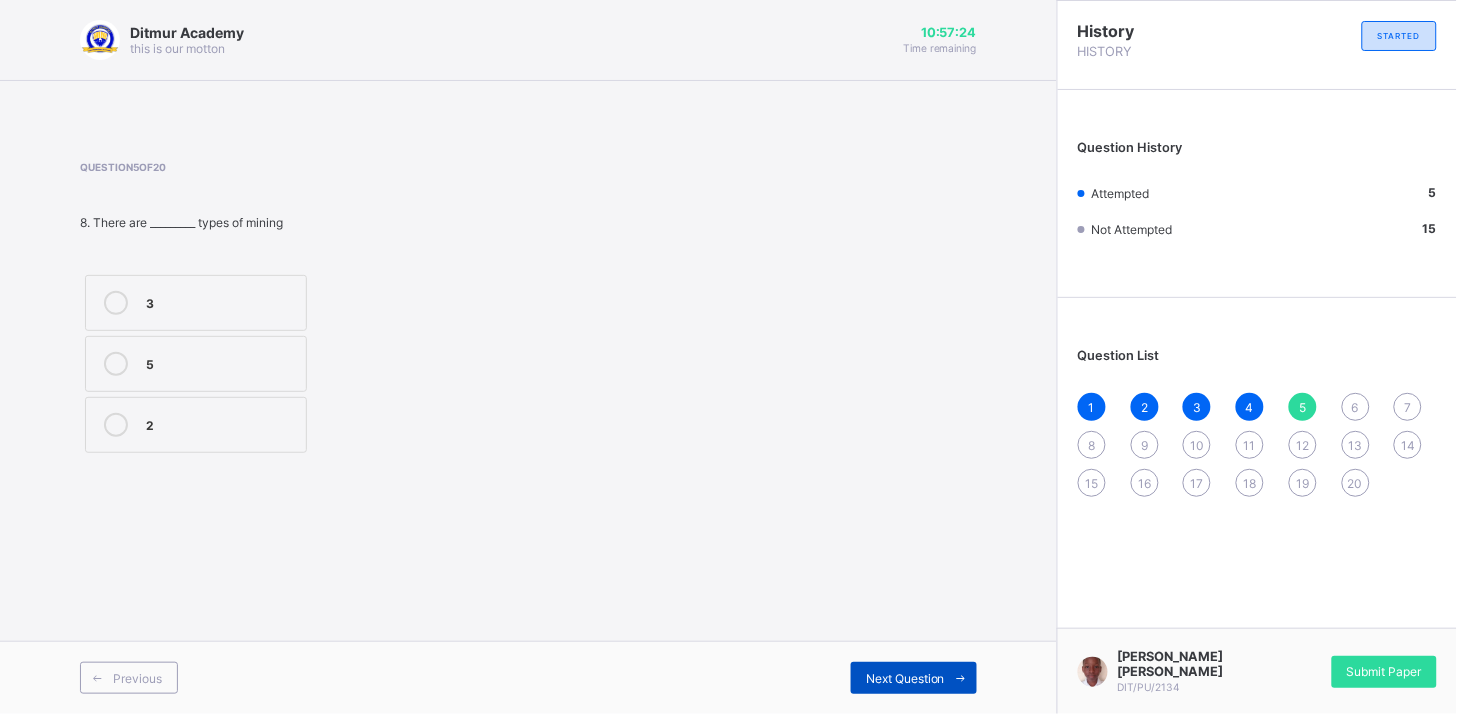 click on "Next Question" at bounding box center (905, 678) 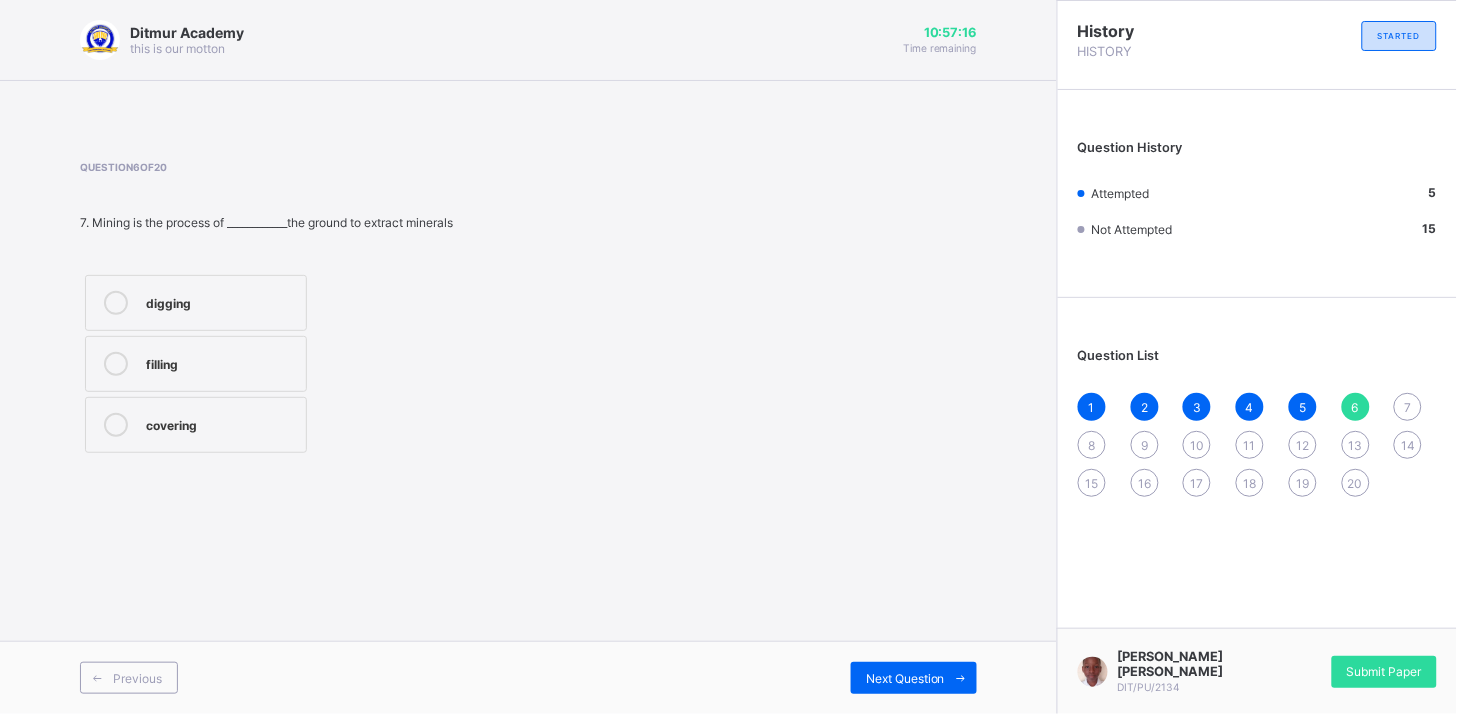 click at bounding box center (116, 303) 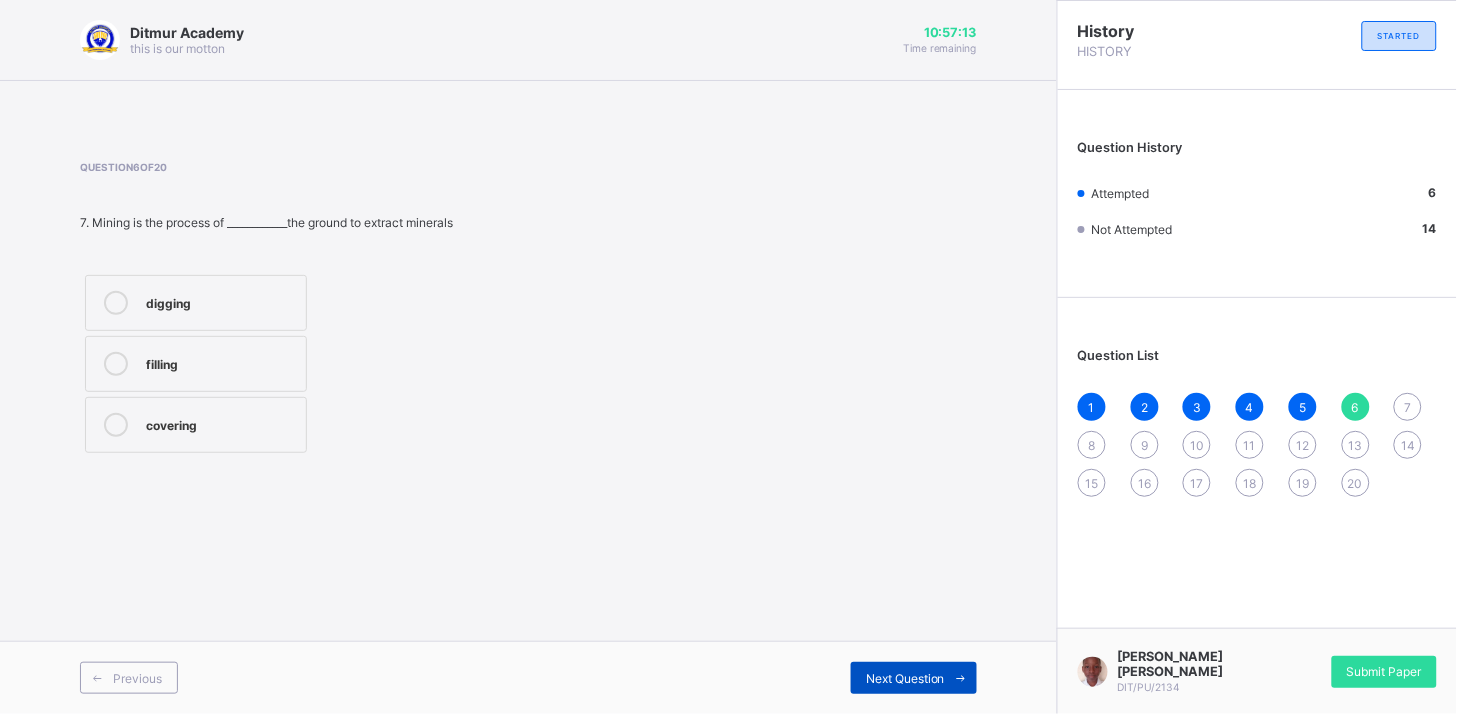 click on "Next Question" at bounding box center [914, 678] 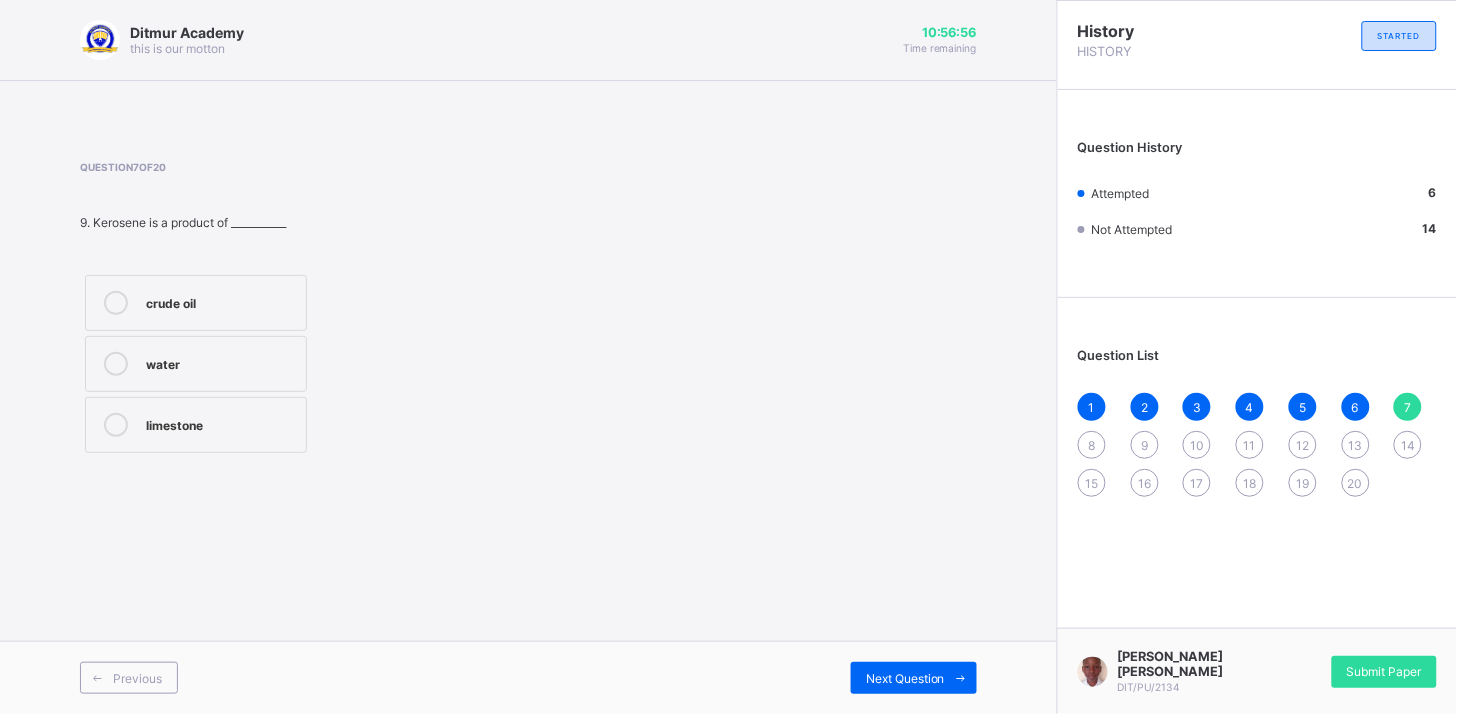 click at bounding box center (116, 364) 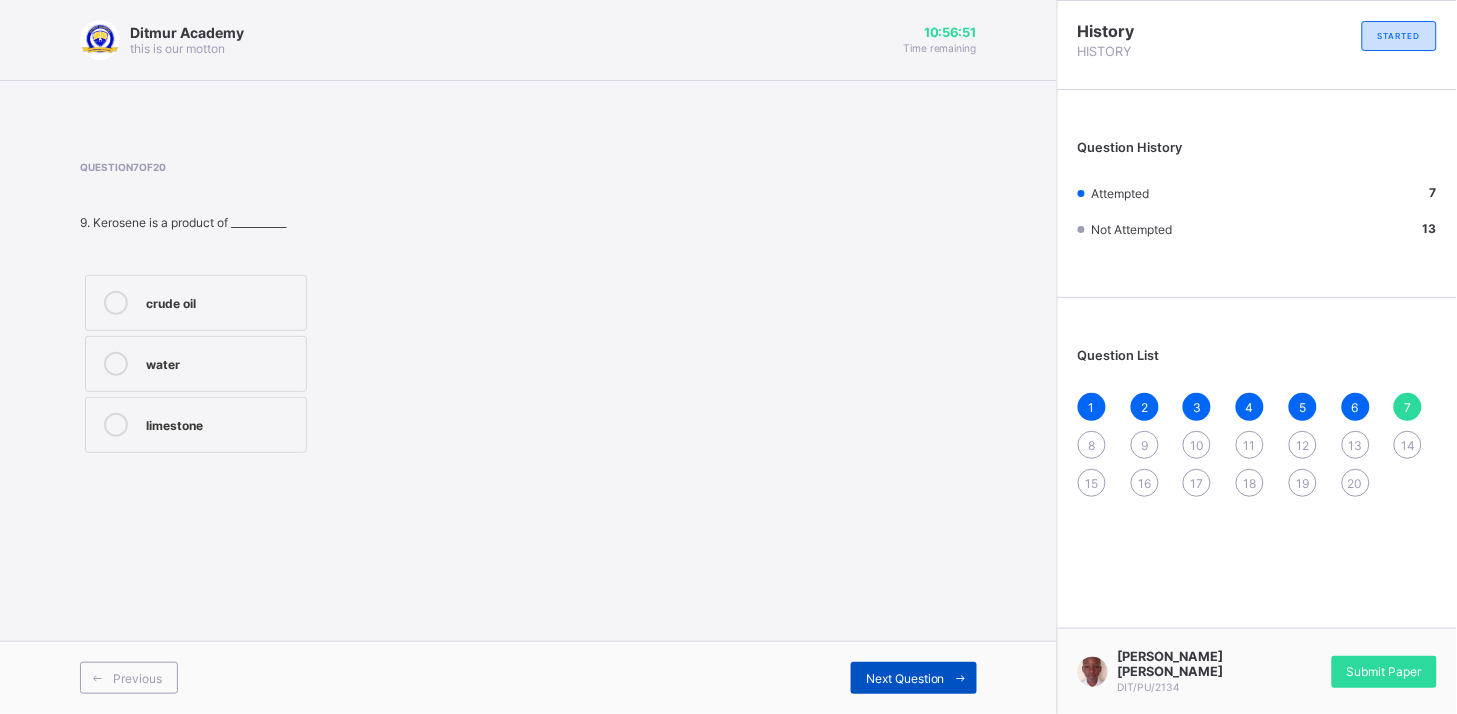 click on "Next Question" at bounding box center [905, 678] 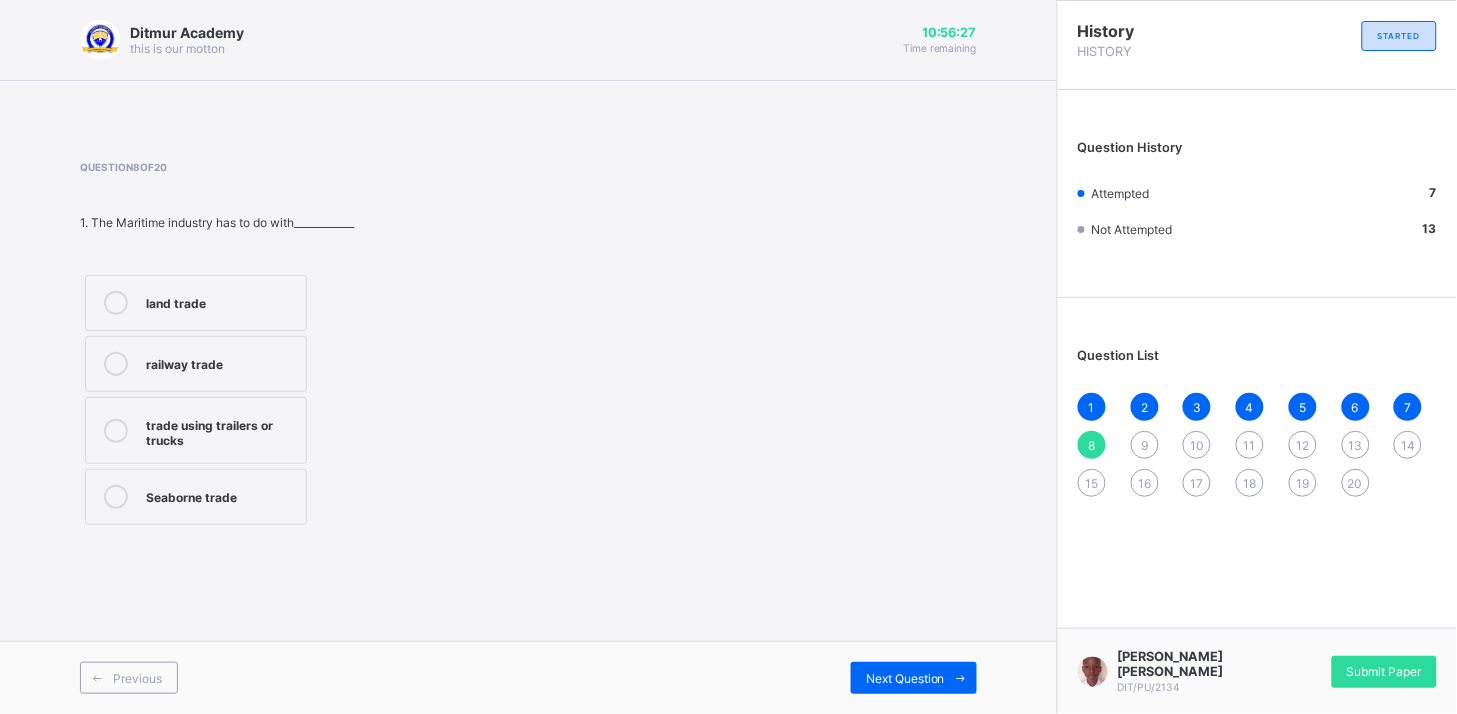 click at bounding box center (116, 364) 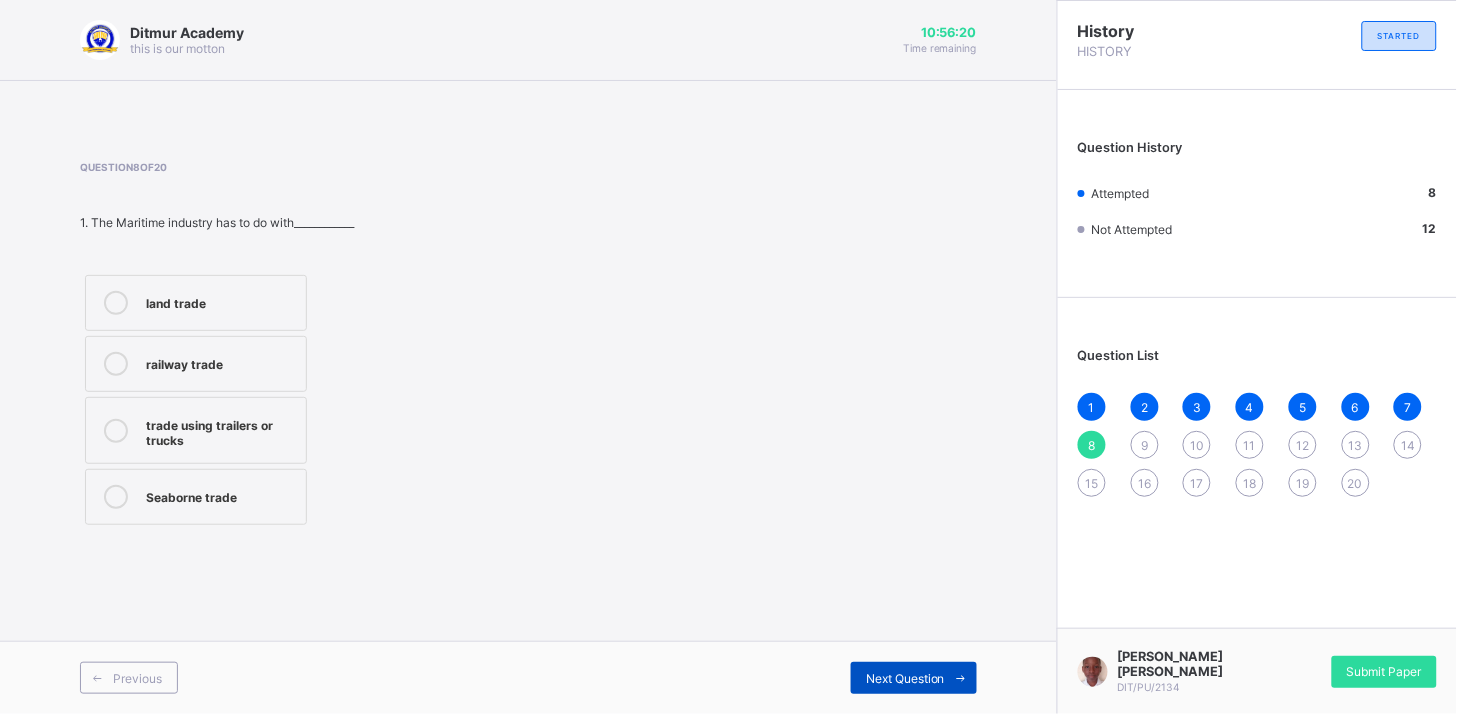 click on "Next Question" at bounding box center (914, 678) 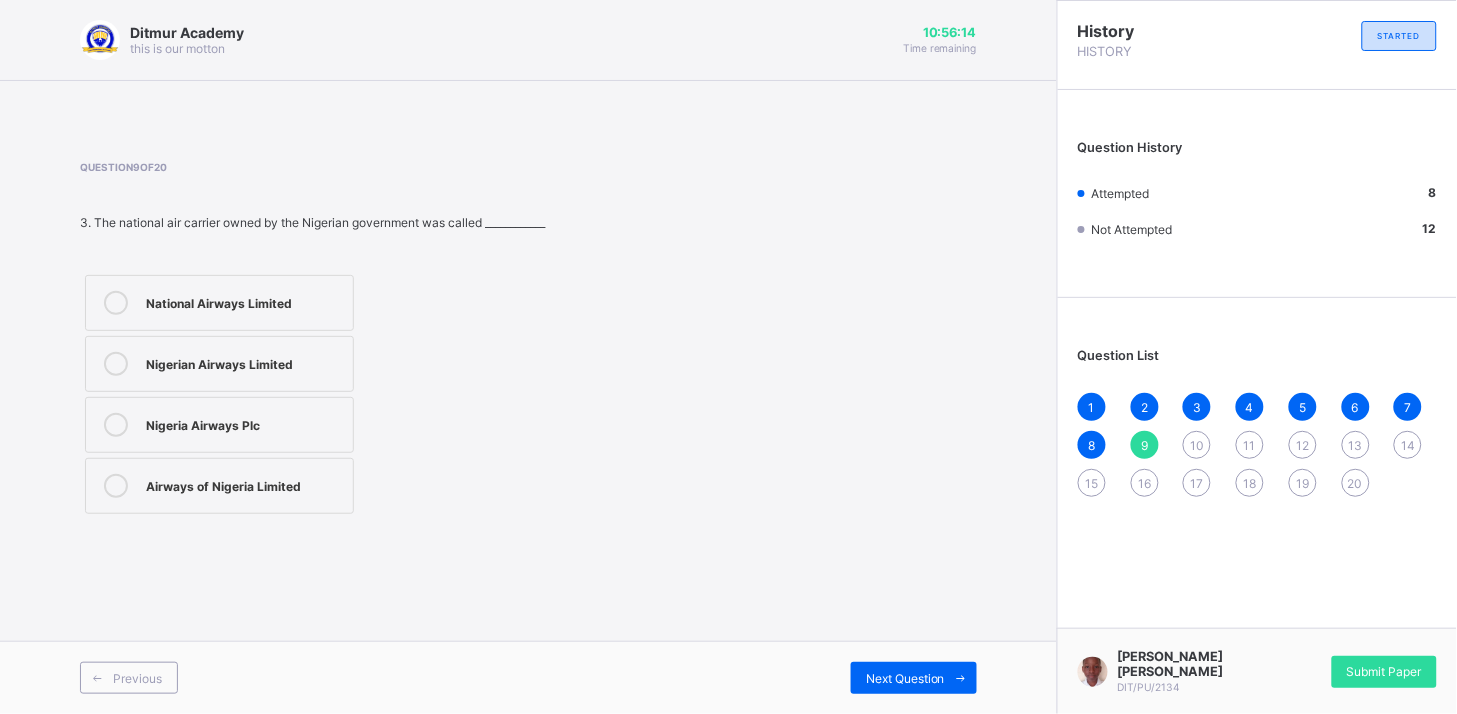 click on "Ditmur Academy this is our motton 10:56:14 Time remaining Question  9  of  20 3. The national air carrier owned by the Nigerian government was called ____________ National Airways Limited Nigerian Airways Limited Nigeria Airways Plc Airways of Nigeria Limited  Previous Next Question" at bounding box center (528, 357) 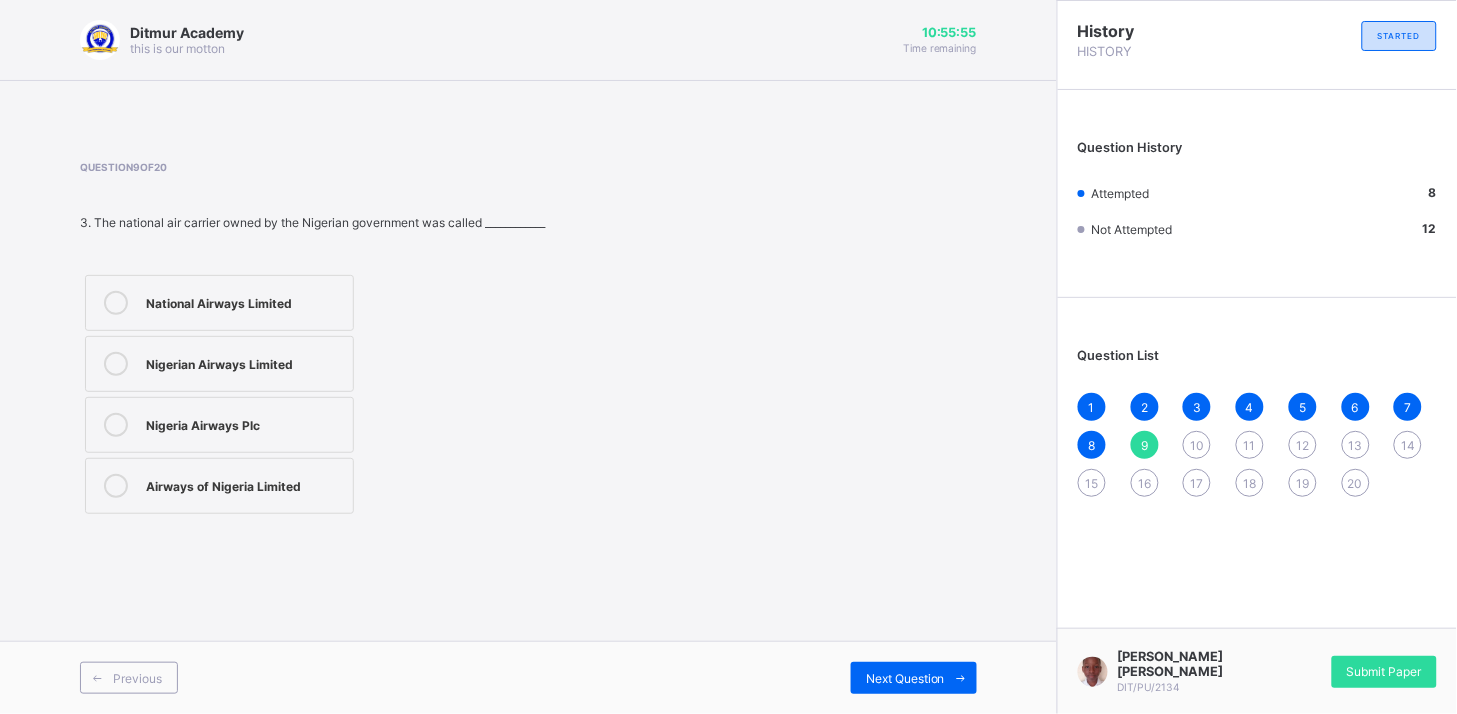 click at bounding box center (116, 364) 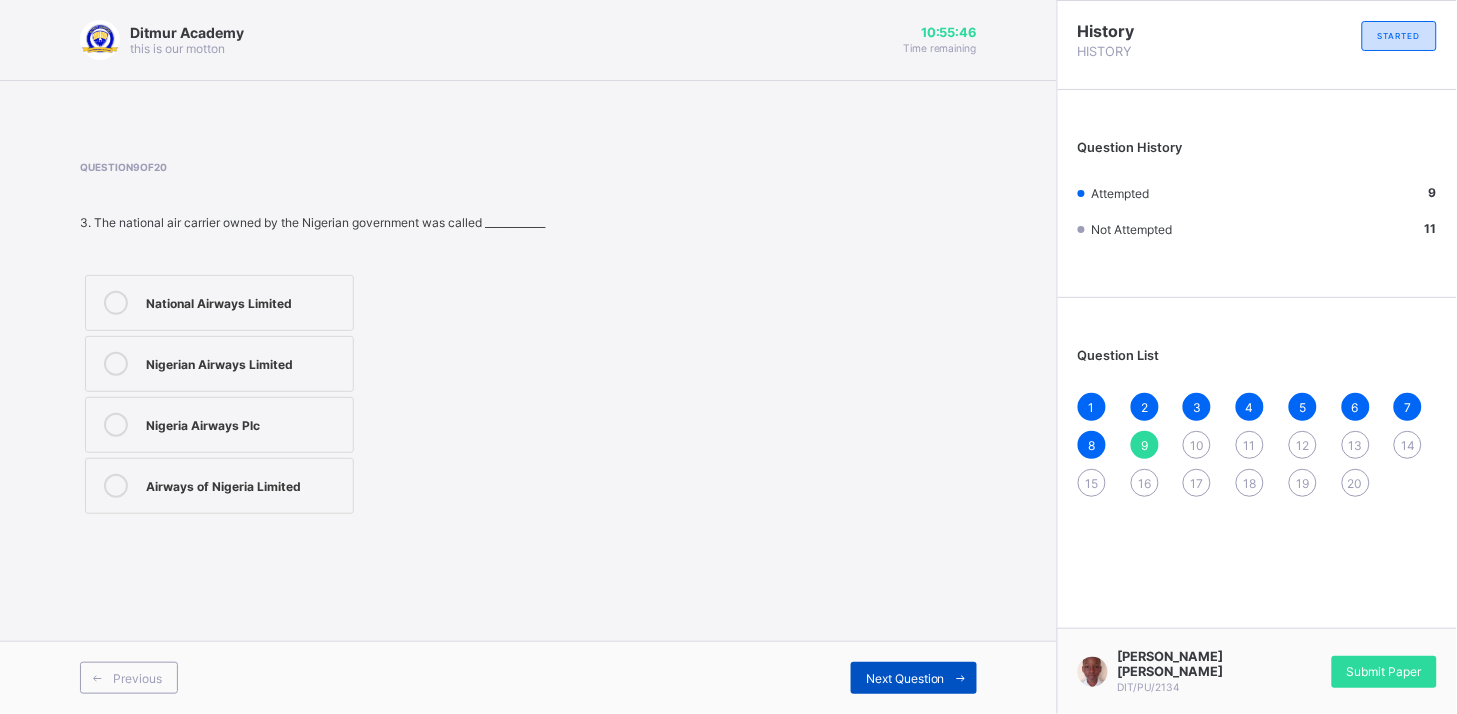click on "Next Question" at bounding box center (914, 678) 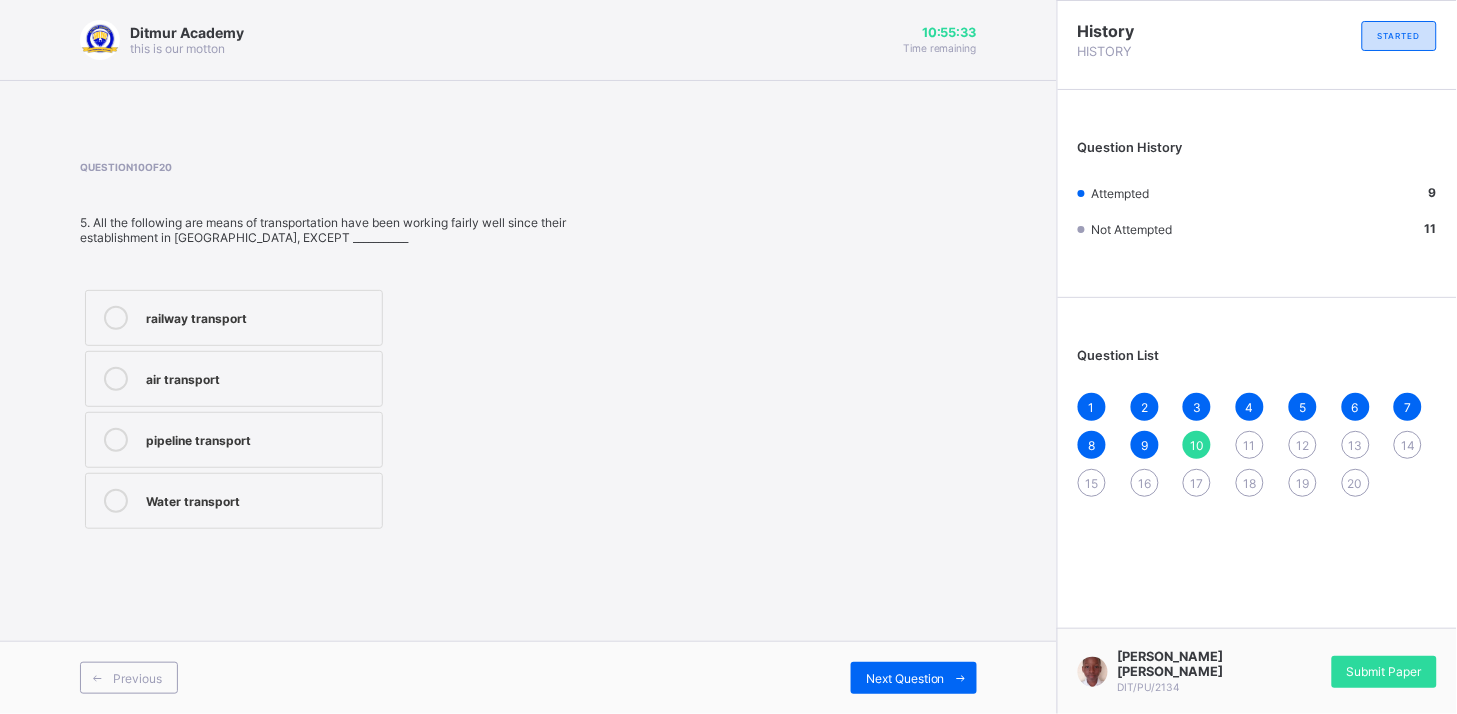 click on "pipeline transport" at bounding box center (259, 438) 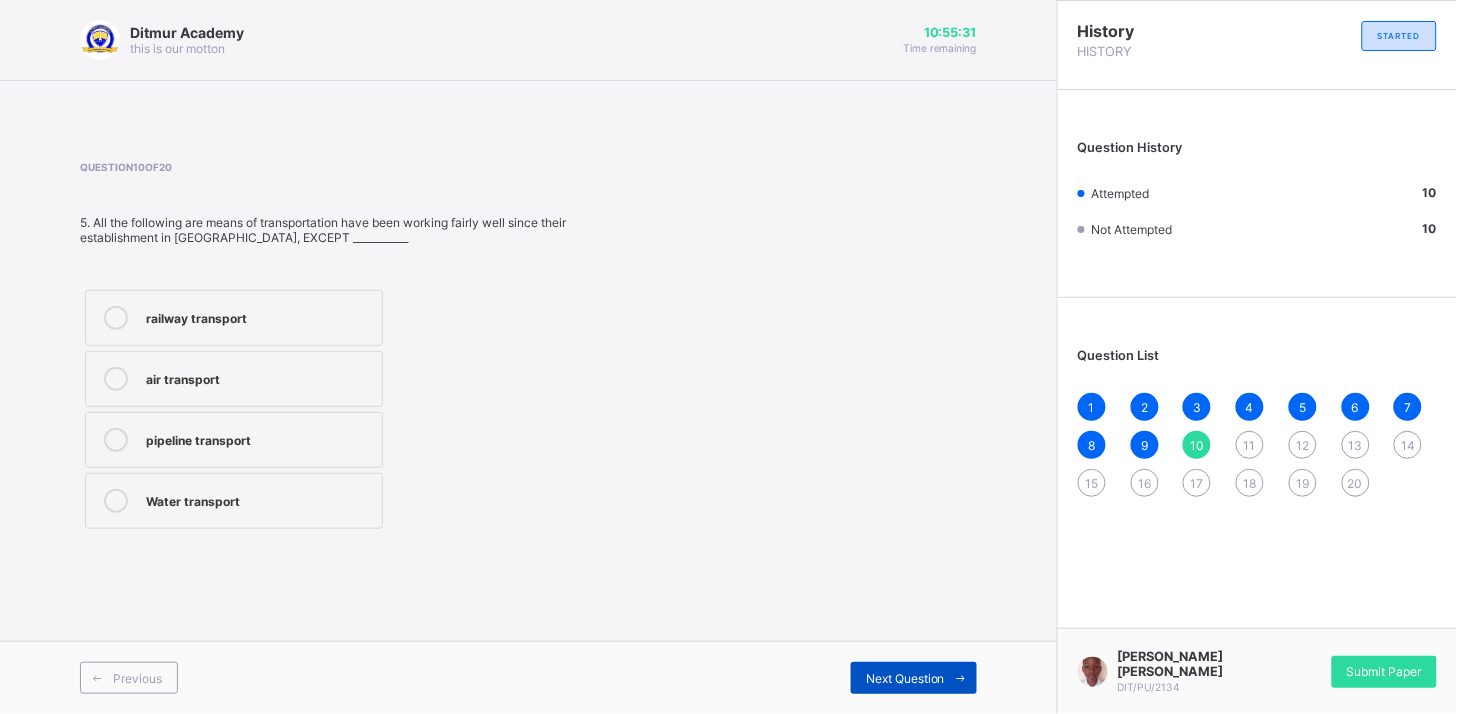 click on "Next Question" at bounding box center [905, 678] 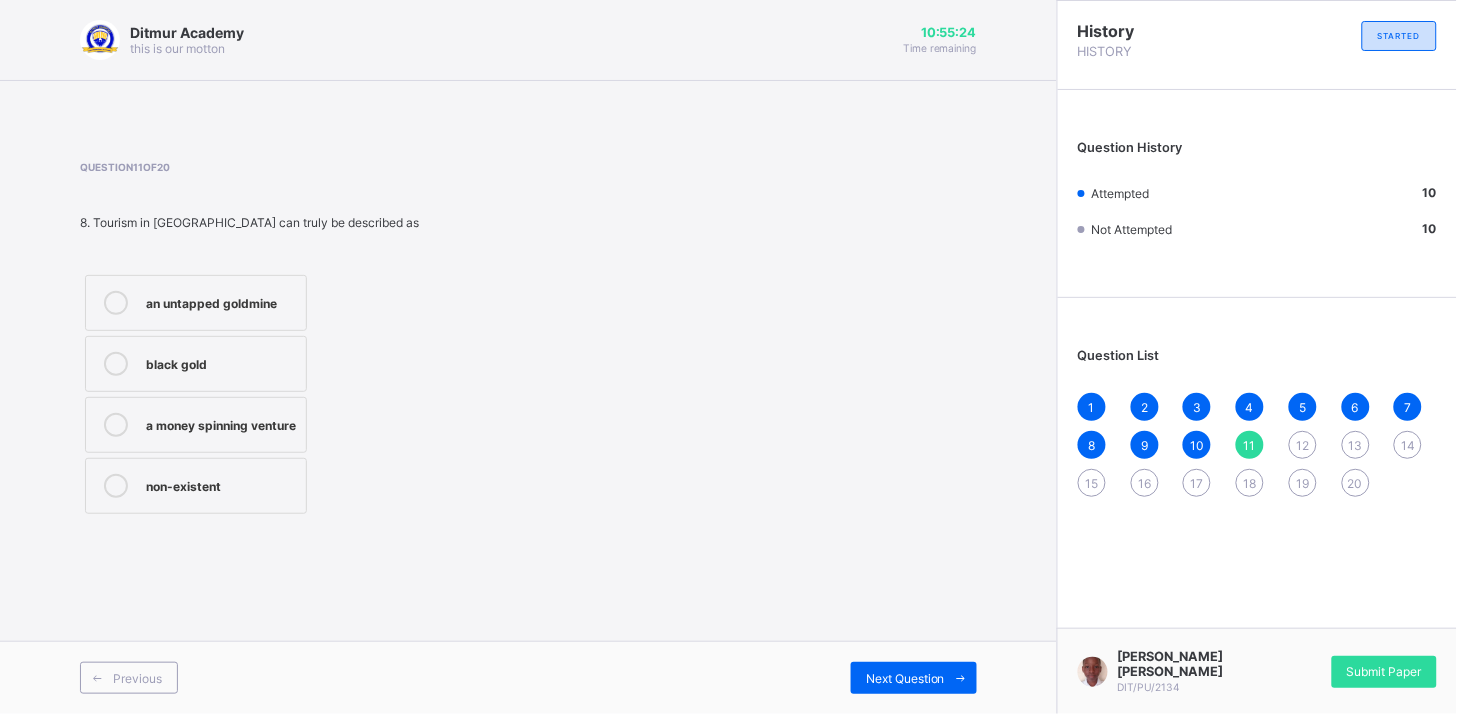 click on "a money spinning venture" at bounding box center (221, 423) 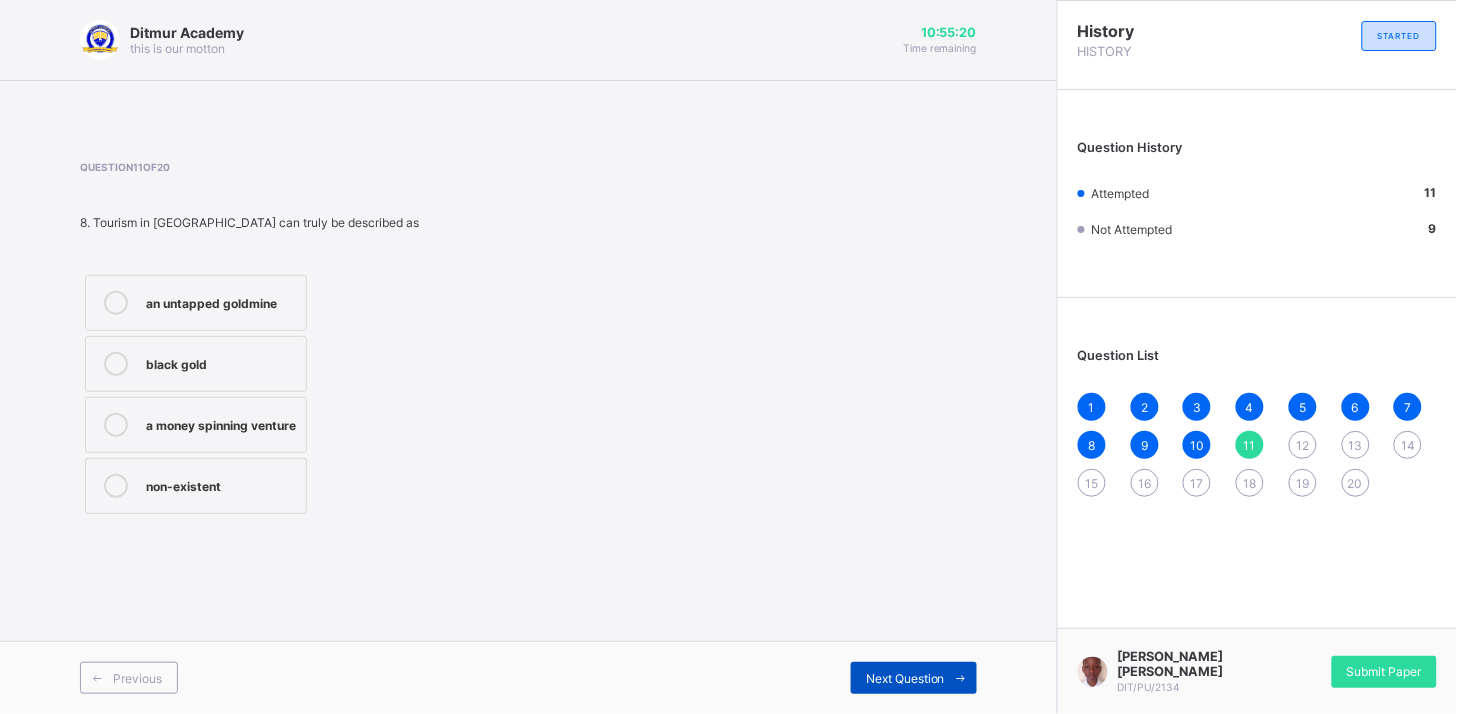 click on "Next Question" at bounding box center [914, 678] 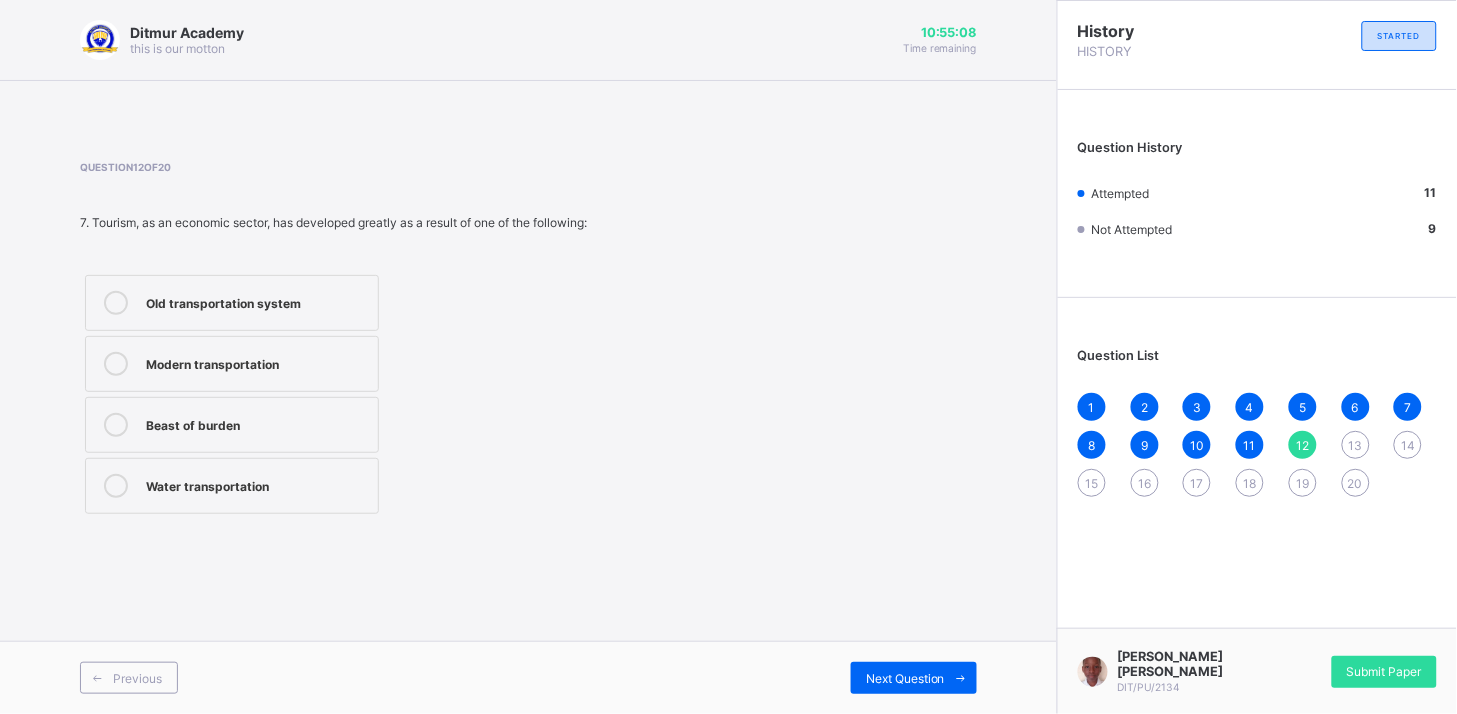 click on "Old transportation system" at bounding box center (257, 301) 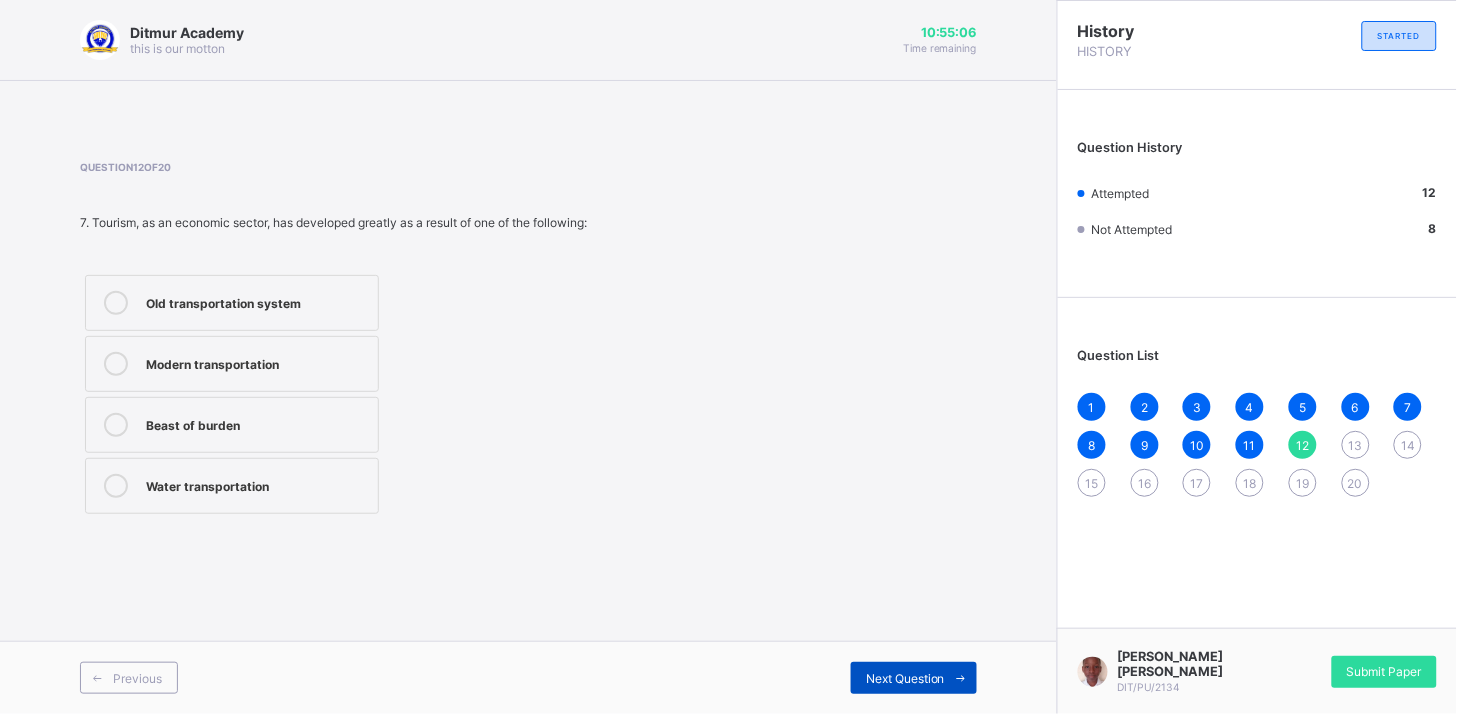 click on "Next Question" at bounding box center (905, 678) 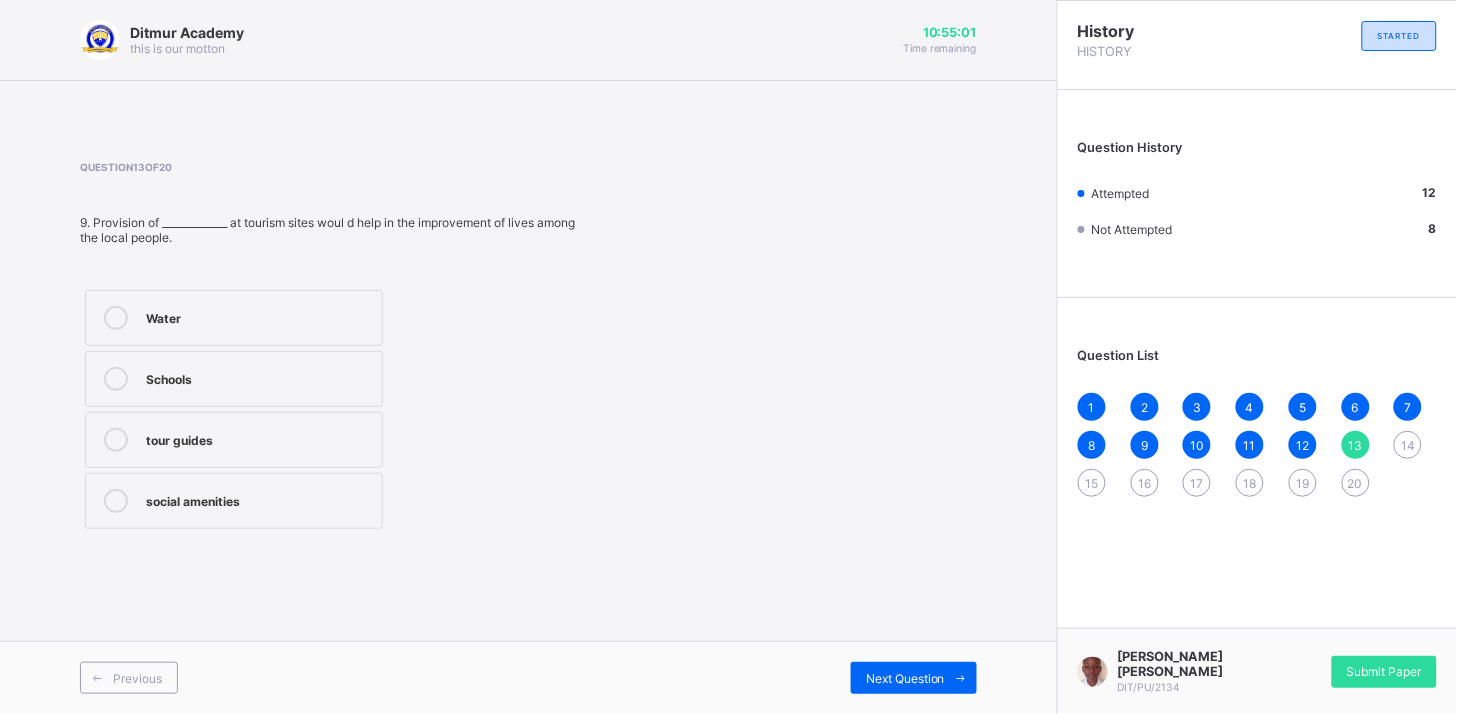 click on "social amenities" at bounding box center (259, 499) 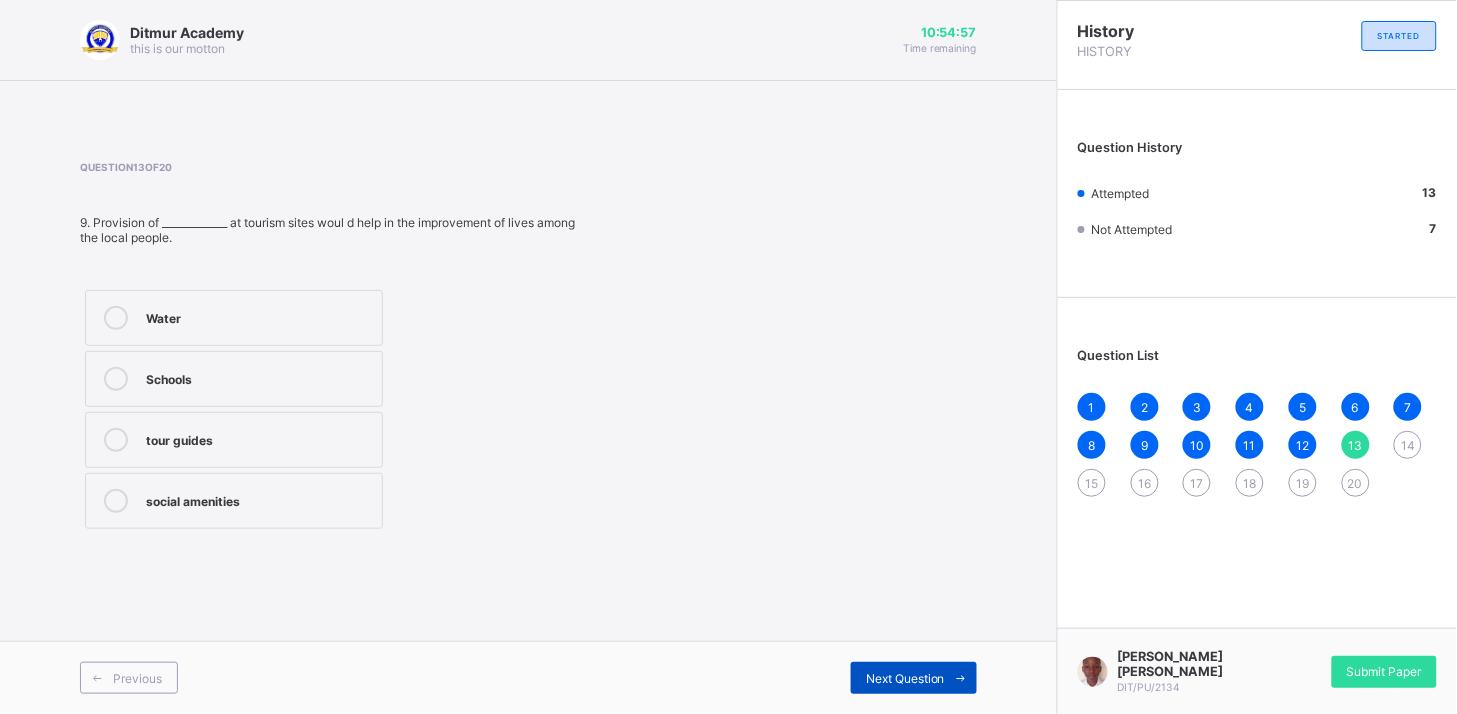 click on "Next Question" at bounding box center (914, 678) 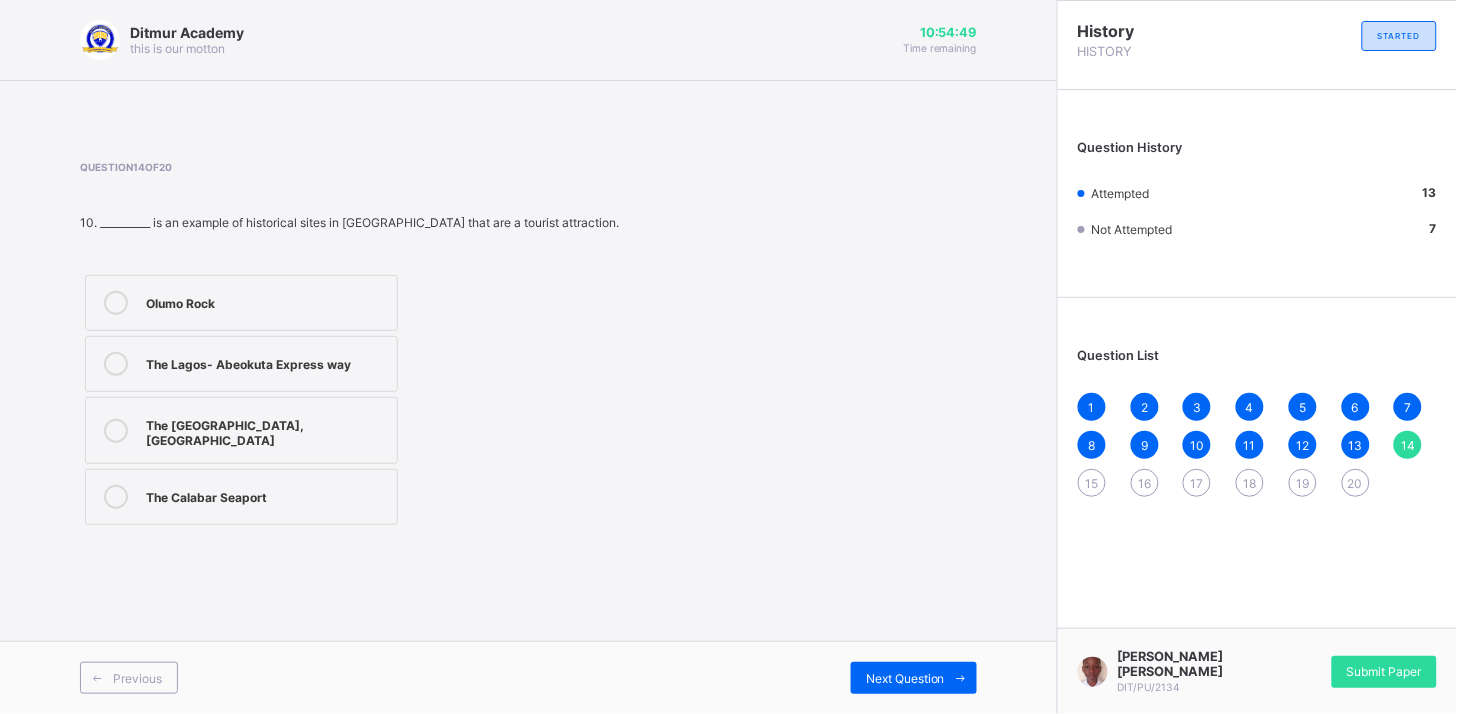 click on "Olumo Rock" at bounding box center (241, 303) 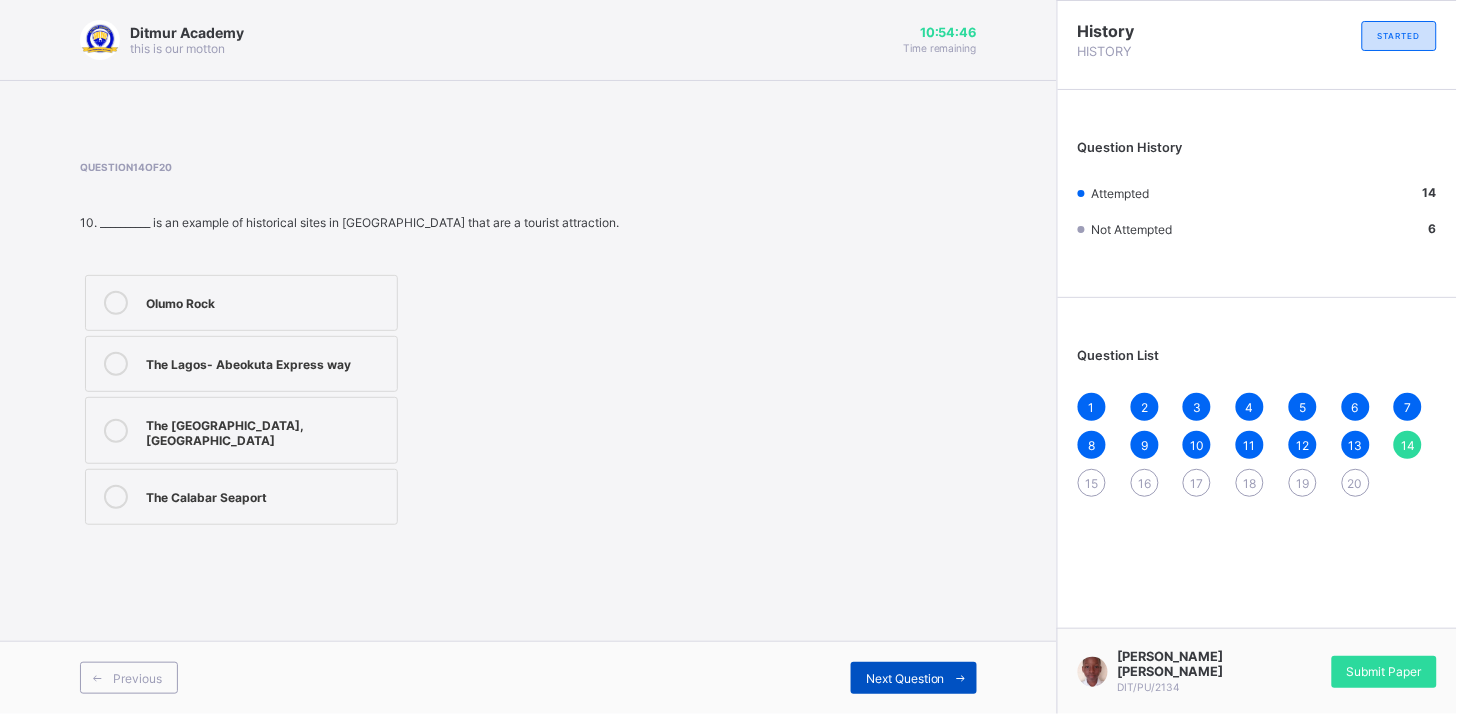 click on "Next Question" at bounding box center (914, 678) 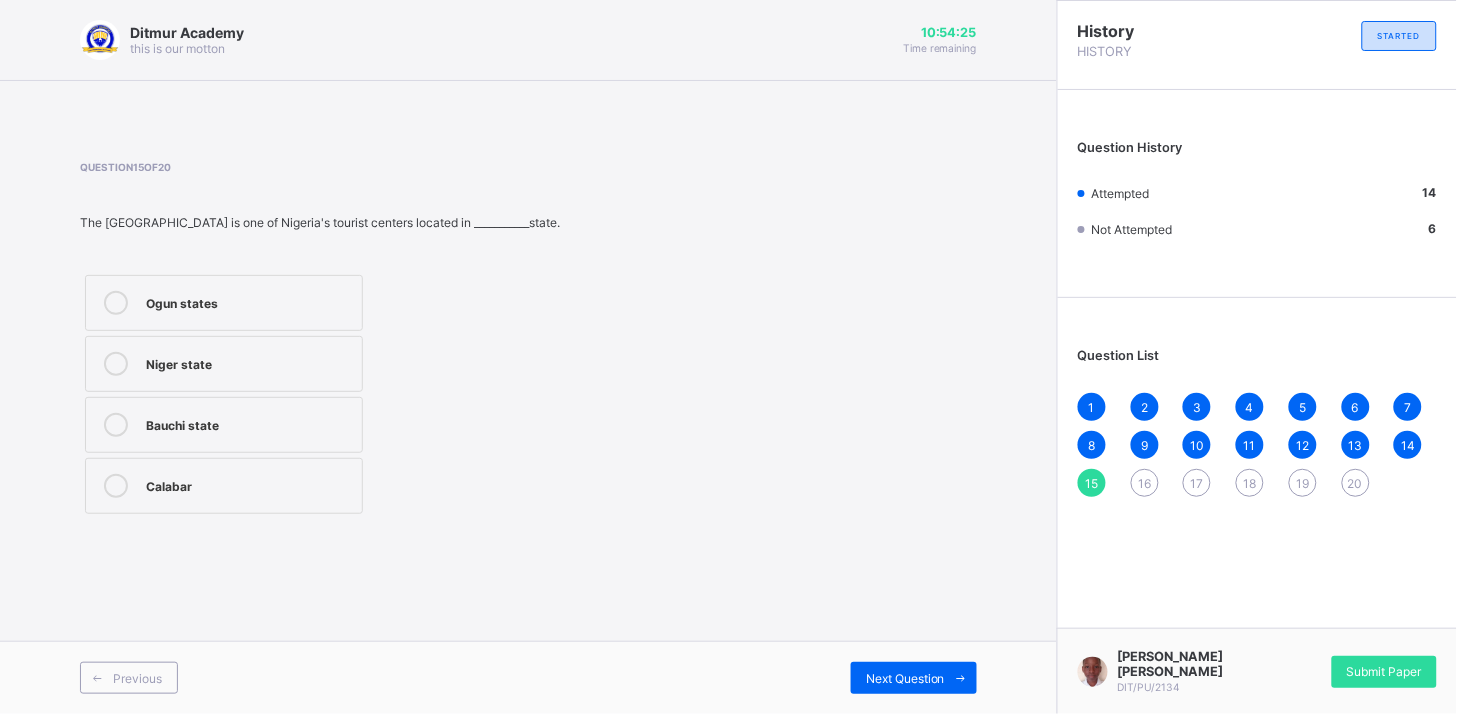 click on "Calabar" at bounding box center [224, 486] 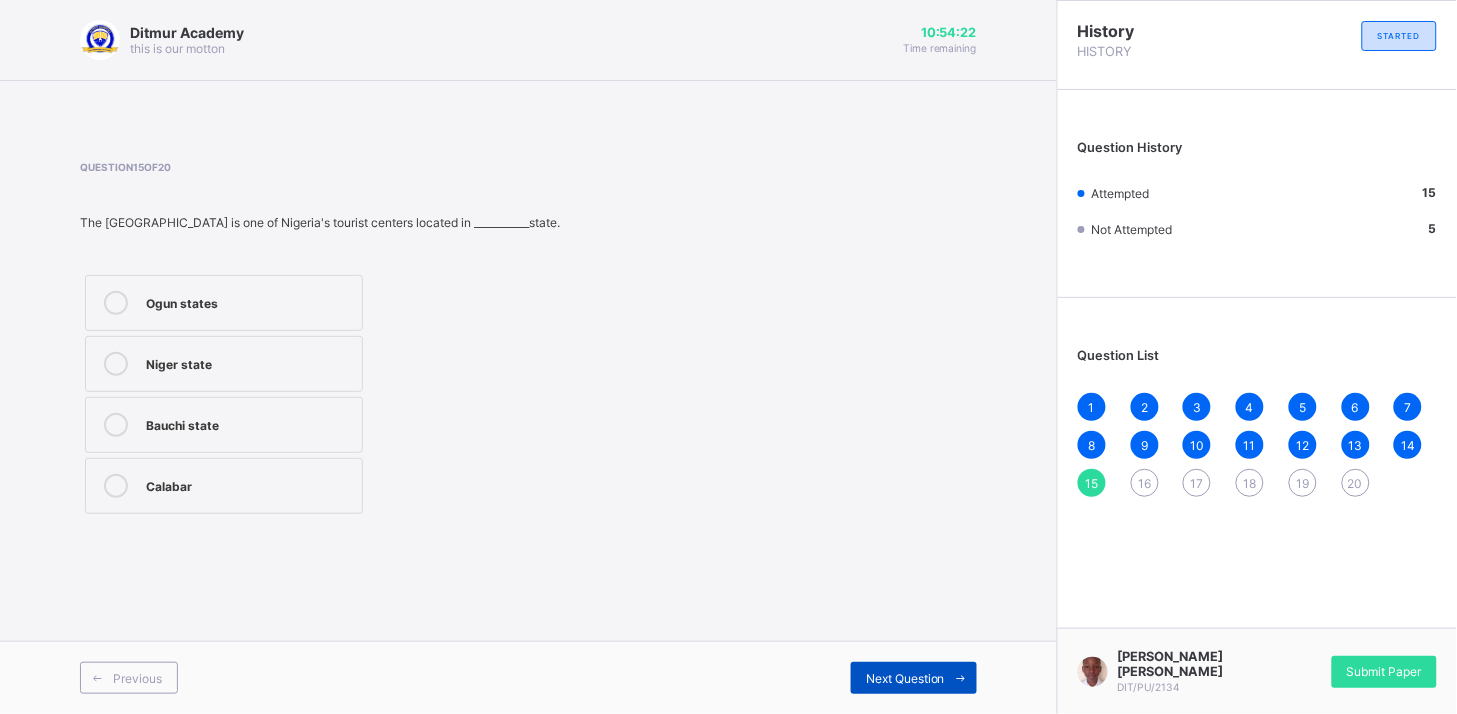 click on "Next Question" at bounding box center [905, 678] 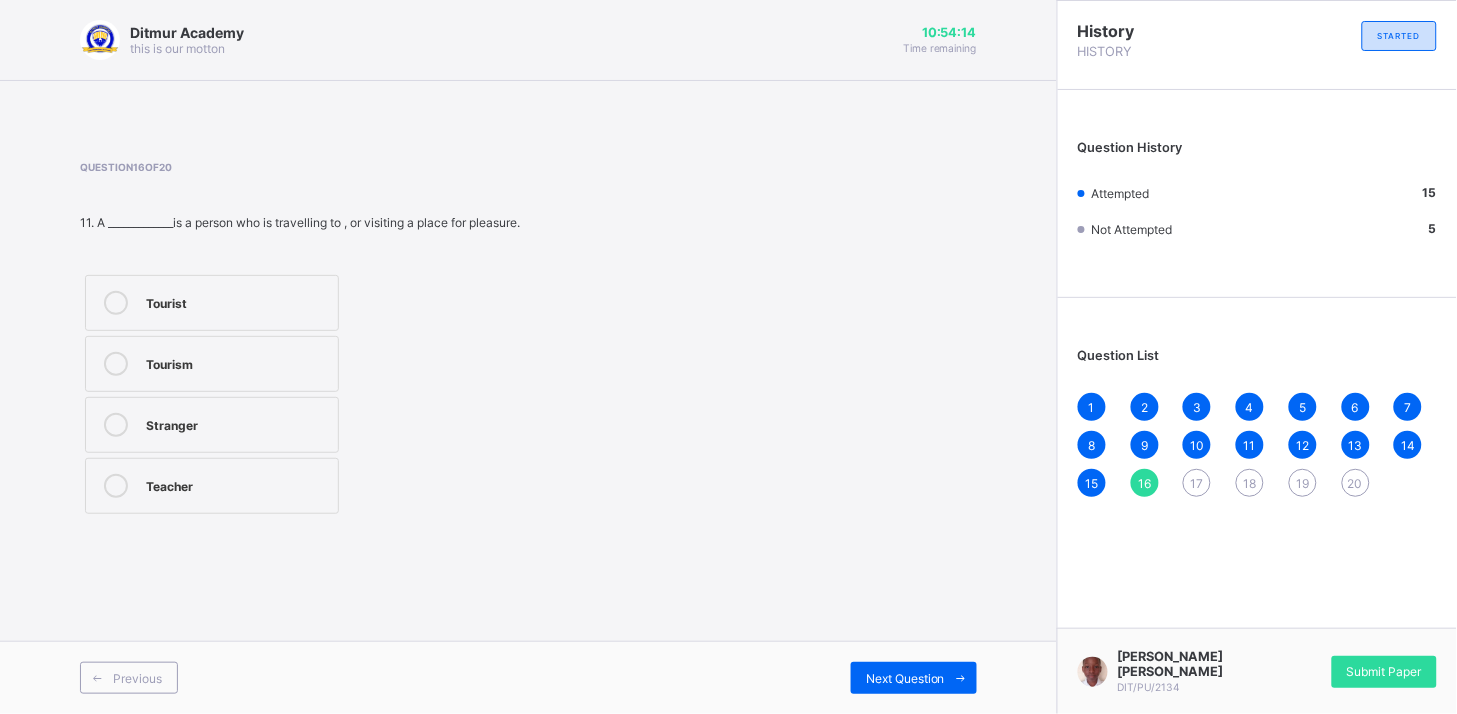 click on "Tourist" at bounding box center (237, 301) 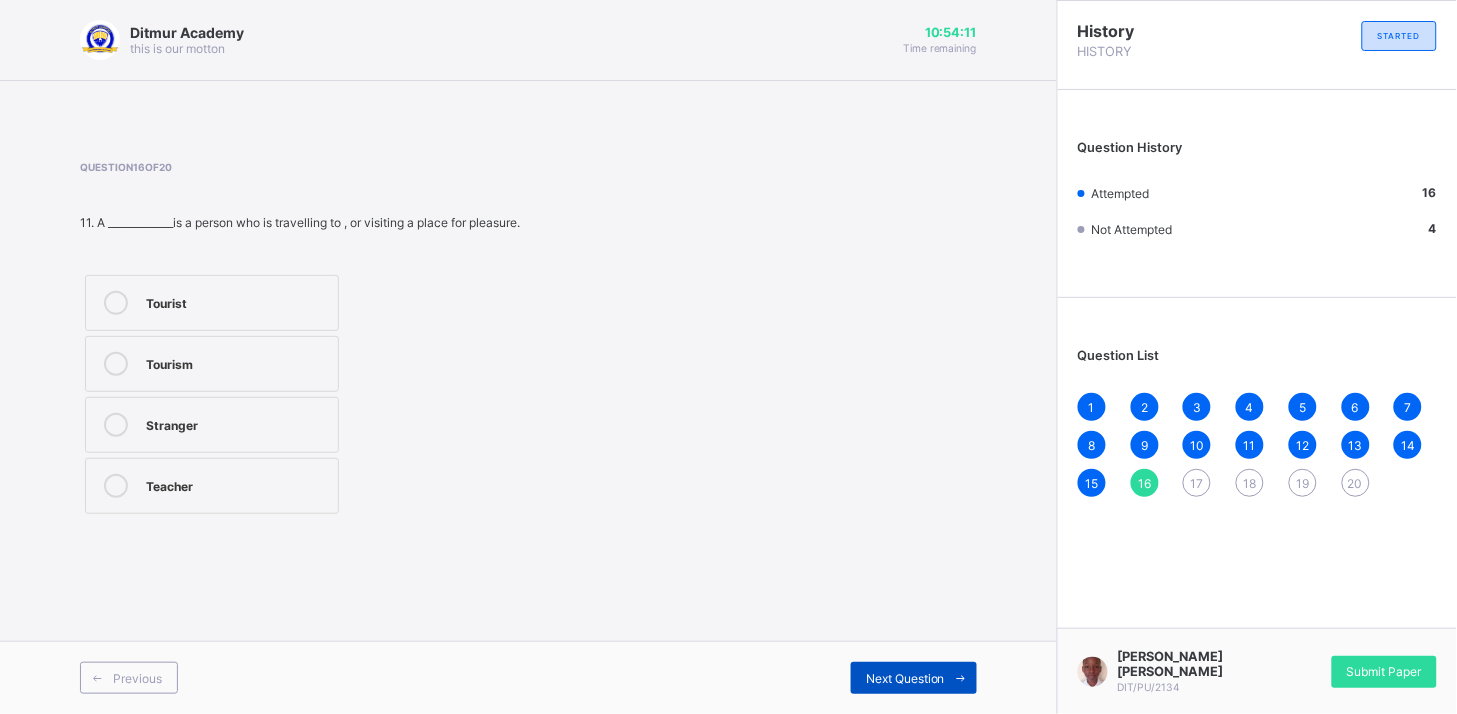 click on "Next Question" at bounding box center [905, 678] 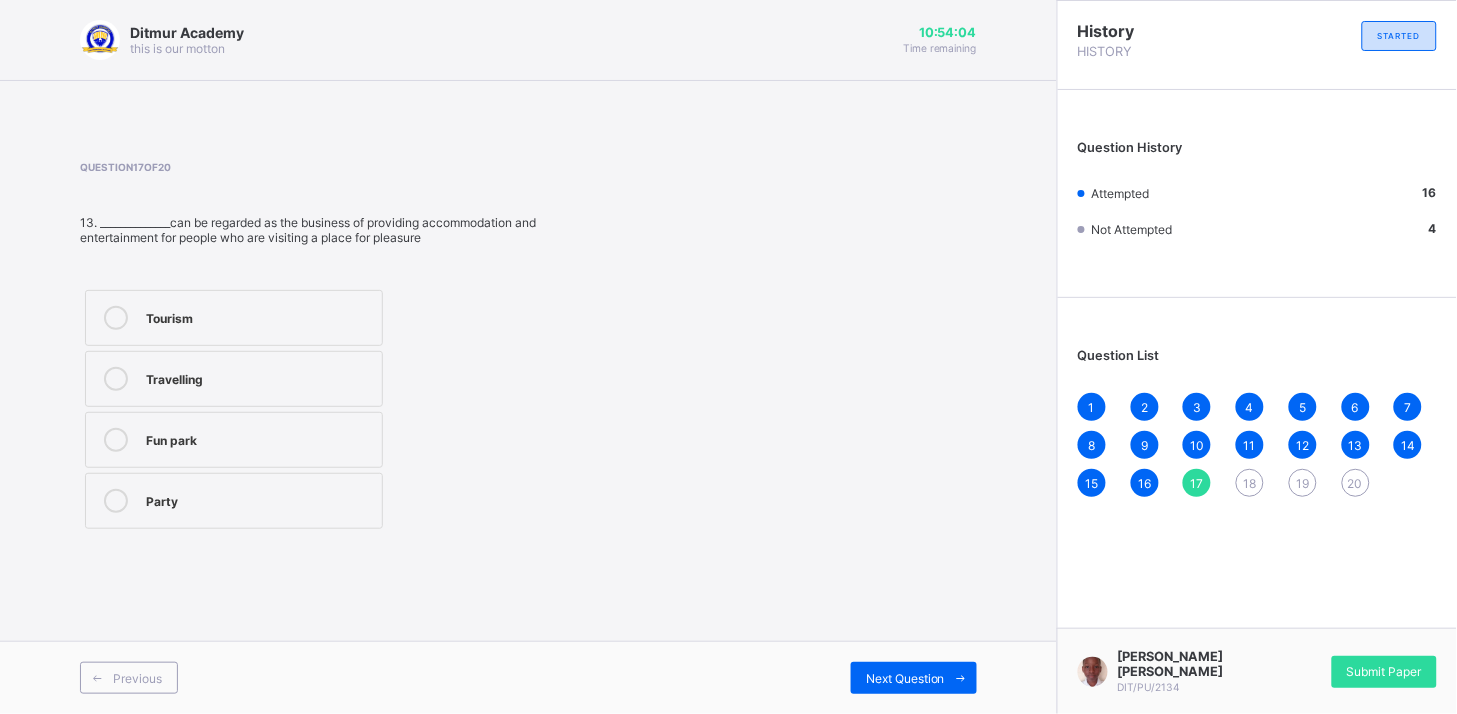 click on "Tourism" at bounding box center (259, 318) 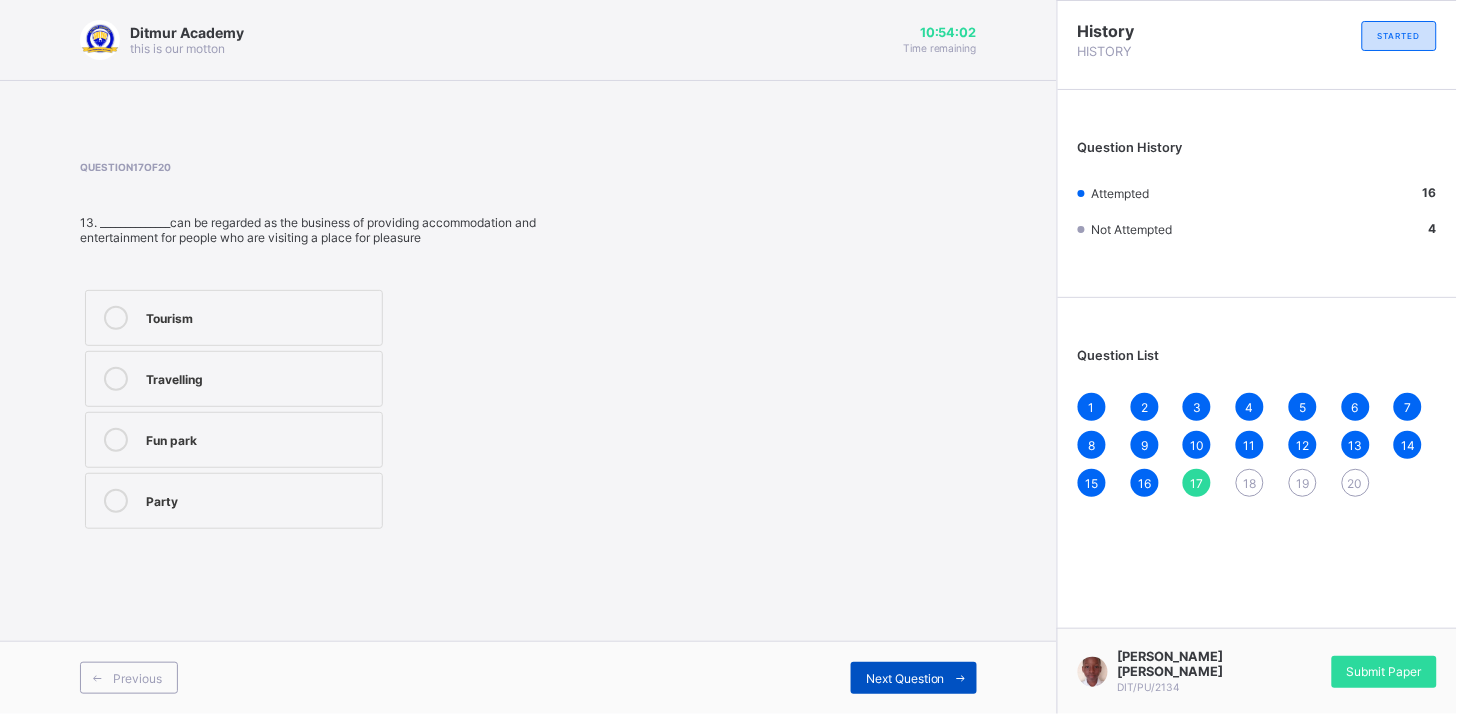 click on "Next Question" at bounding box center [905, 678] 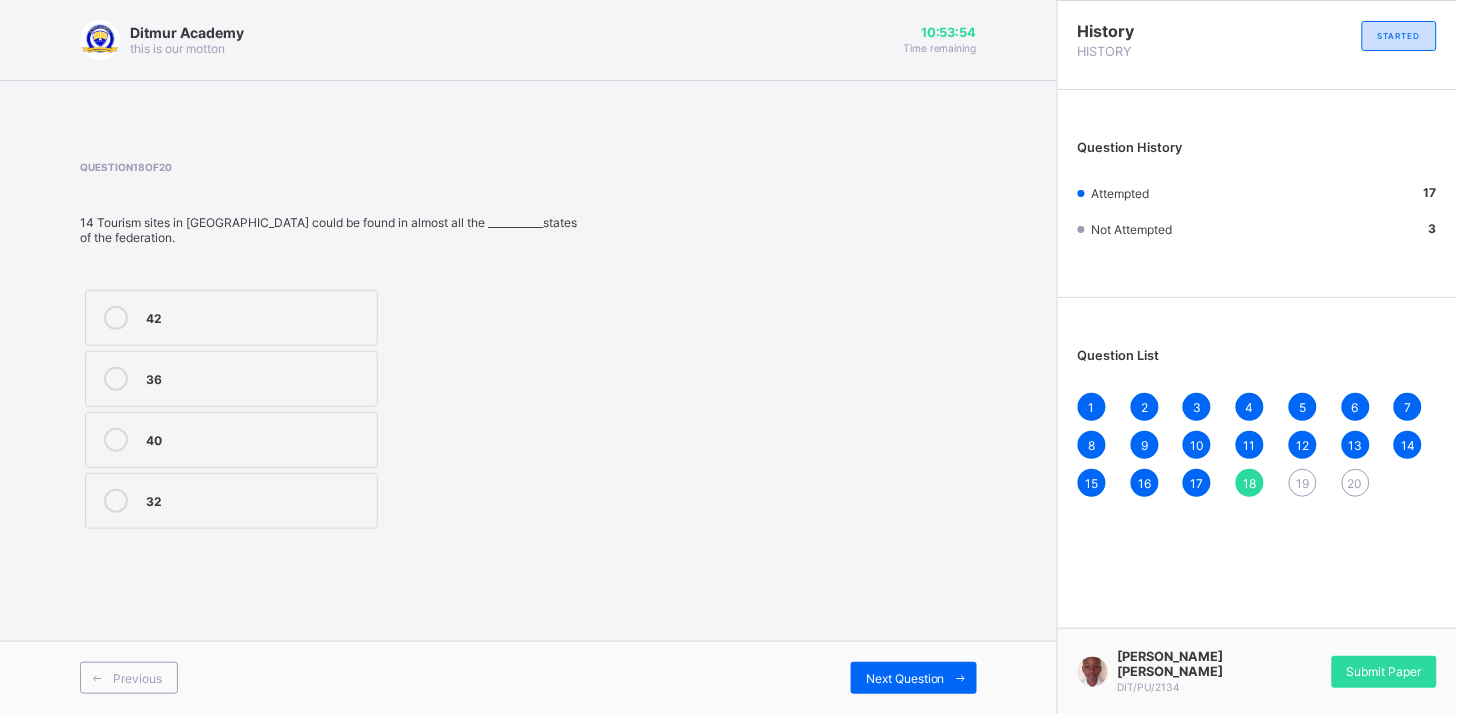 click on "36" at bounding box center (231, 379) 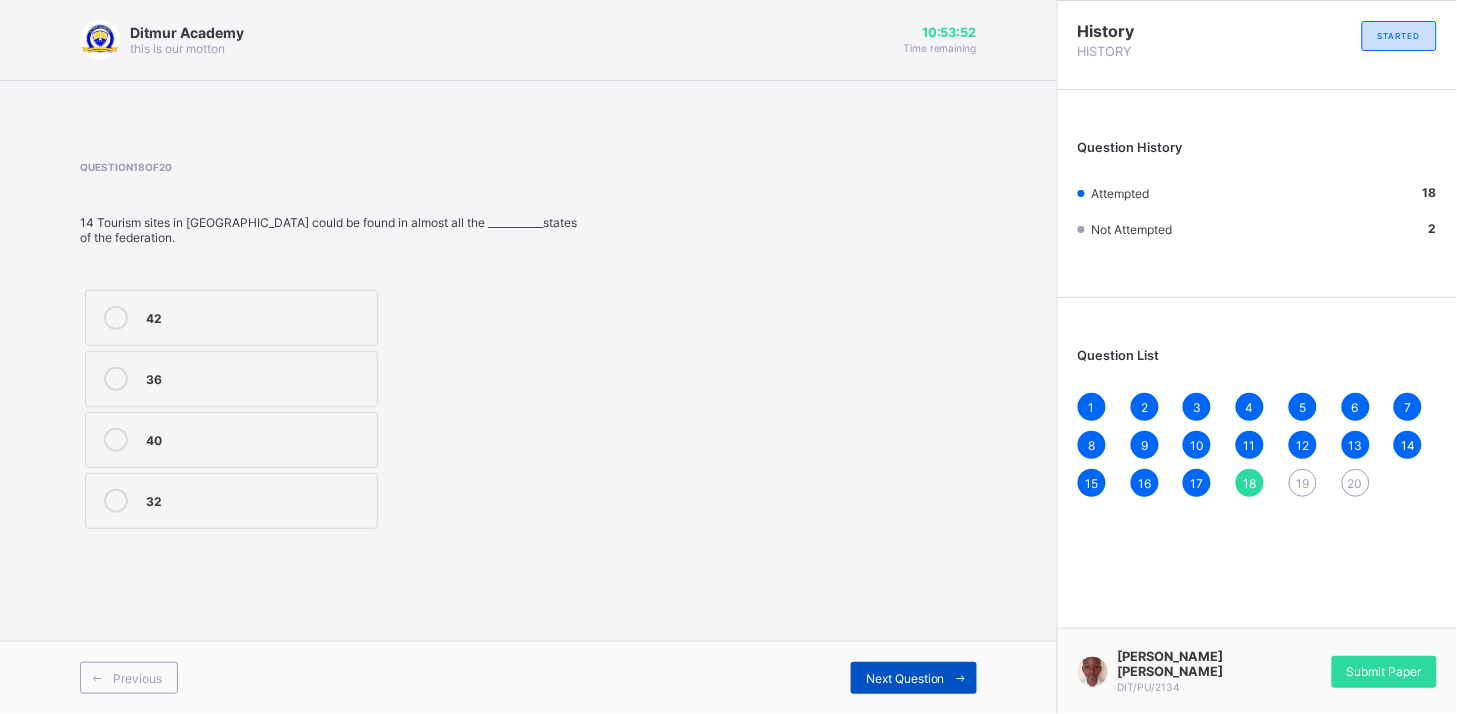 click at bounding box center (961, 678) 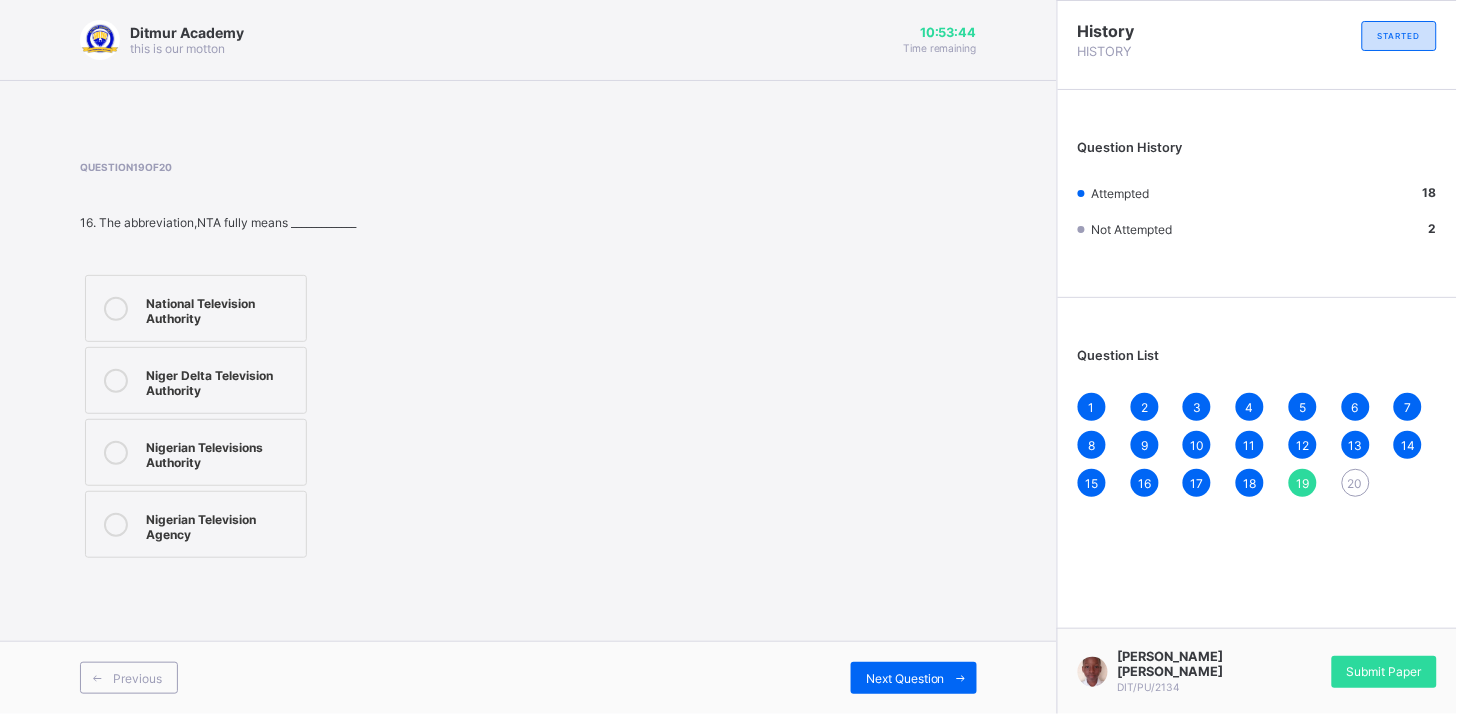 click on "Nigerian Televisions Authority" at bounding box center [221, 452] 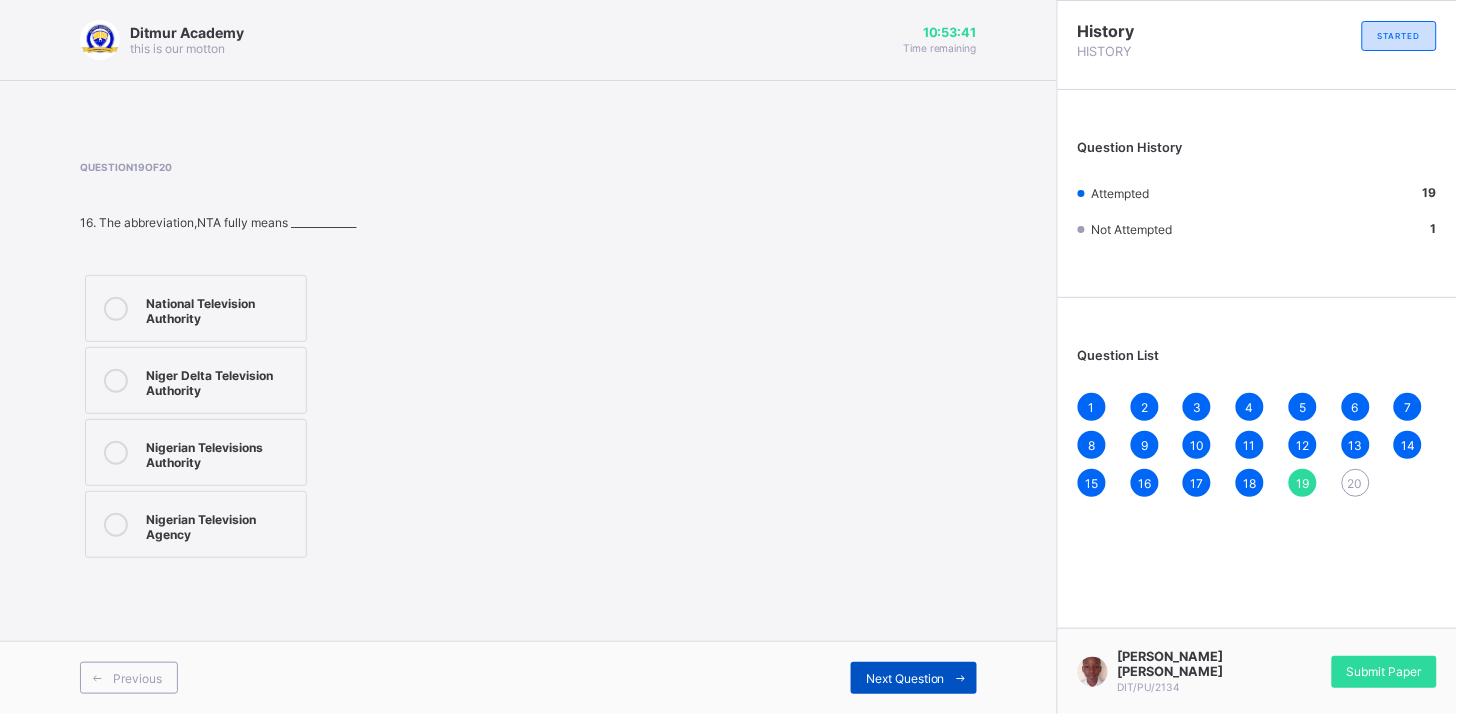 click on "Next Question" at bounding box center (914, 678) 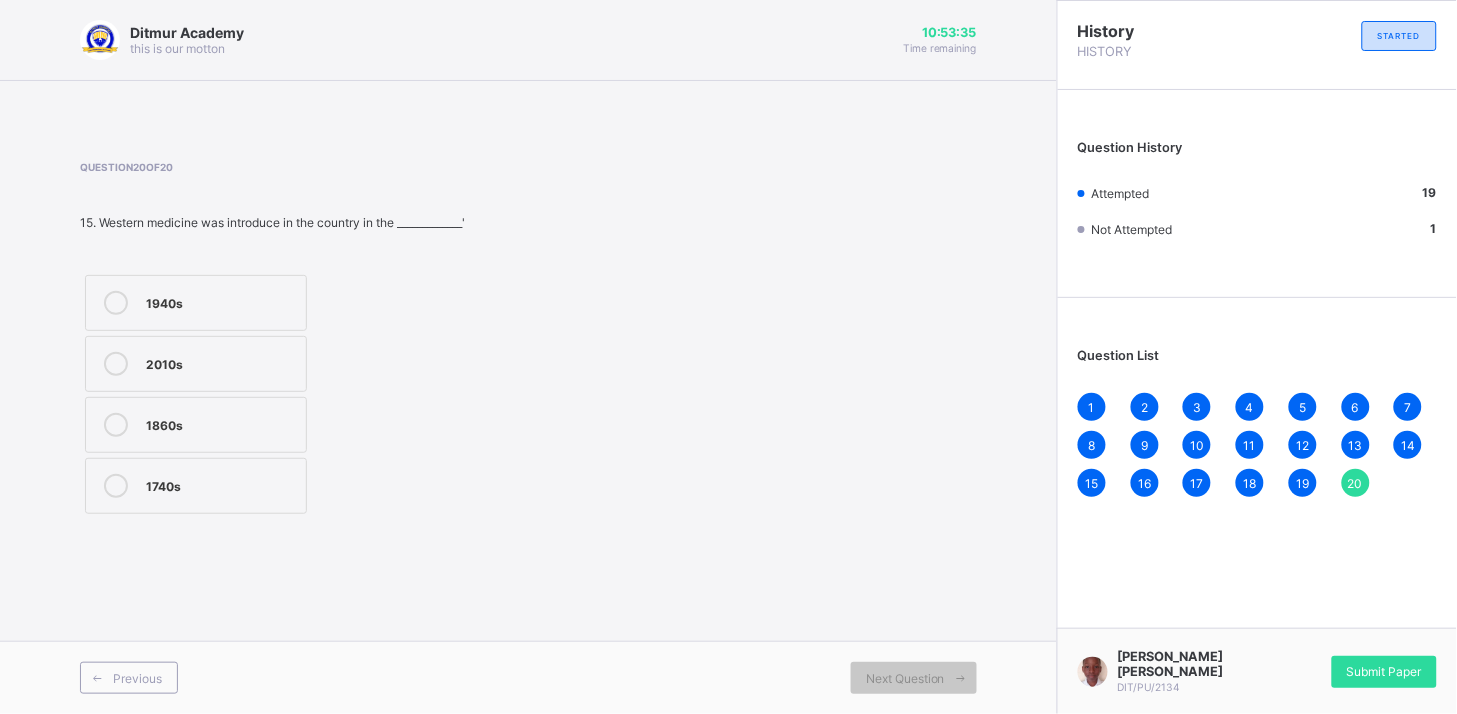 click on "1860s" at bounding box center [196, 425] 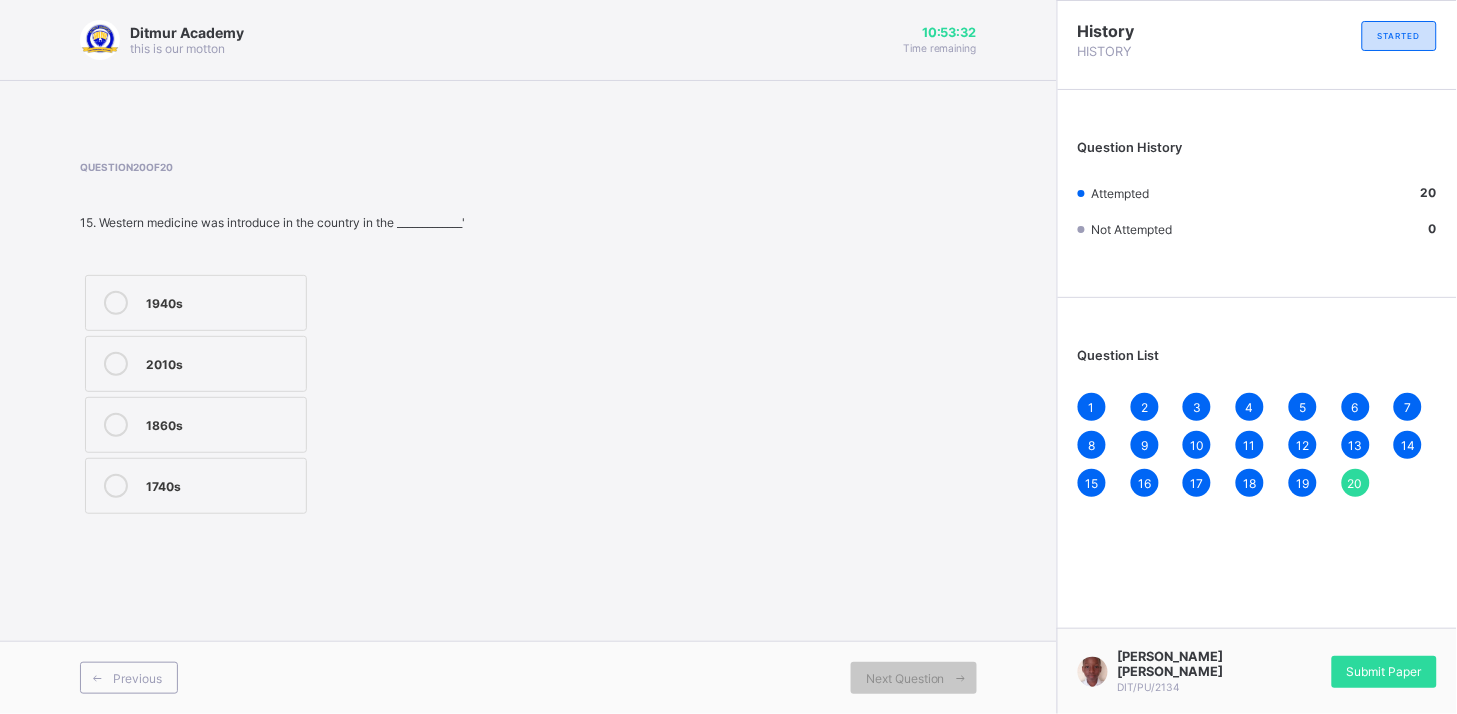 click on "1940s" at bounding box center [221, 303] 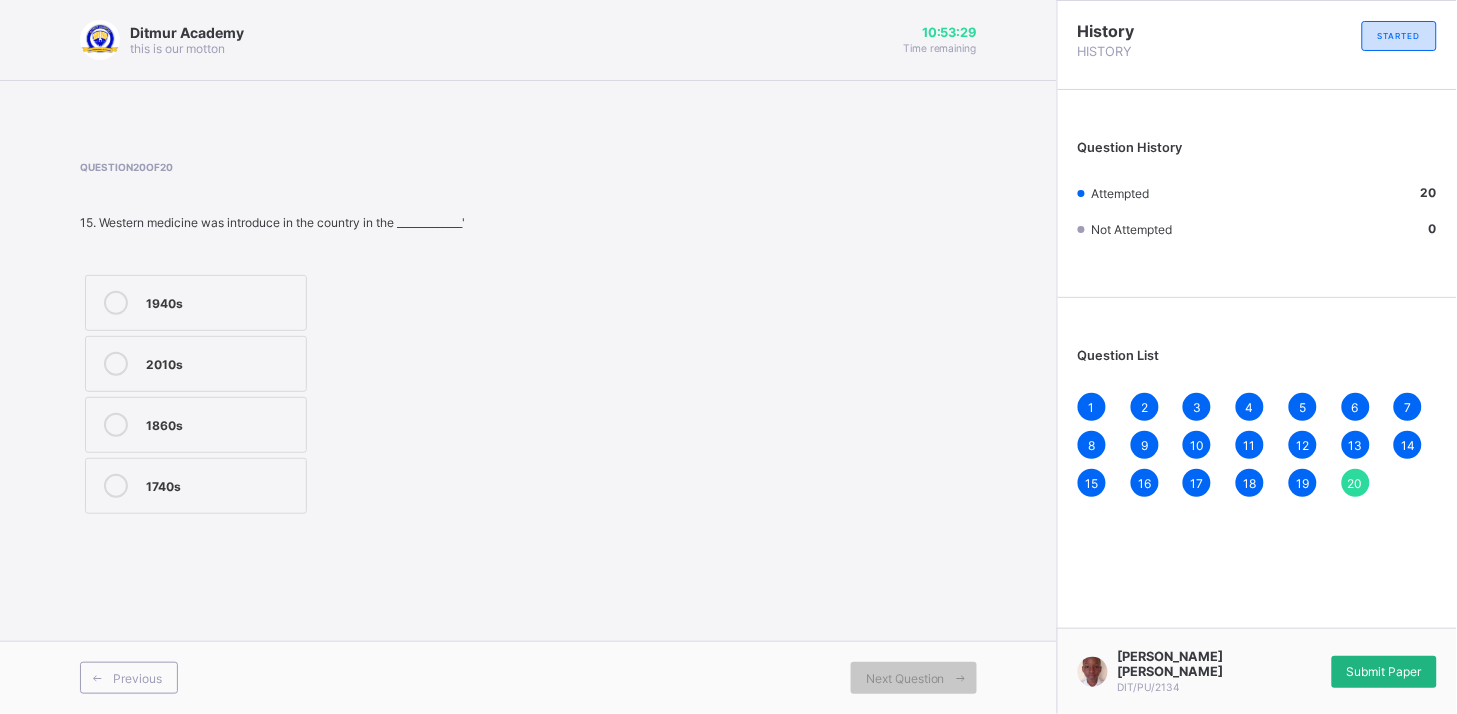click on "Submit Paper" at bounding box center [1384, 671] 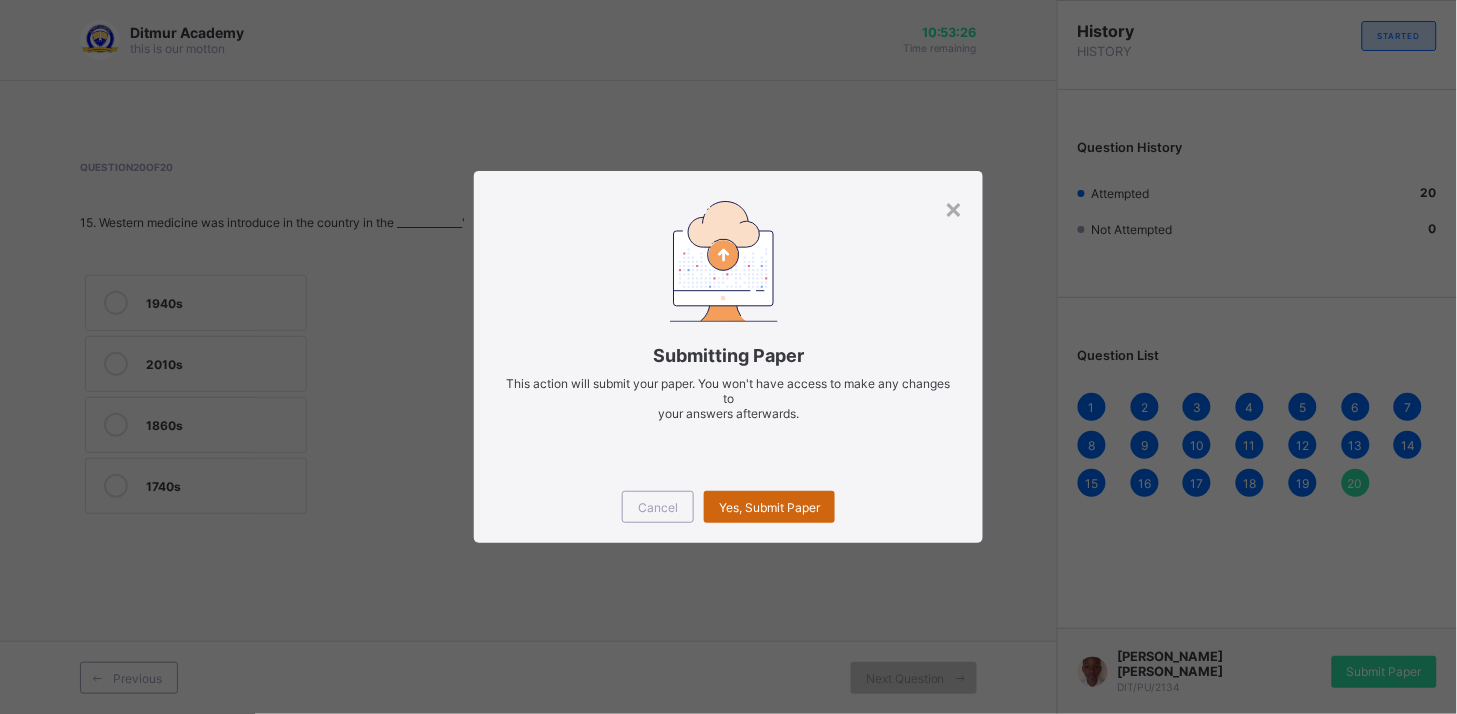 click on "Yes, Submit Paper" at bounding box center (769, 507) 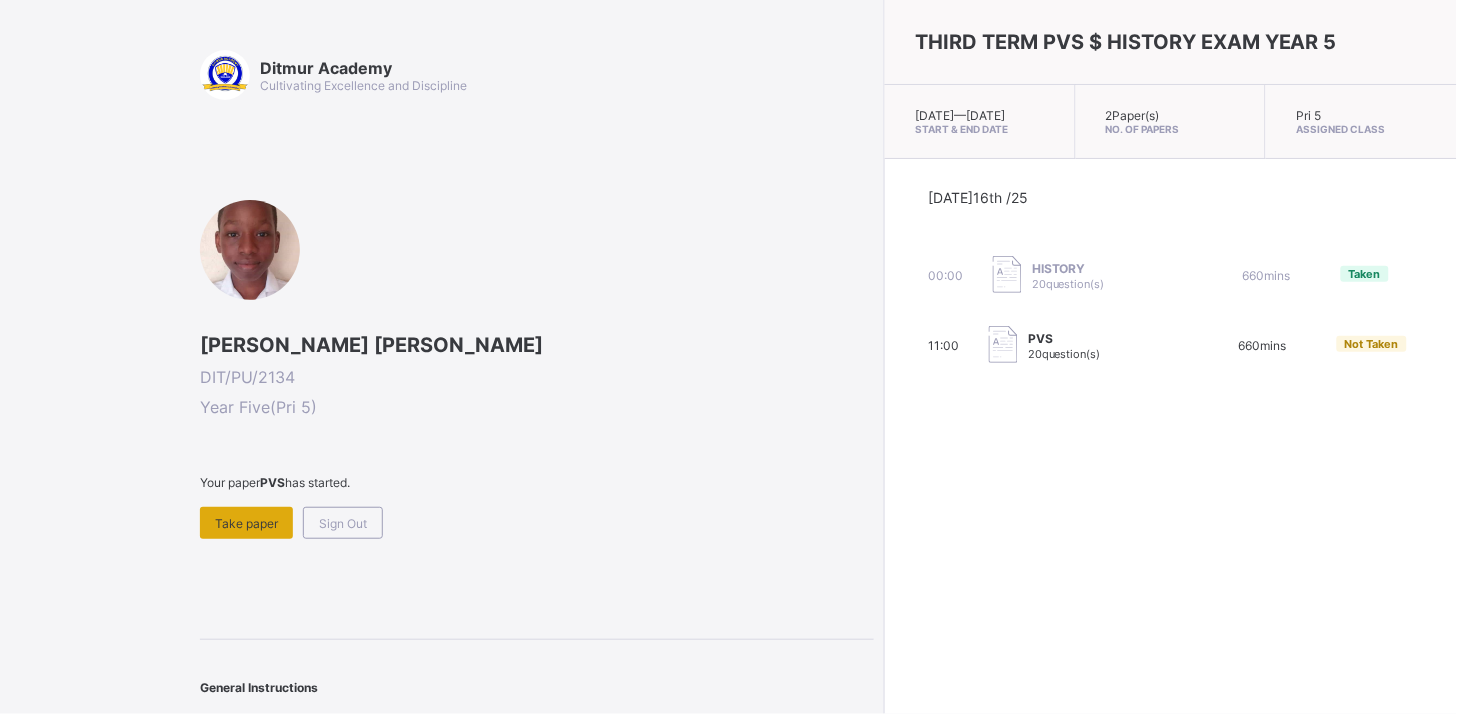 click on "Take paper" at bounding box center (246, 523) 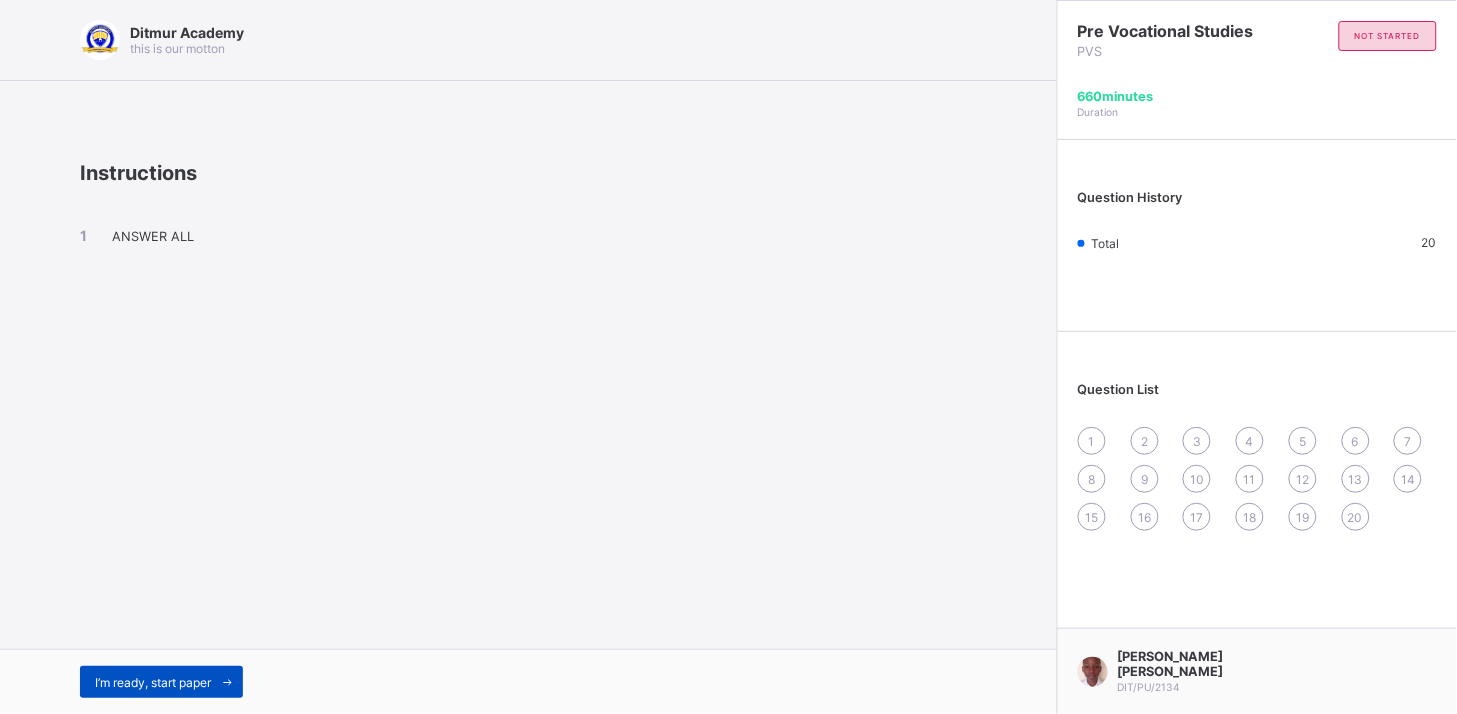 click on "I’m ready, start paper" at bounding box center (153, 682) 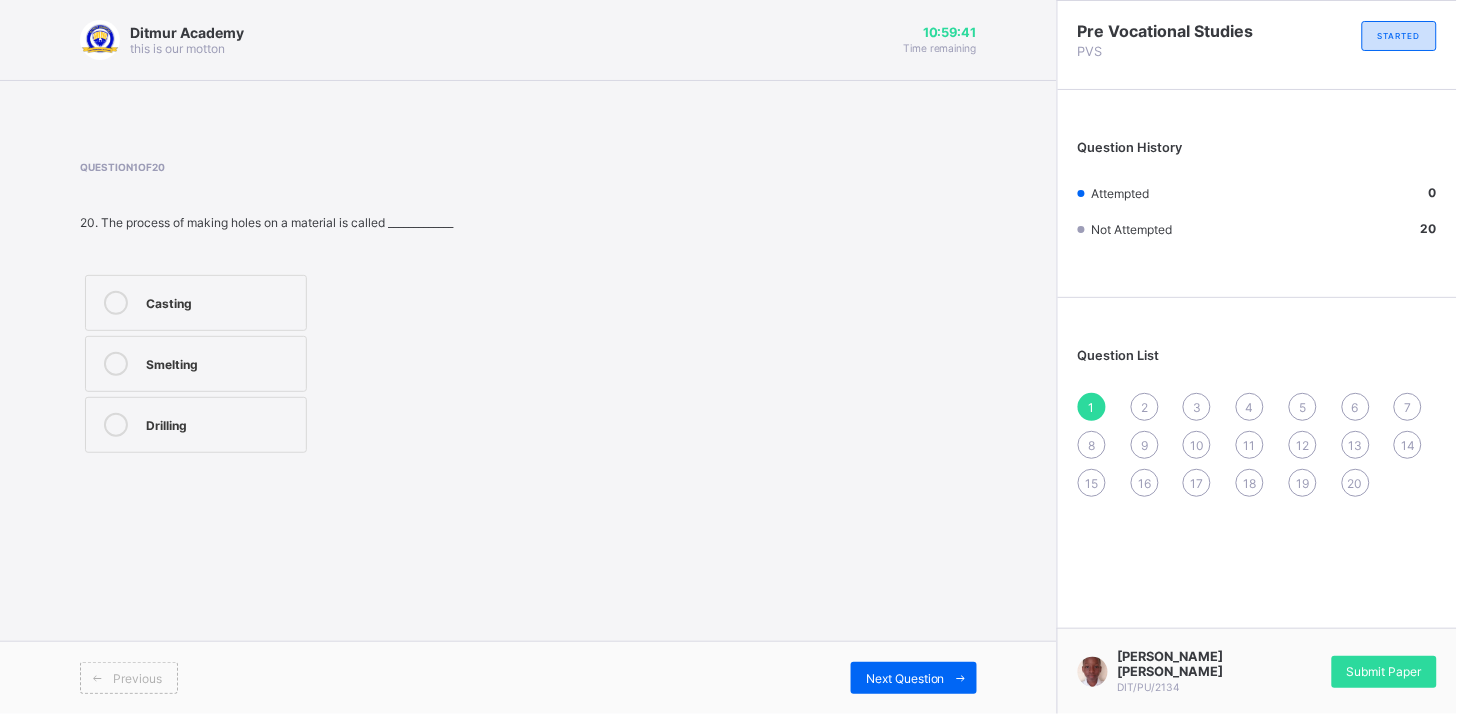 click on "Drilling" at bounding box center (196, 425) 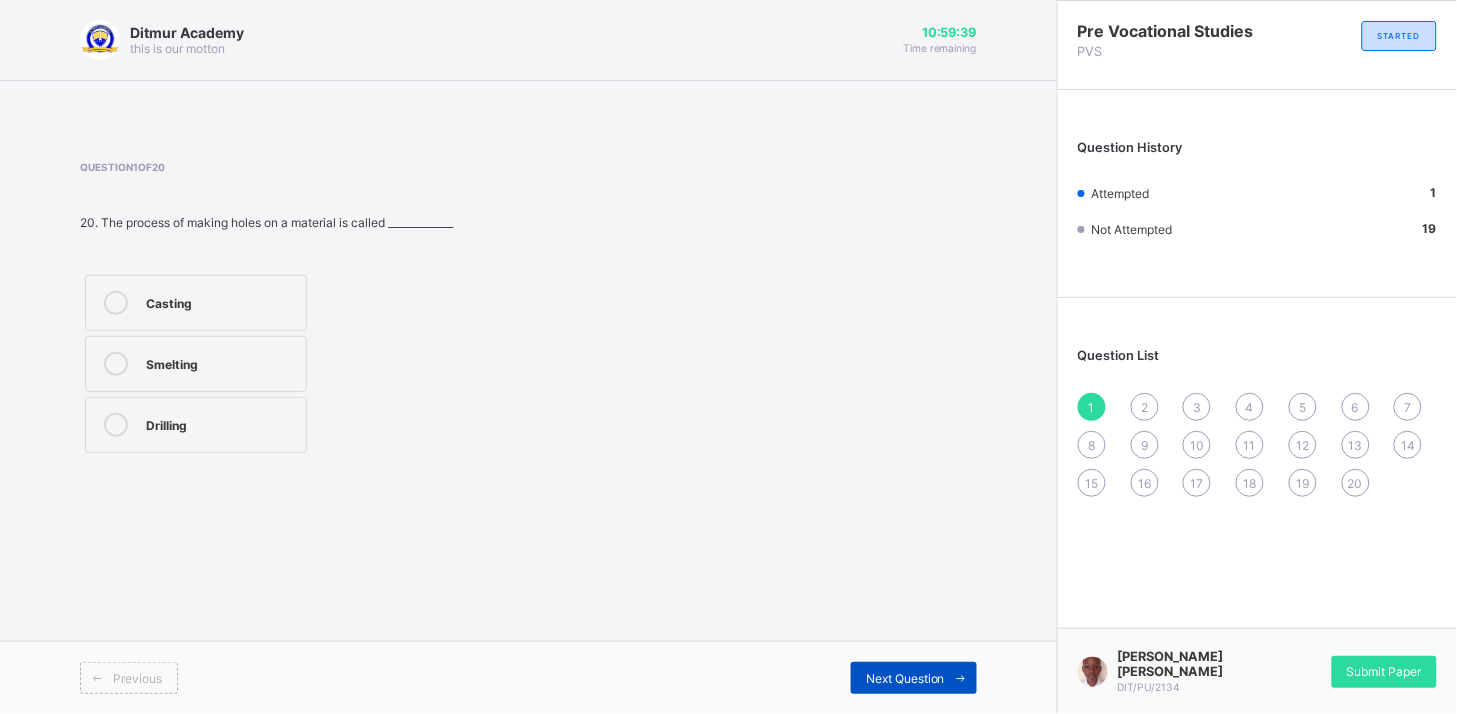 click on "Next Question" at bounding box center [905, 678] 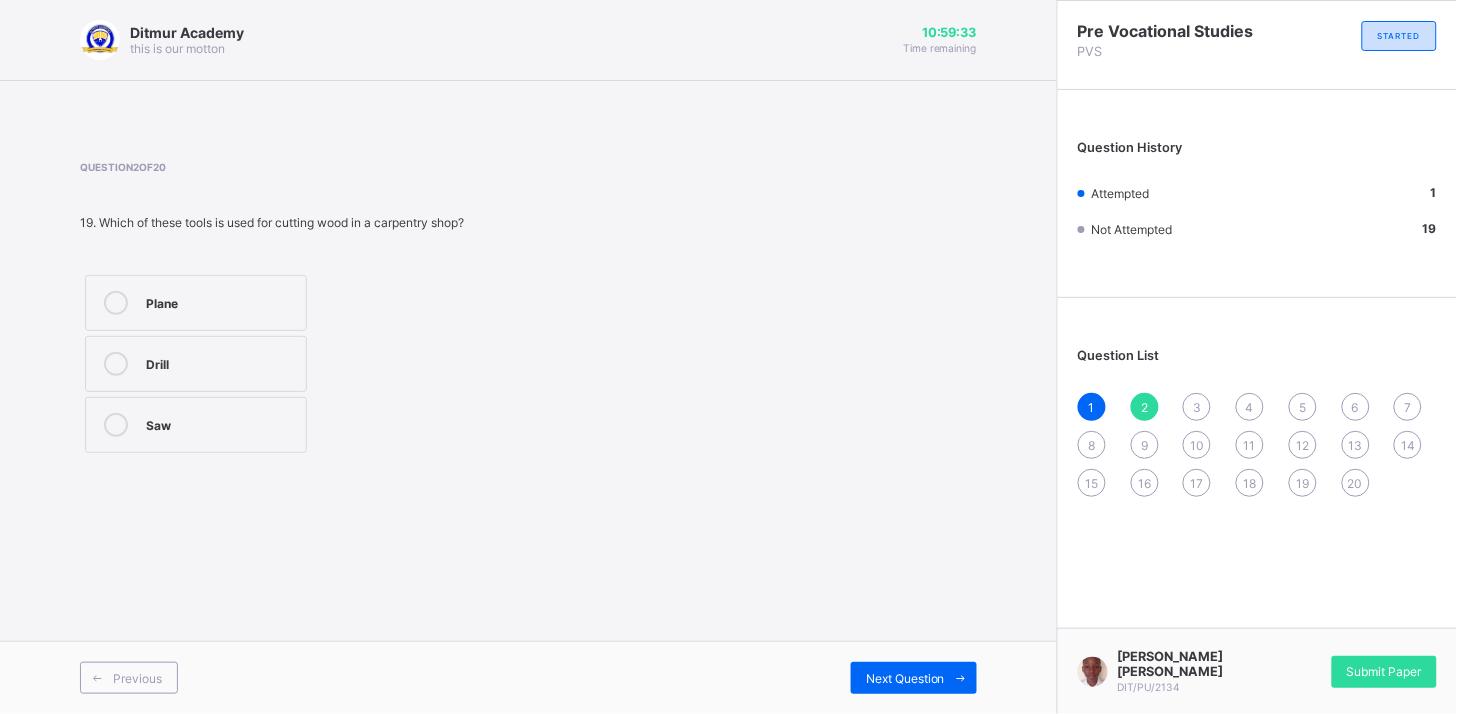 click on "Saw" at bounding box center (221, 423) 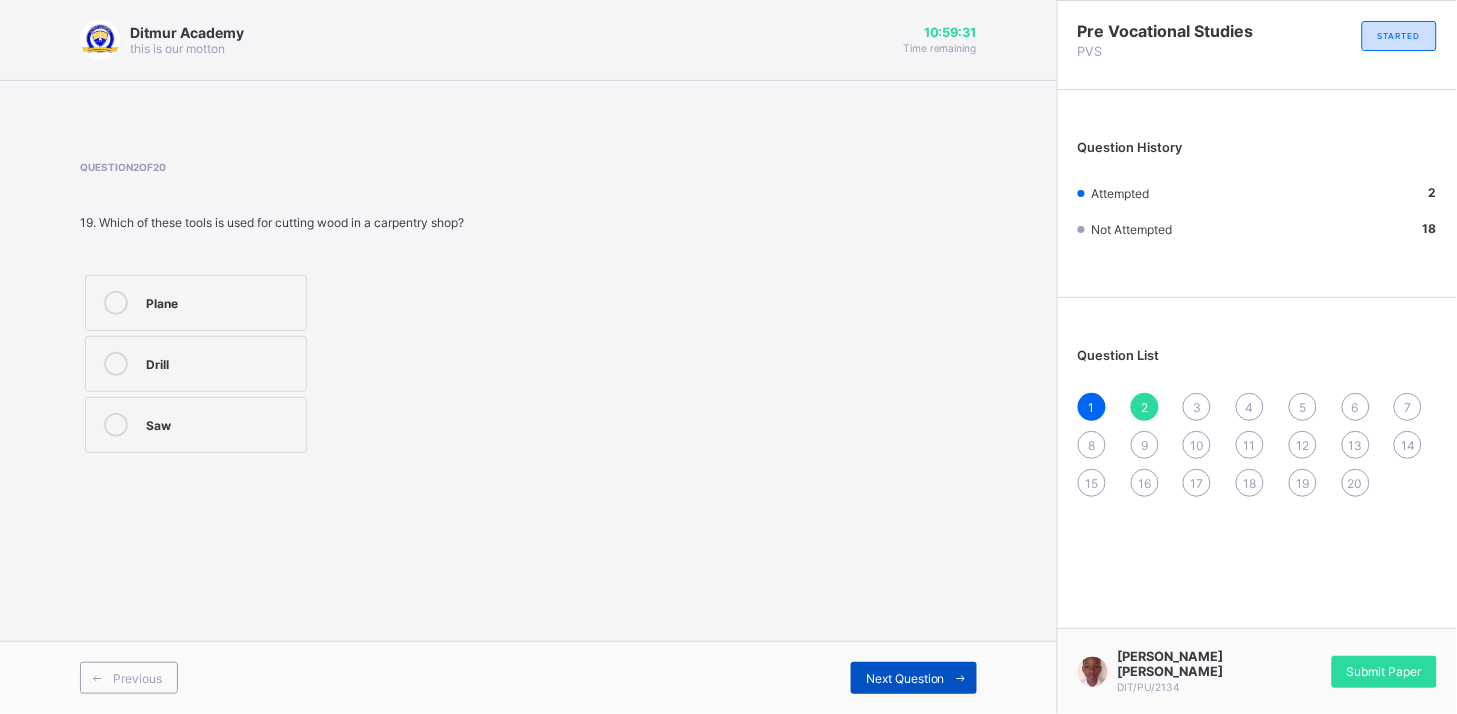 click at bounding box center (961, 678) 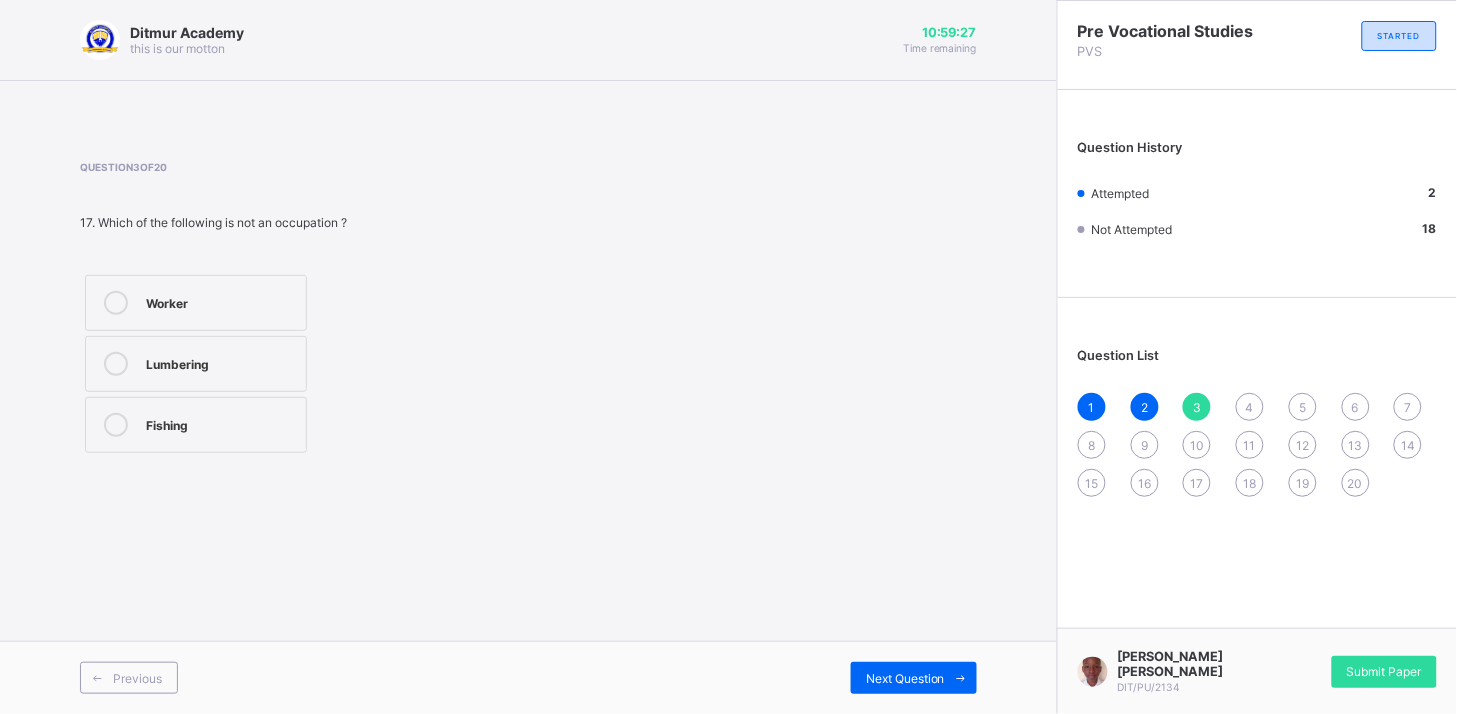 click on "Worker" at bounding box center [196, 303] 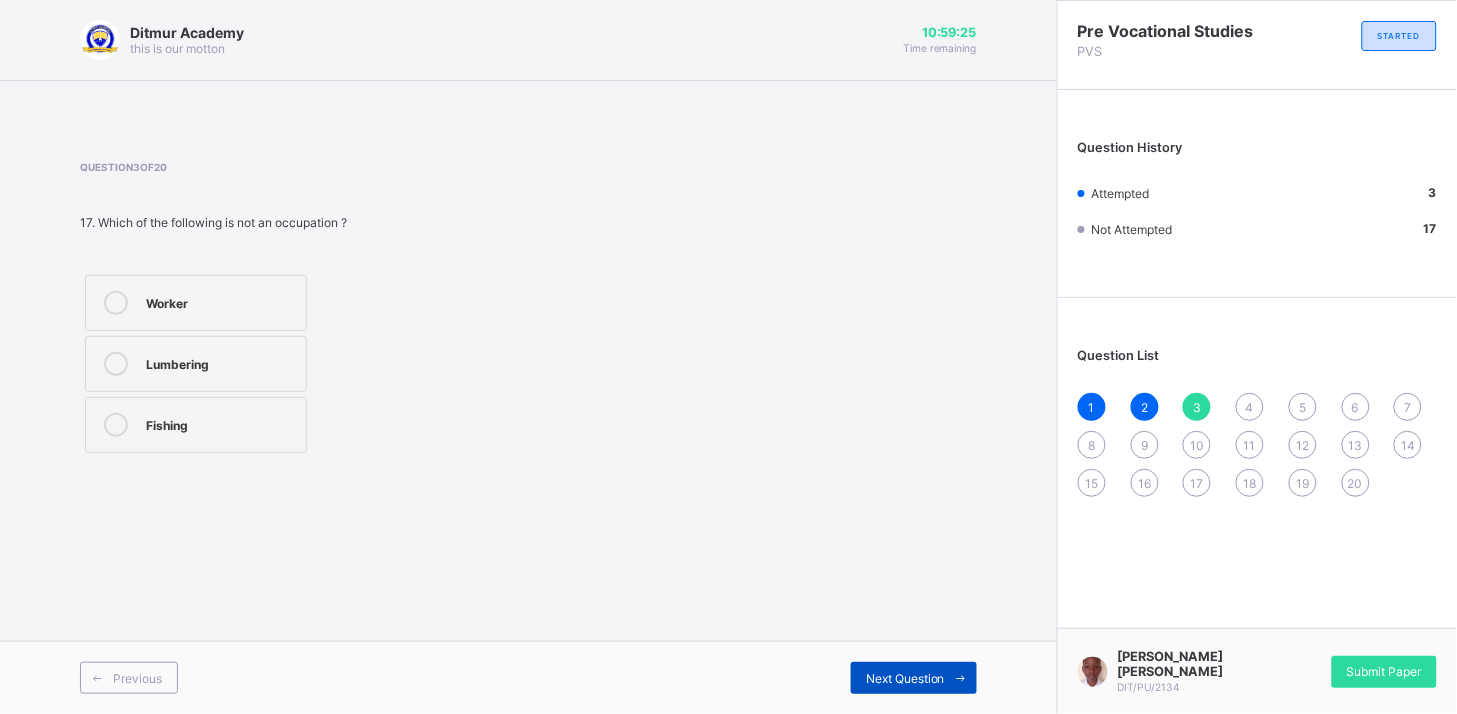 click on "Next Question" at bounding box center [914, 678] 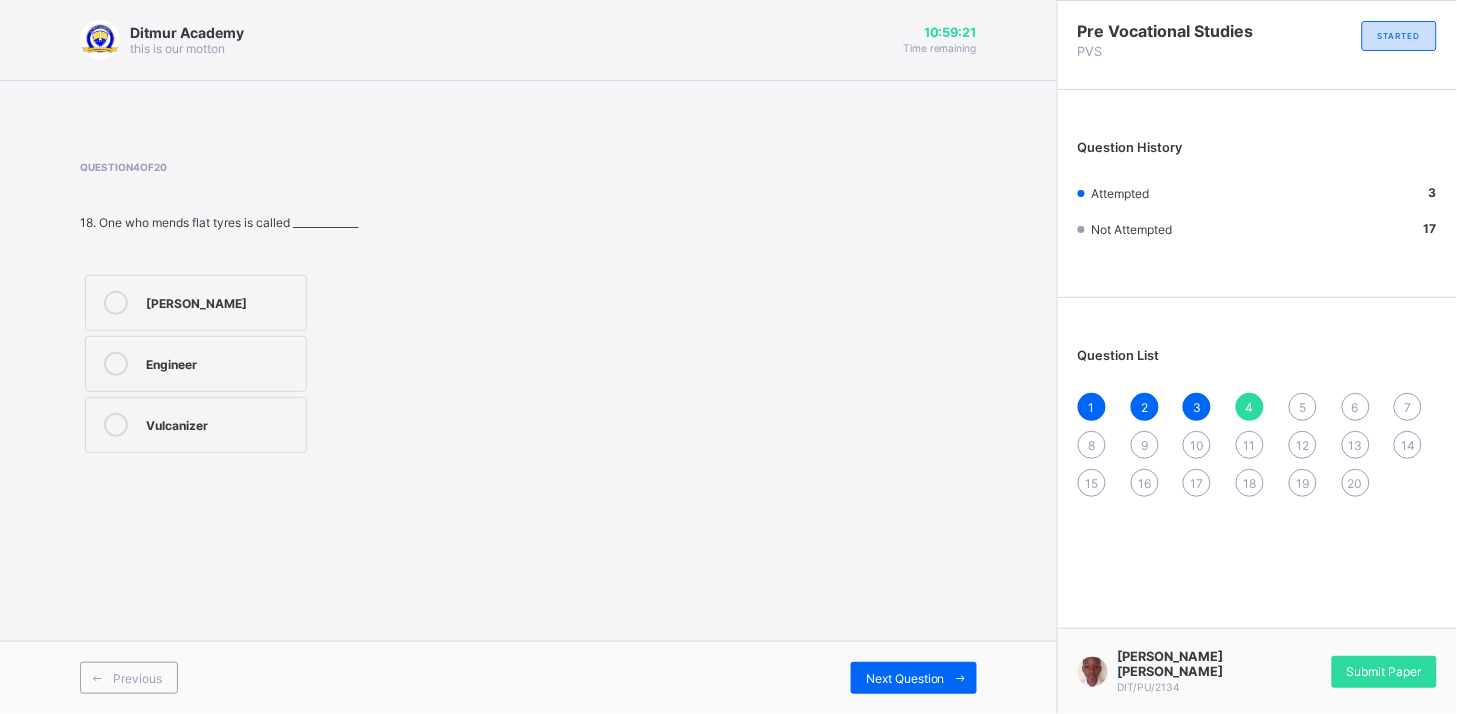 click on "Vulcanizer" at bounding box center [221, 423] 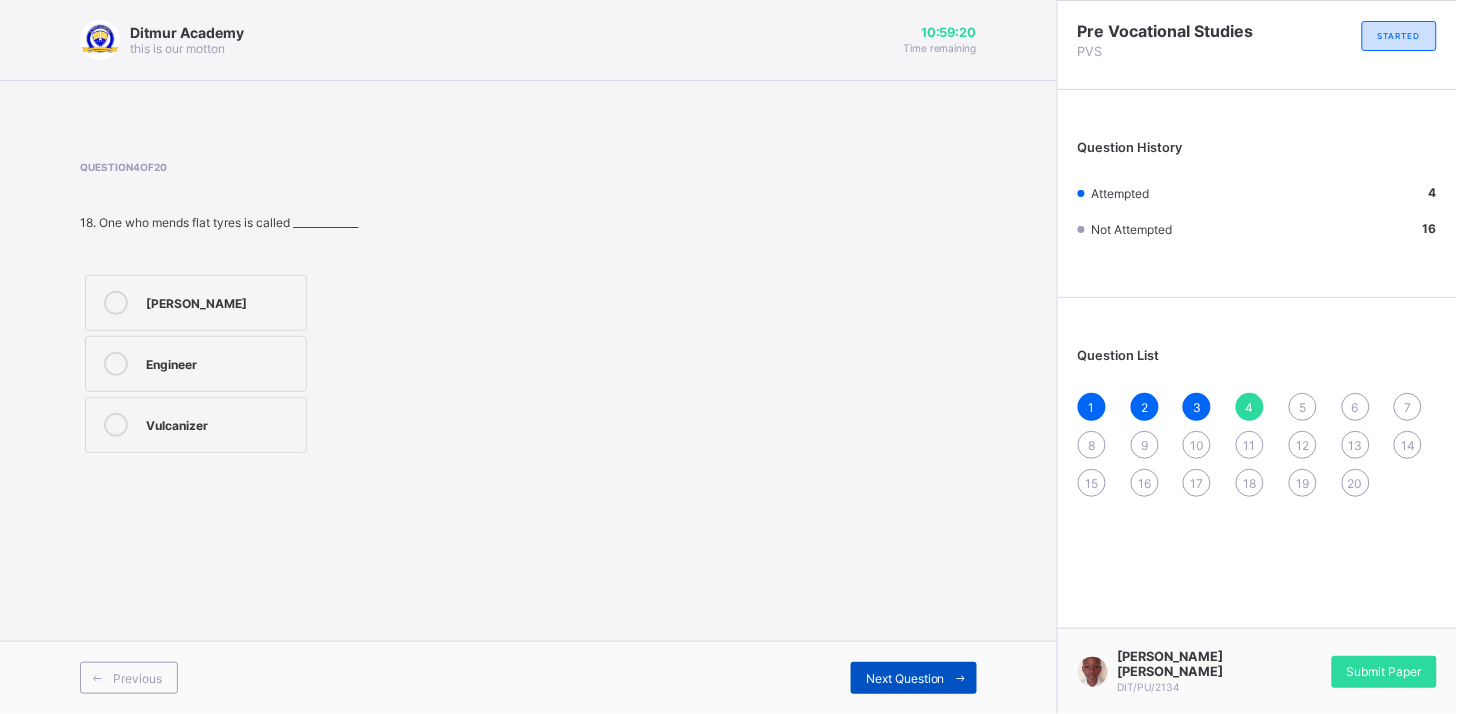 click on "Next Question" at bounding box center [914, 678] 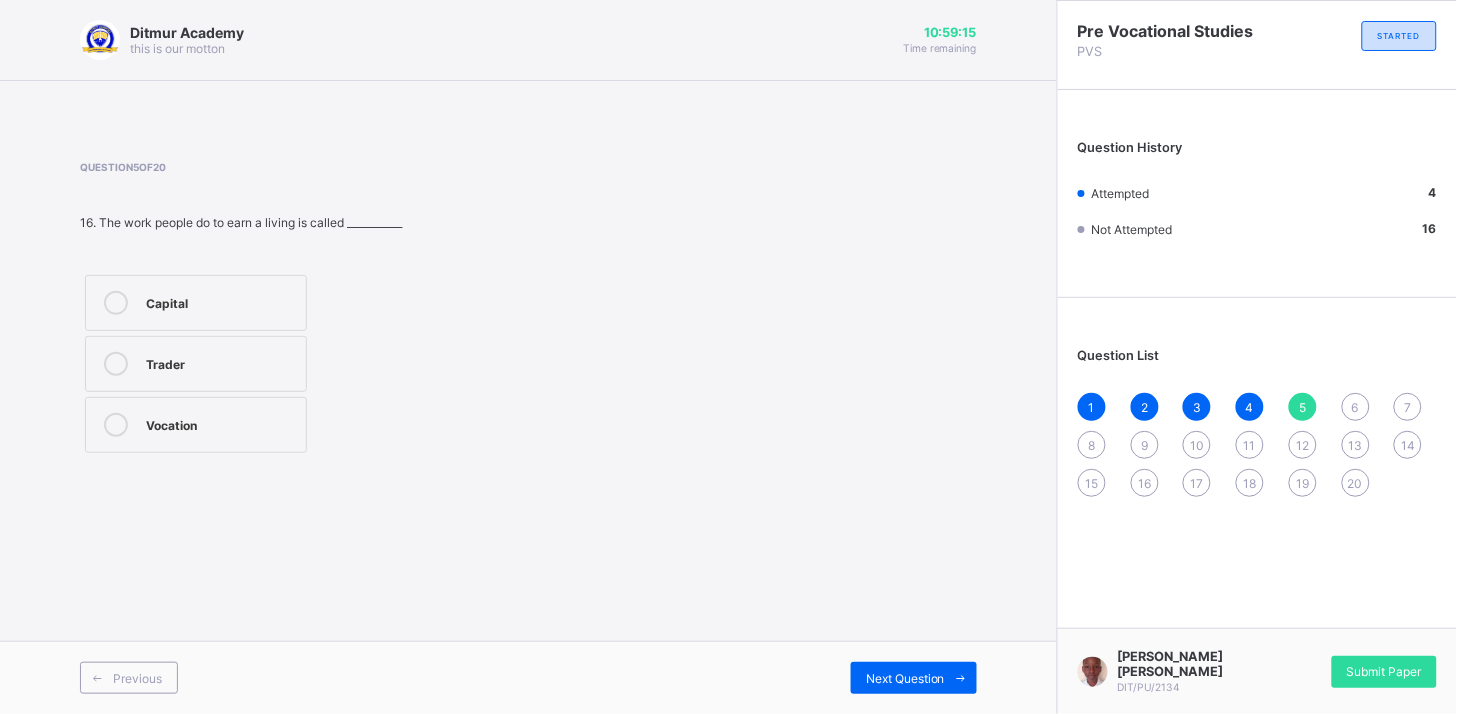 click on "Vocation" at bounding box center [221, 423] 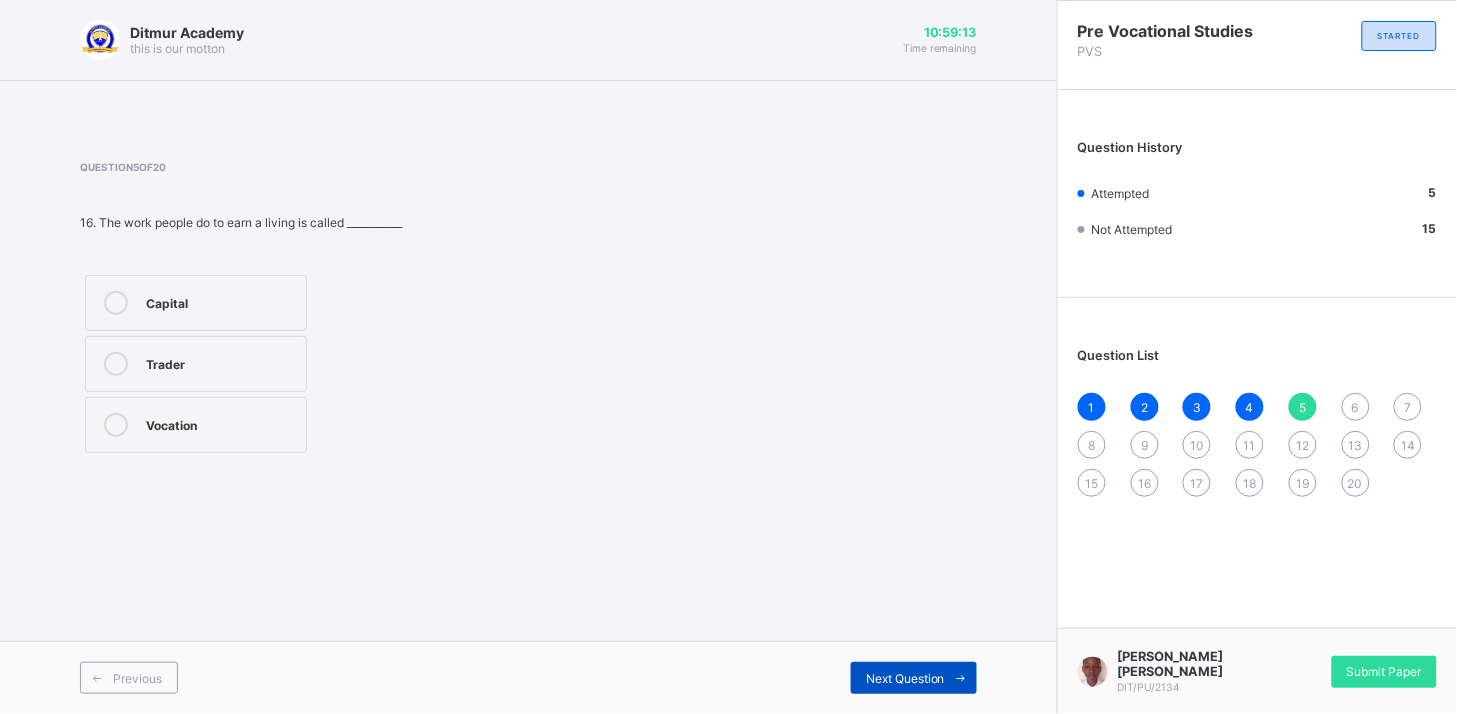 click on "Next Question" at bounding box center (905, 678) 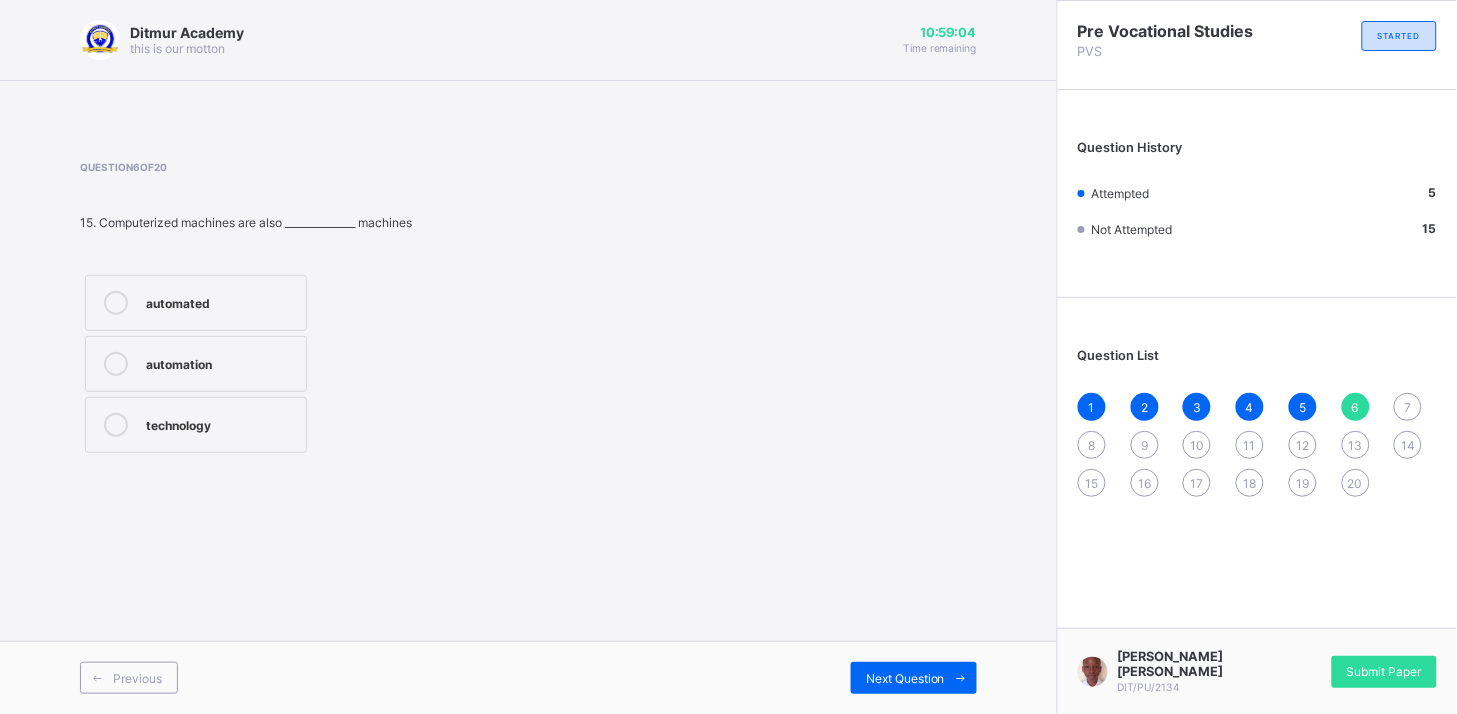 click on "technology" at bounding box center [221, 423] 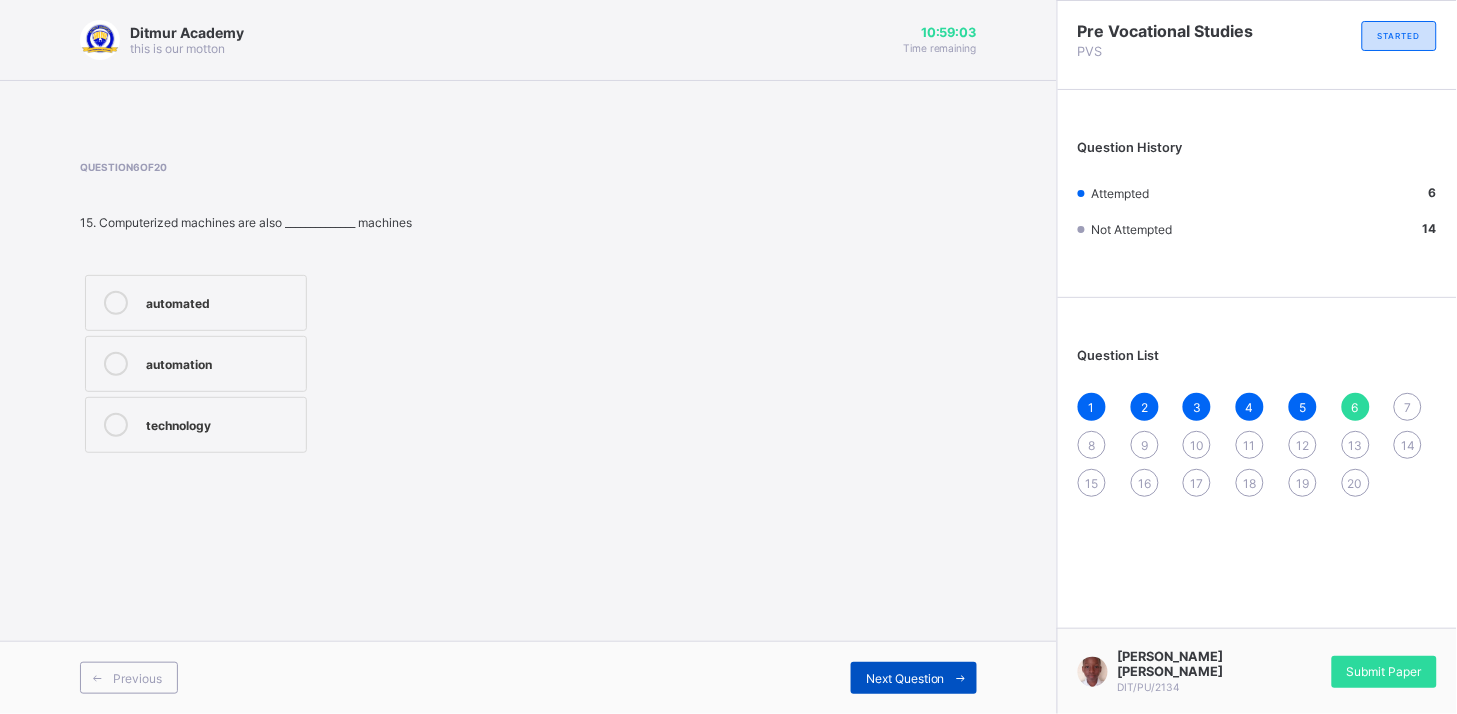 click on "Next Question" at bounding box center [914, 678] 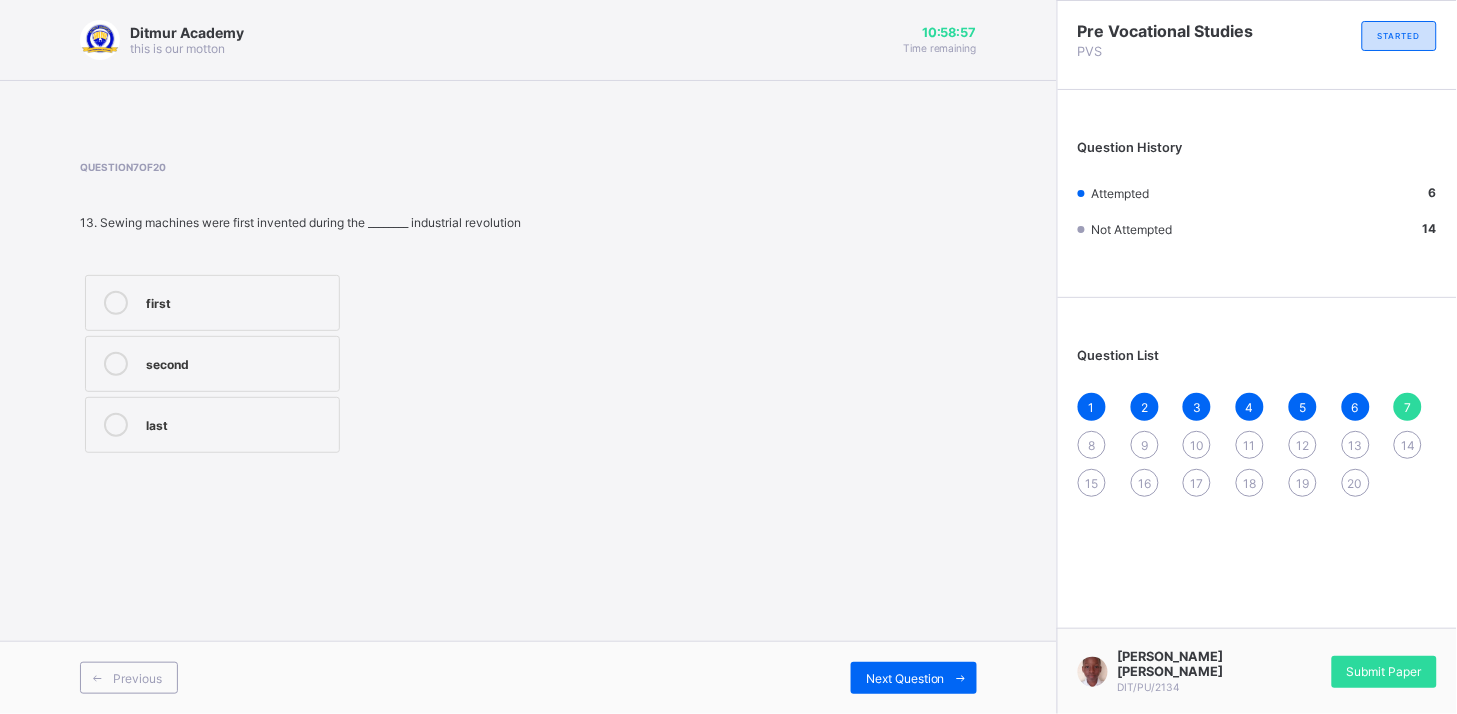 click on "second" at bounding box center (237, 362) 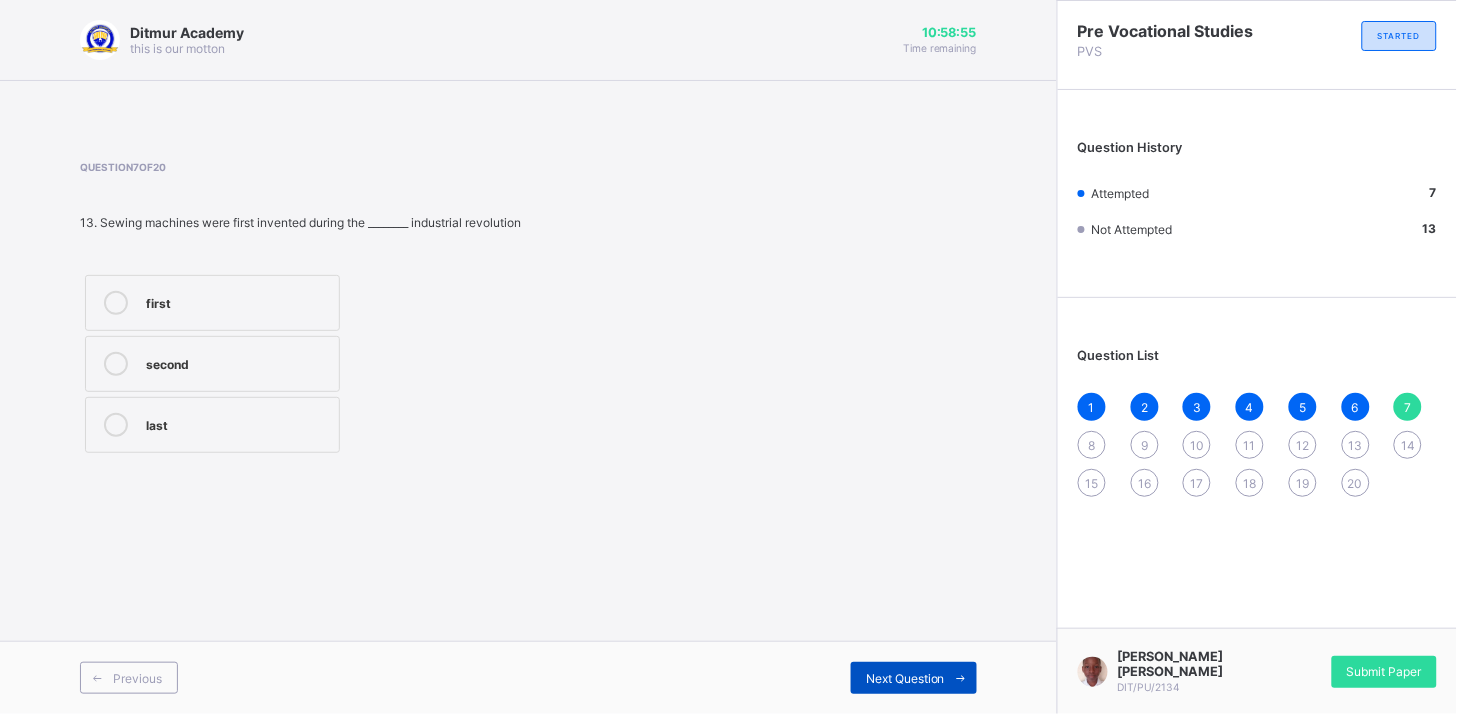 click on "Next Question" at bounding box center (914, 678) 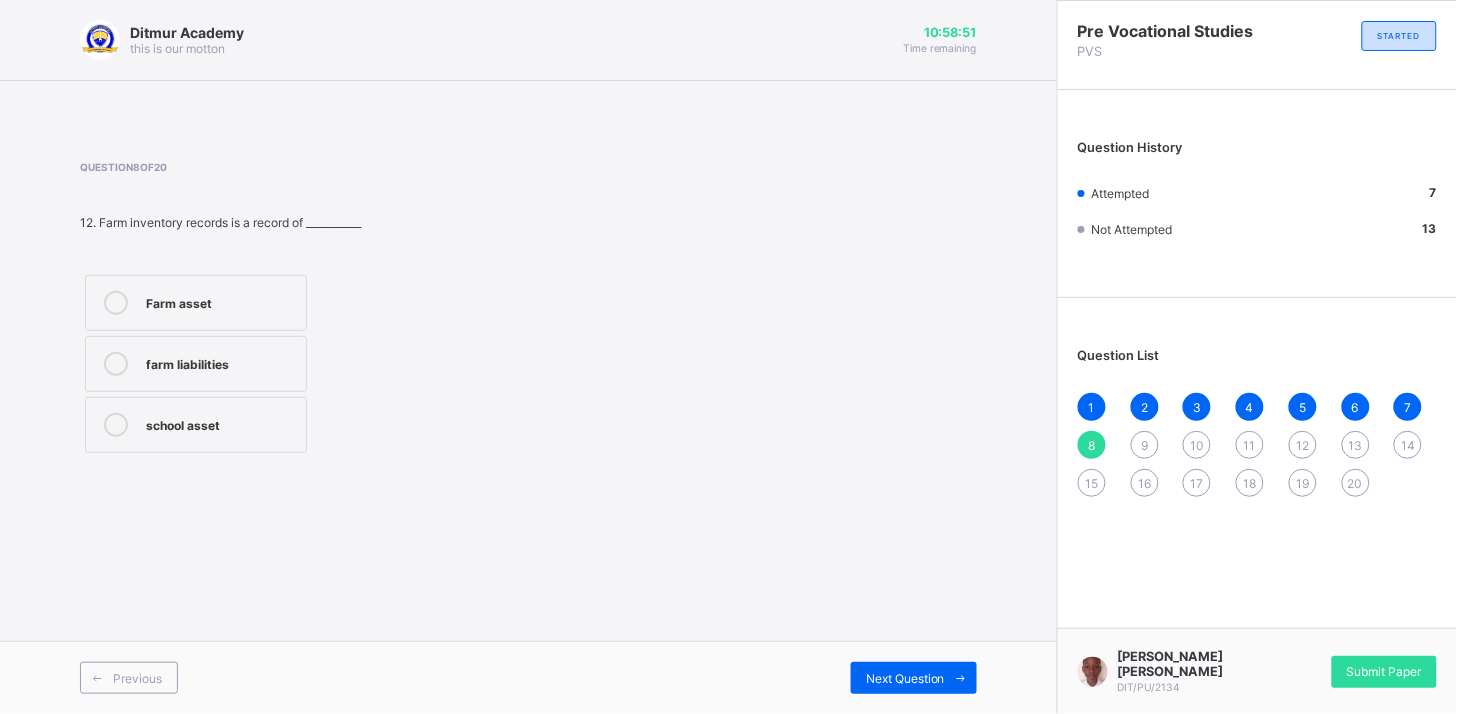 click on "Farm asset" at bounding box center (221, 301) 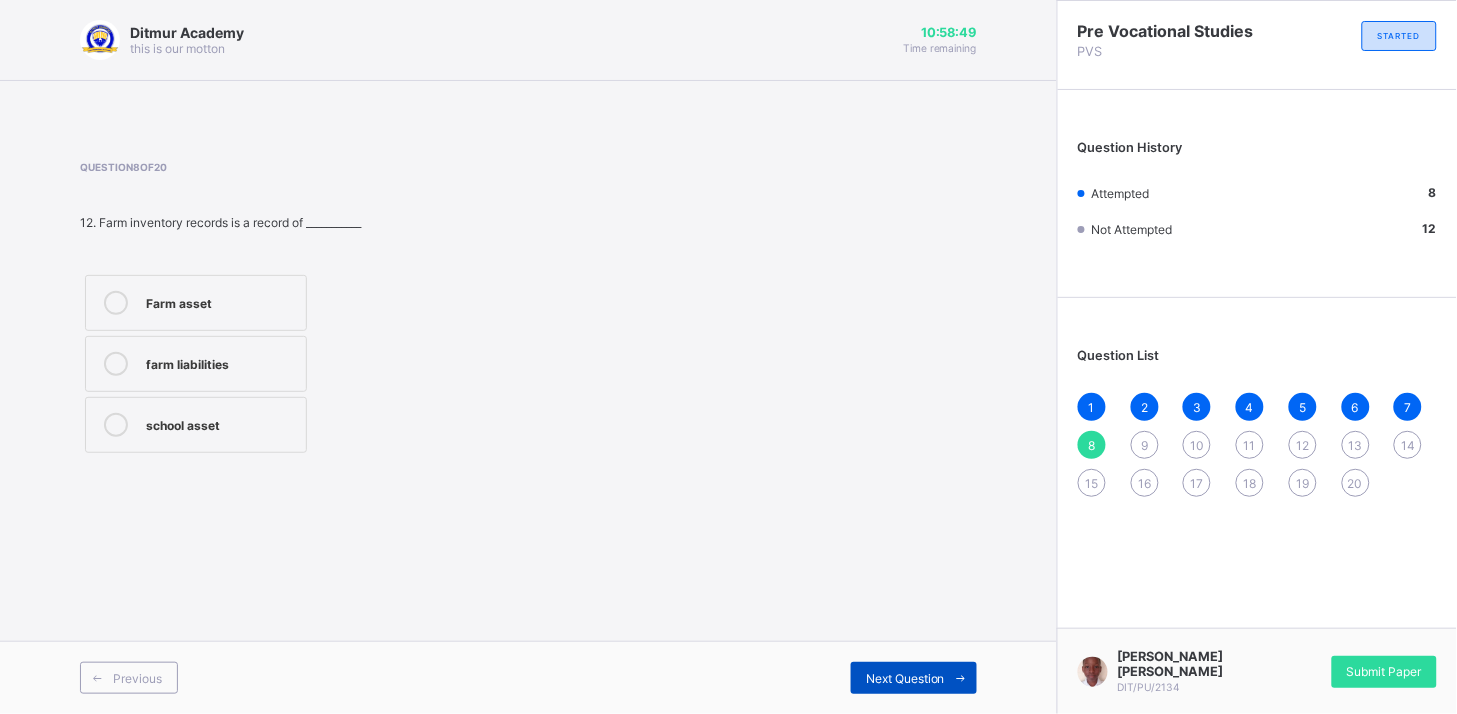 click on "Next Question" at bounding box center (914, 678) 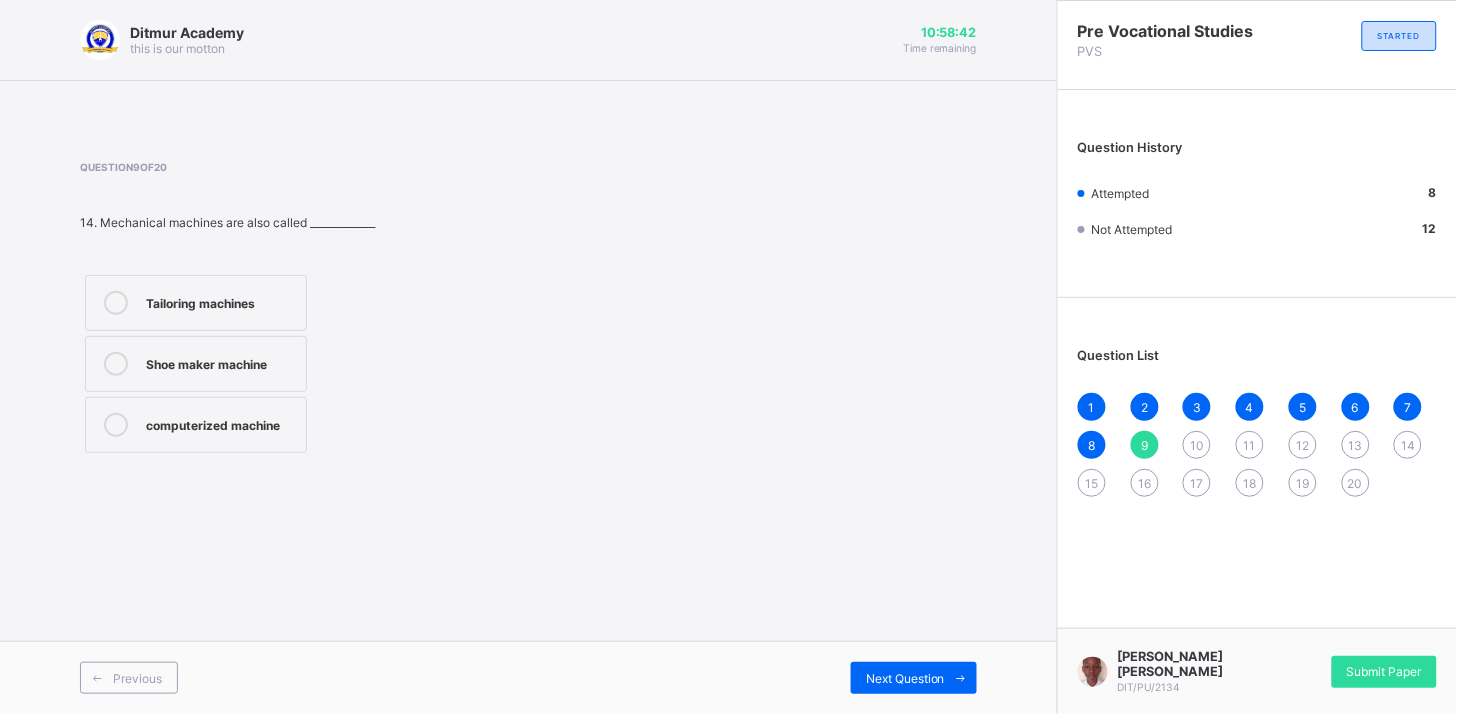 click on "computerized machine" at bounding box center (221, 423) 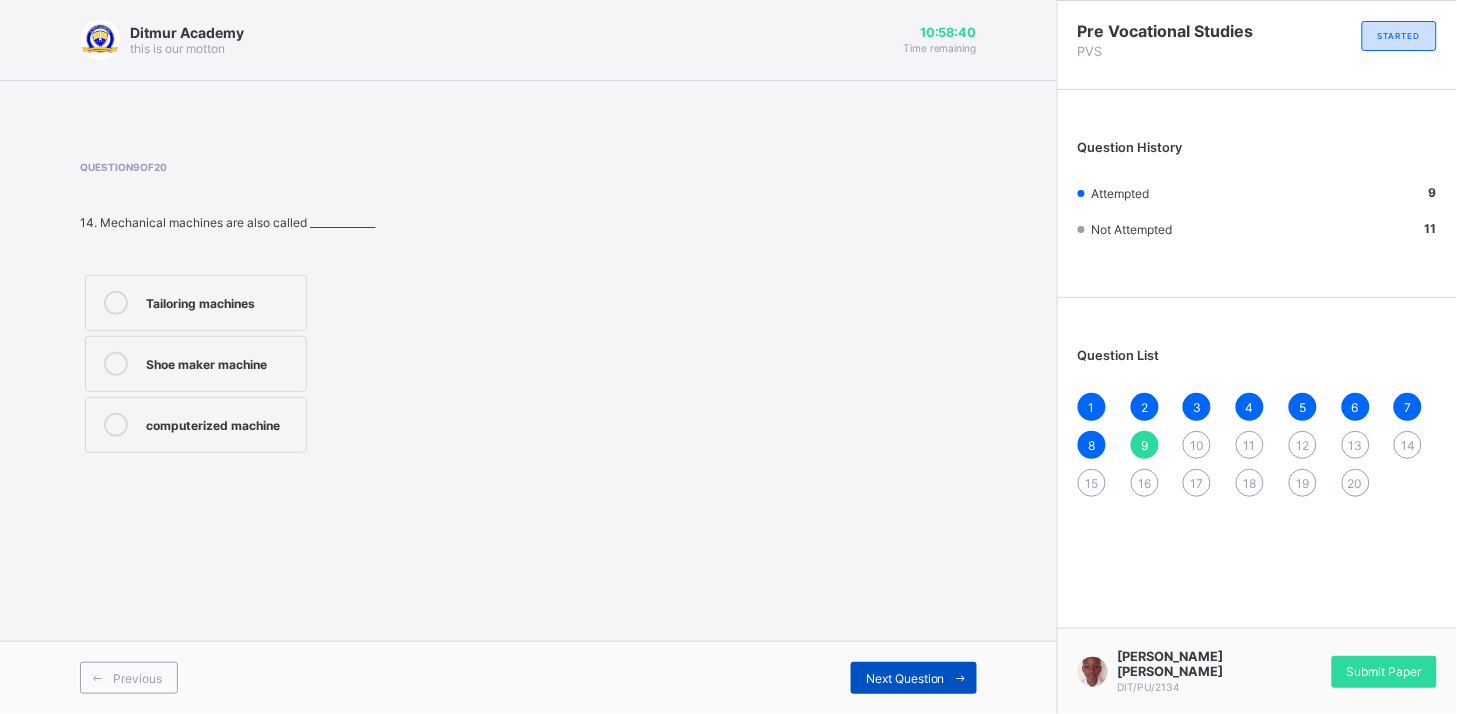 click on "Next Question" at bounding box center (914, 678) 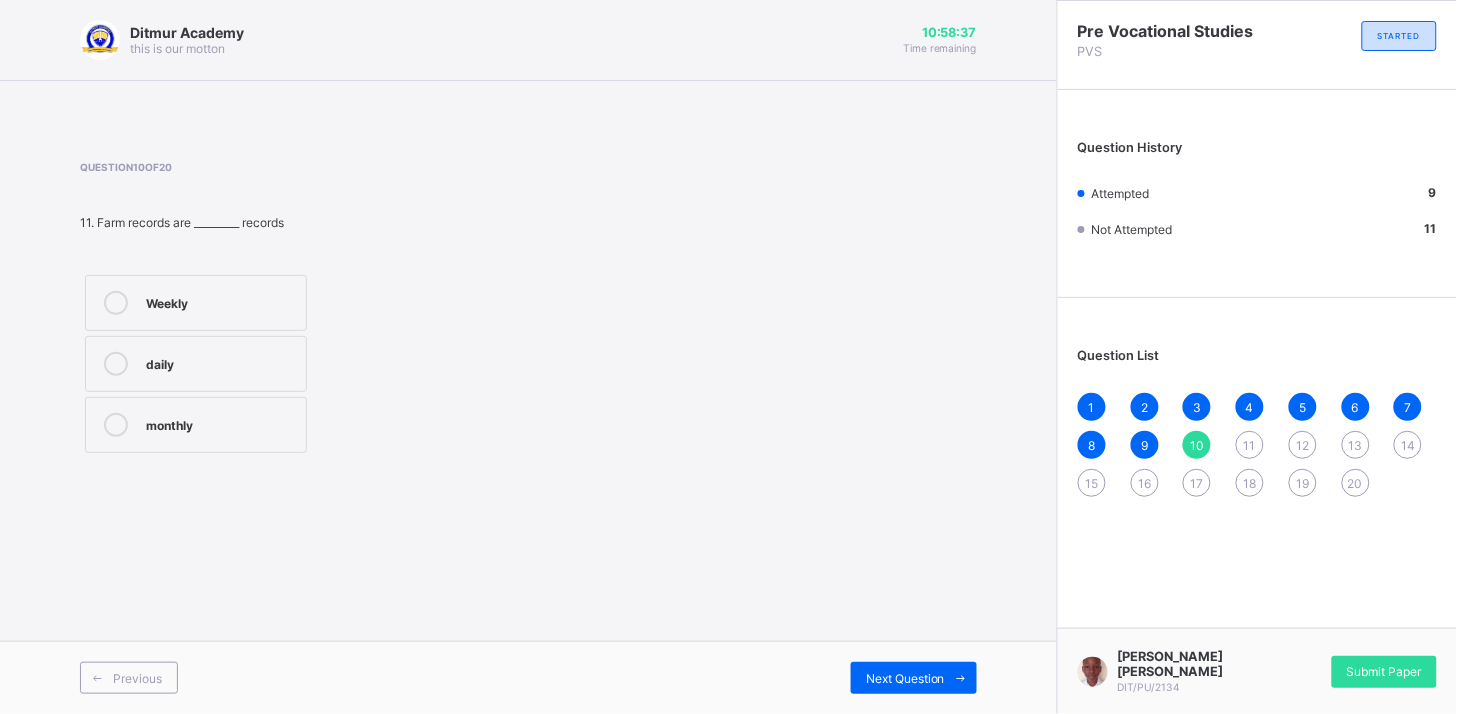 click on "daily" at bounding box center [221, 362] 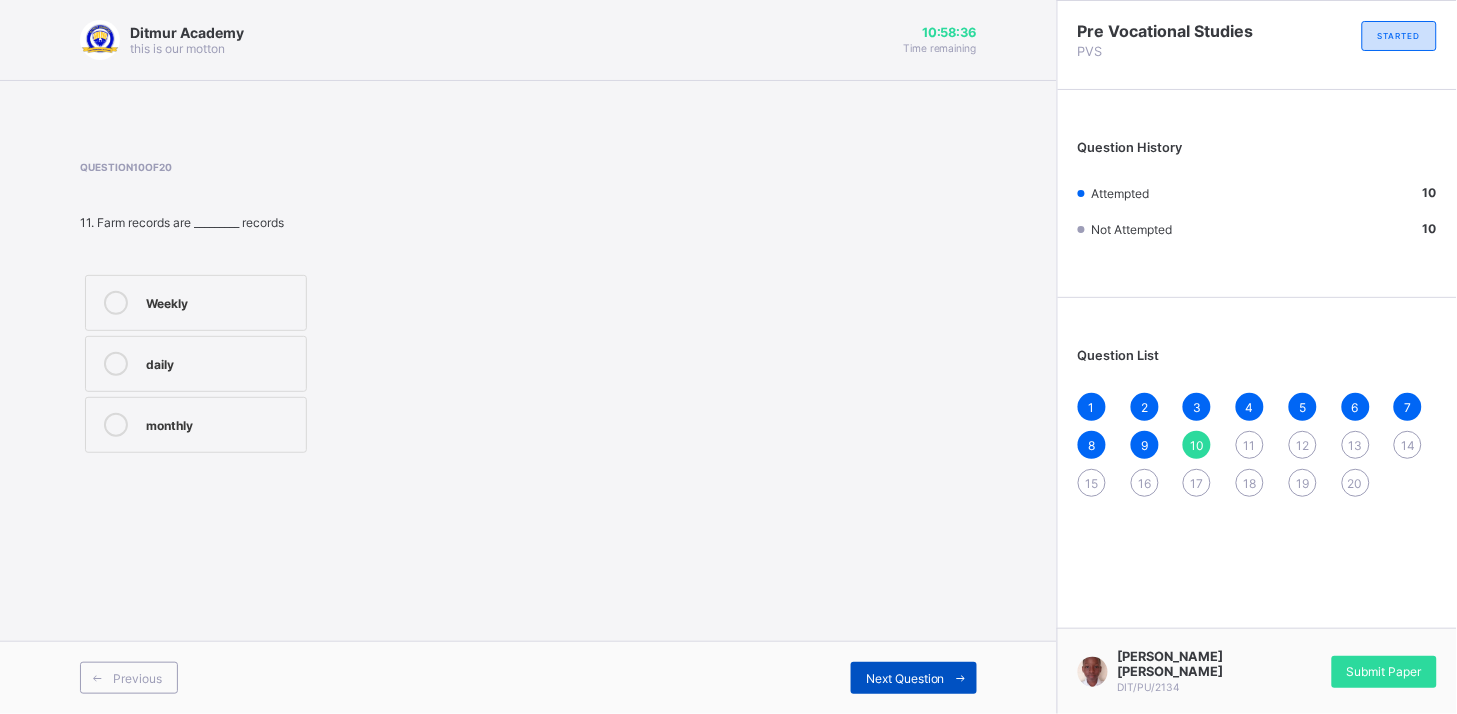click on "Next Question" at bounding box center (905, 678) 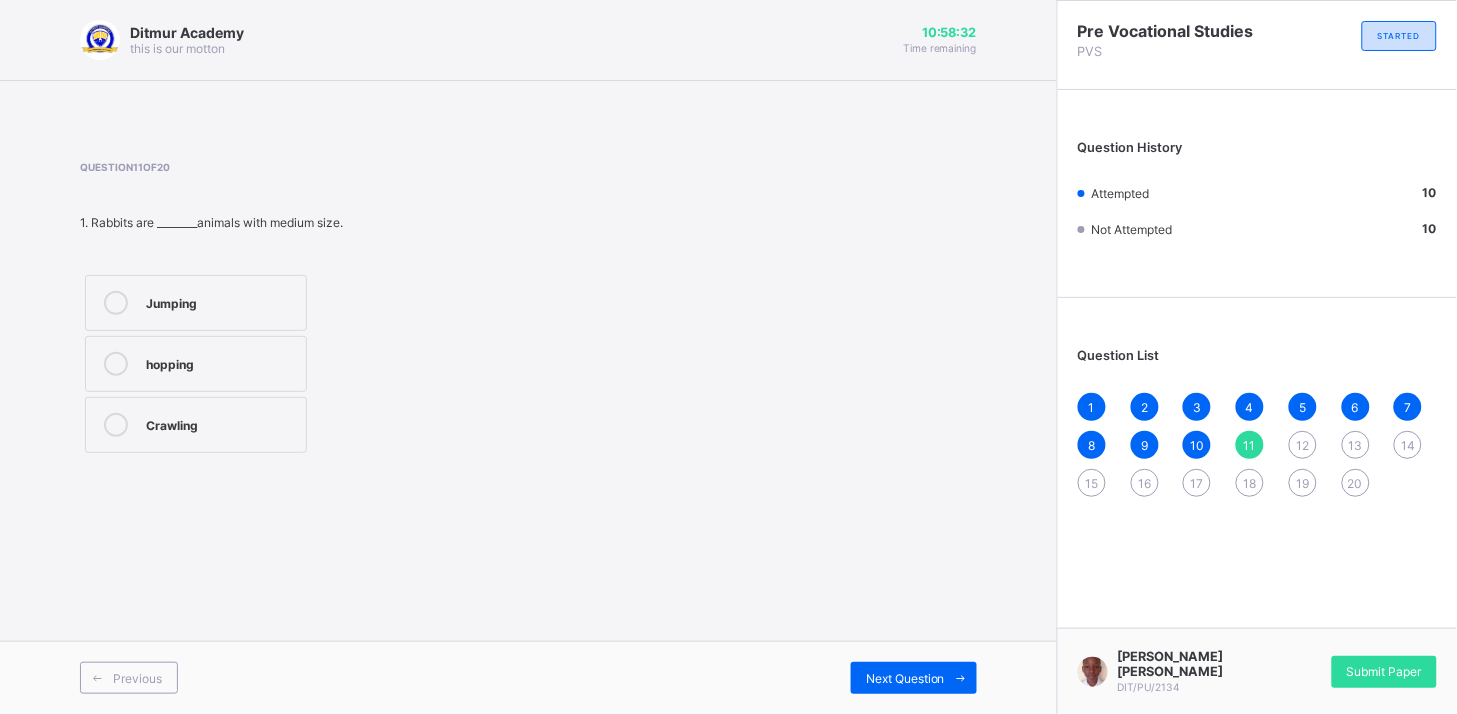 click on "hopping" at bounding box center (221, 364) 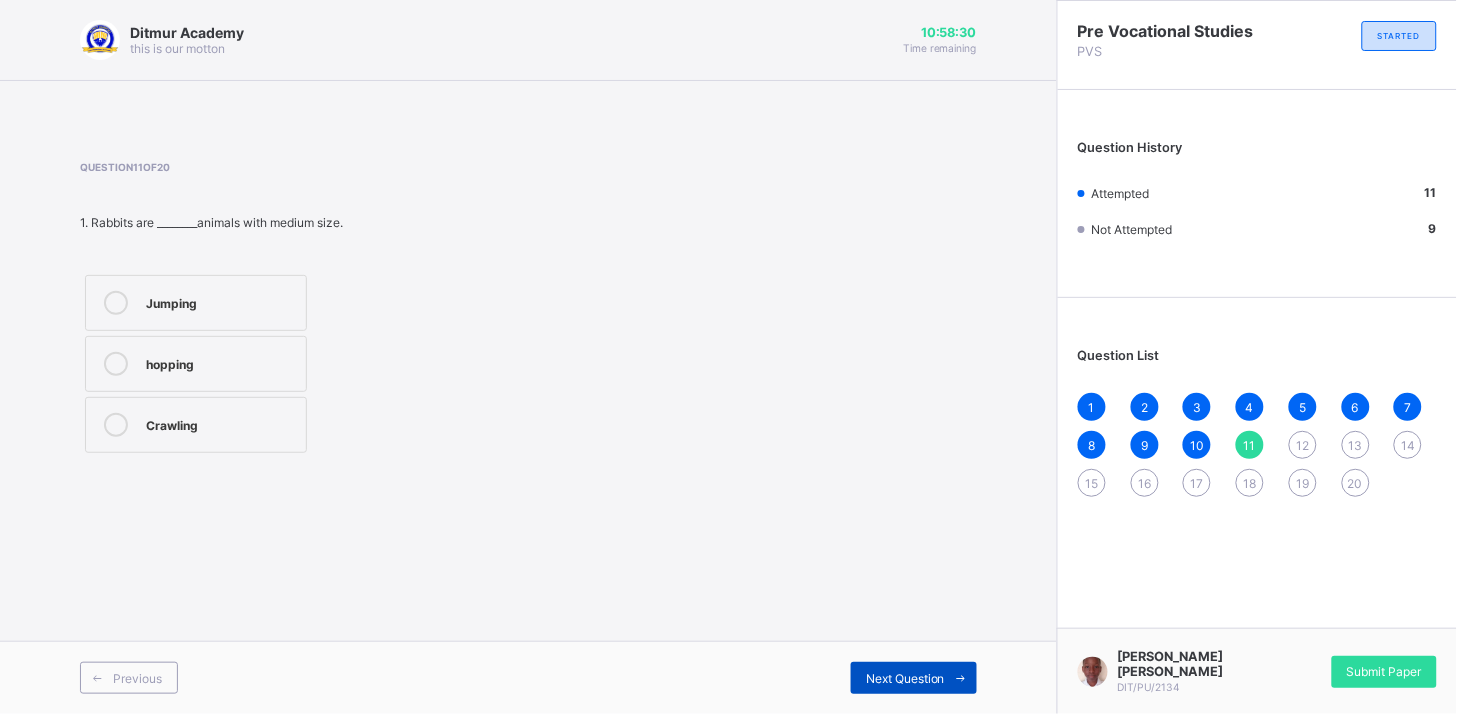click on "Next Question" at bounding box center [905, 678] 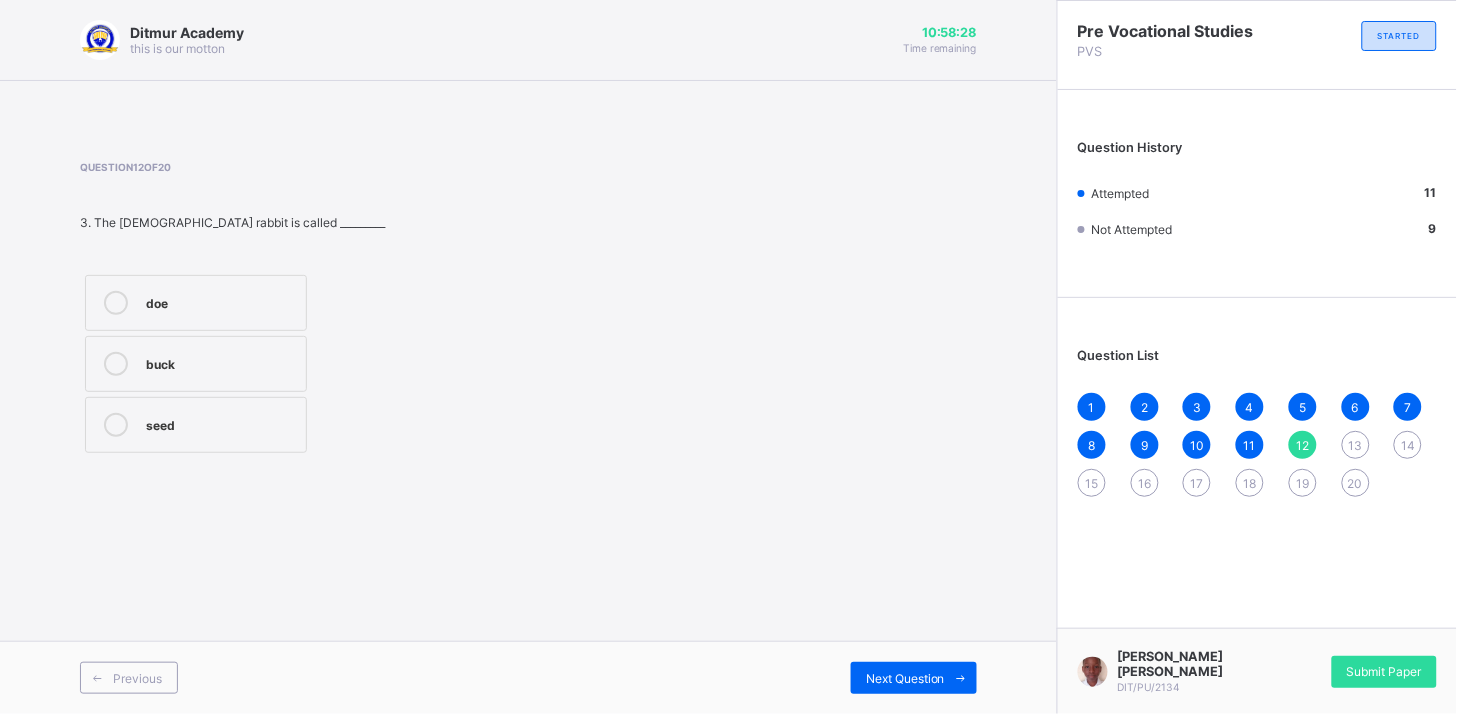 click on "buck" at bounding box center (196, 364) 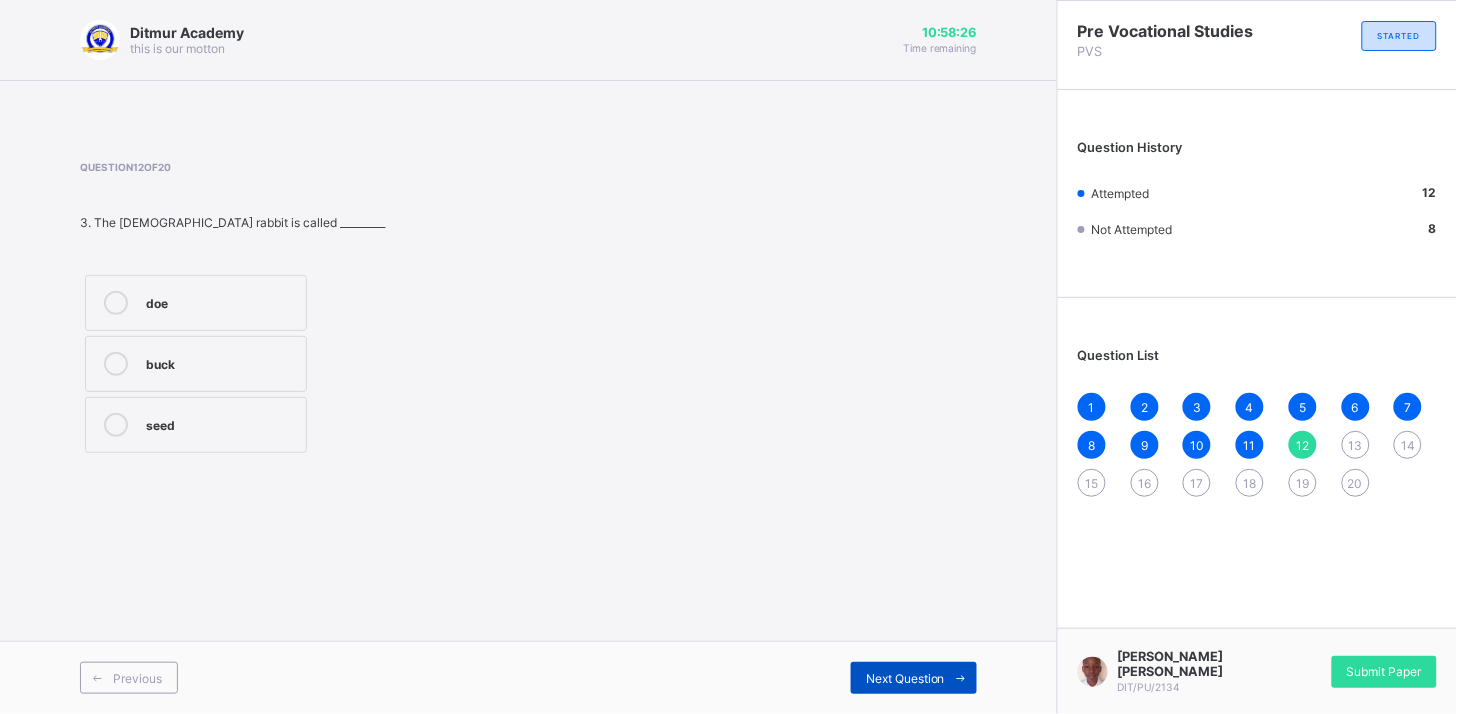 click at bounding box center (961, 678) 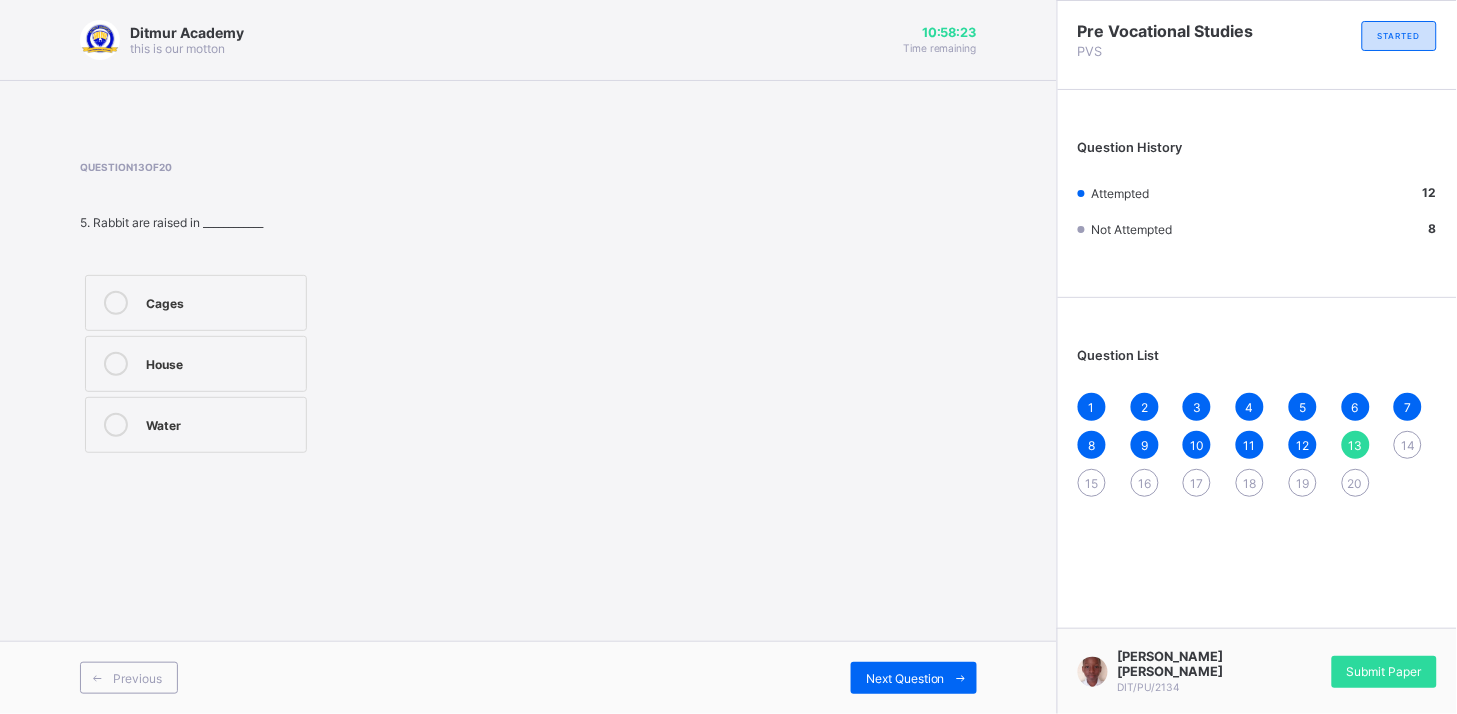 click on "Cages" at bounding box center [221, 301] 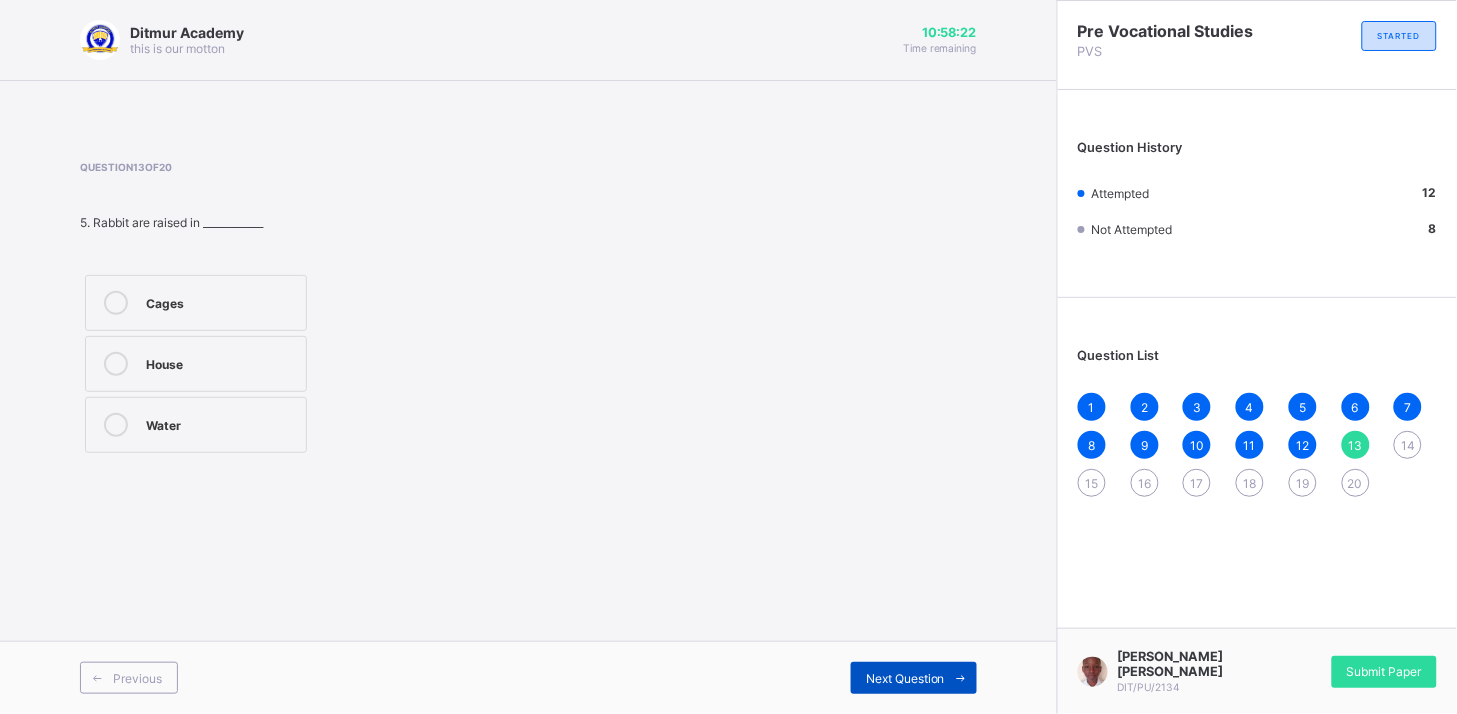 click on "Next Question" at bounding box center [905, 678] 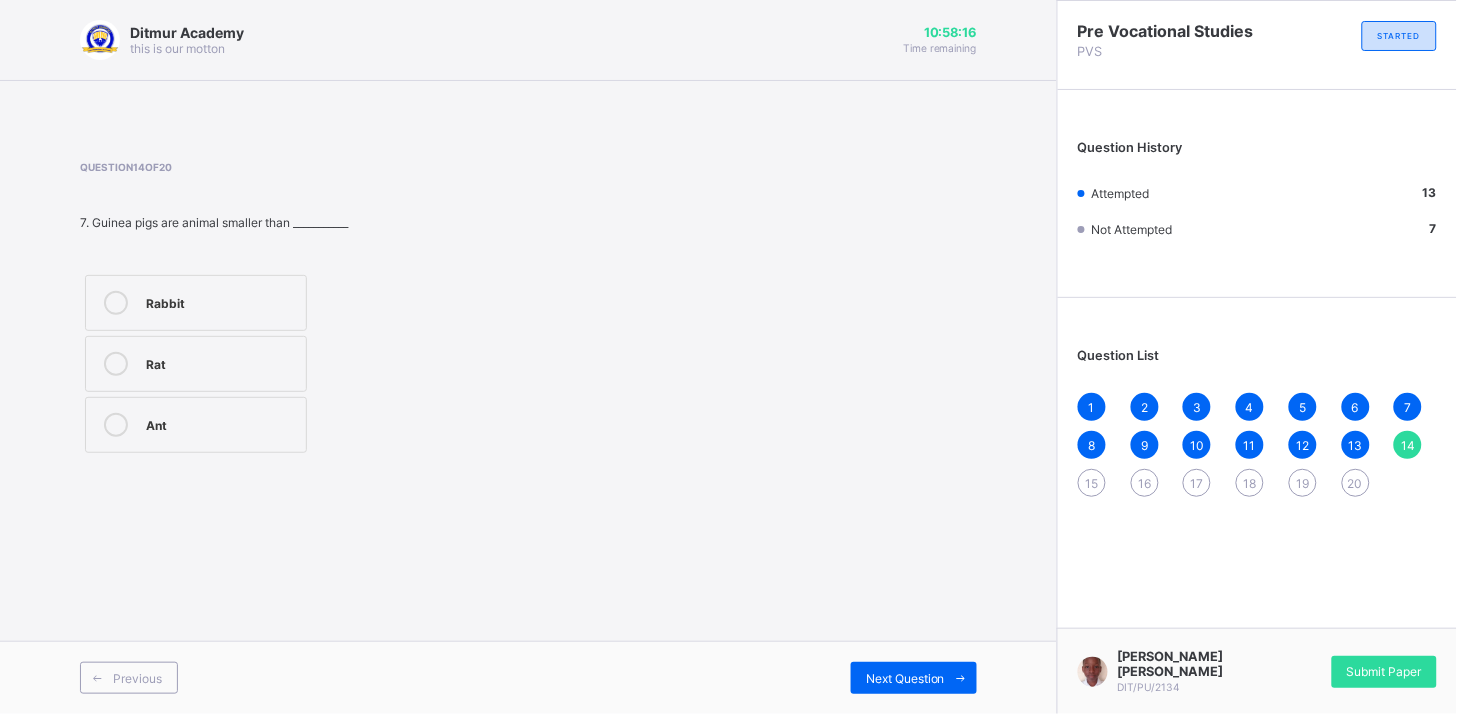click at bounding box center [116, 364] 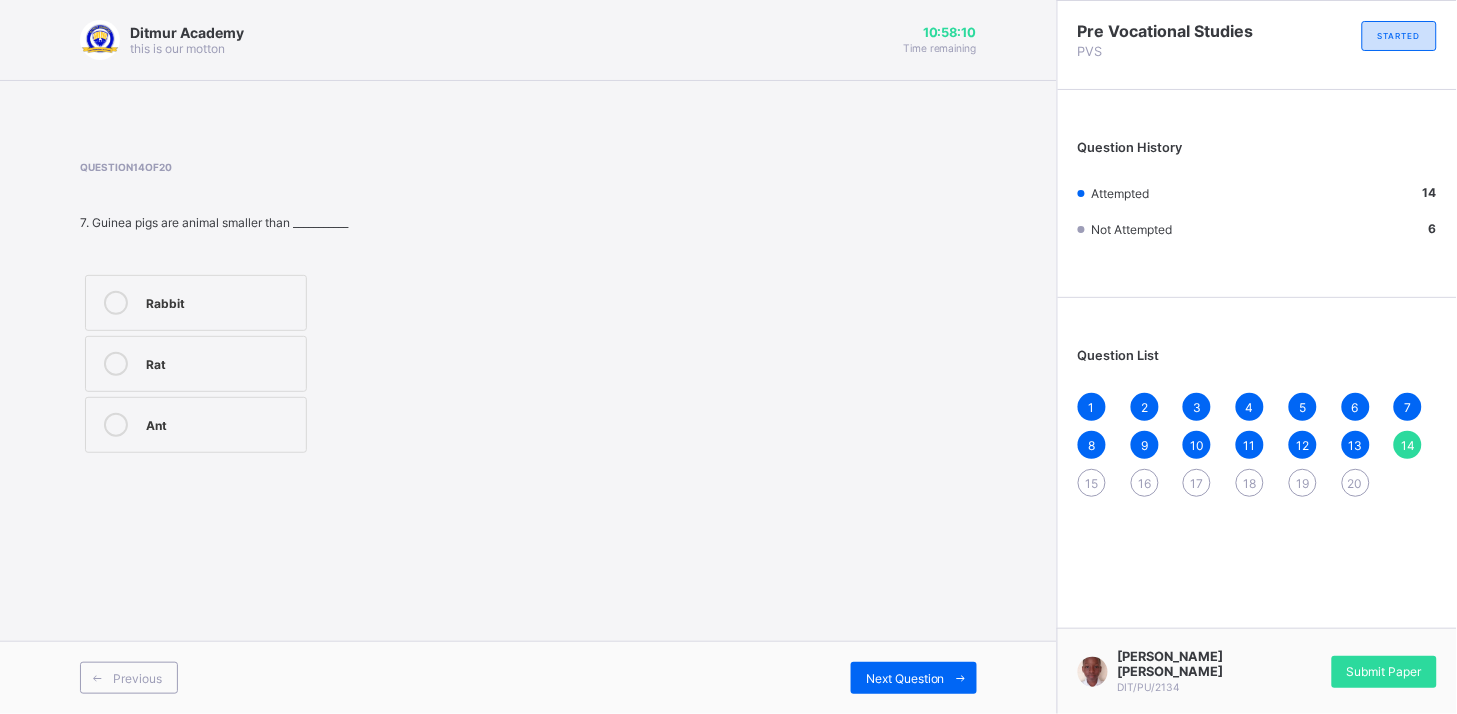 click on "Rabbit" at bounding box center (221, 301) 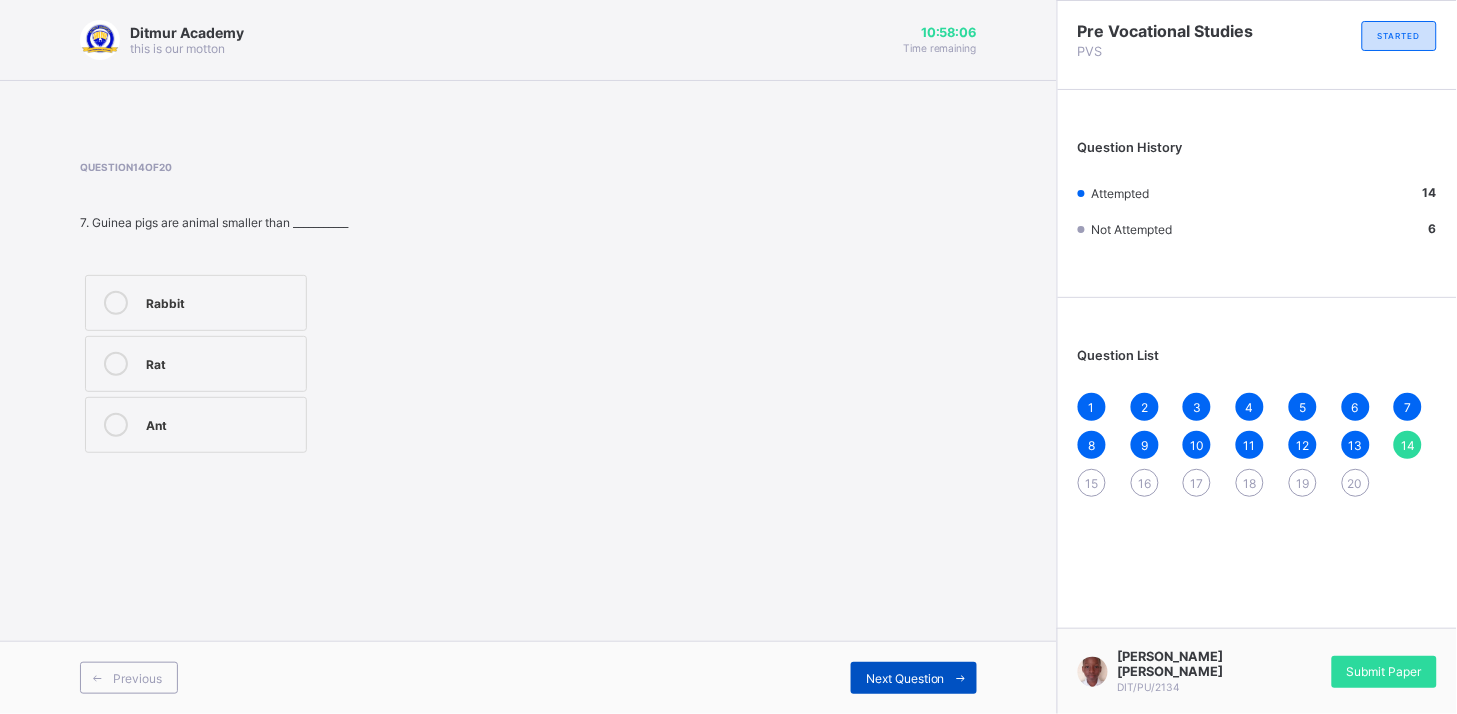 click on "Next Question" at bounding box center (905, 678) 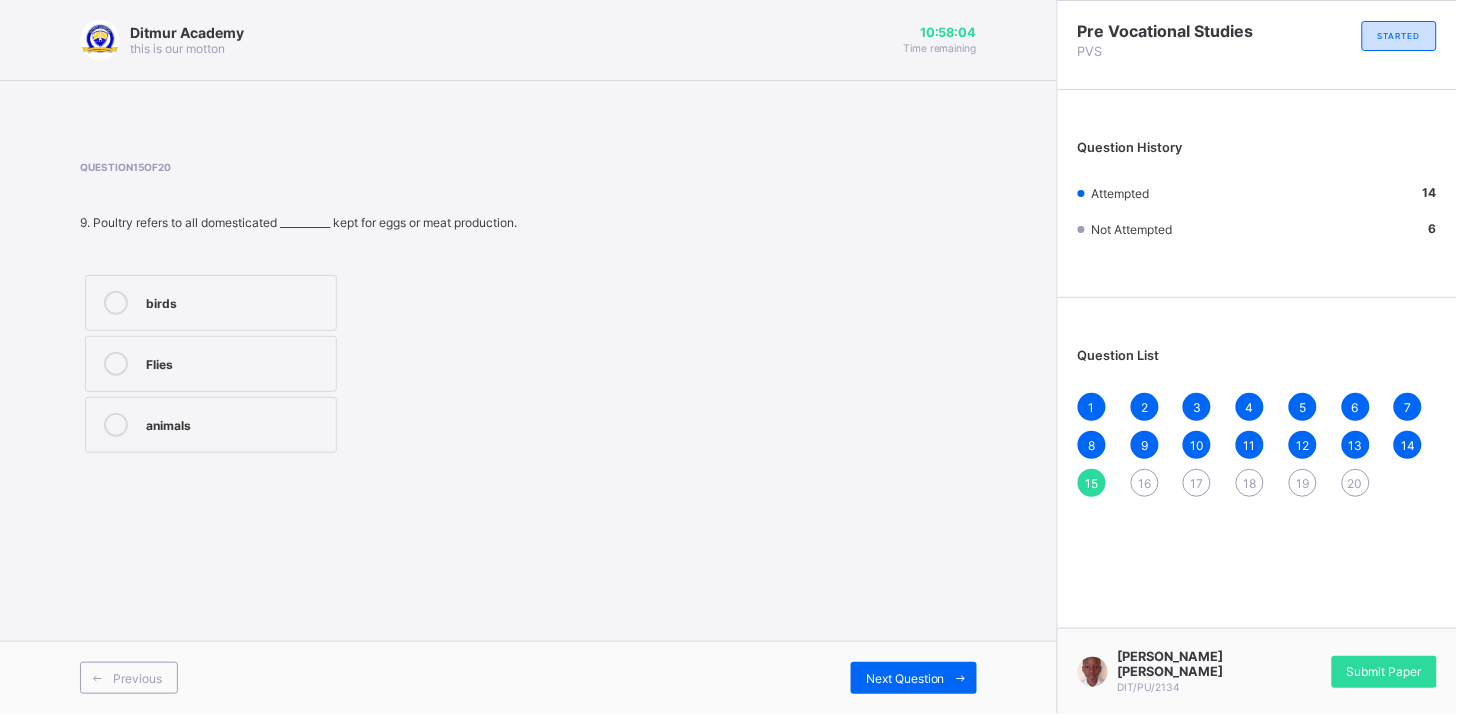 click on "birds" at bounding box center (236, 301) 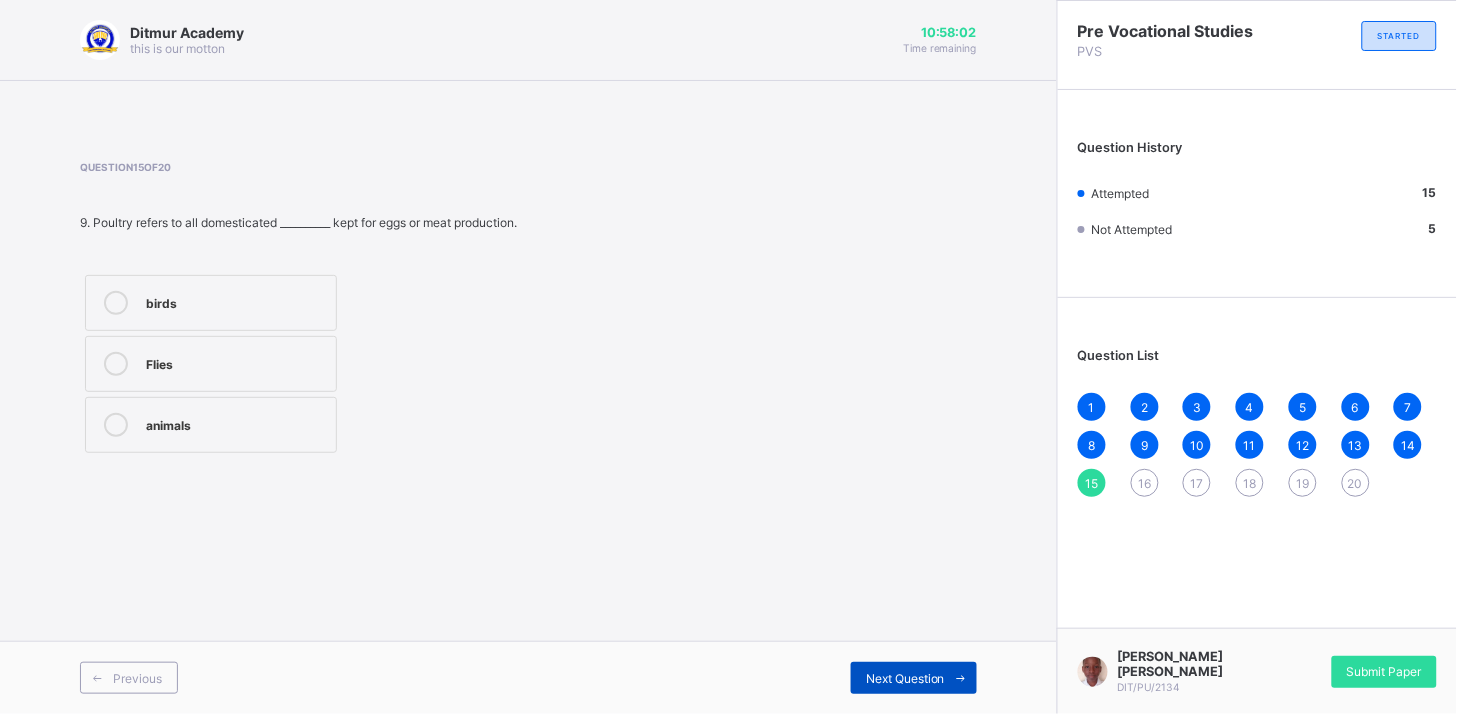 click on "Next Question" at bounding box center (914, 678) 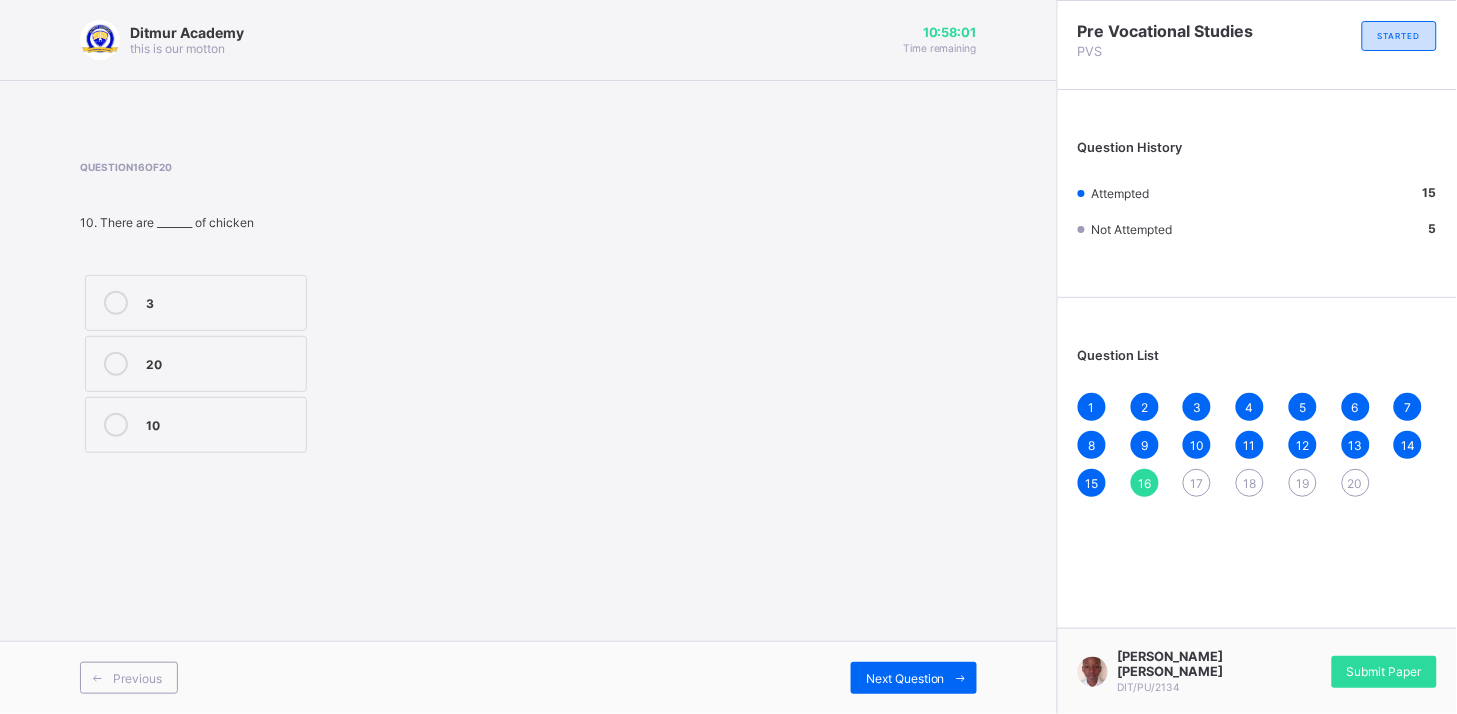 click on "3" at bounding box center [196, 303] 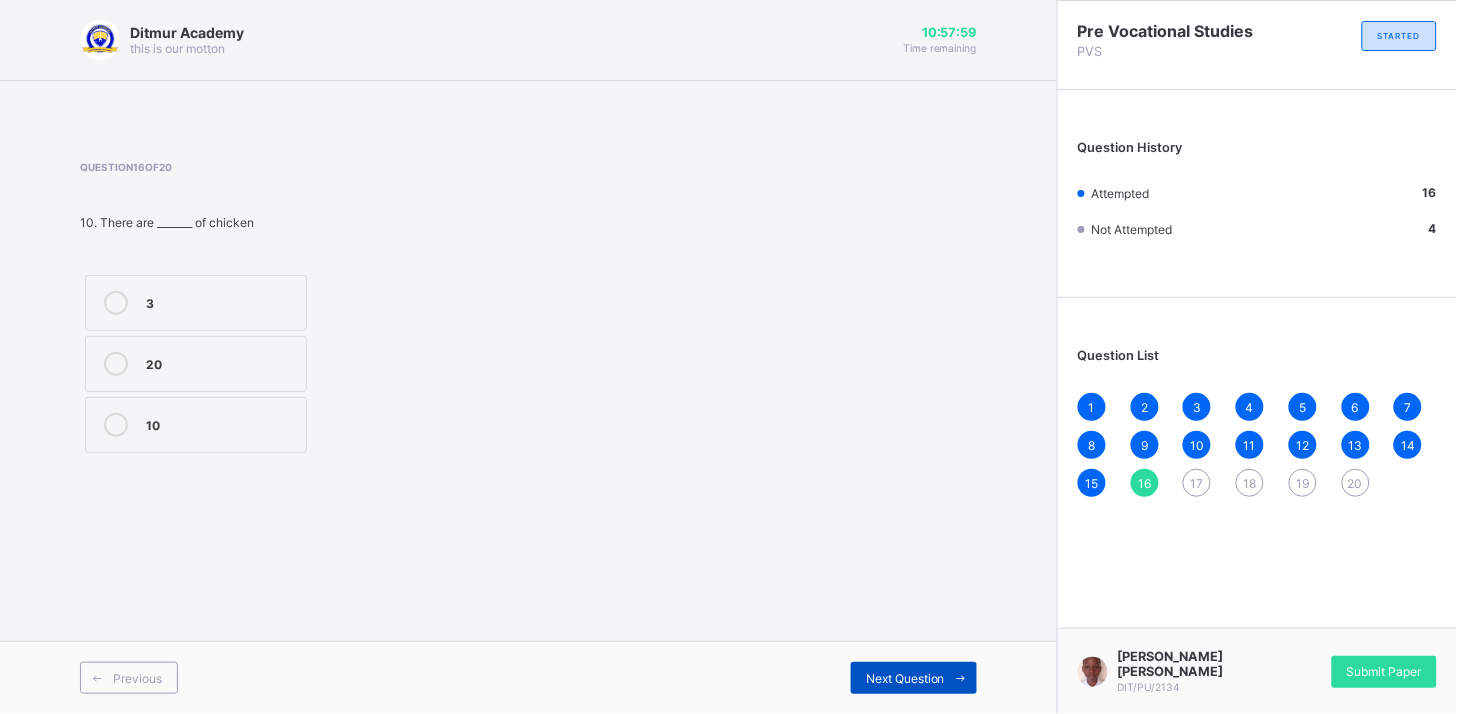 click on "Next Question" at bounding box center [914, 678] 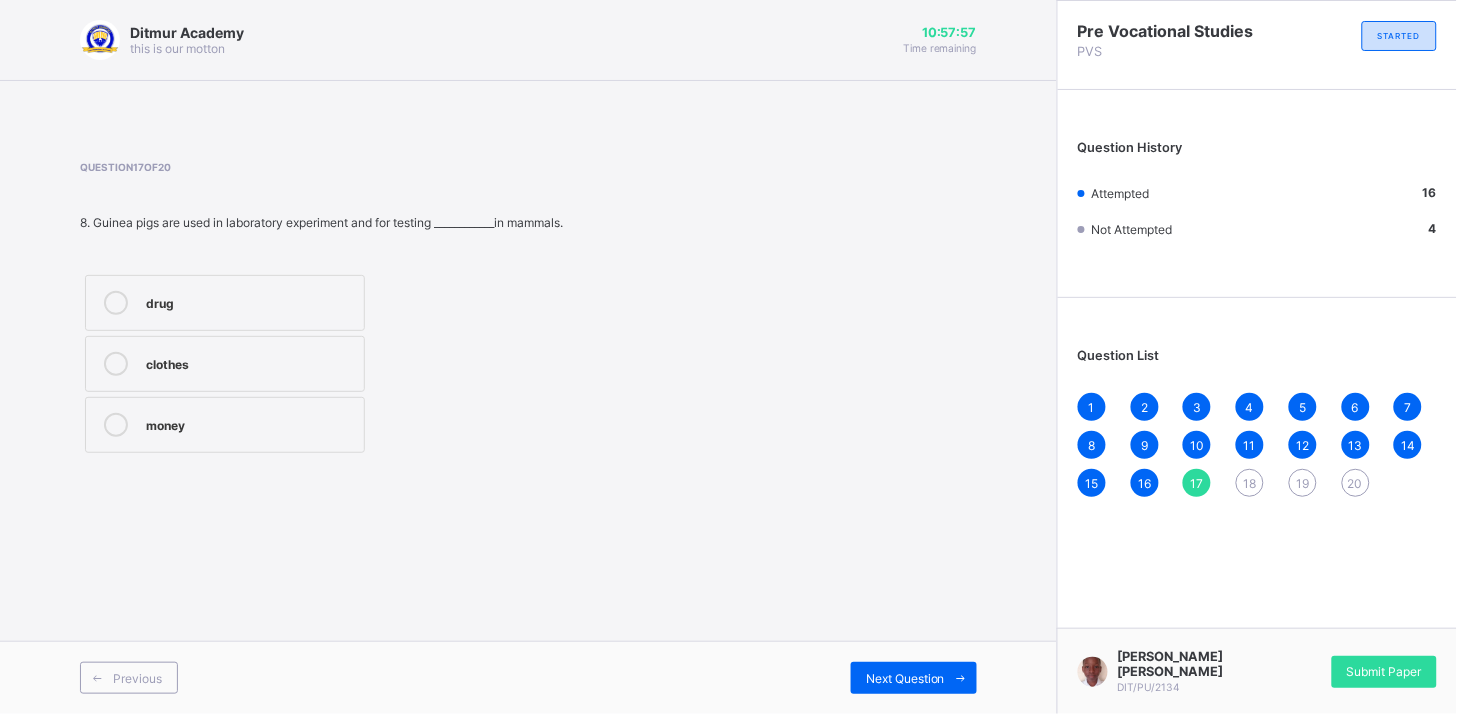 click on "drug" at bounding box center [250, 301] 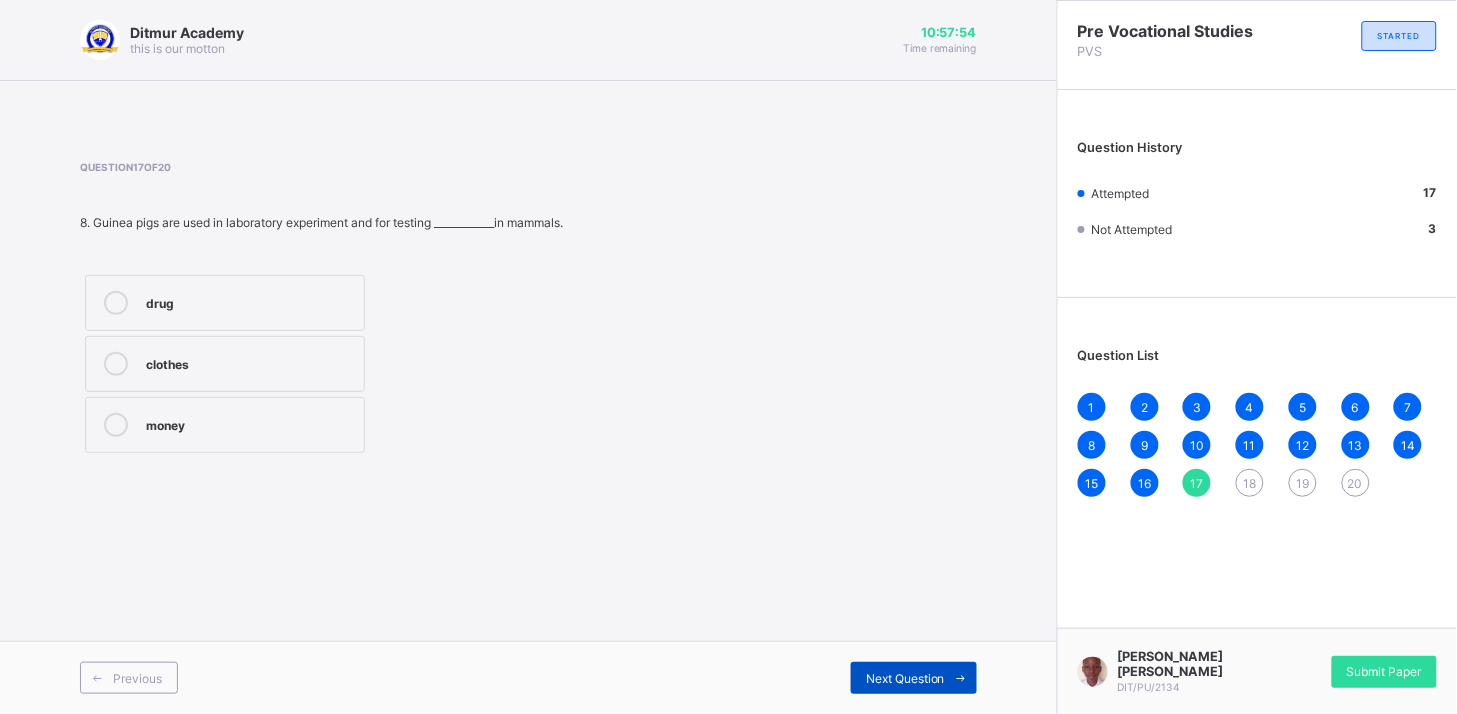 click on "Next Question" at bounding box center [914, 678] 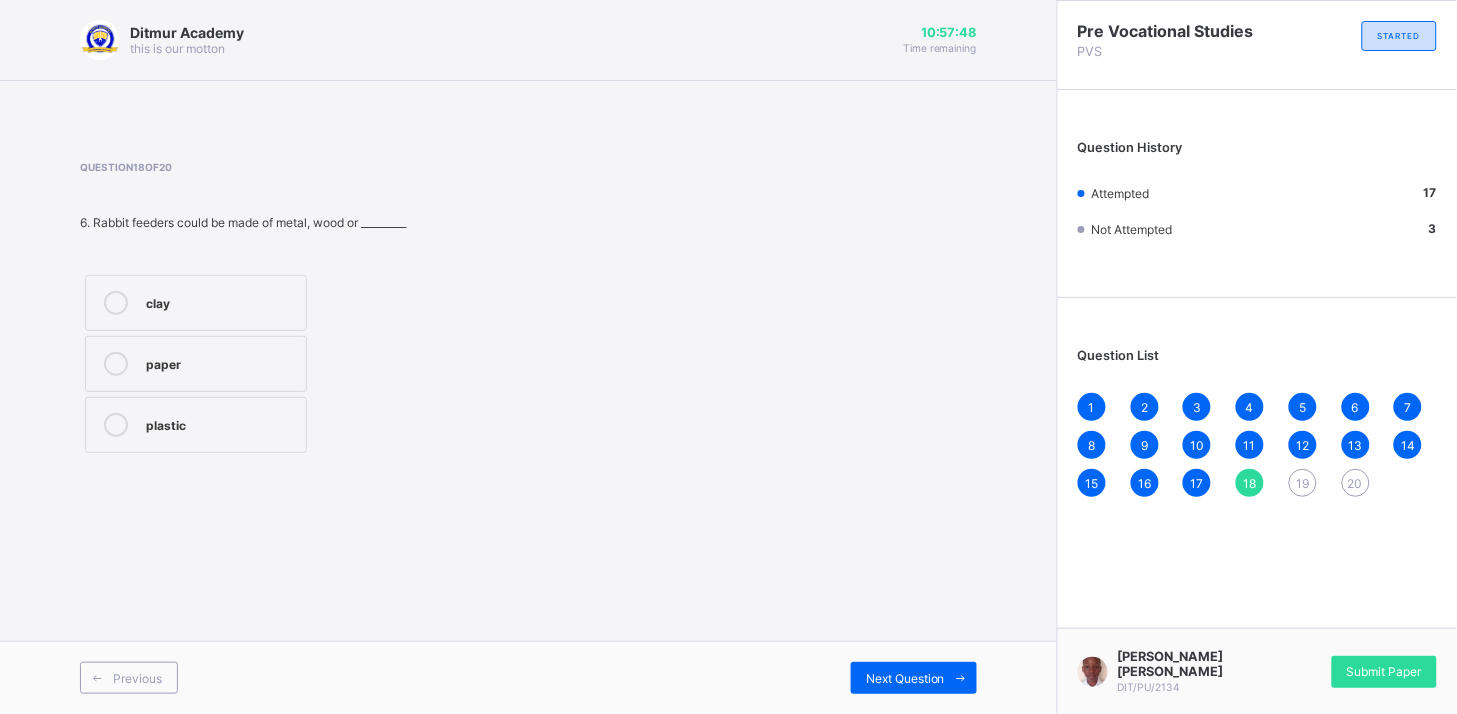 click on "paper" at bounding box center [221, 362] 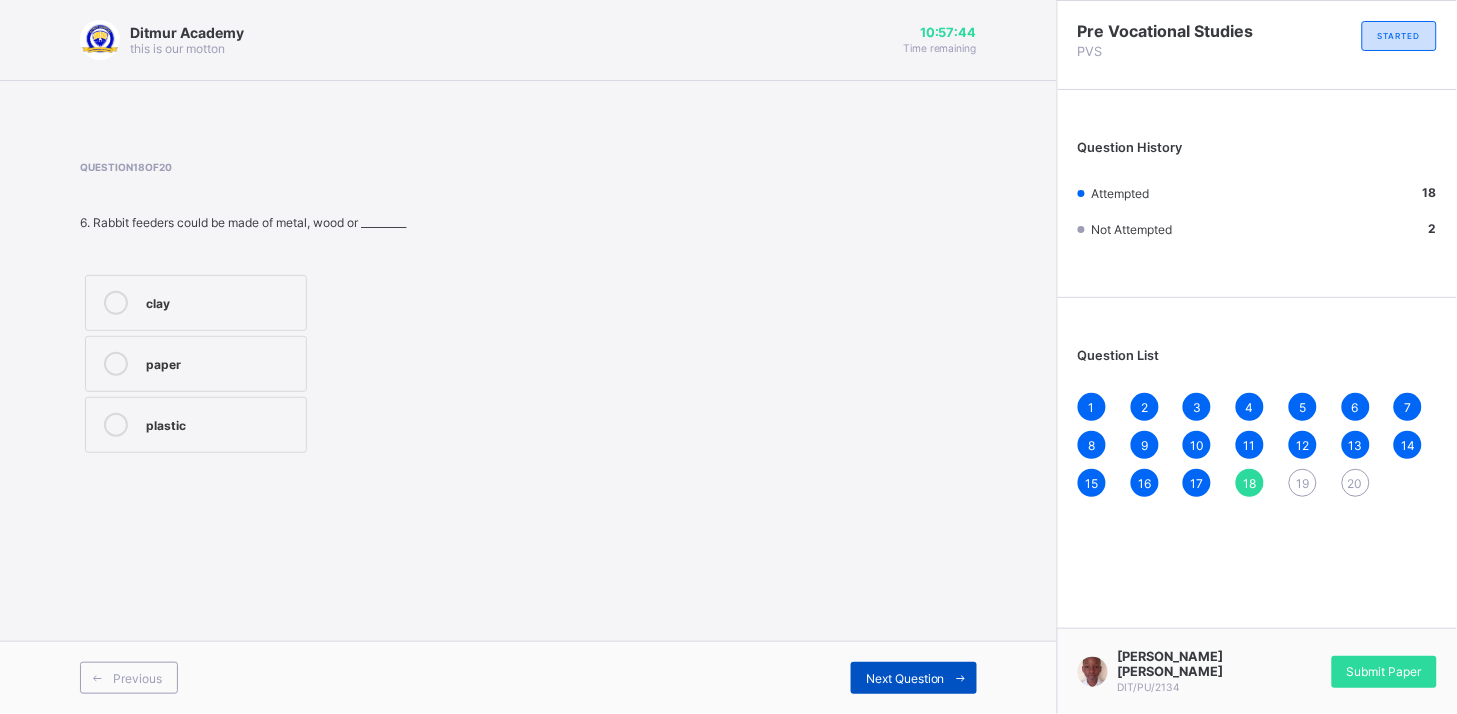 click on "Next Question" at bounding box center (905, 678) 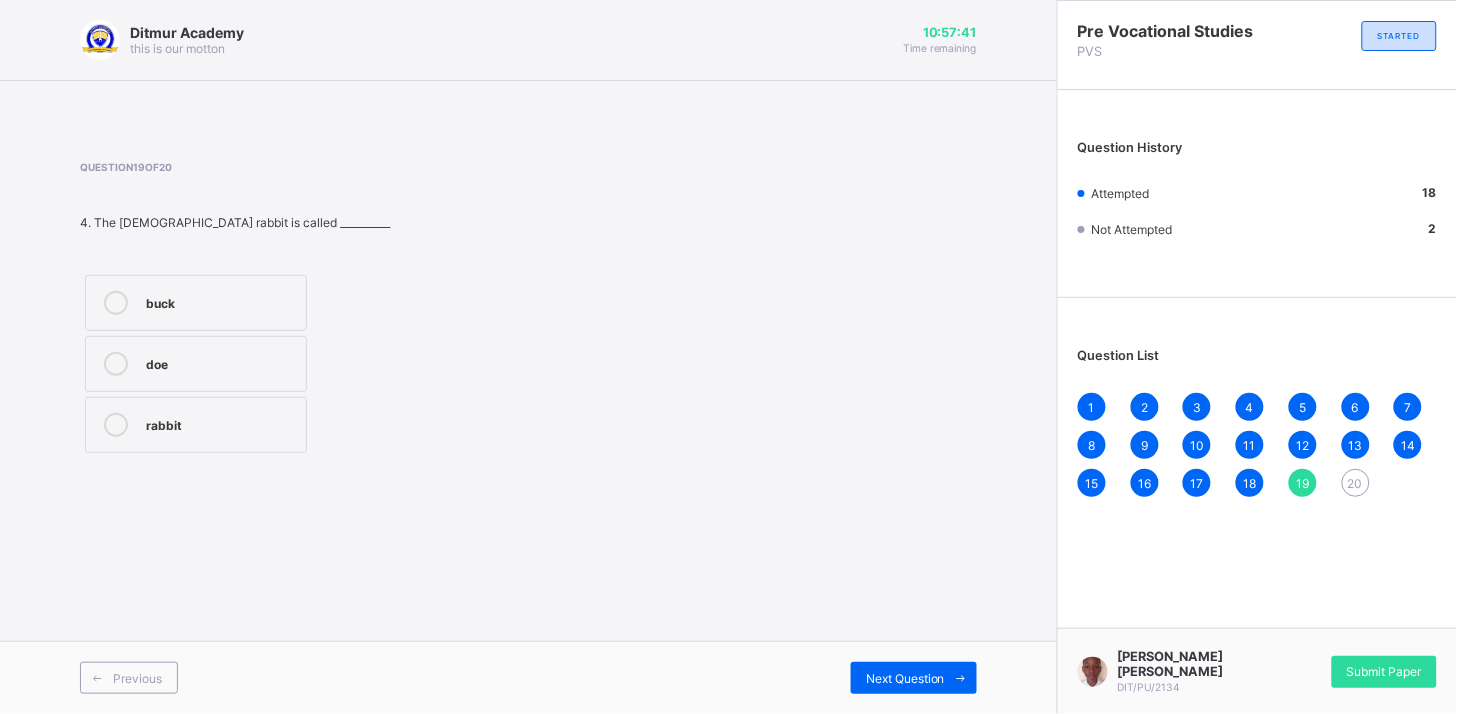 click on "doe" at bounding box center [221, 362] 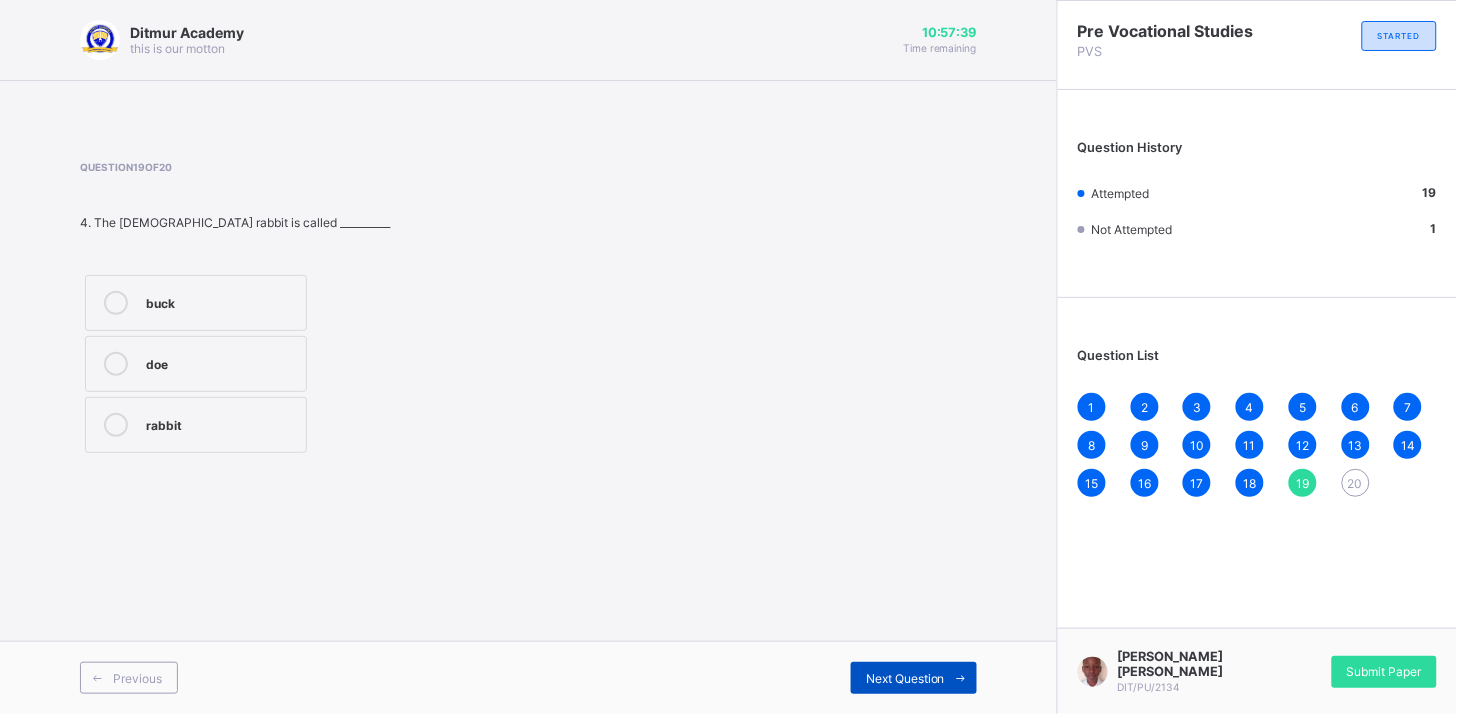 click on "Next Question" at bounding box center (914, 678) 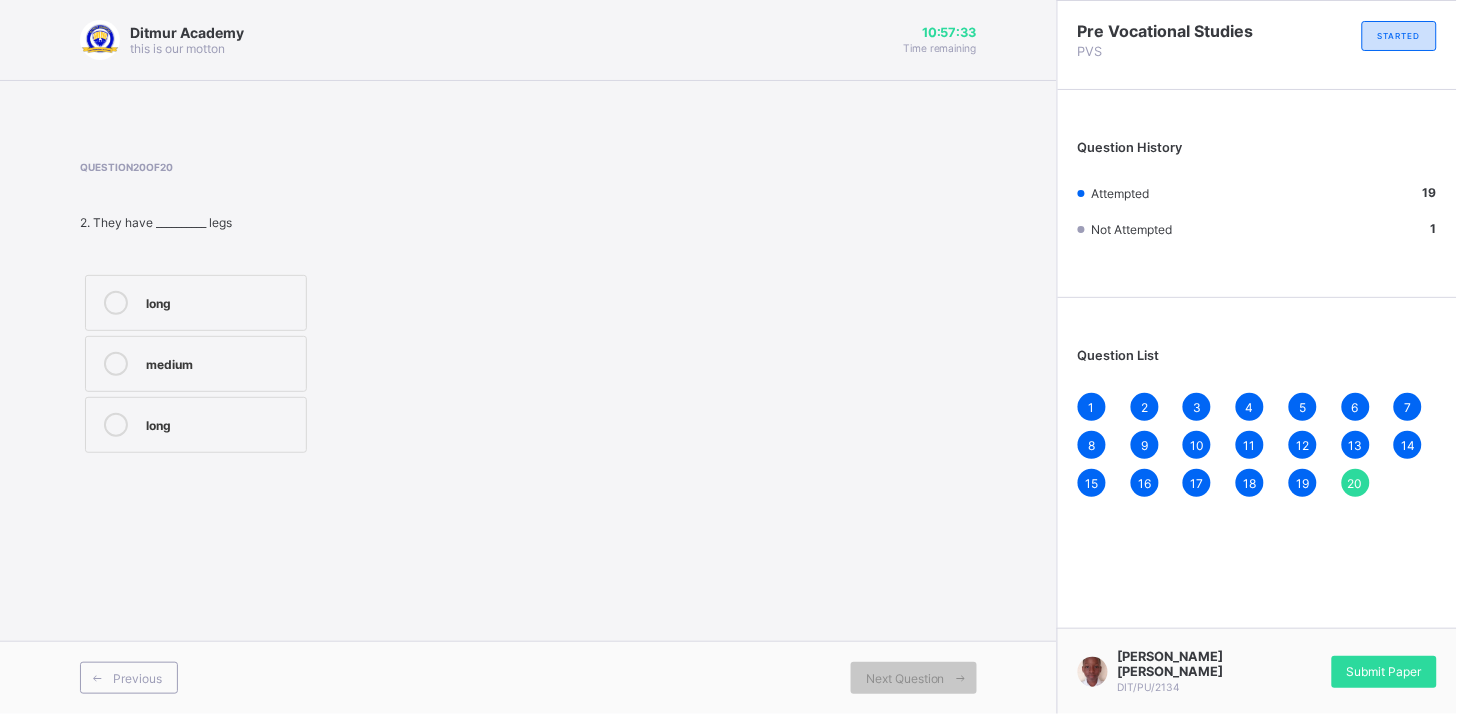 click on "long" at bounding box center [196, 425] 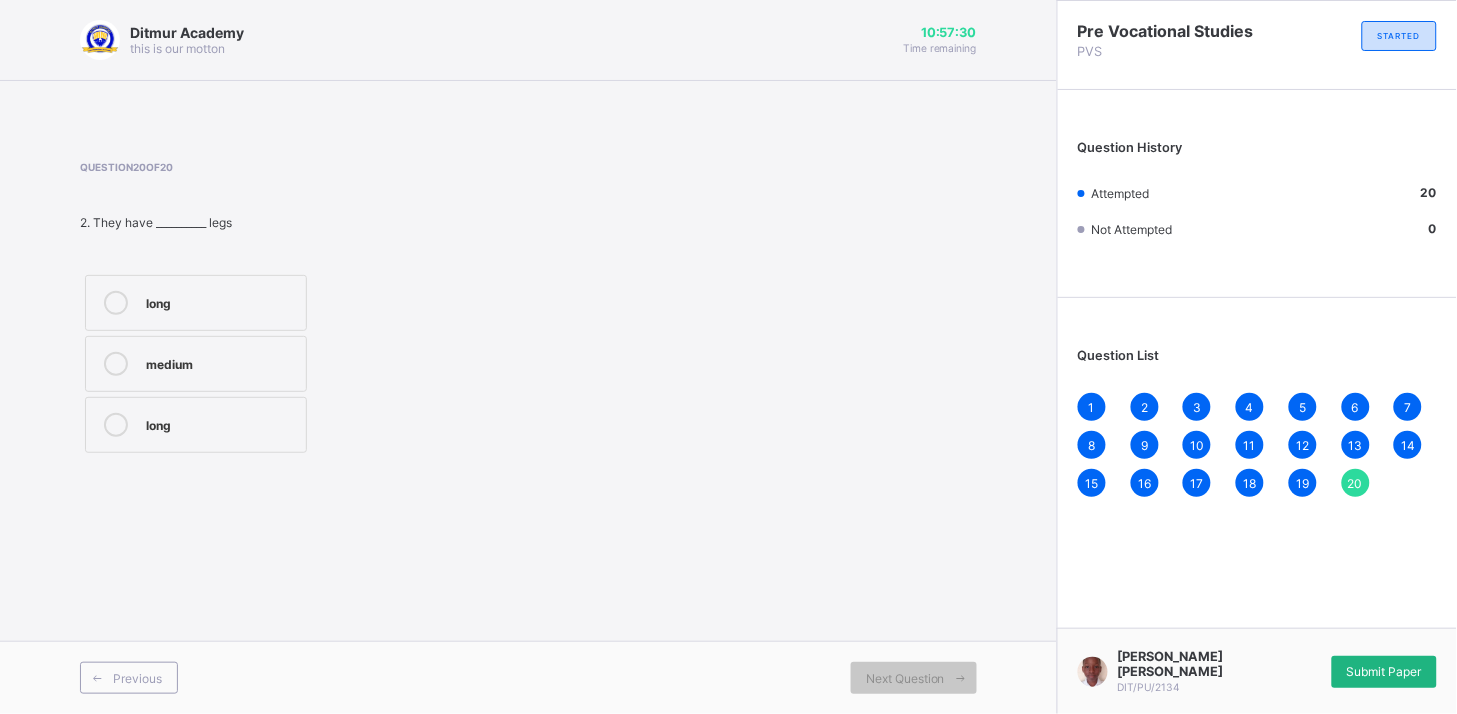 click on "Submit Paper" at bounding box center (1384, 672) 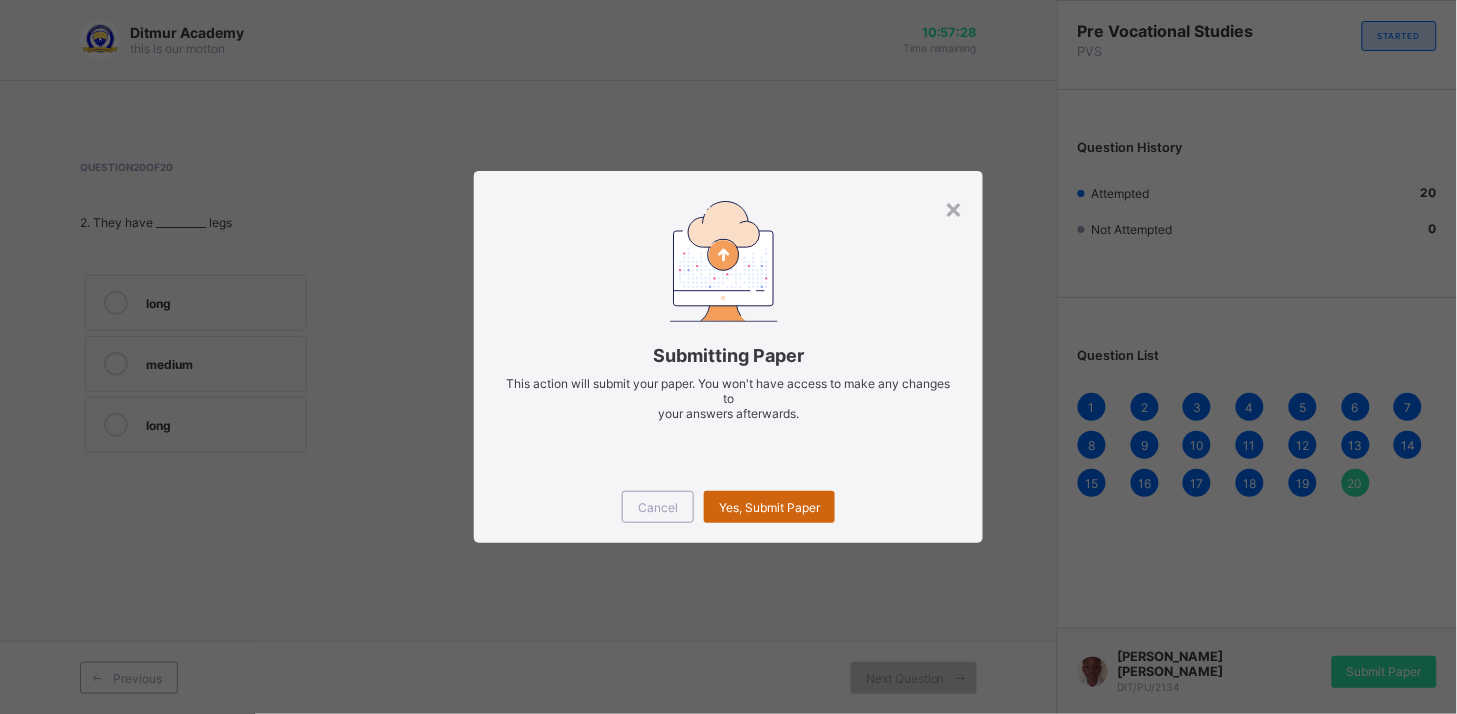 click on "Yes, Submit Paper" at bounding box center [769, 507] 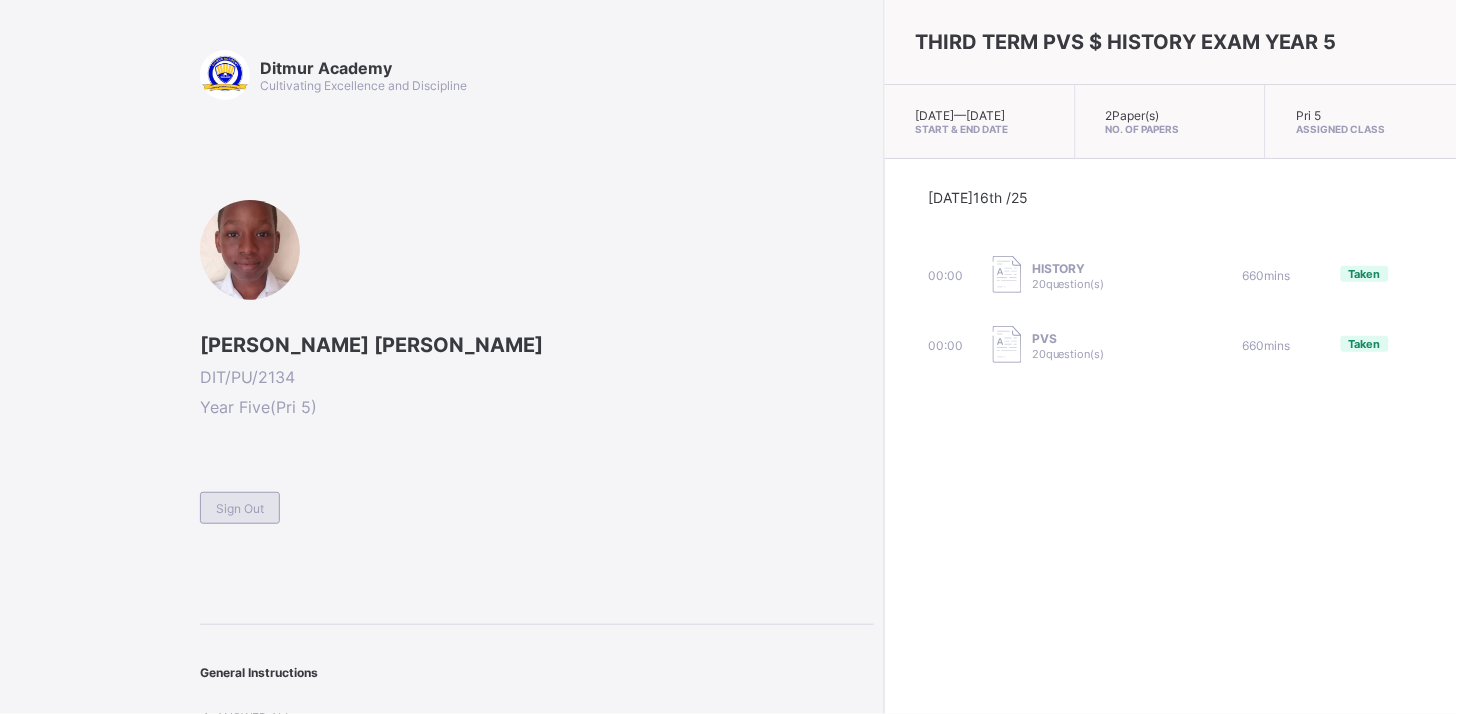 click on "Sign Out" at bounding box center [240, 508] 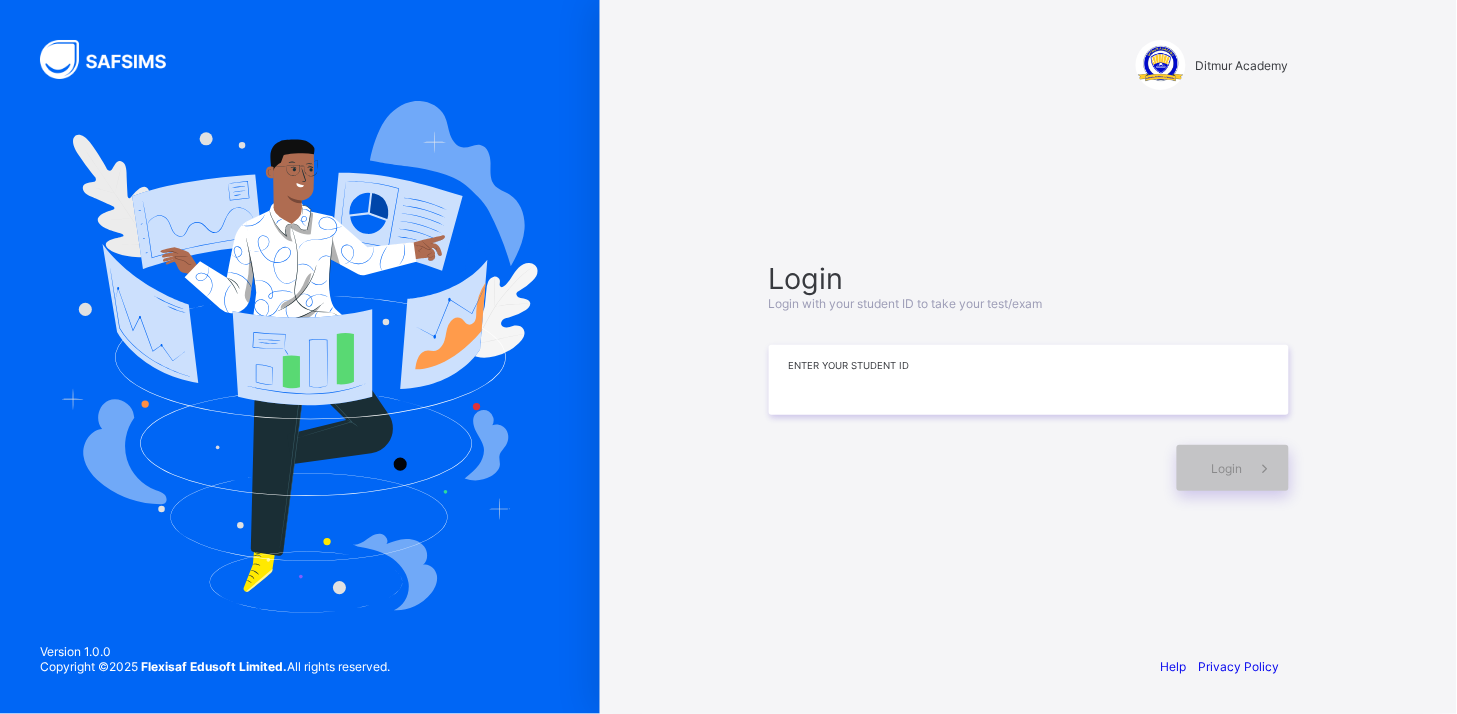 click at bounding box center [1029, 380] 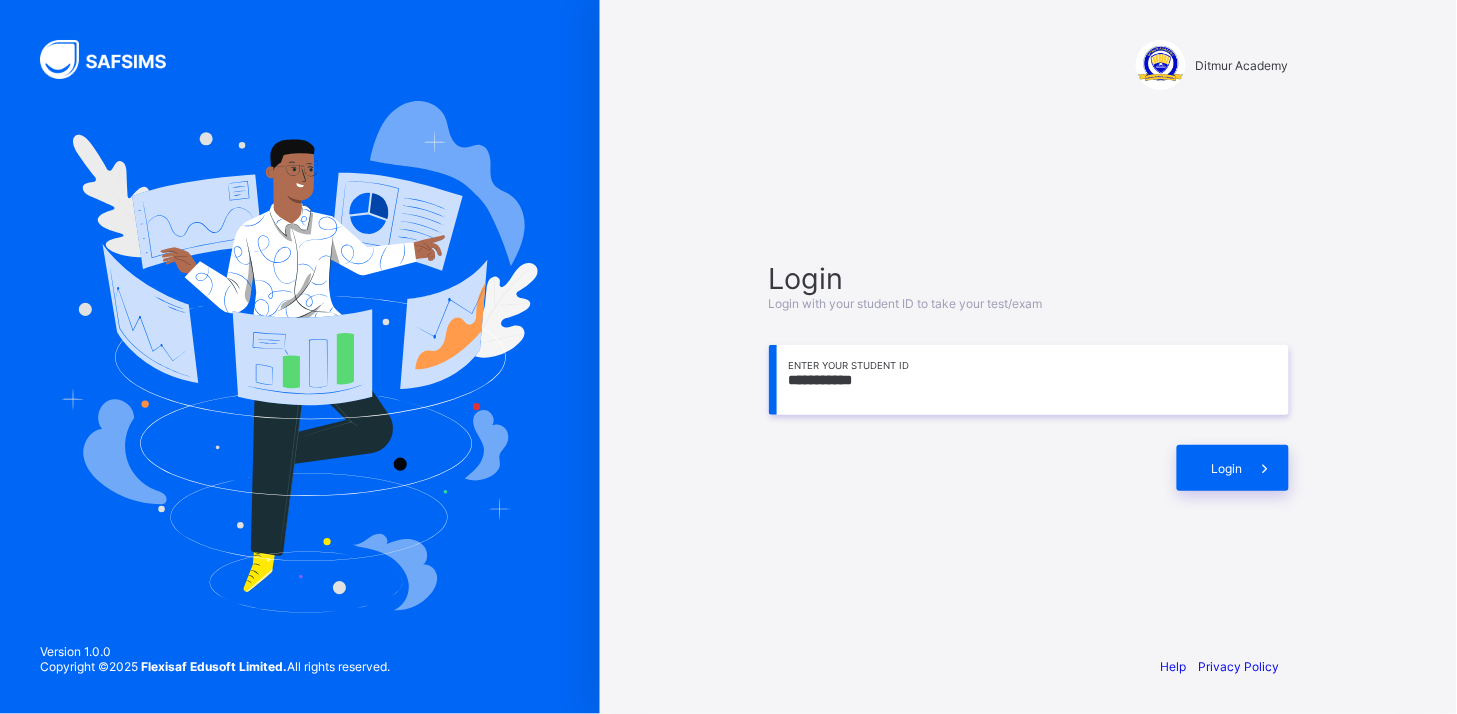 type on "**********" 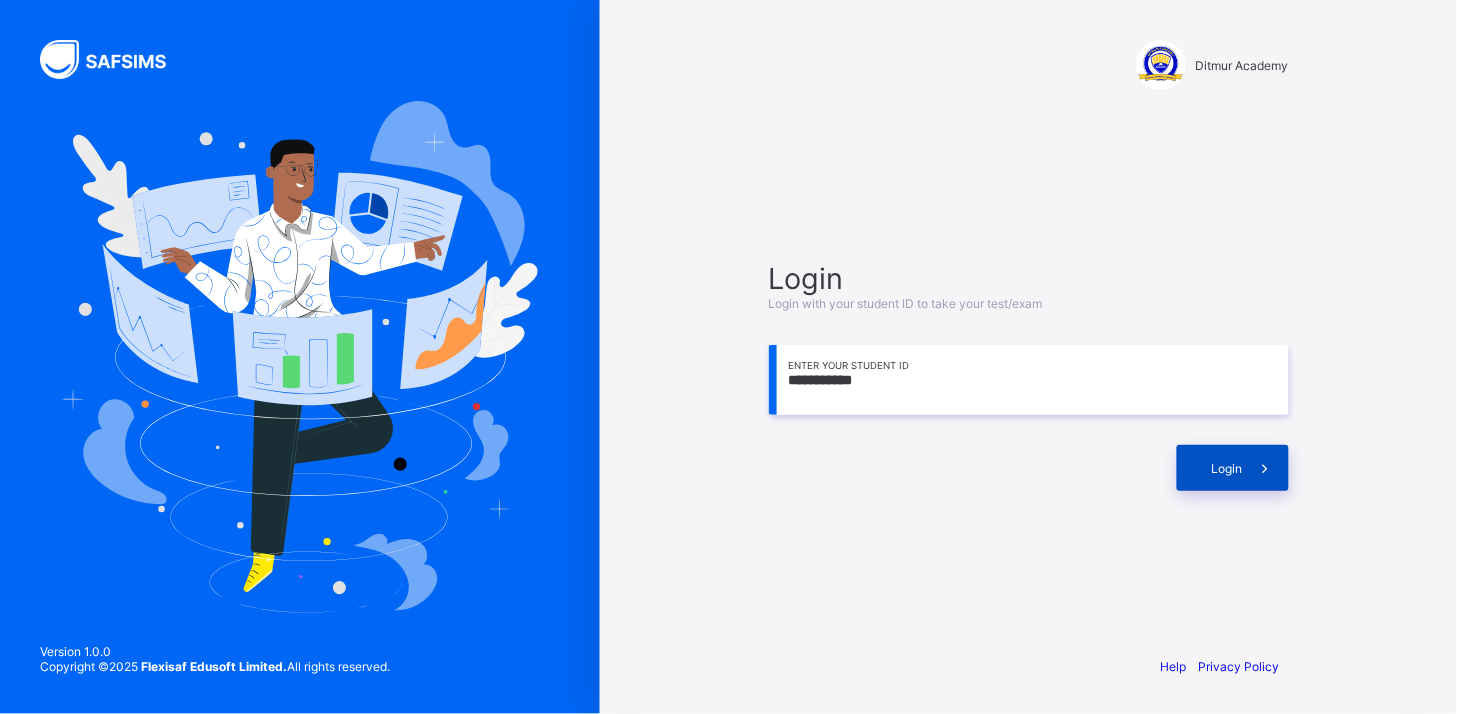 click on "Login" at bounding box center [1233, 468] 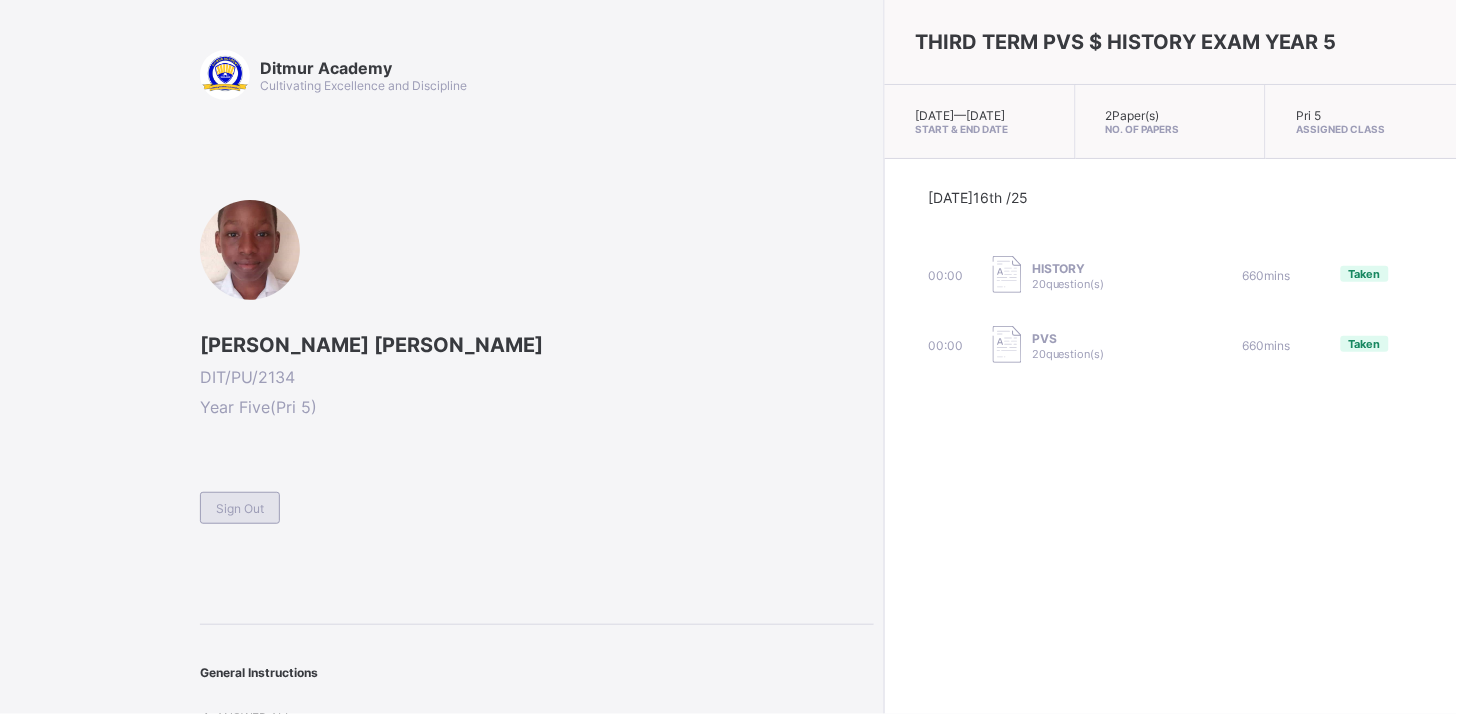 click on "Sign Out" at bounding box center [240, 508] 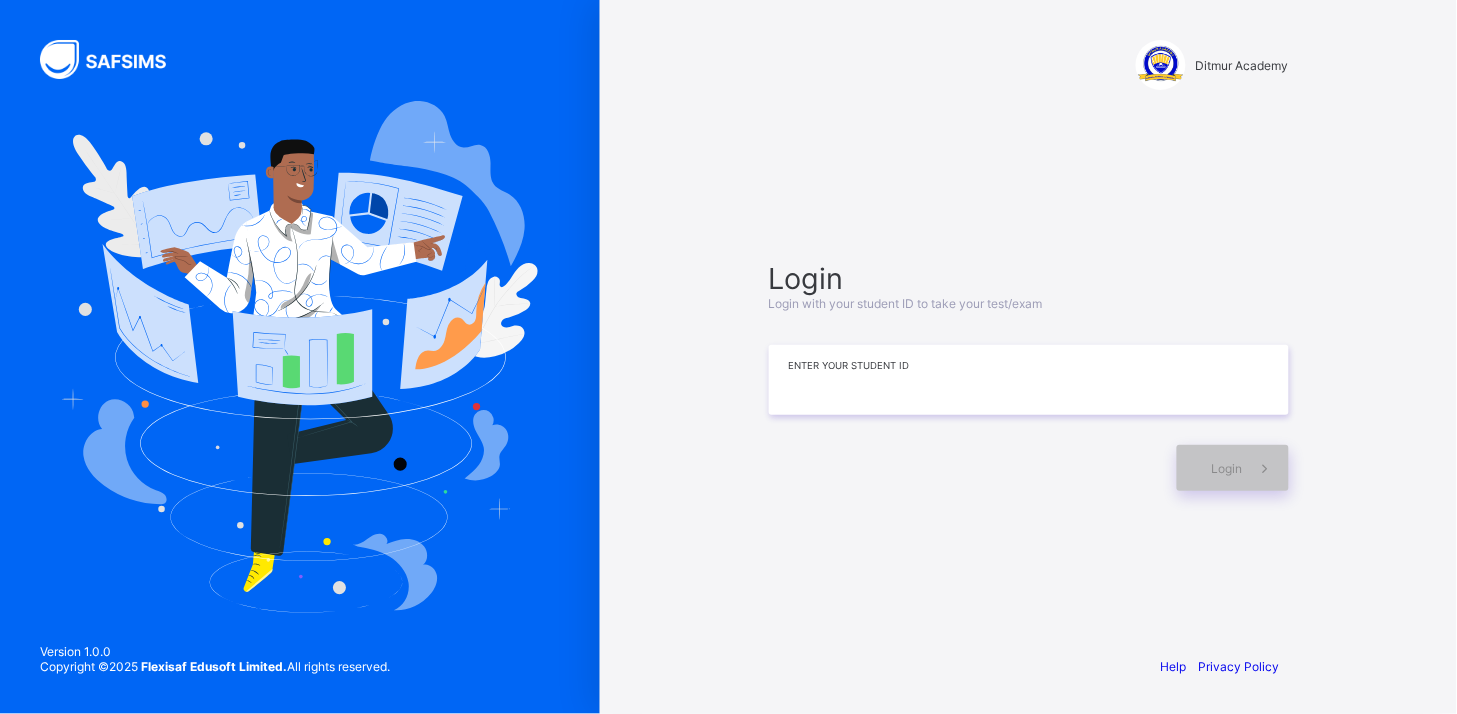 click at bounding box center (1029, 380) 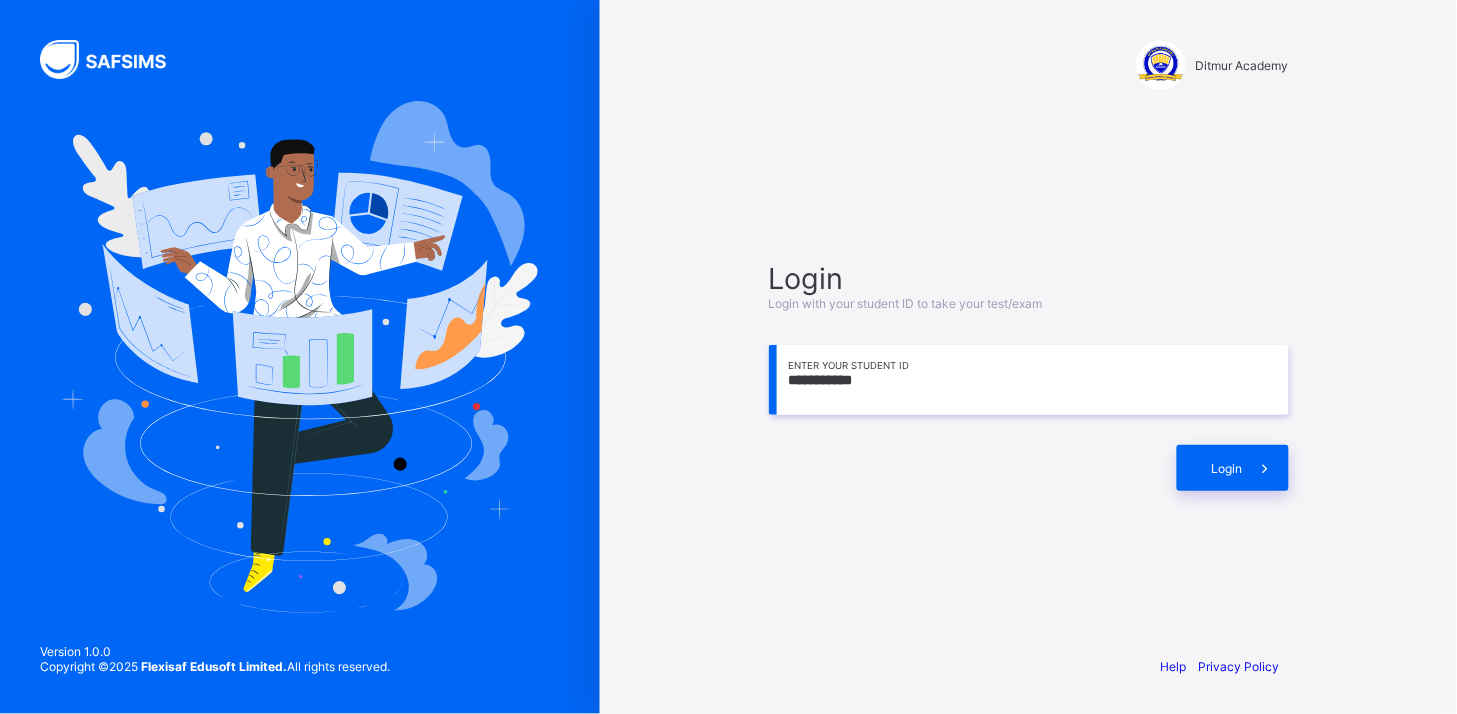 type on "**********" 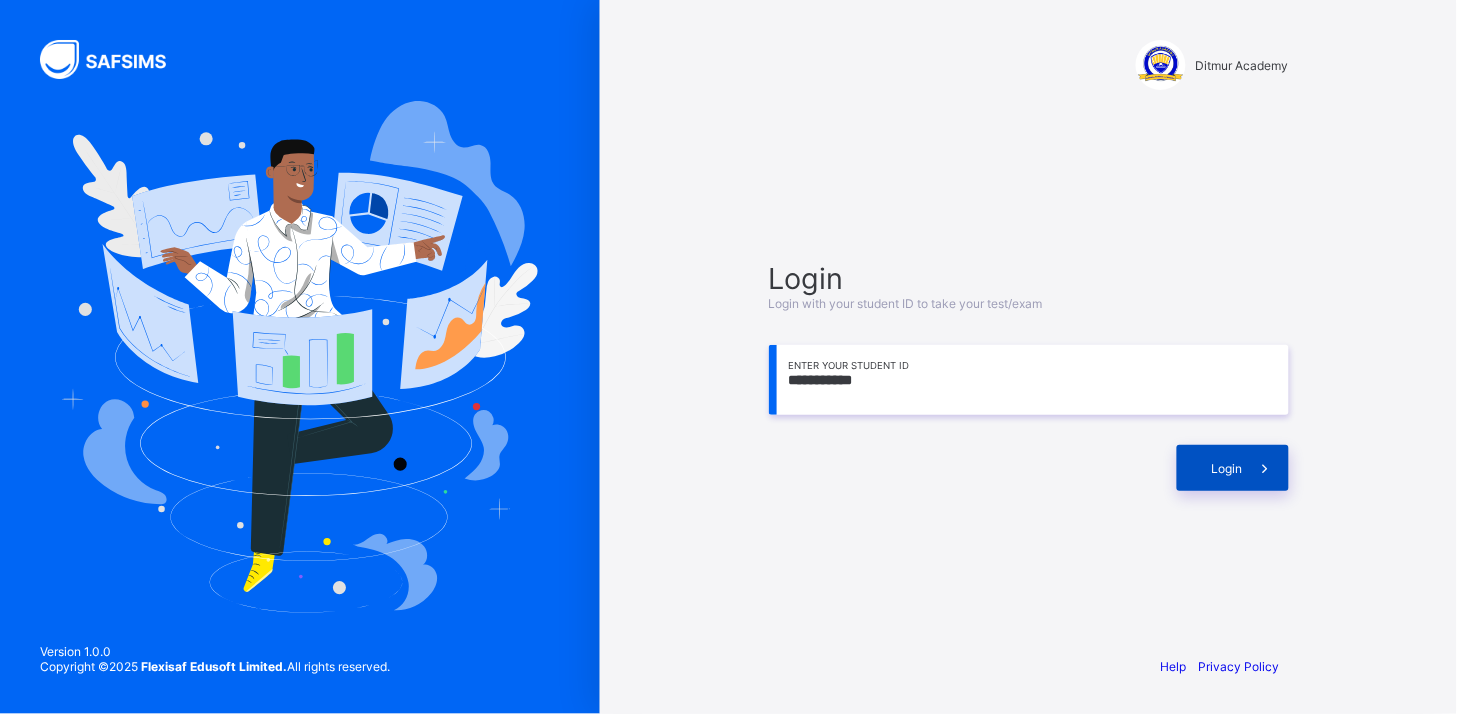 click on "Login" at bounding box center (1233, 468) 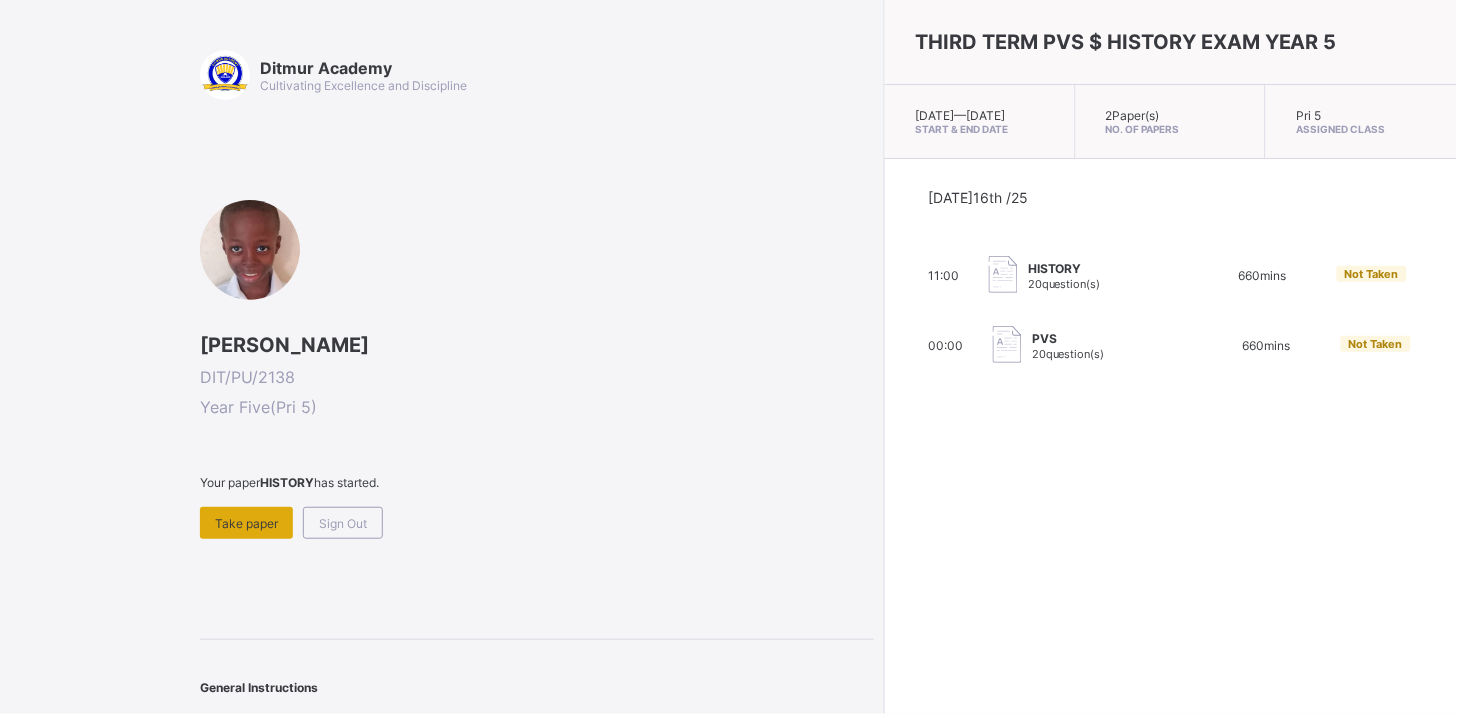 click on "Take paper" at bounding box center (246, 523) 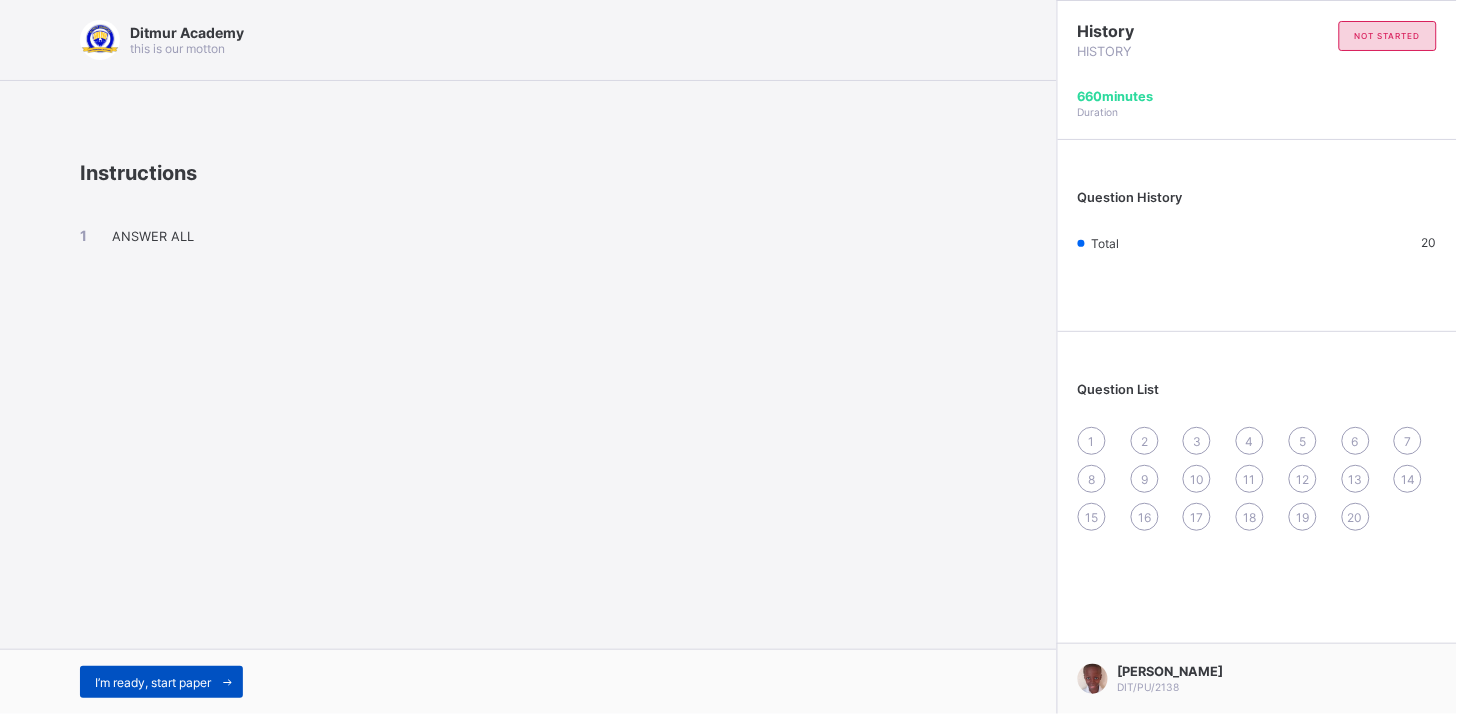 click on "I’m ready, start paper" at bounding box center [153, 682] 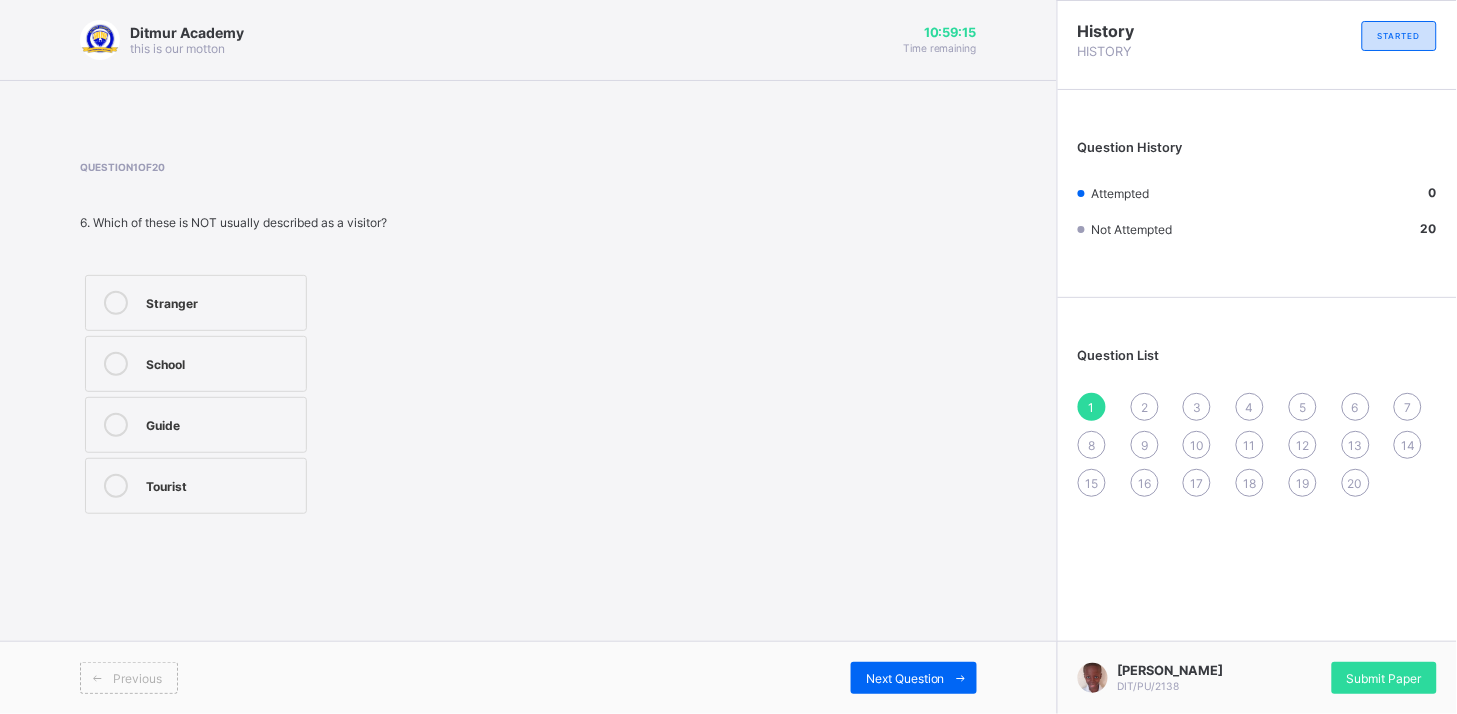 click on "Tourist" at bounding box center [196, 486] 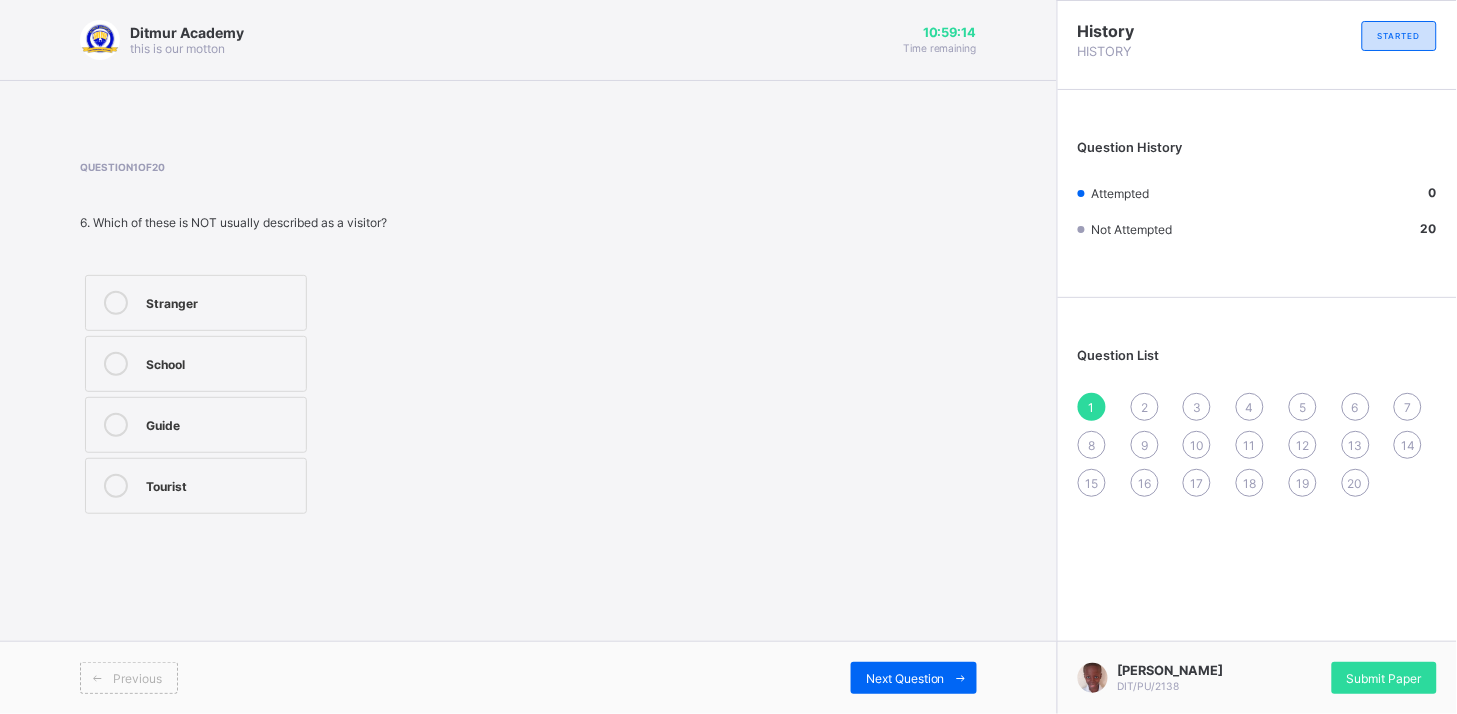 click on "Tourist" at bounding box center (196, 486) 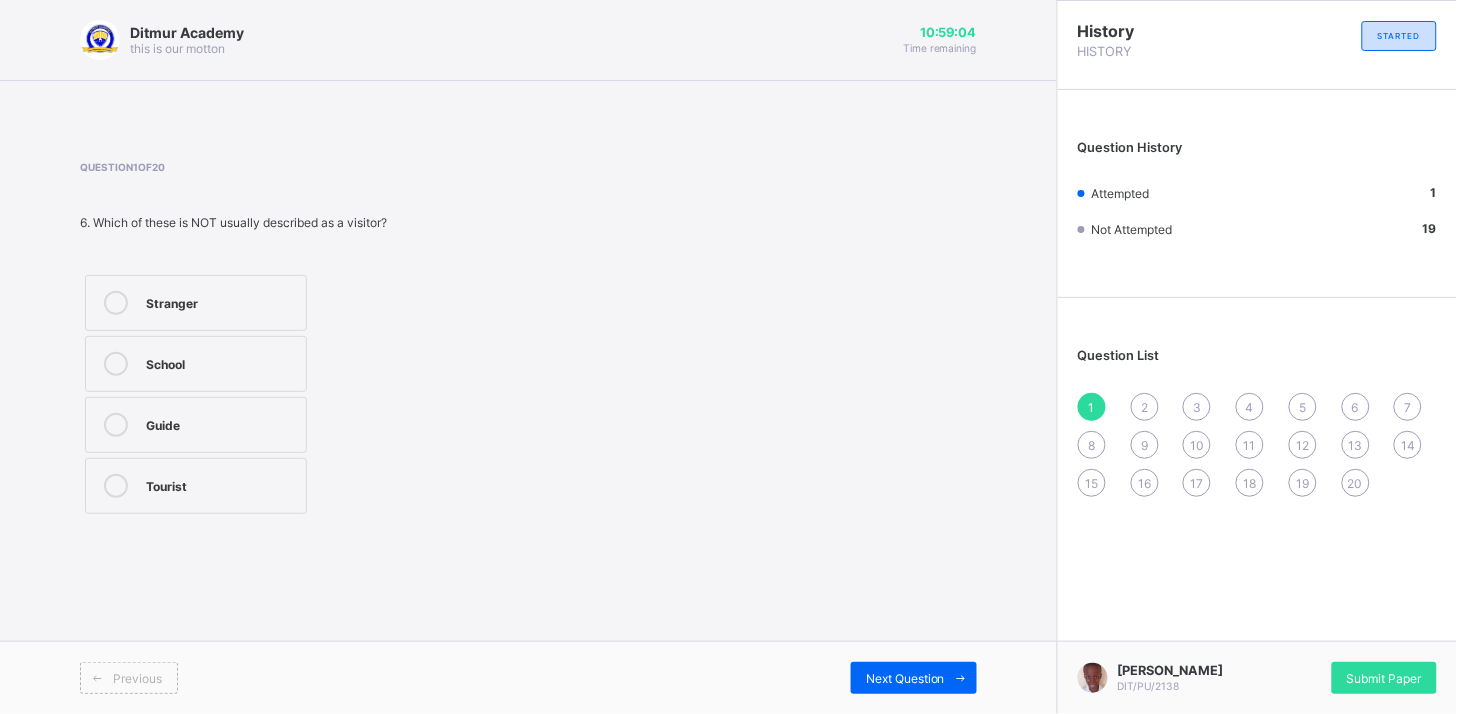 click at bounding box center (116, 425) 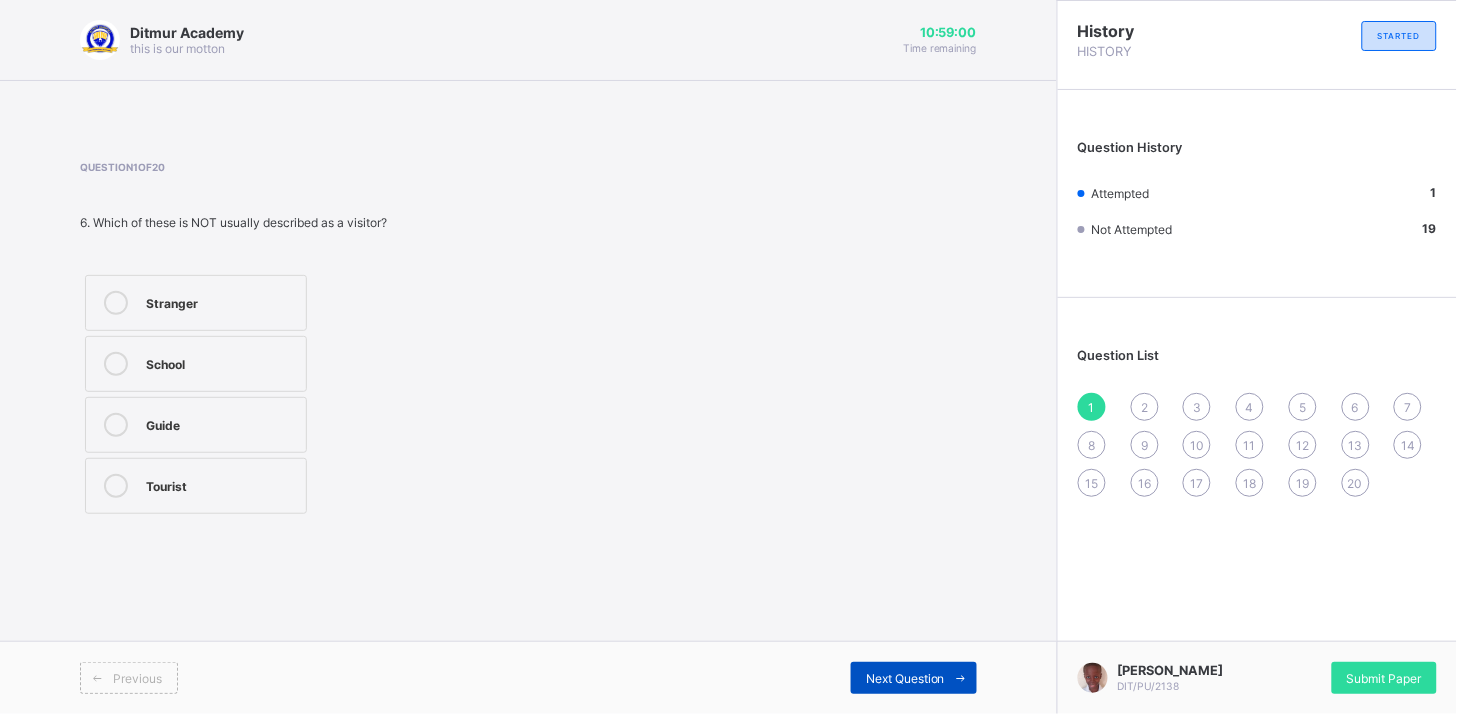 click on "Next Question" at bounding box center (914, 678) 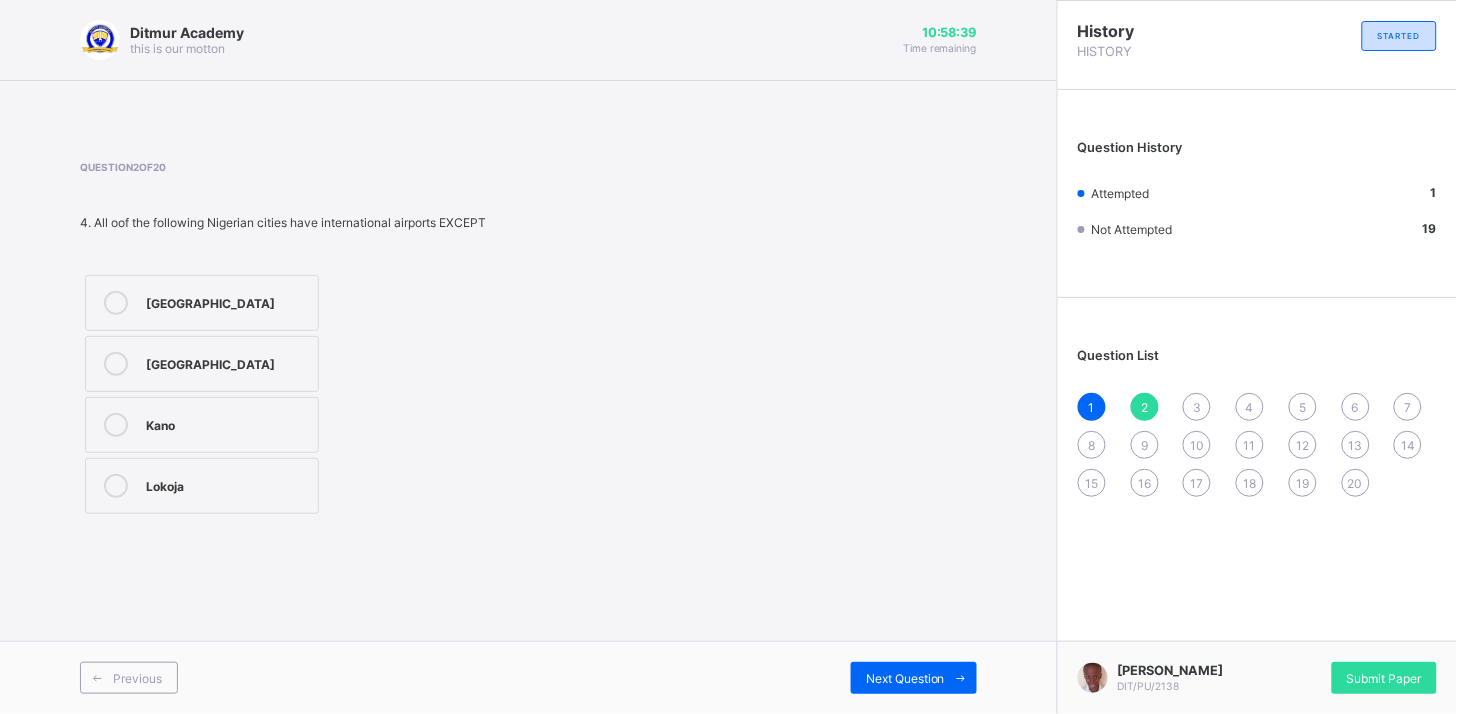 click at bounding box center [116, 486] 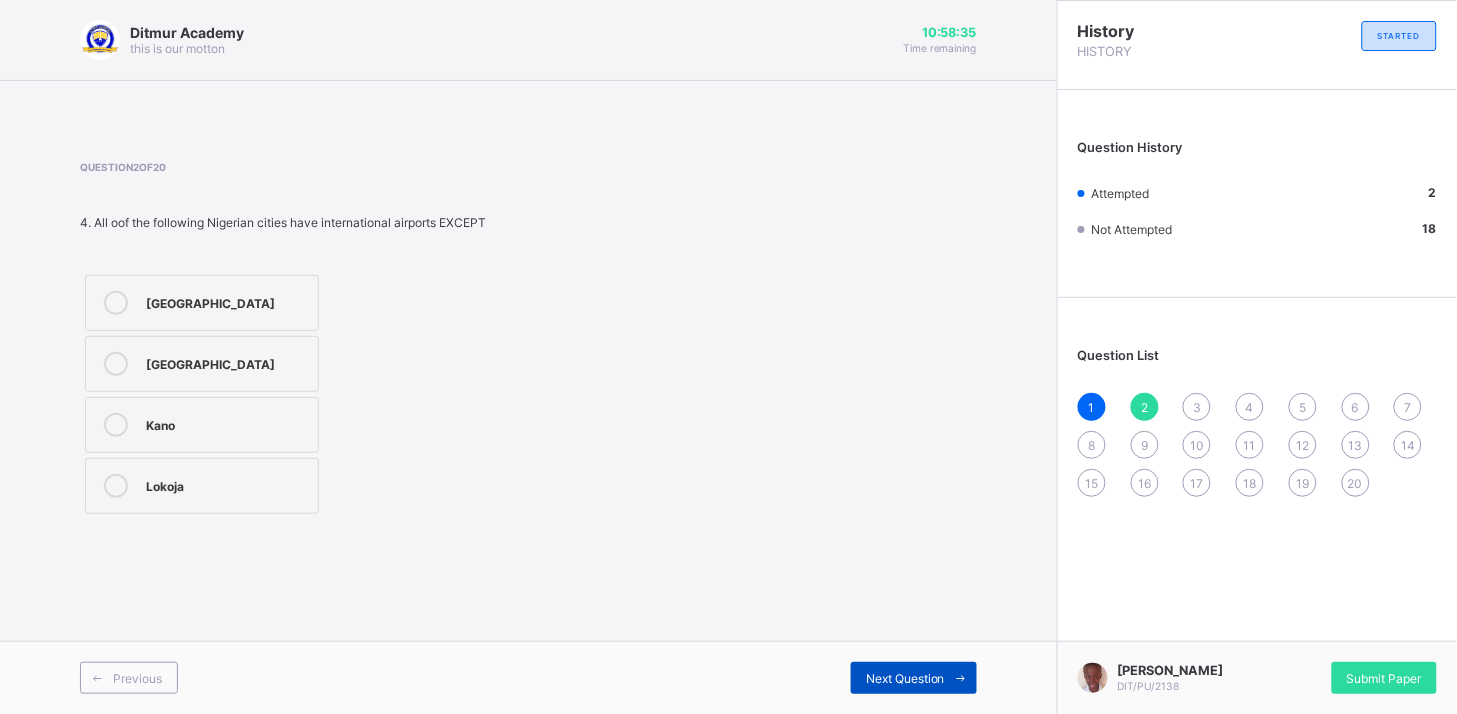 click on "Next Question" at bounding box center (914, 678) 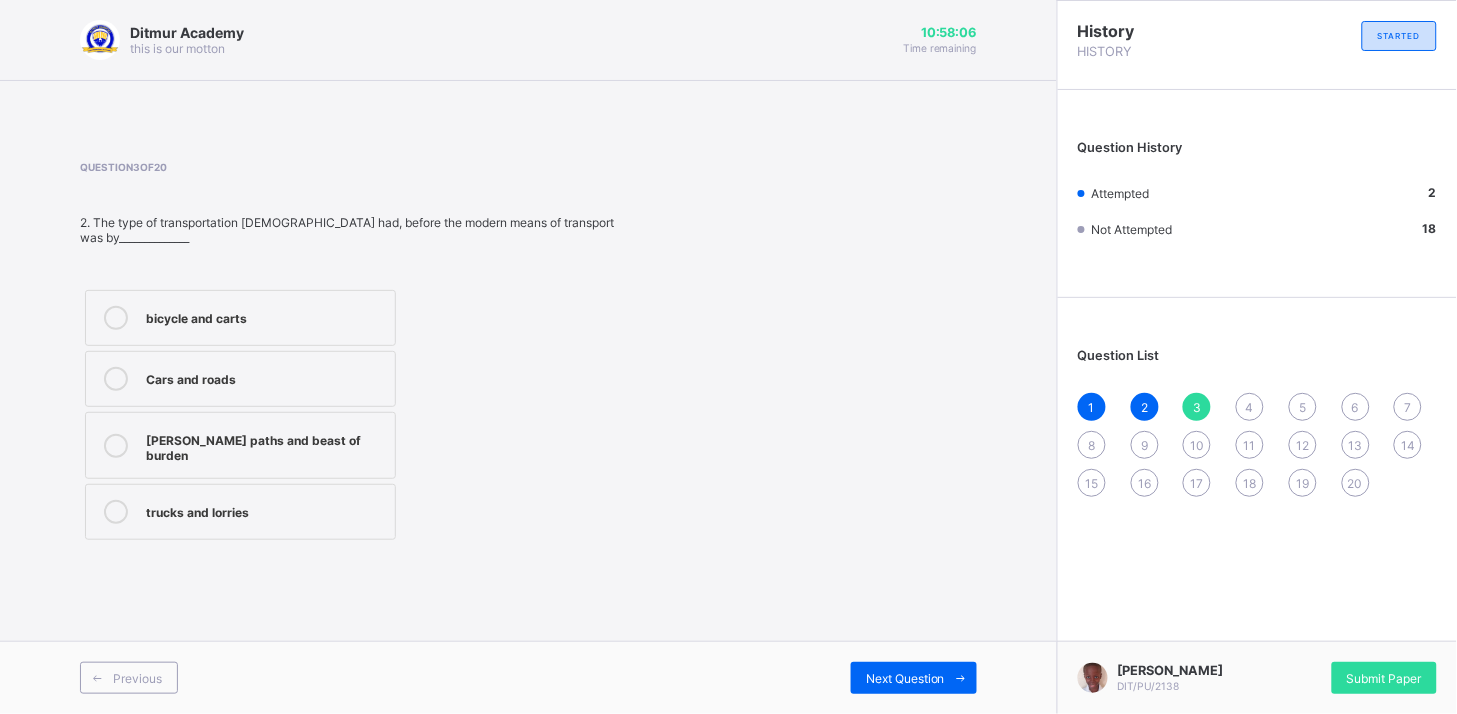 click at bounding box center [116, 445] 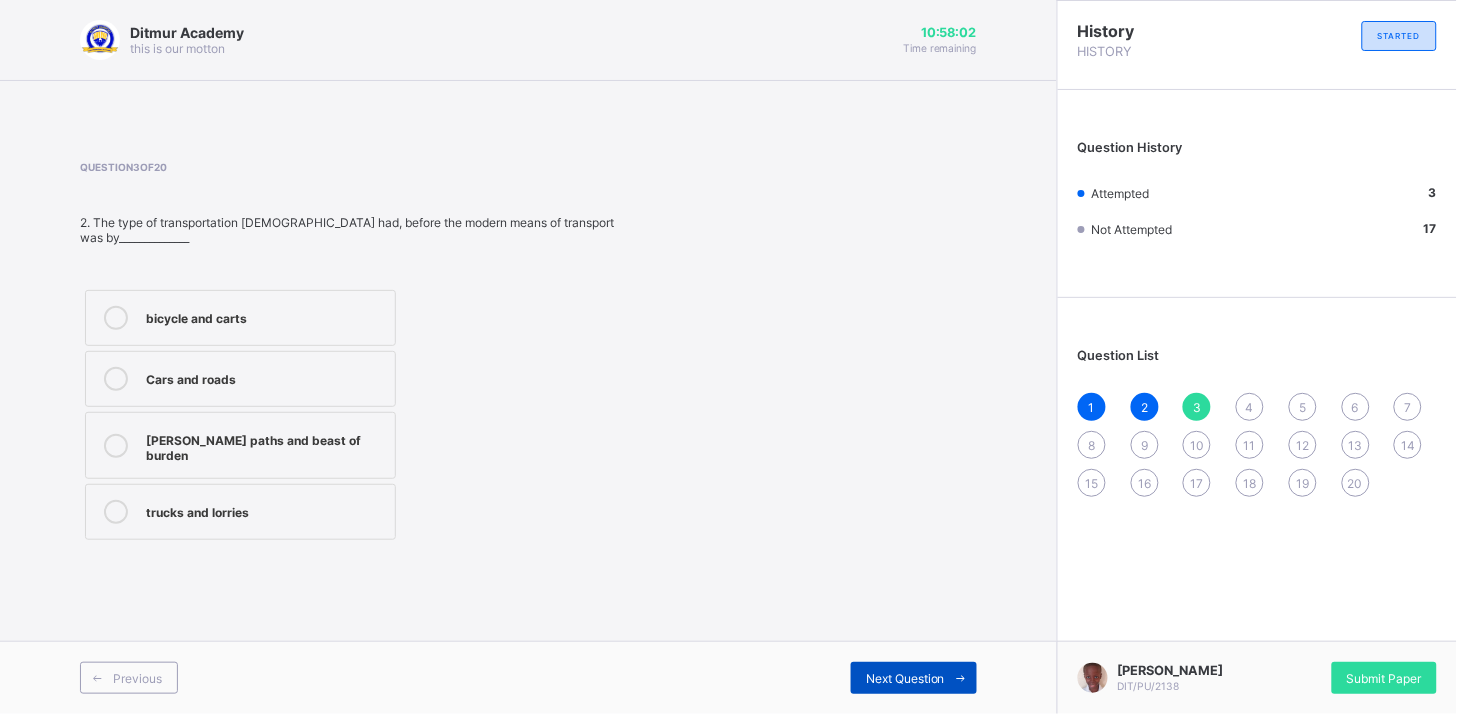 click on "Next Question" at bounding box center (914, 678) 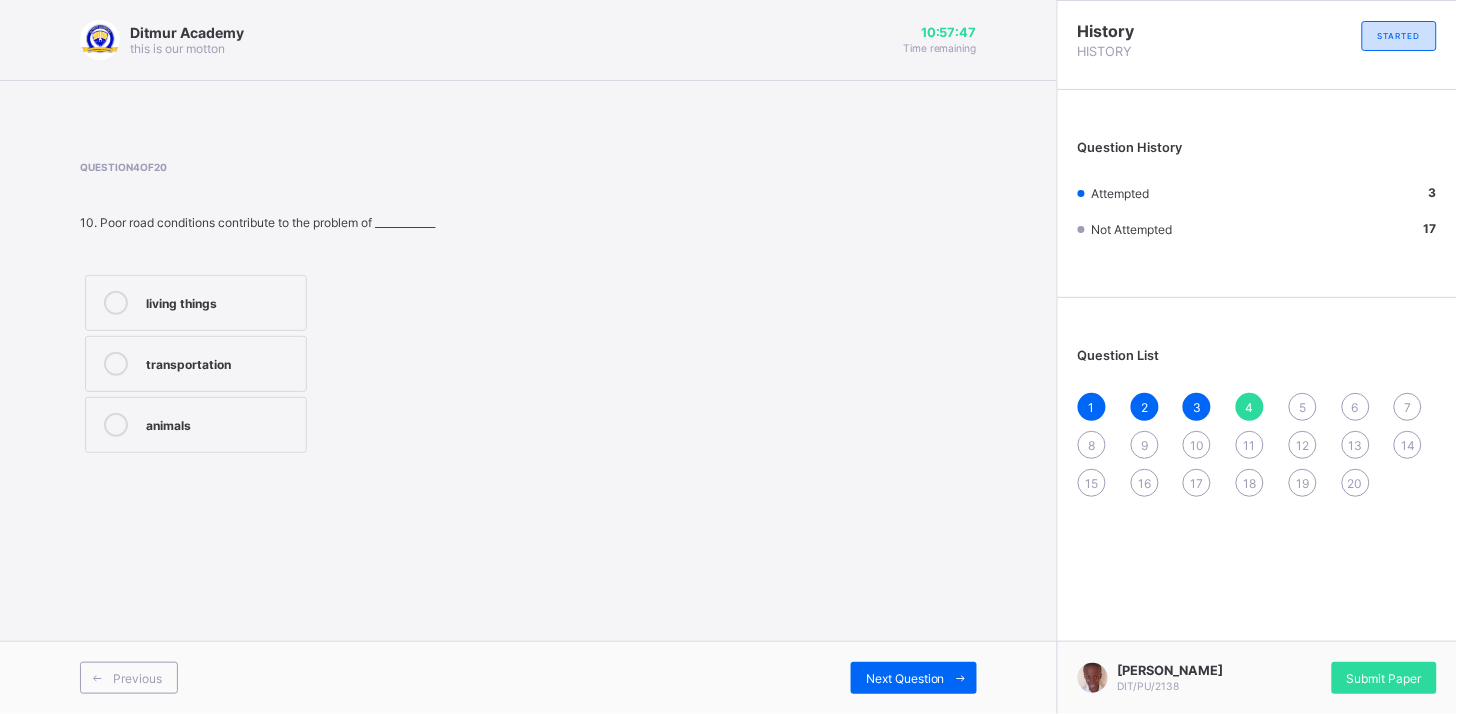 click at bounding box center [116, 303] 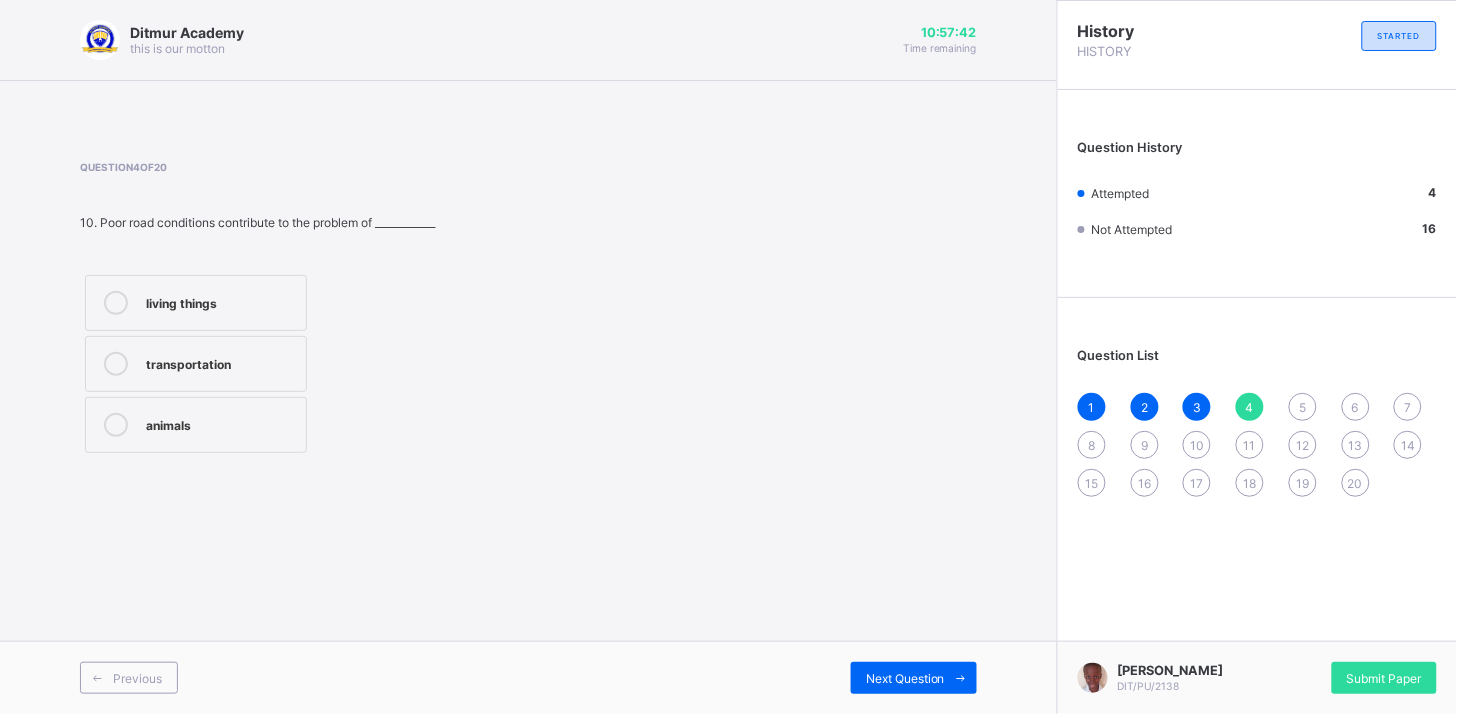 click on "Ditmur Academy this is our motton 10:57:42 Time remaining Question  4  of  20 10. Poor road conditions contribute to the problem of ____________ living things transportation  animals Previous Next Question" at bounding box center [528, 357] 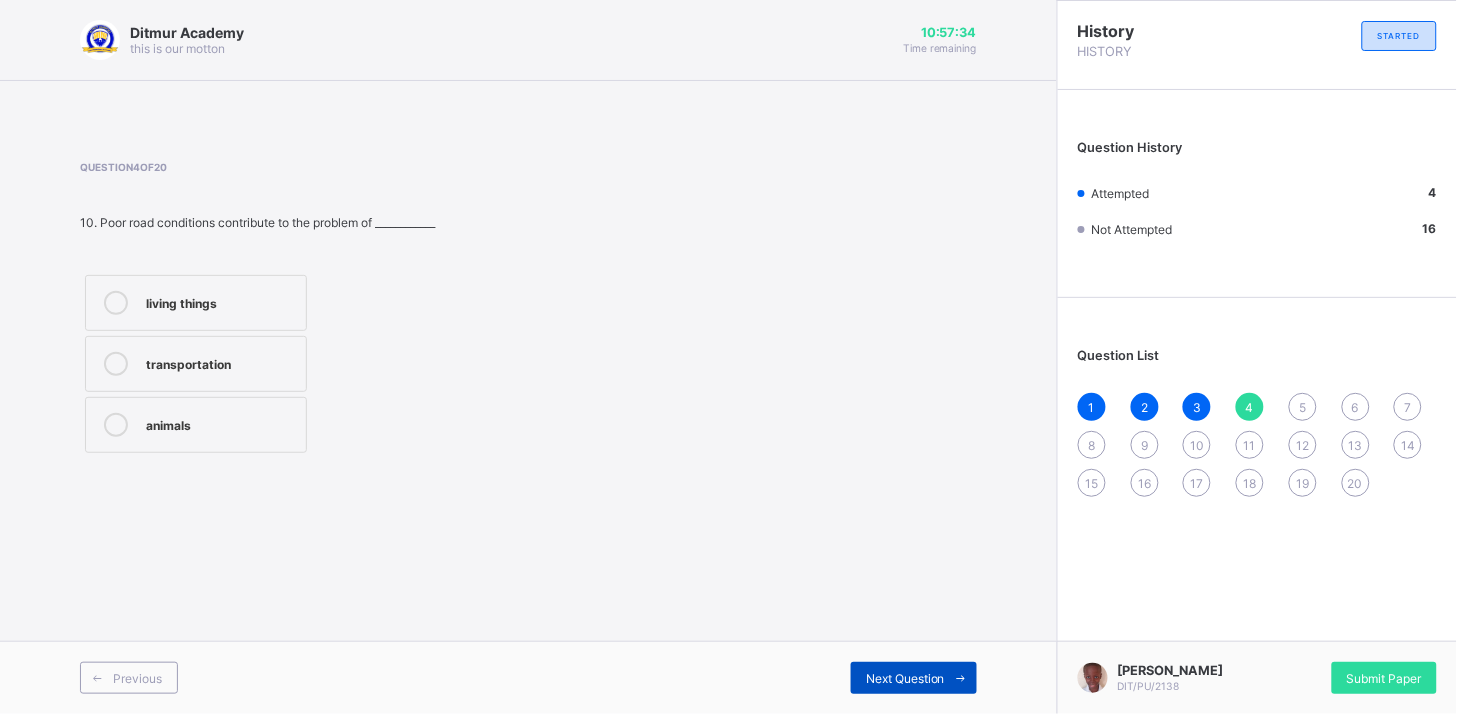 click on "Next Question" at bounding box center (914, 678) 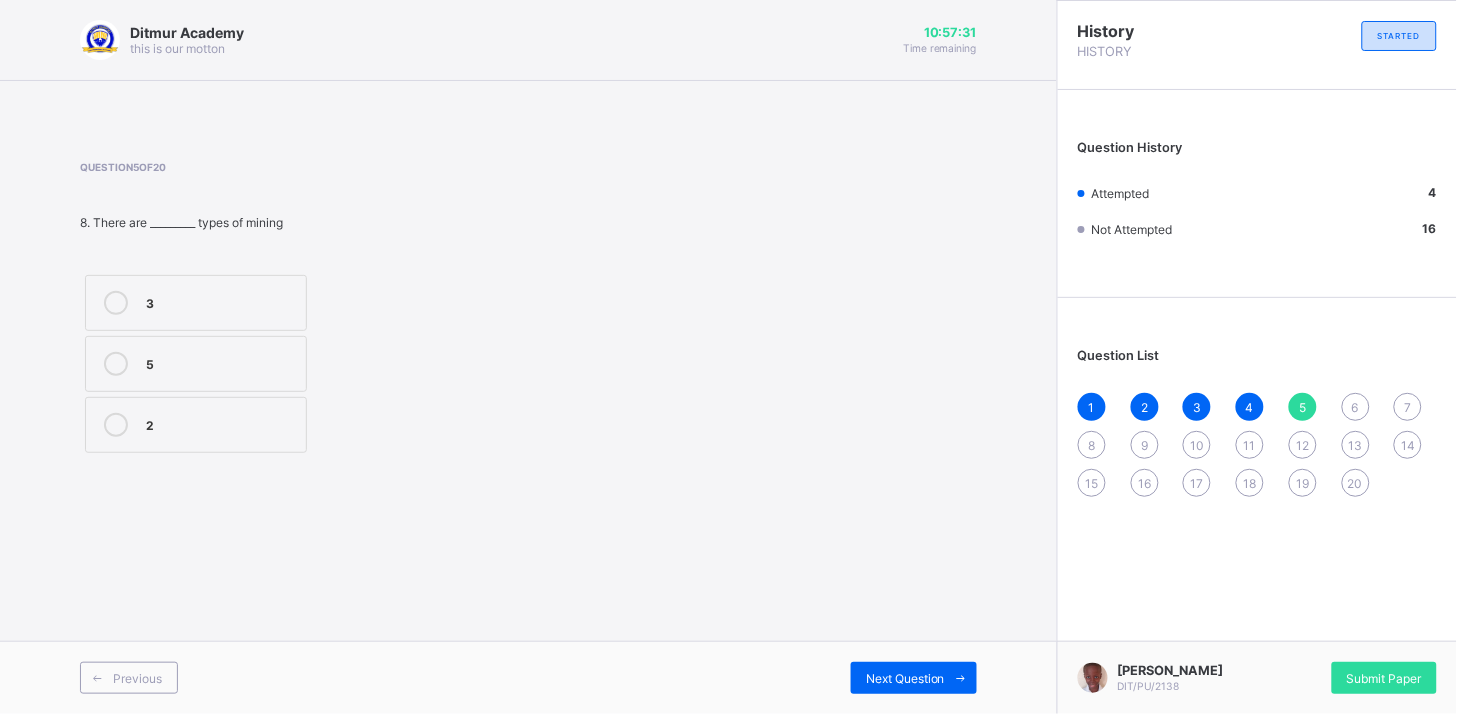 click on "Previous Next Question" at bounding box center (528, 677) 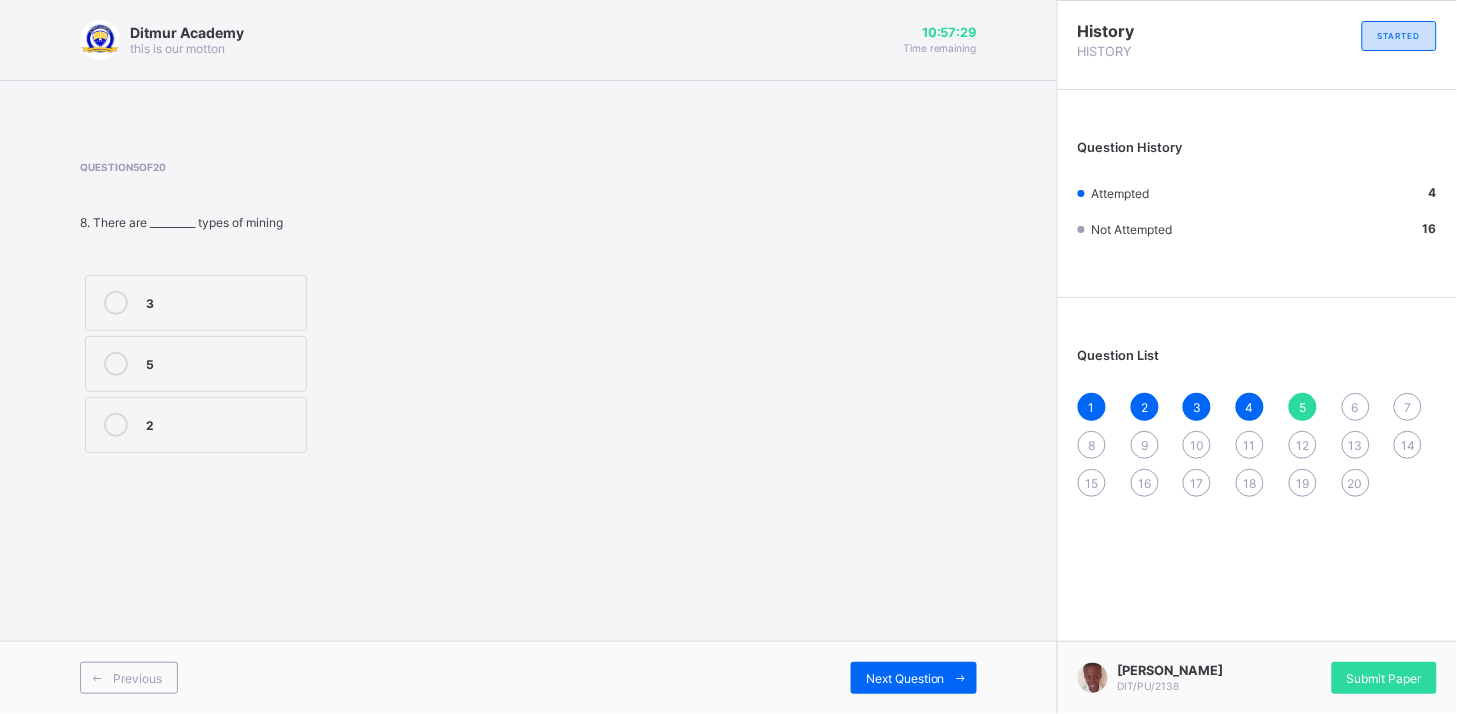 click on "Ditmur Academy this is our motton 10:57:29 Time remaining Question  5  of  20 8. There are _________ types of mining  3 5 2 Previous Next Question" at bounding box center (528, 357) 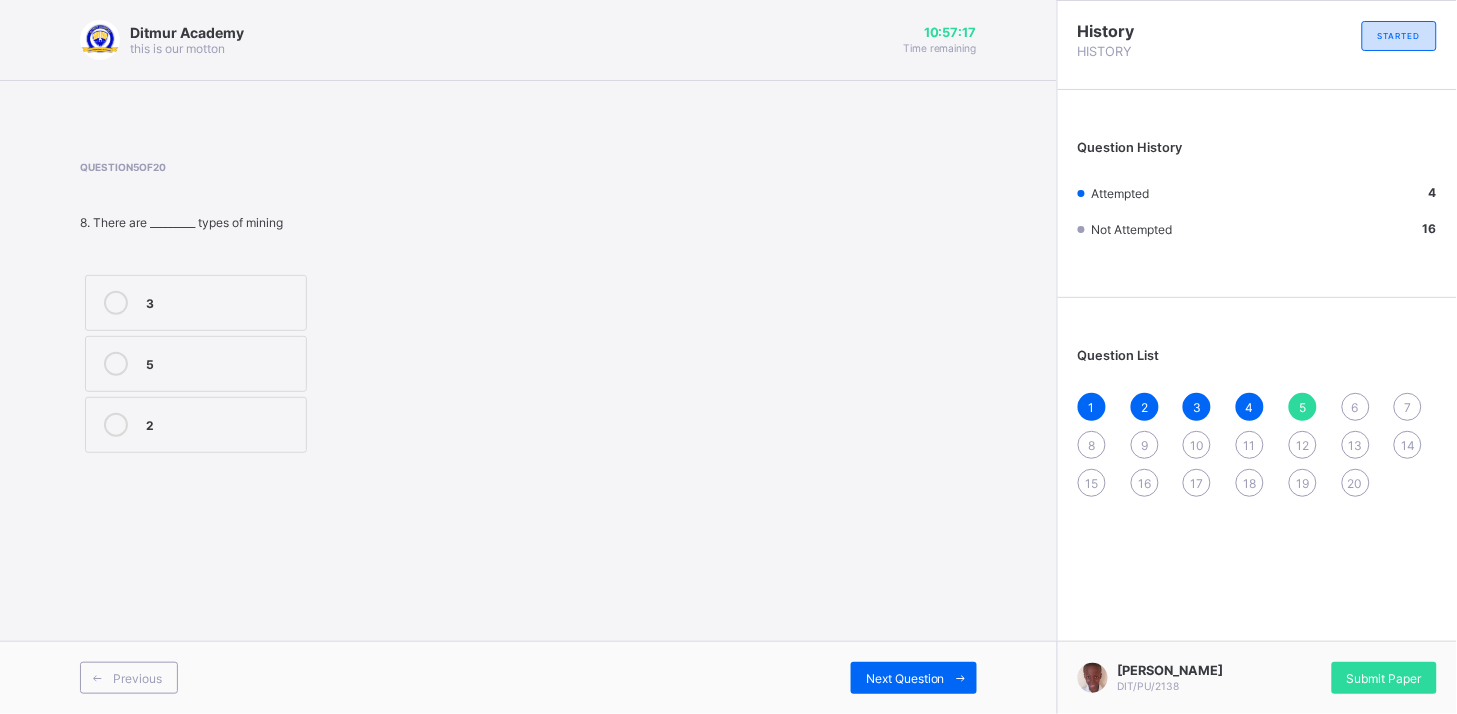 drag, startPoint x: 113, startPoint y: 407, endPoint x: -59, endPoint y: 434, distance: 174.1063 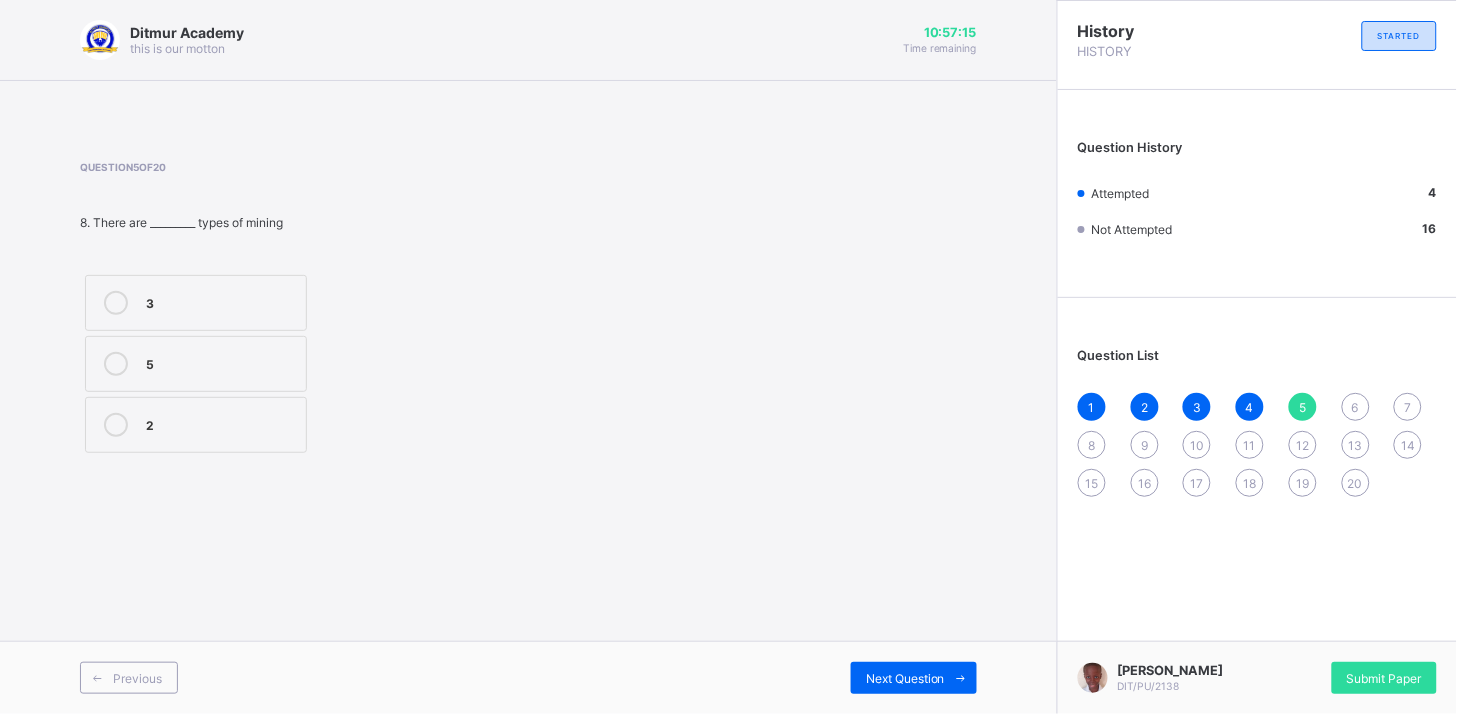 click at bounding box center (116, 425) 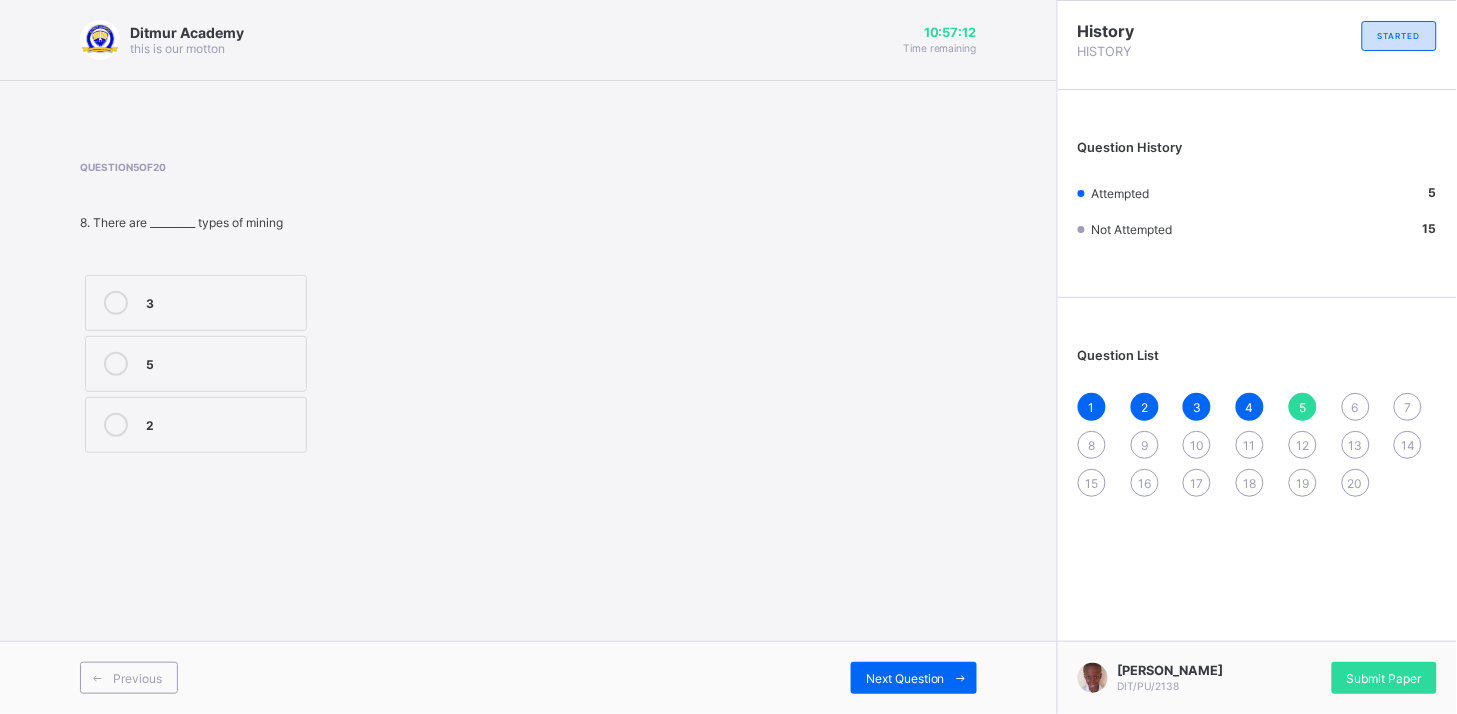 click on "Ditmur Academy this is our motton 10:57:12 Time remaining Question  5  of  20 8. There are _________ types of mining  3 5 2 Previous Next Question" at bounding box center (528, 357) 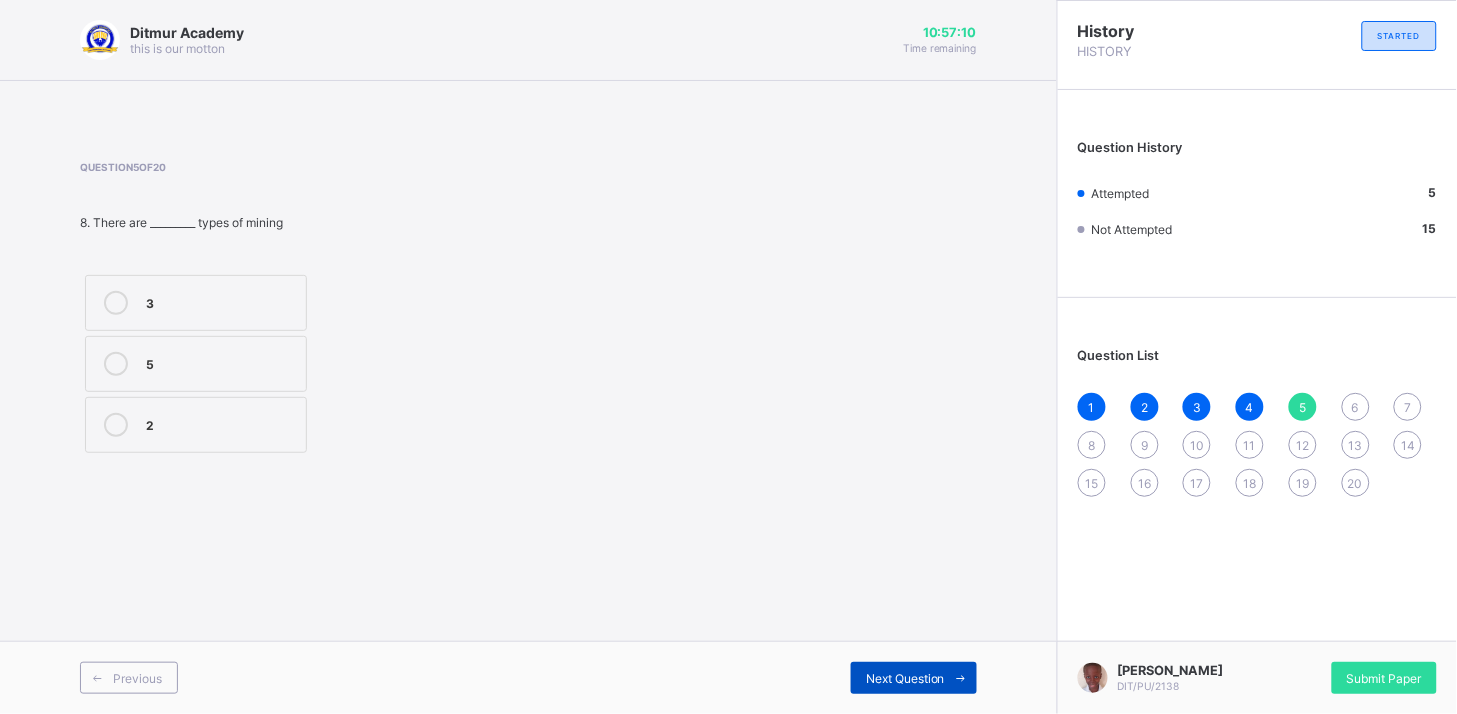 click on "Next Question" at bounding box center [914, 678] 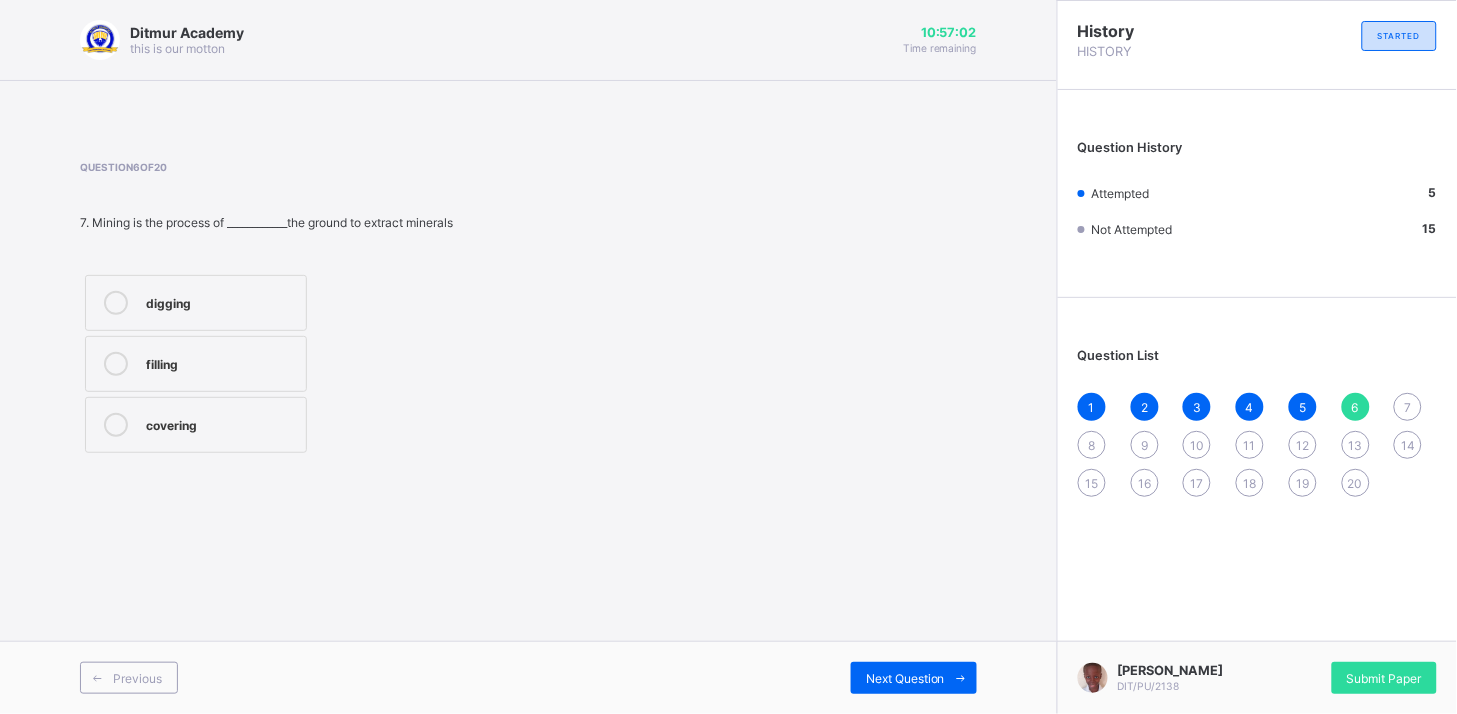 click at bounding box center [116, 303] 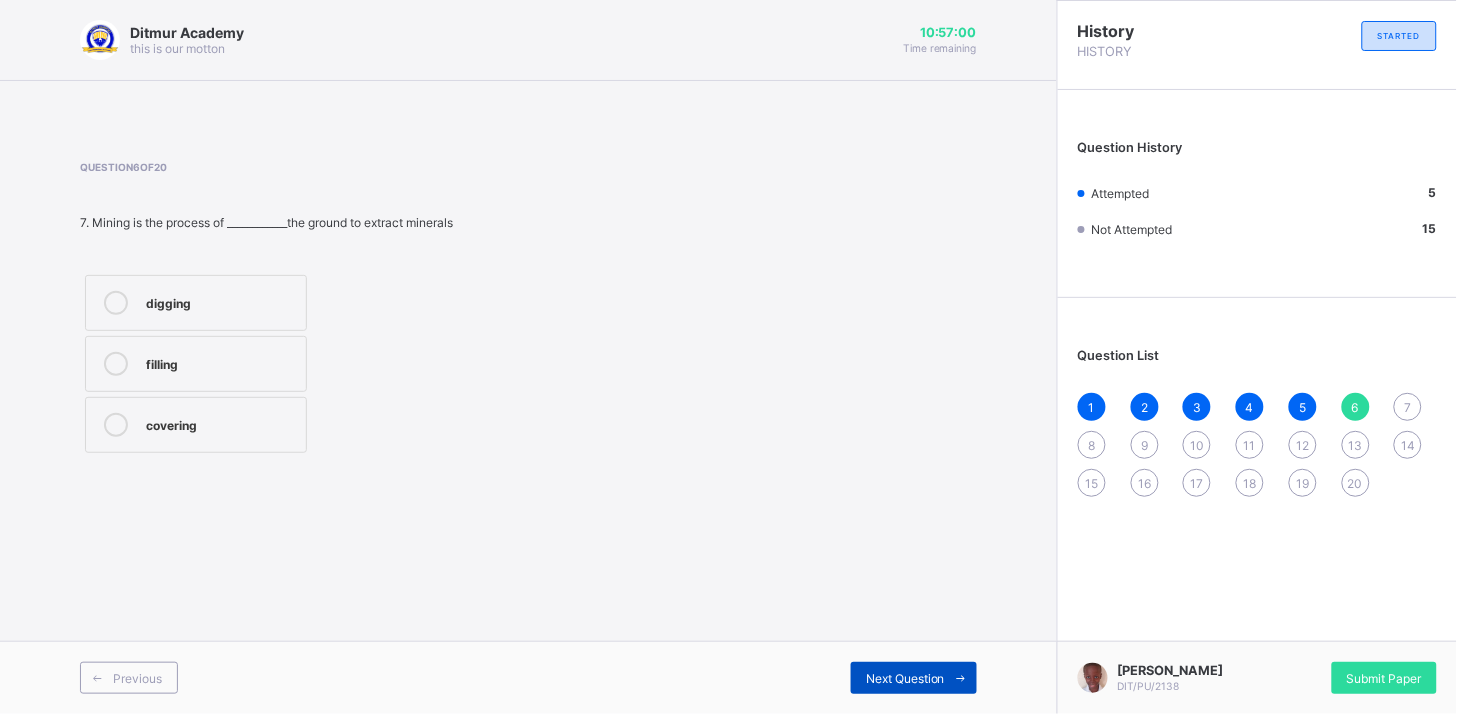click on "Next Question" at bounding box center (905, 678) 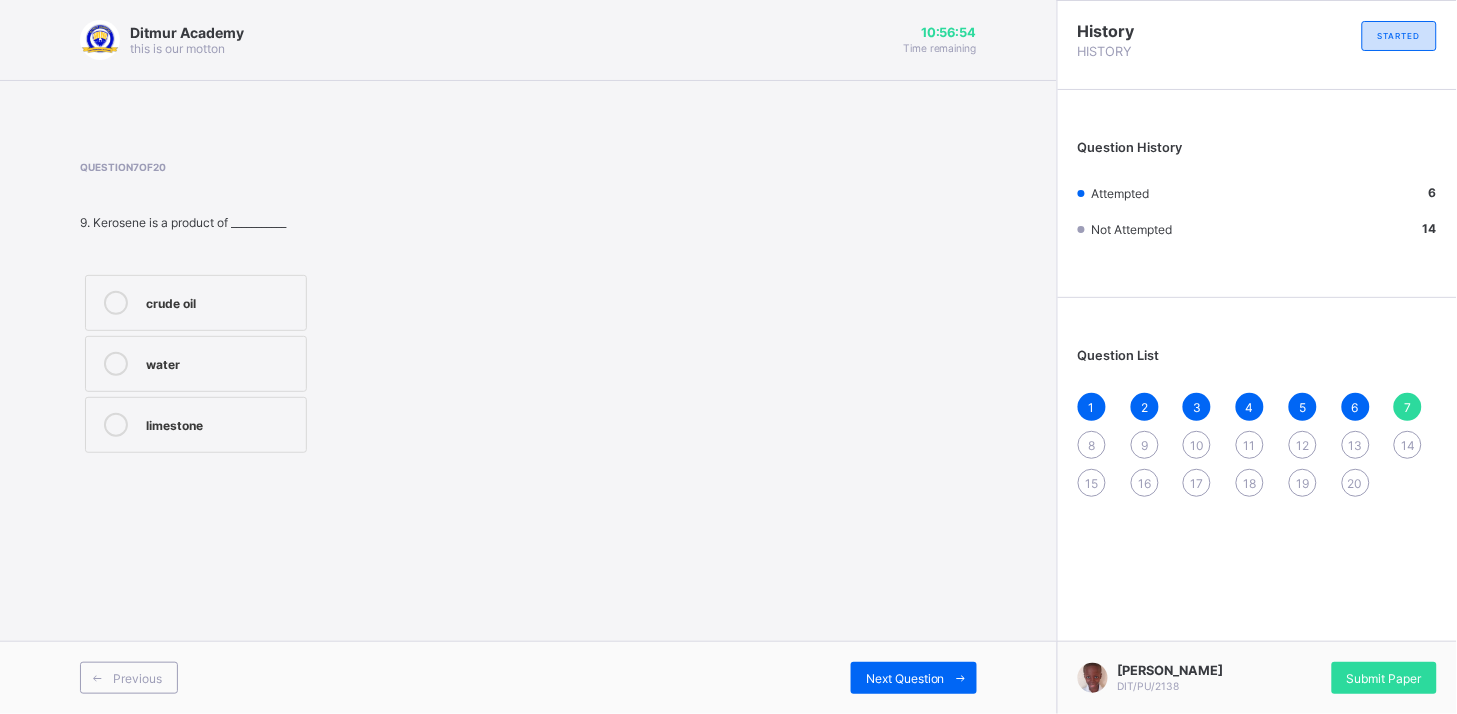 click at bounding box center (116, 303) 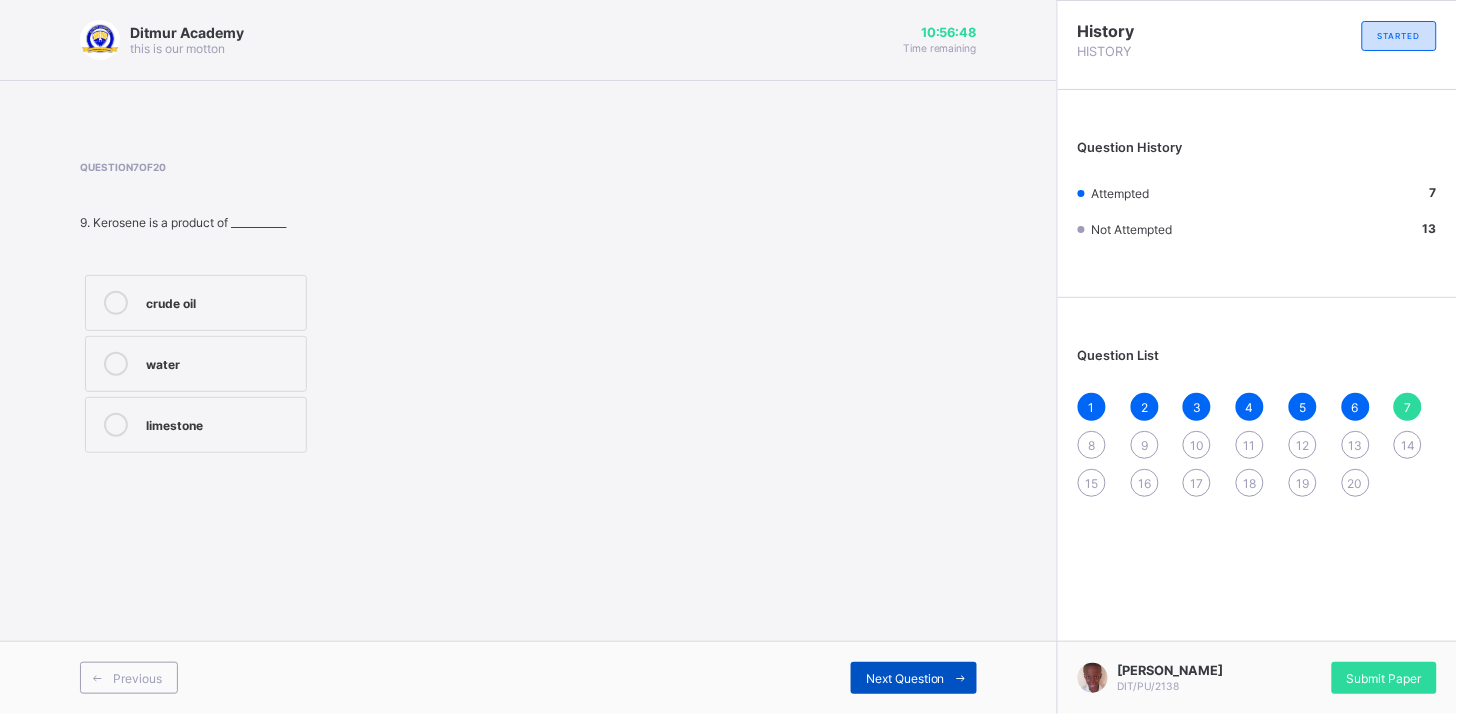 click on "Next Question" at bounding box center [914, 678] 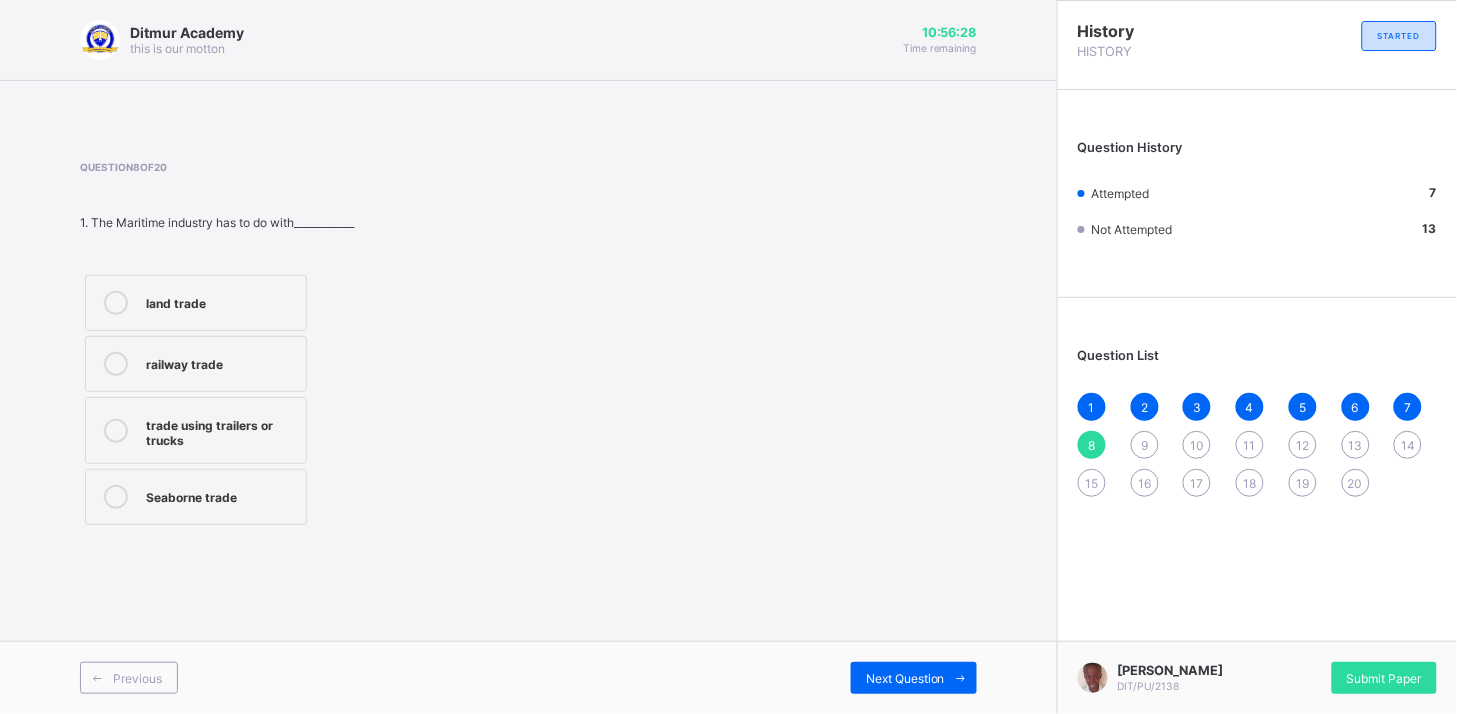 drag, startPoint x: 104, startPoint y: 485, endPoint x: 450, endPoint y: 512, distance: 347.05188 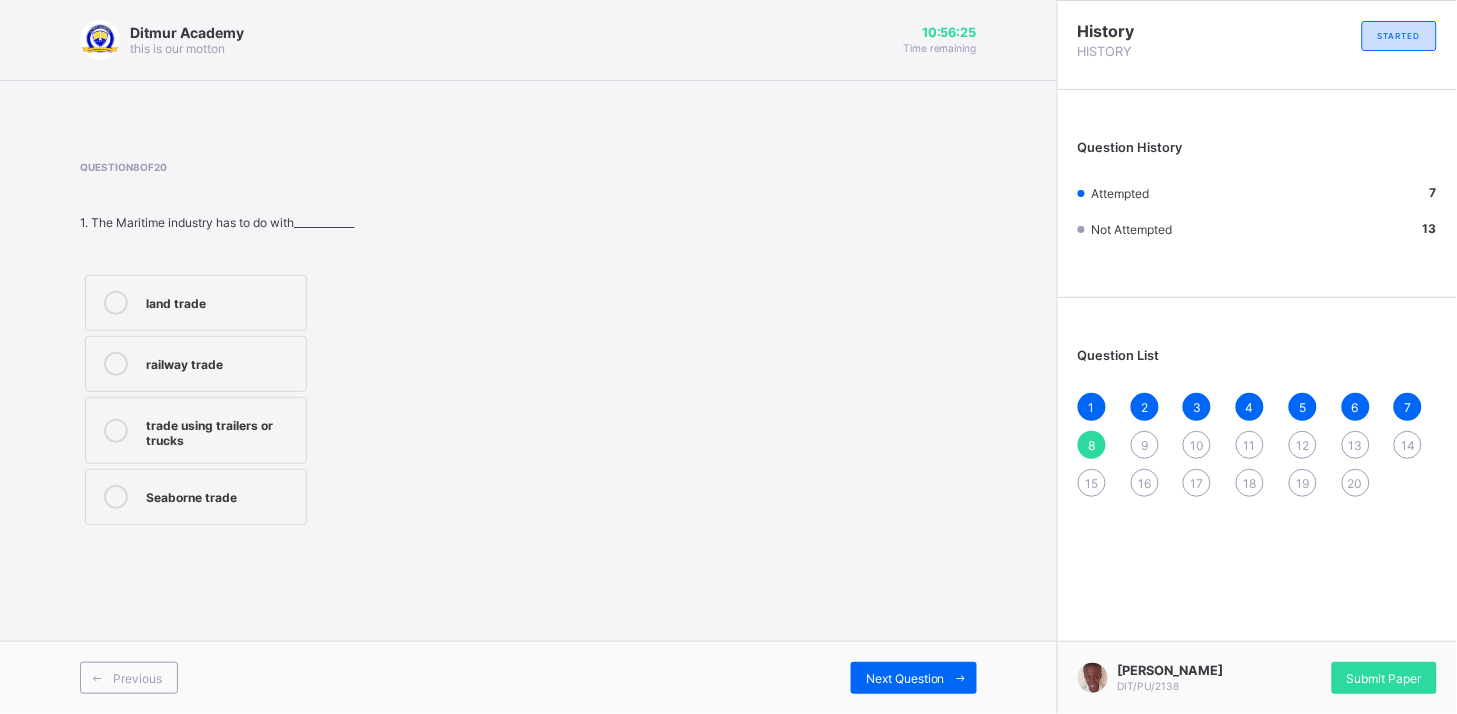 click at bounding box center (116, 497) 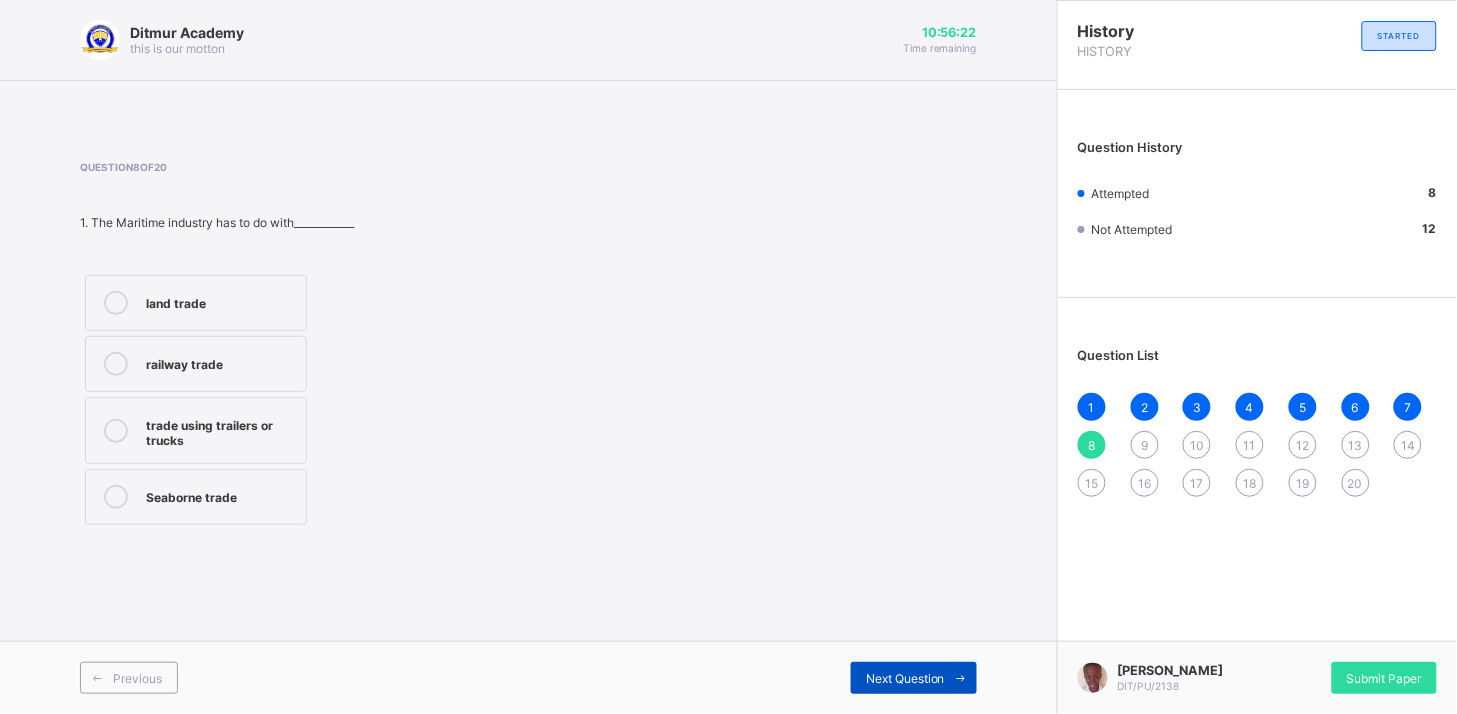 click on "Next Question" at bounding box center (905, 678) 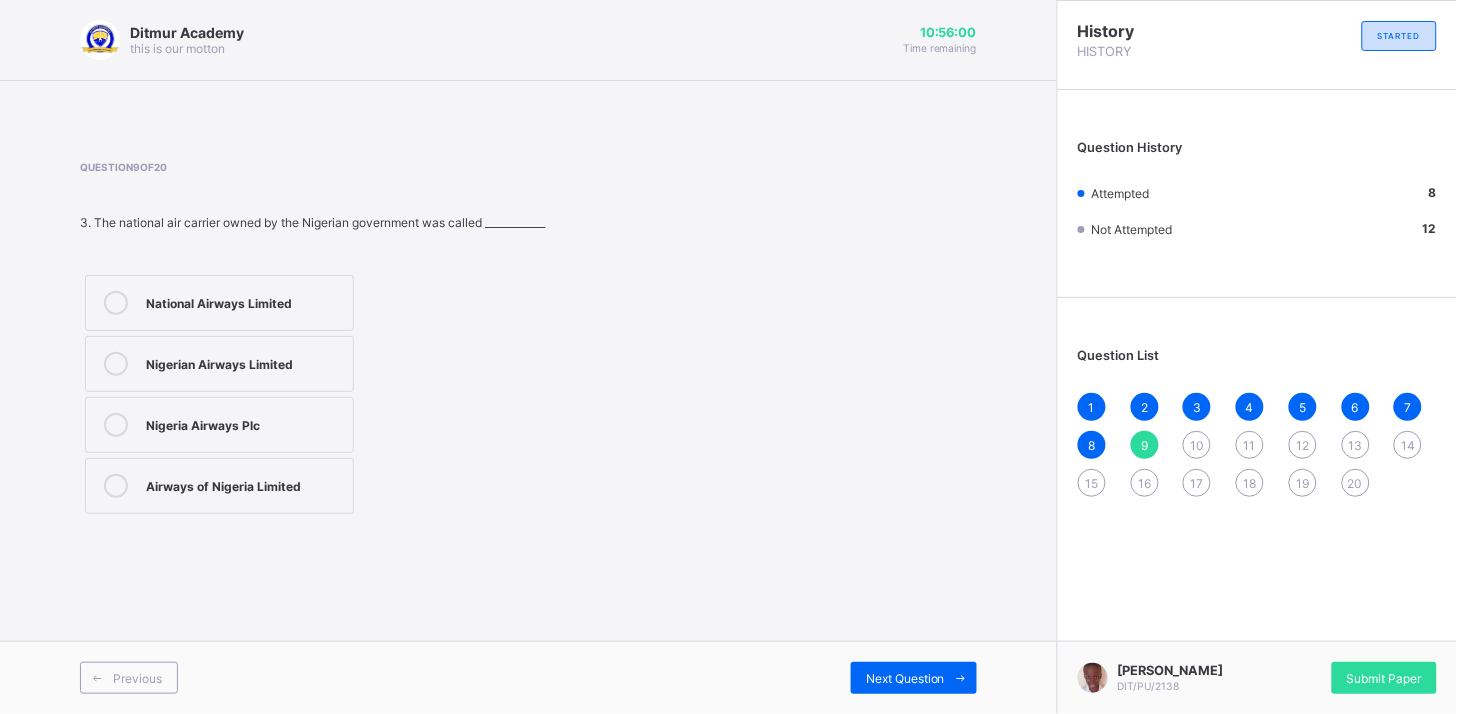 click at bounding box center (116, 303) 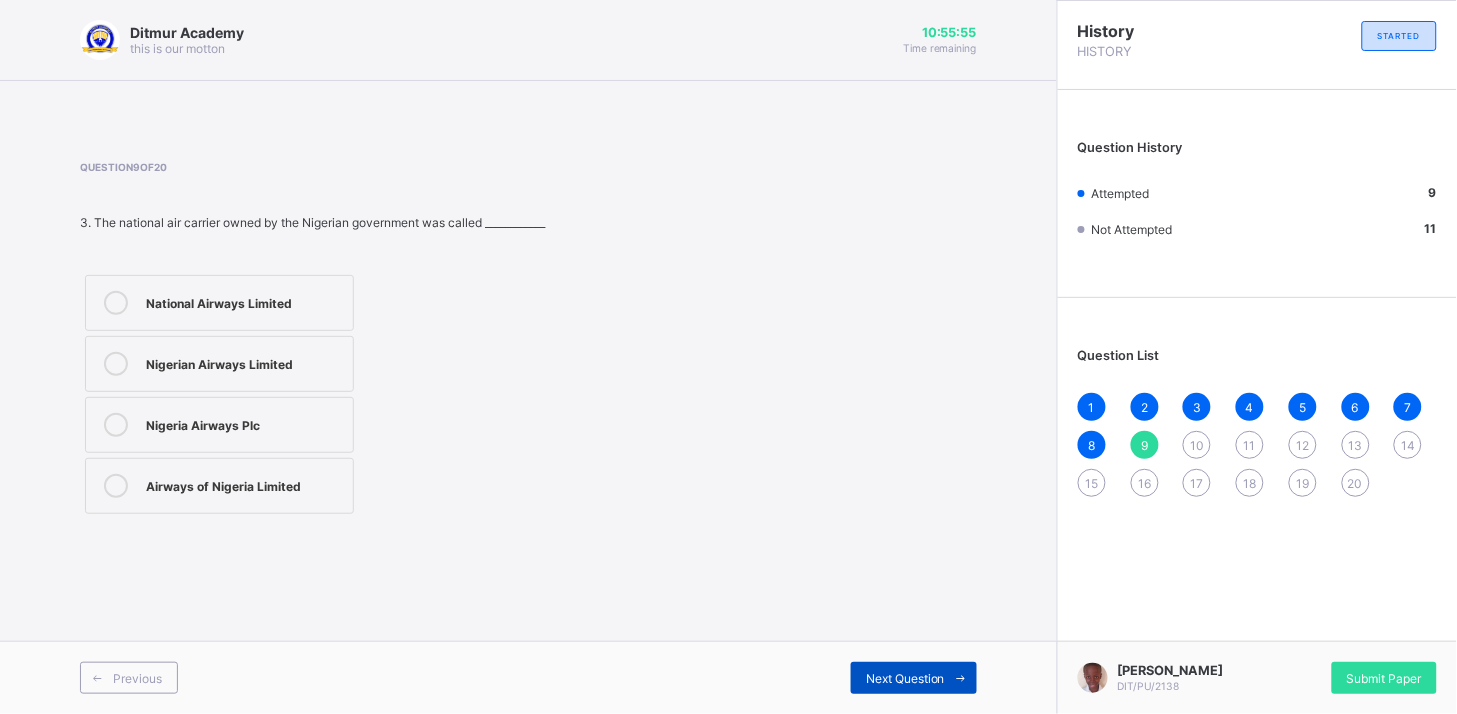 click on "Next Question" at bounding box center [914, 678] 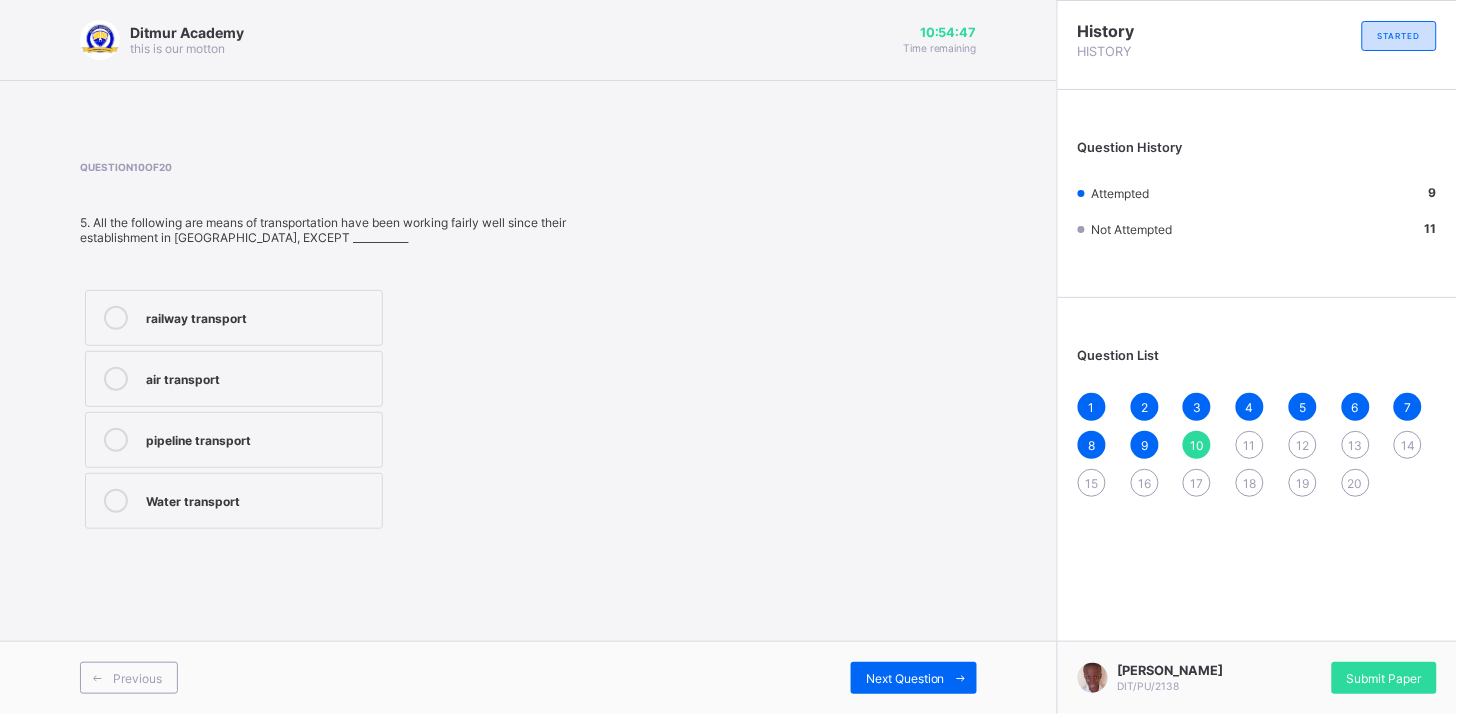click at bounding box center [116, 440] 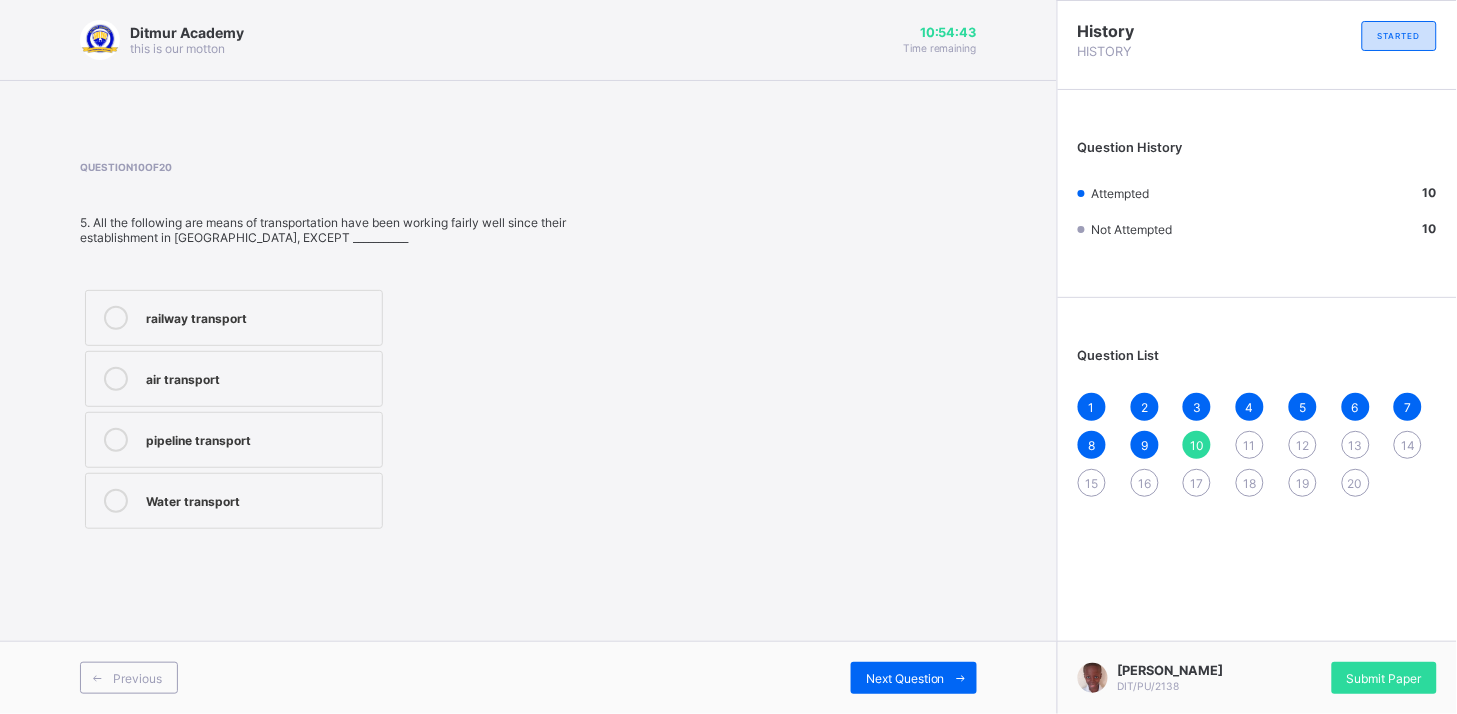 click at bounding box center [116, 318] 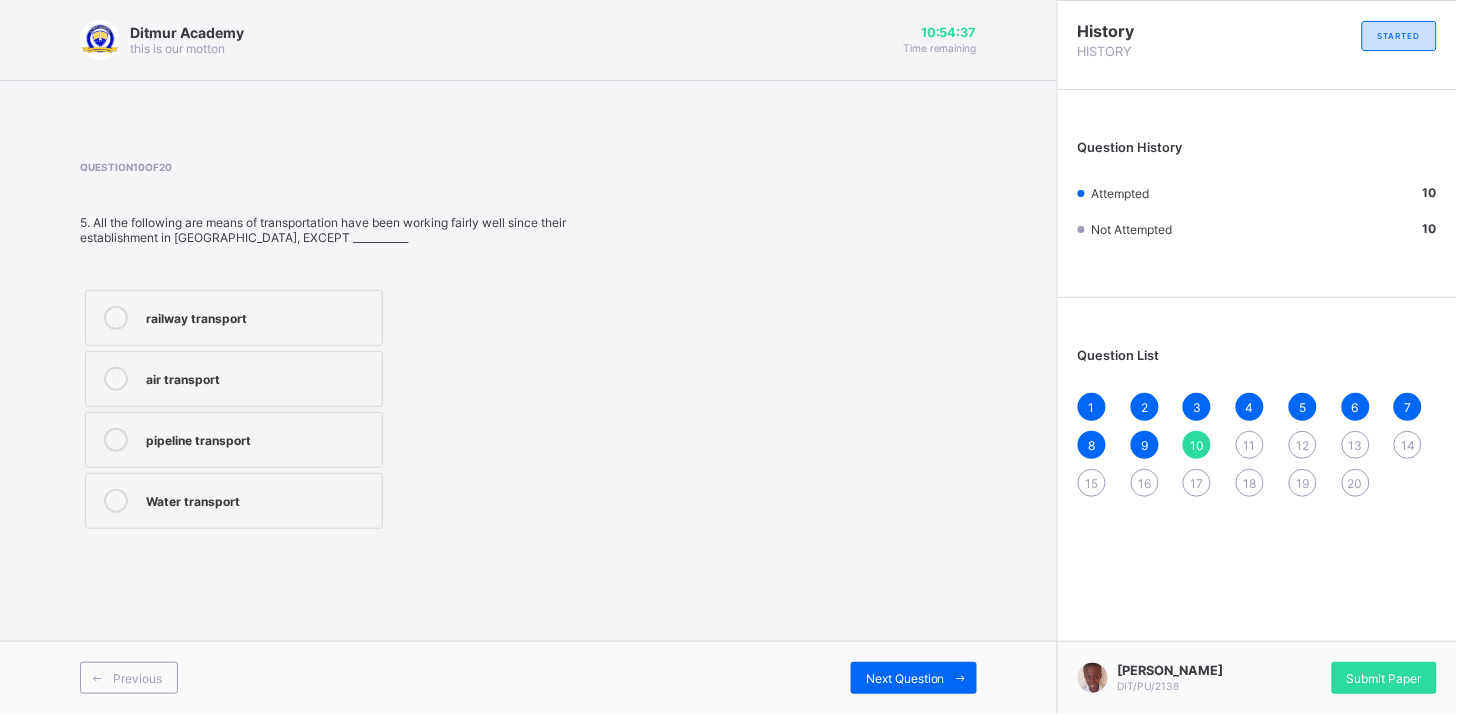click on "railway transport" at bounding box center [234, 318] 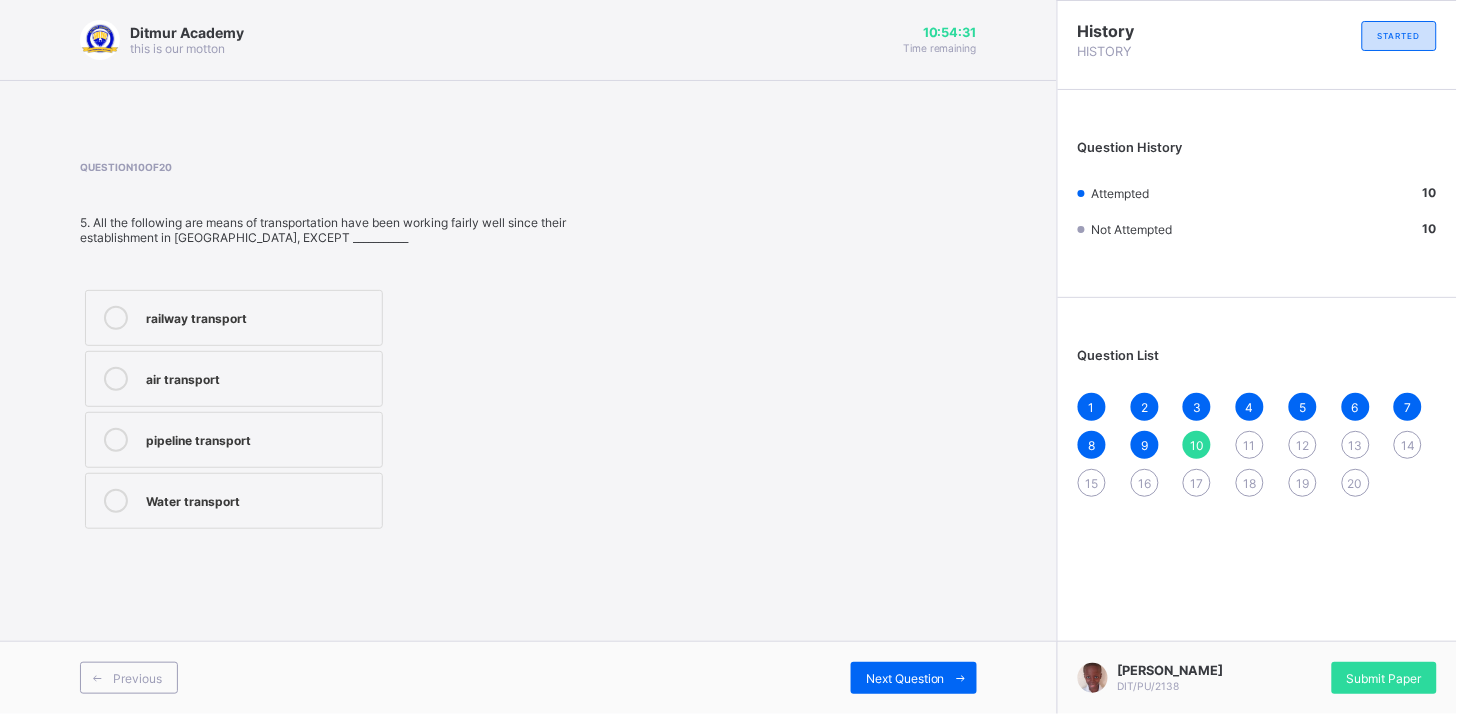 click on "pipeline transport" at bounding box center [234, 440] 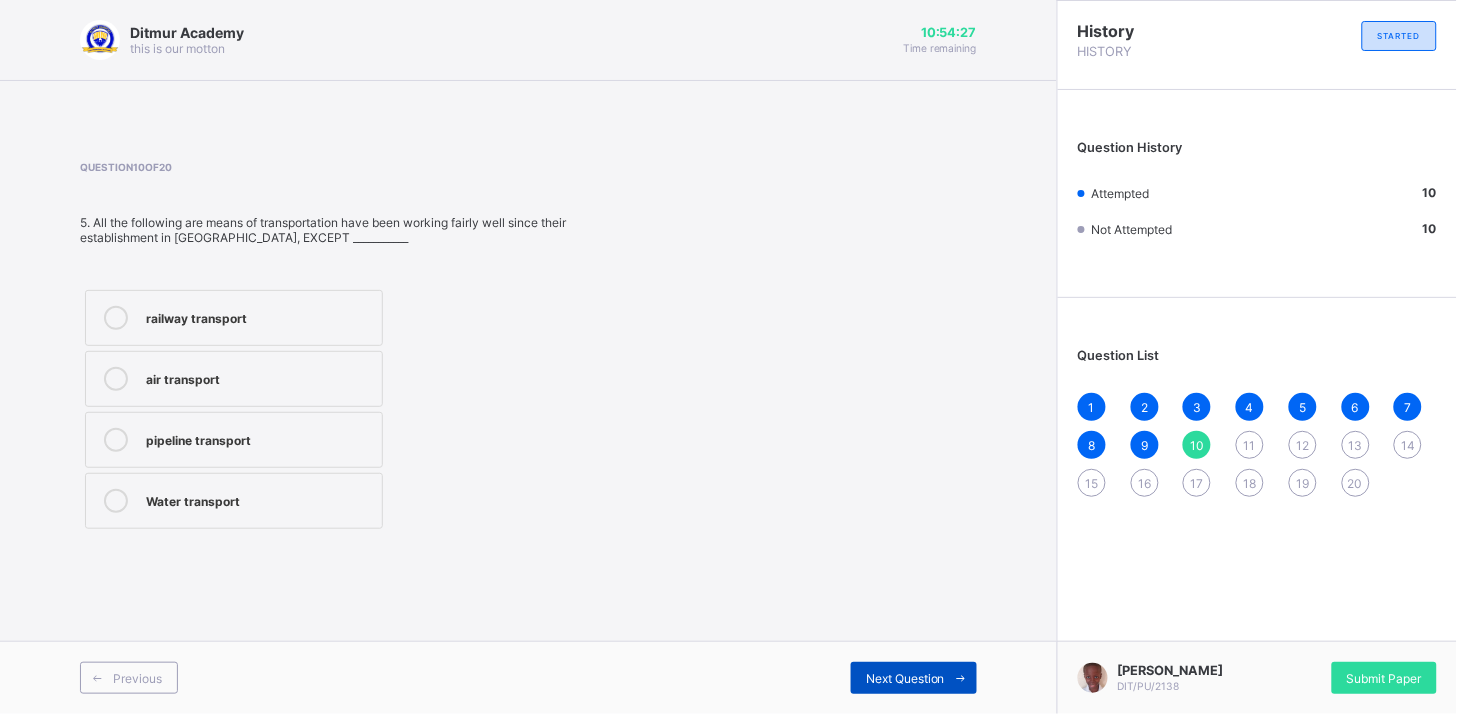 click on "Next Question" at bounding box center [914, 678] 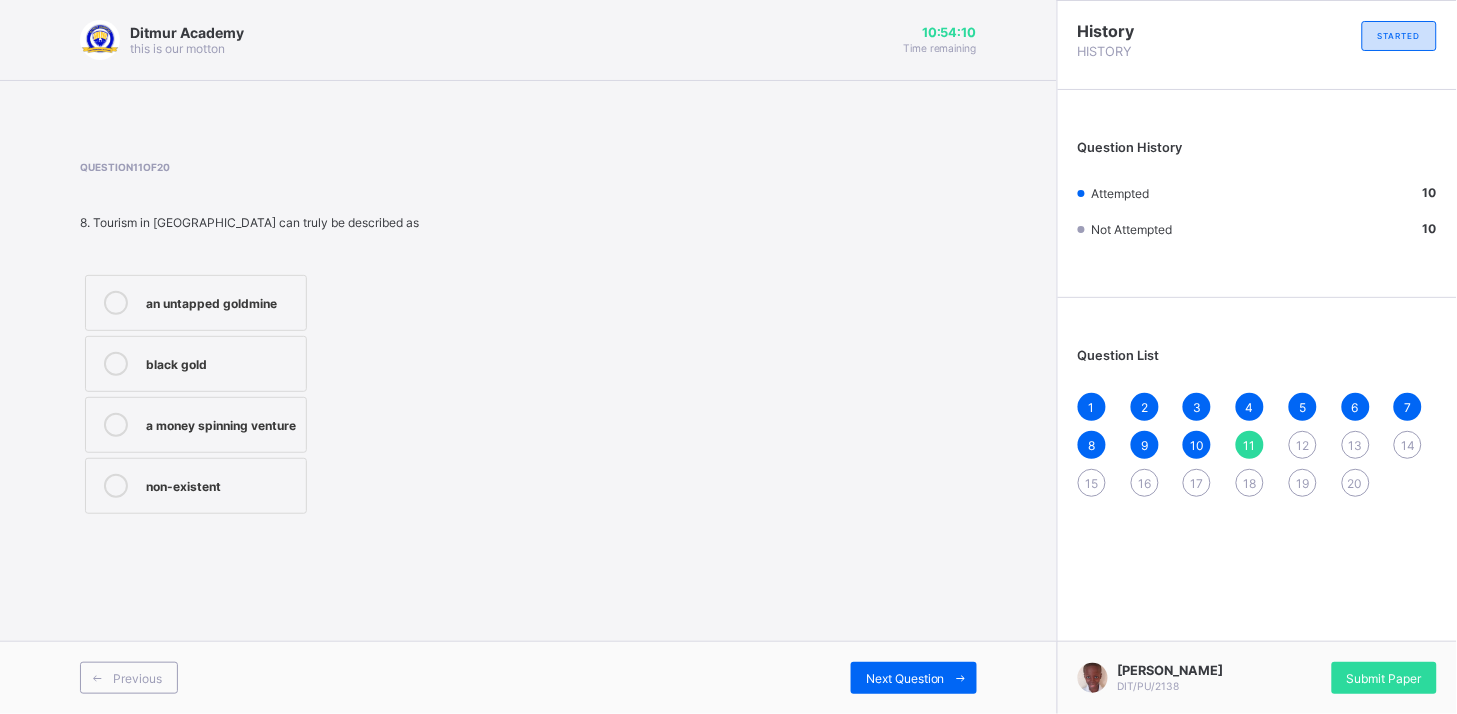 click on "a money spinning venture" at bounding box center [196, 425] 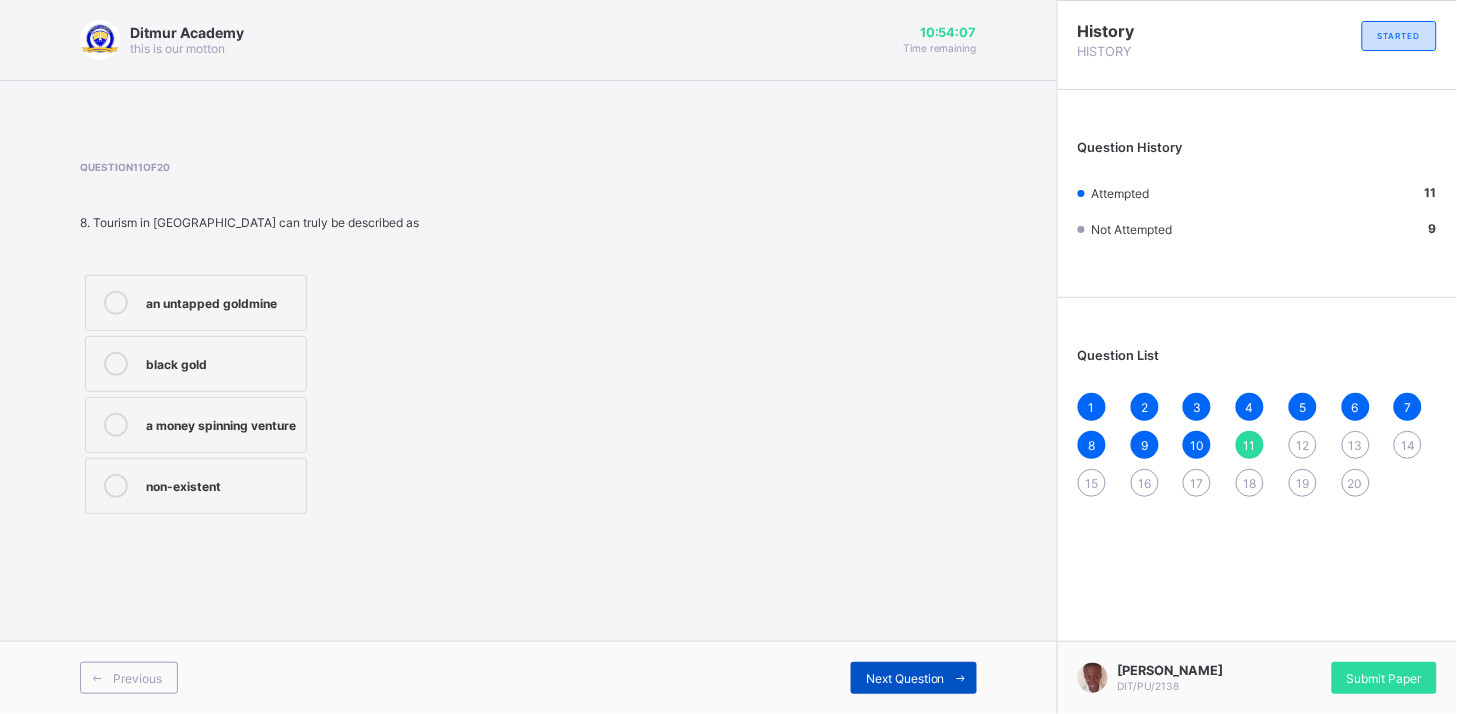 click on "Next Question" at bounding box center [905, 678] 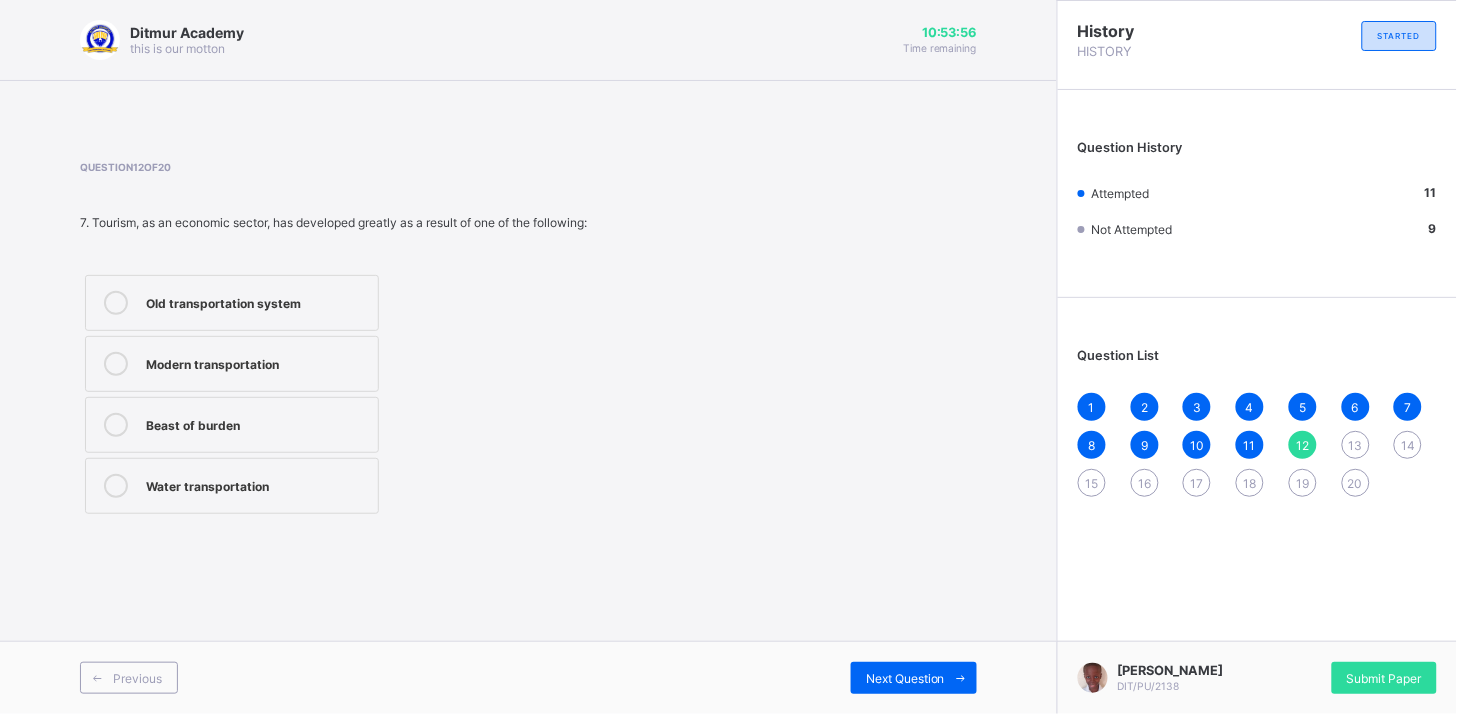 click on "Old transportation system" at bounding box center (232, 303) 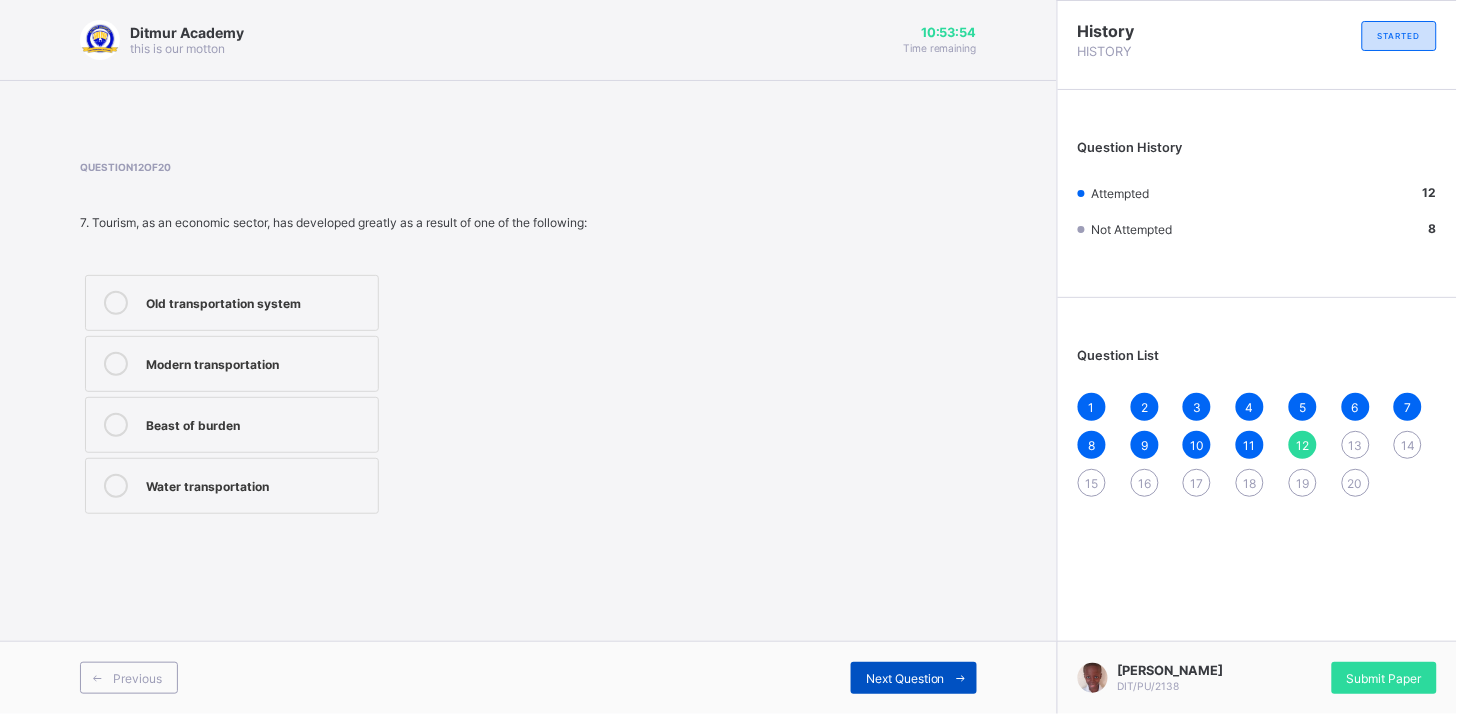click on "Next Question" at bounding box center (914, 678) 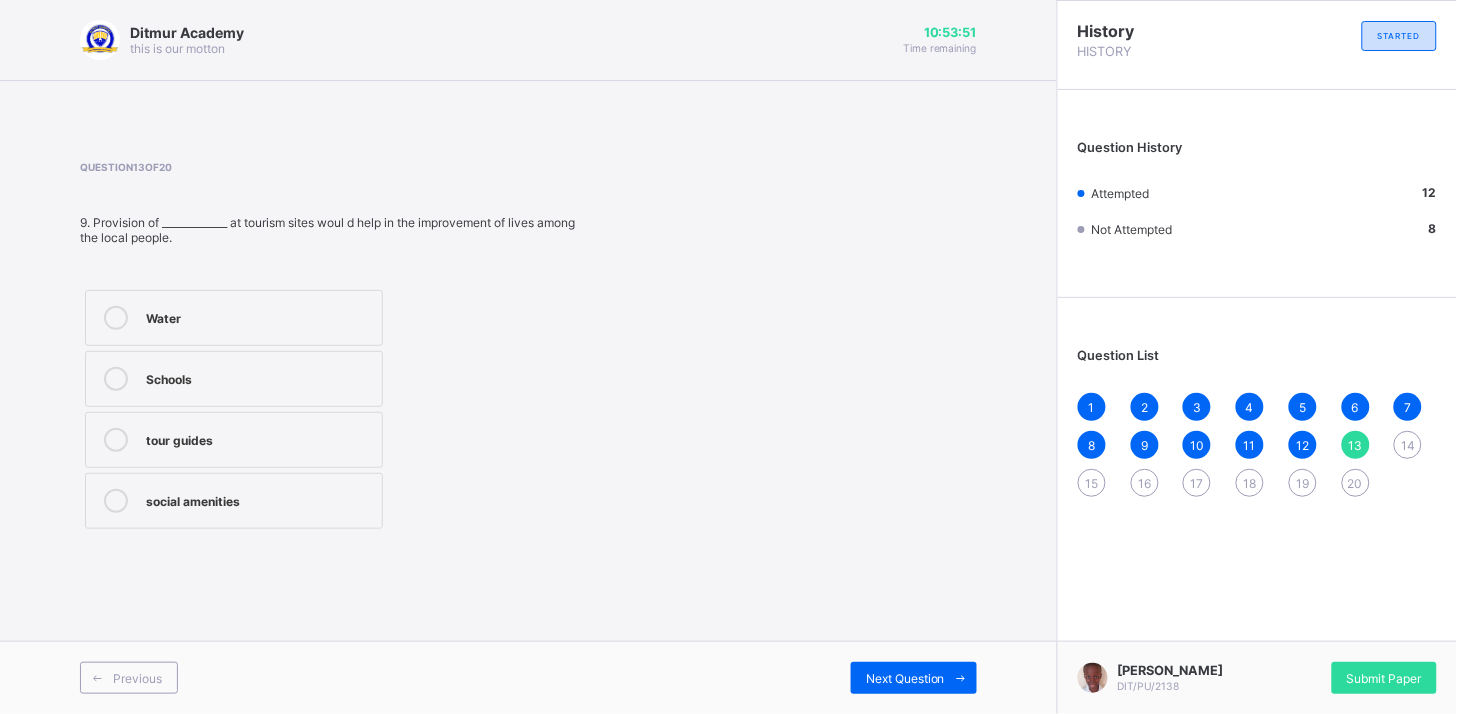 click on "social amenities" at bounding box center (259, 499) 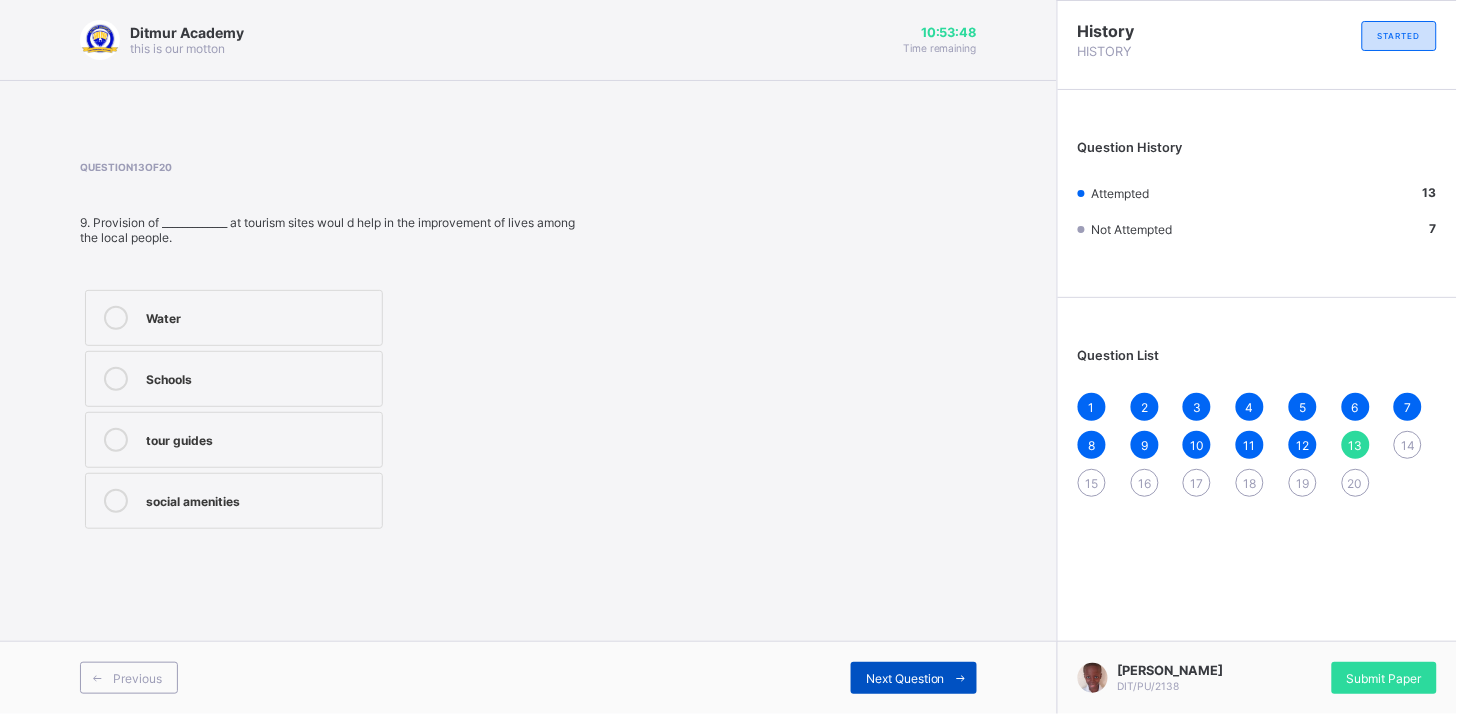 click on "Next Question" at bounding box center (905, 678) 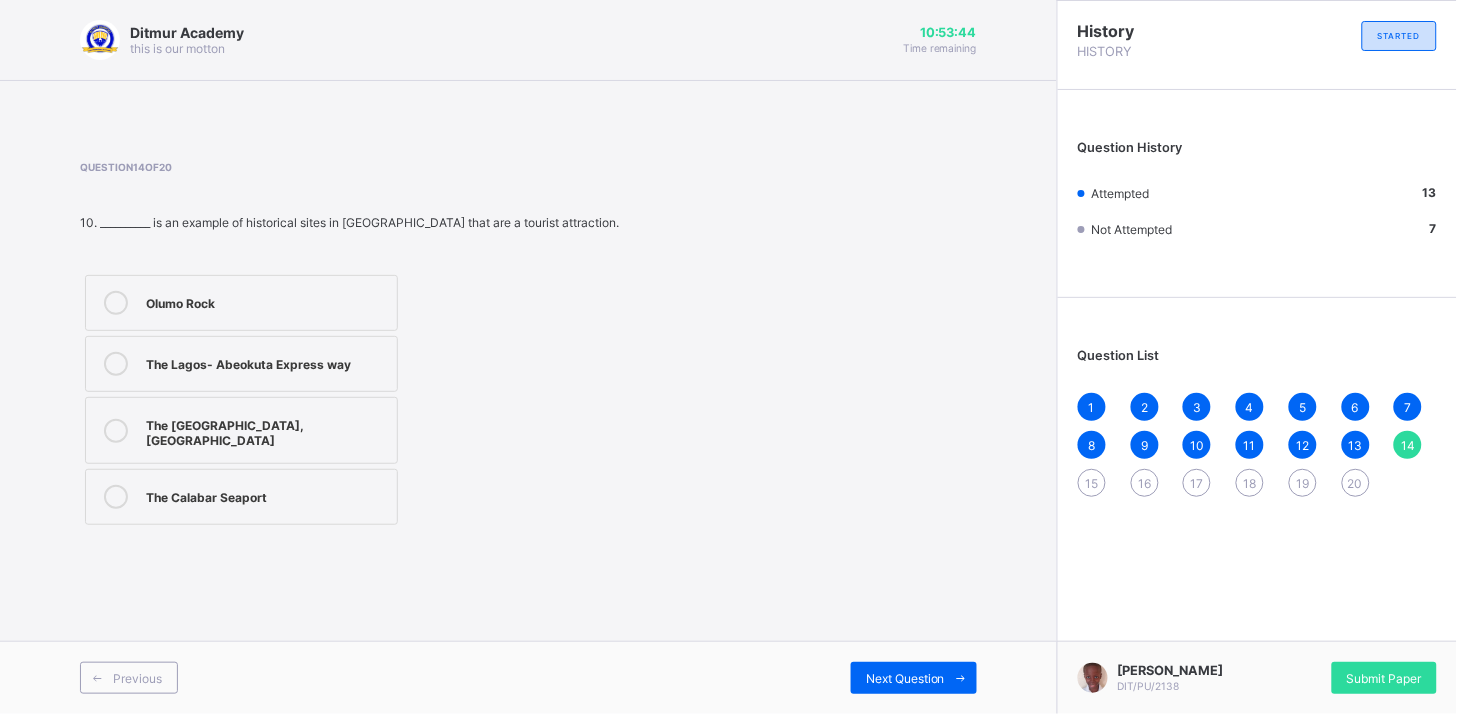 click on "Olumo Rock" at bounding box center (241, 303) 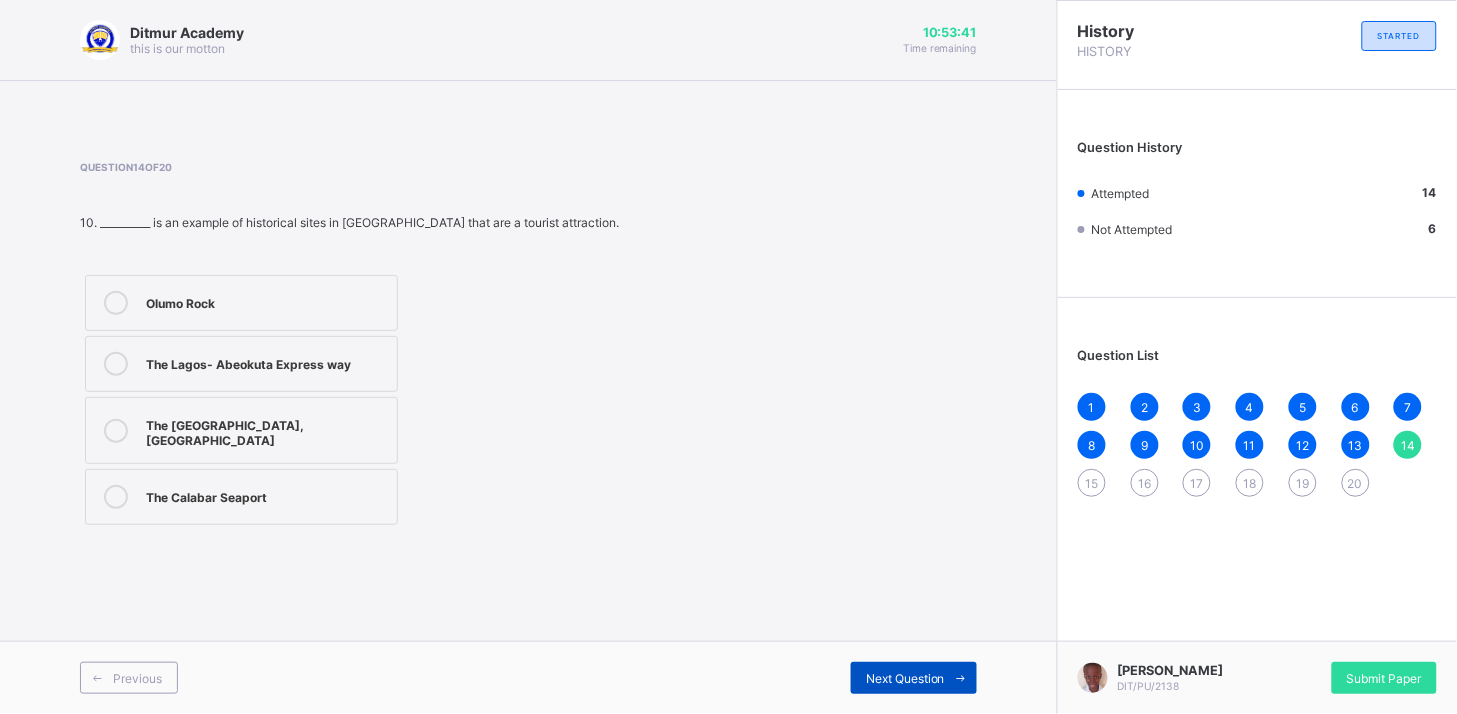 click on "Next Question" at bounding box center (905, 678) 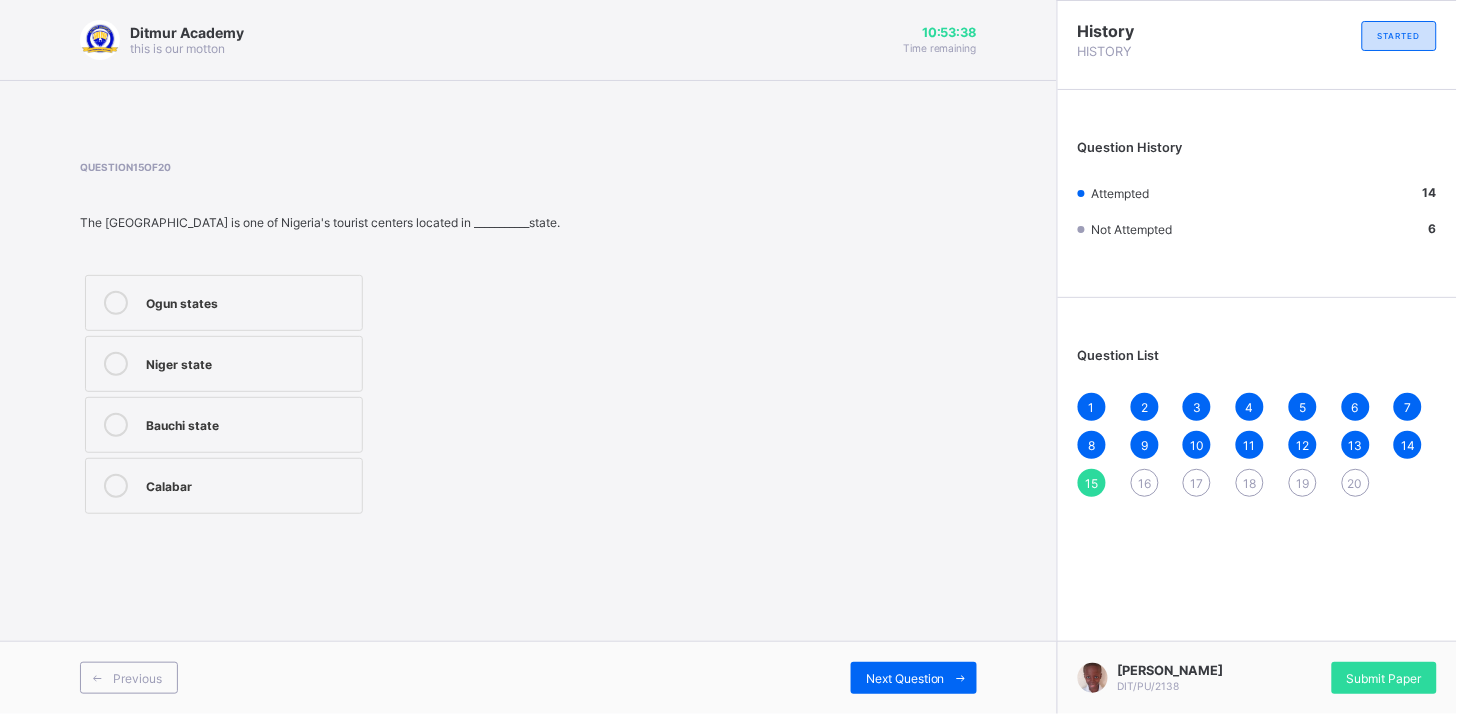 click on "Calabar" at bounding box center [224, 486] 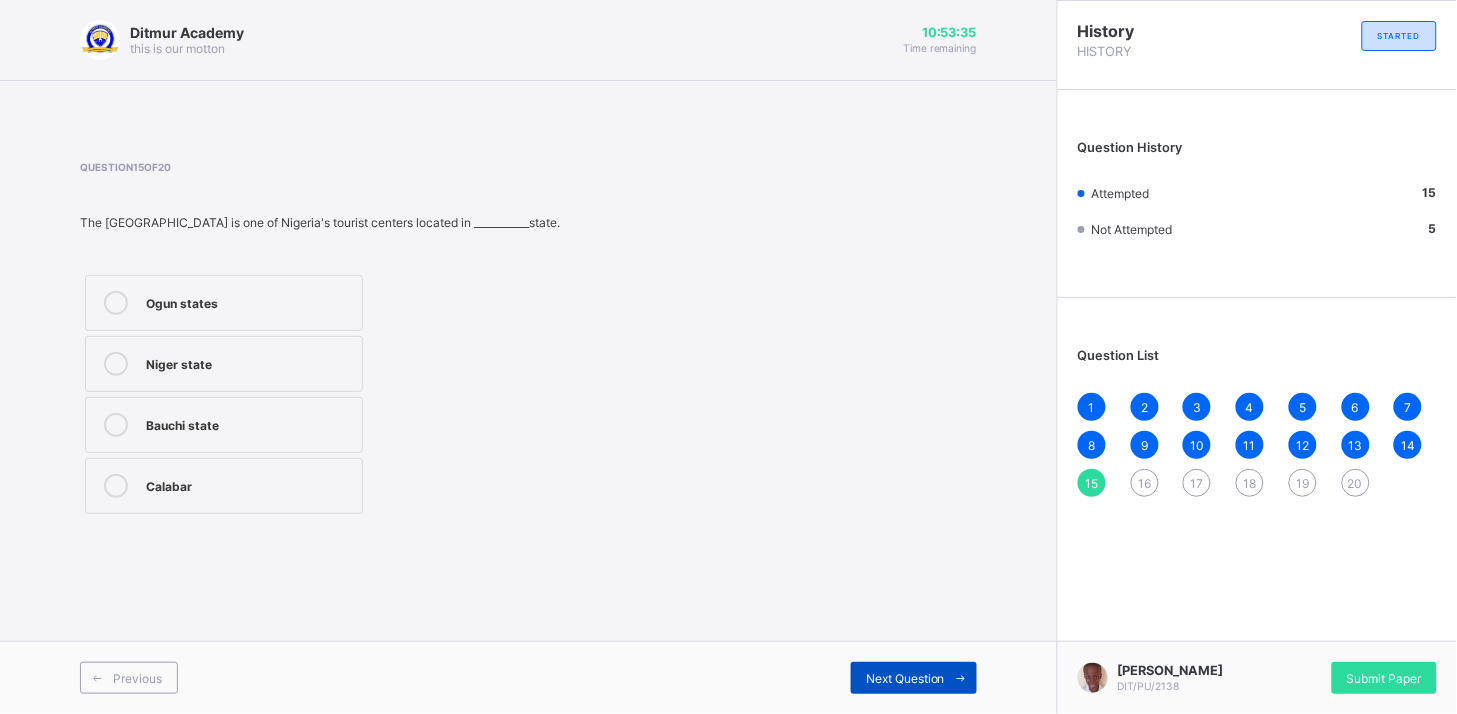 click on "Next Question" at bounding box center [914, 678] 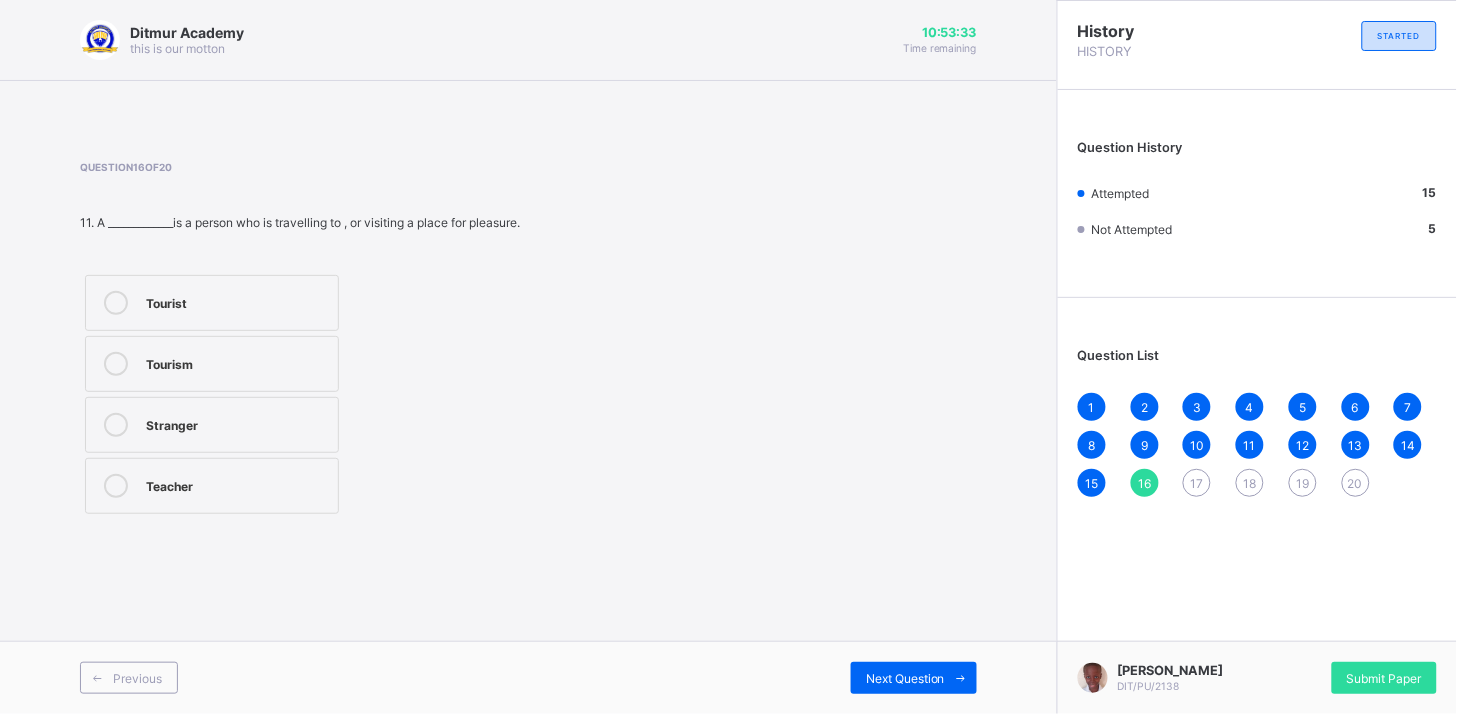 click on "Tourist" at bounding box center [212, 303] 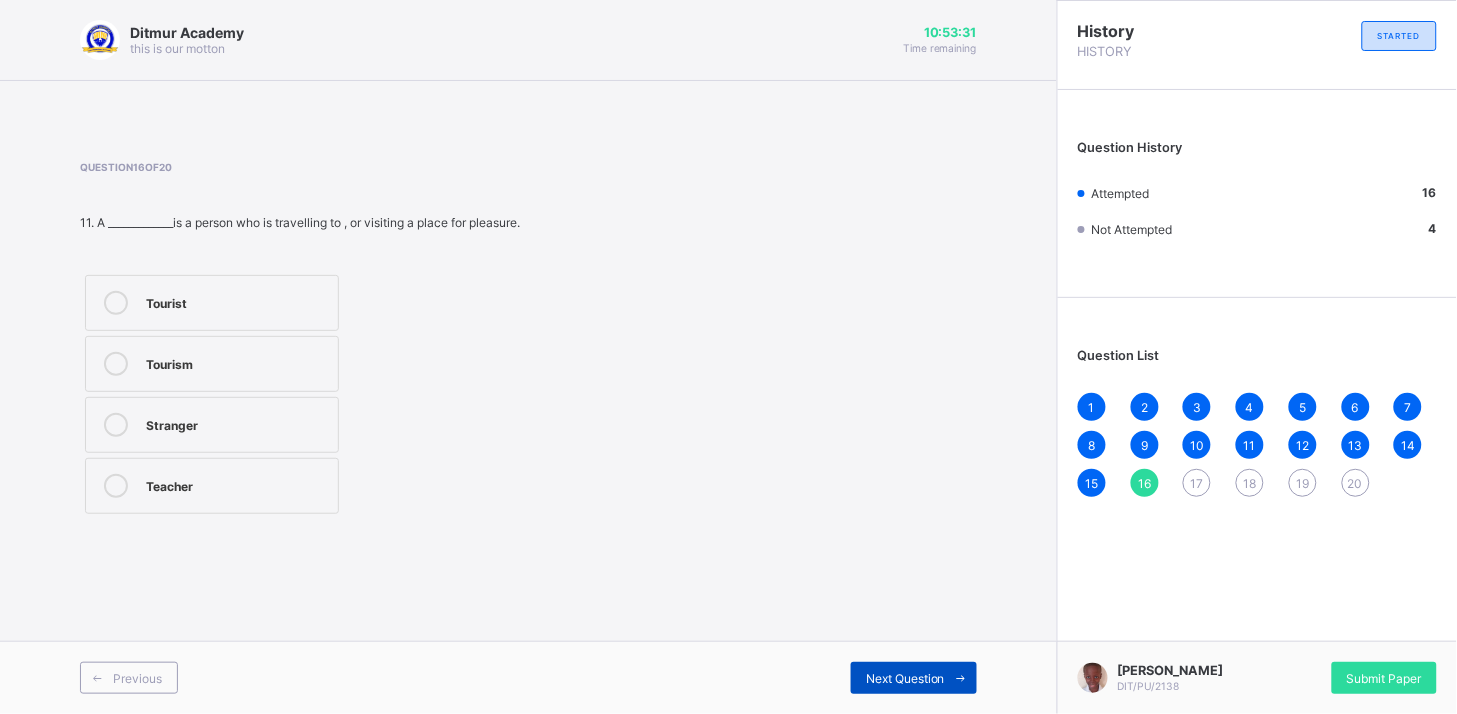click on "Next Question" at bounding box center (905, 678) 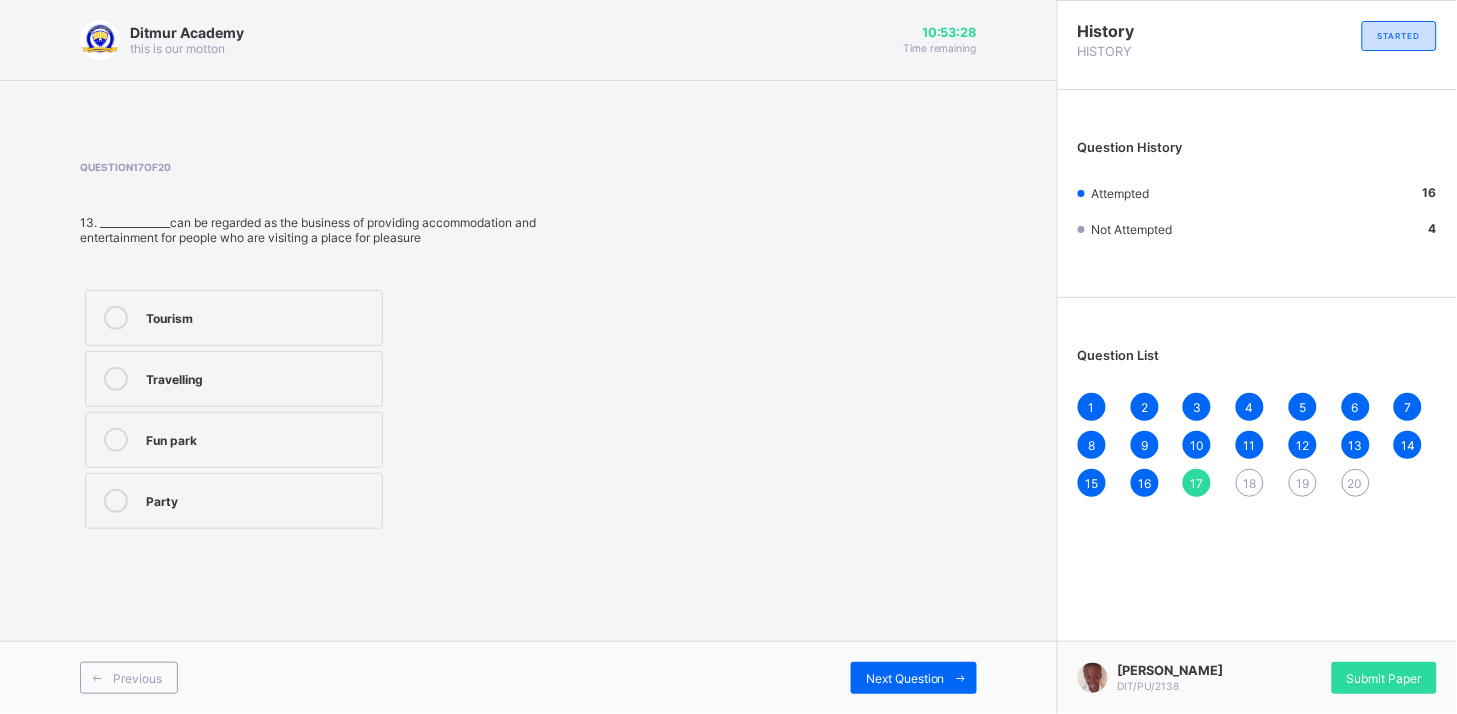 click on "Tourism" at bounding box center (234, 318) 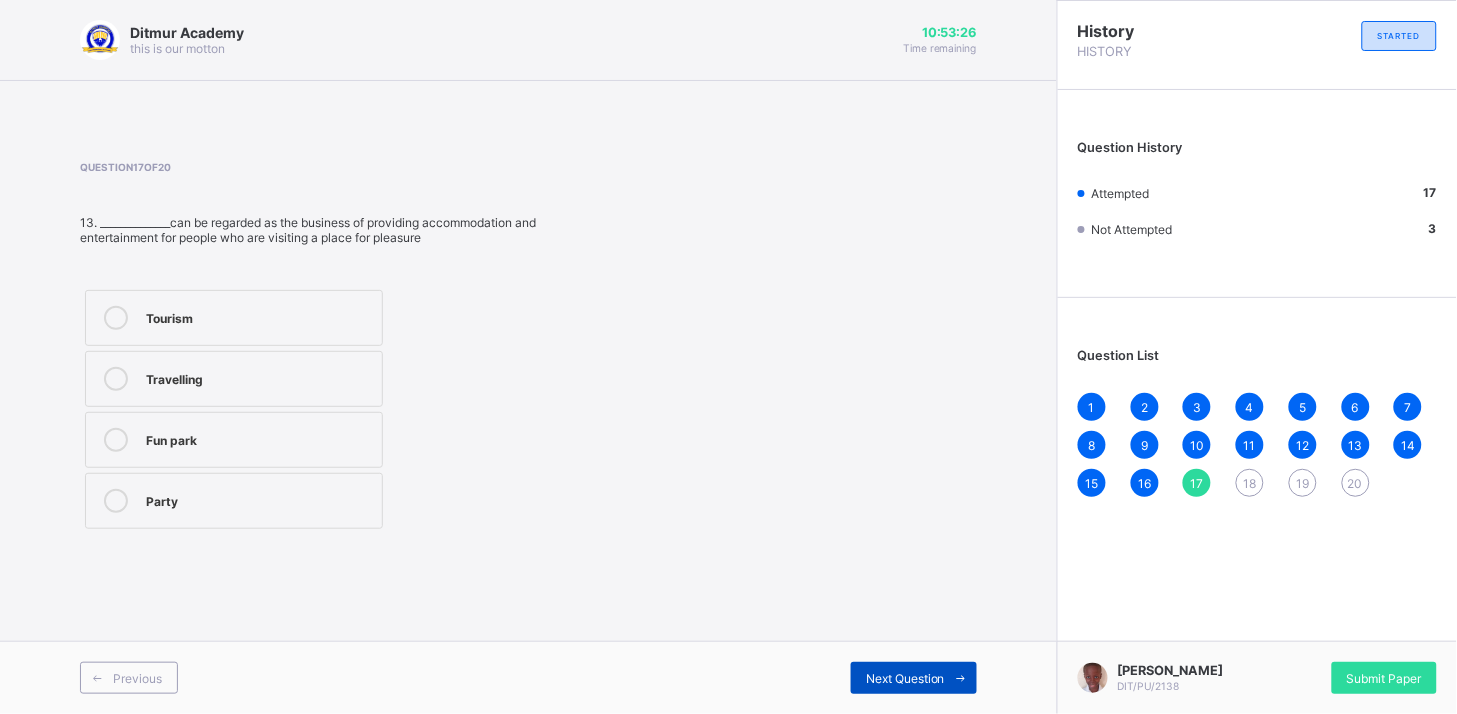 click on "Next Question" at bounding box center [905, 678] 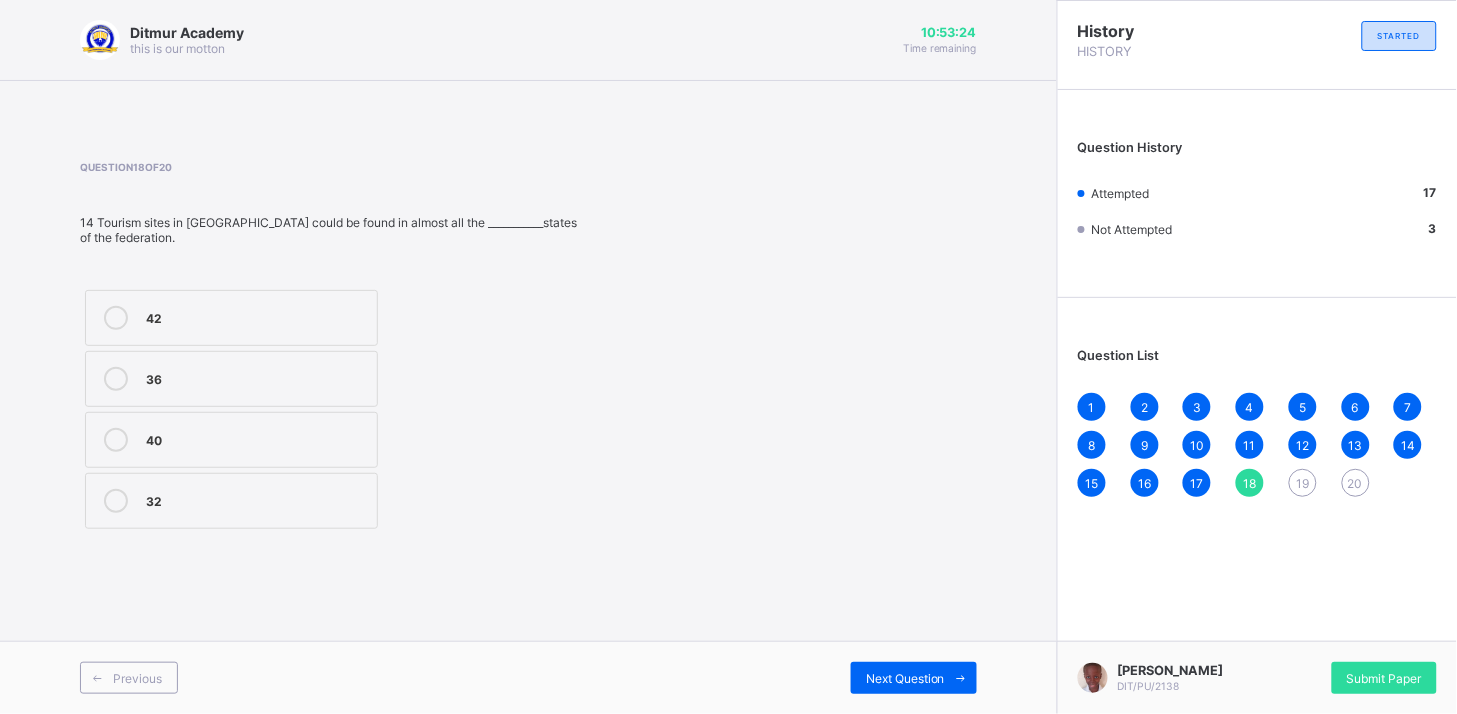 click on "36" at bounding box center (231, 379) 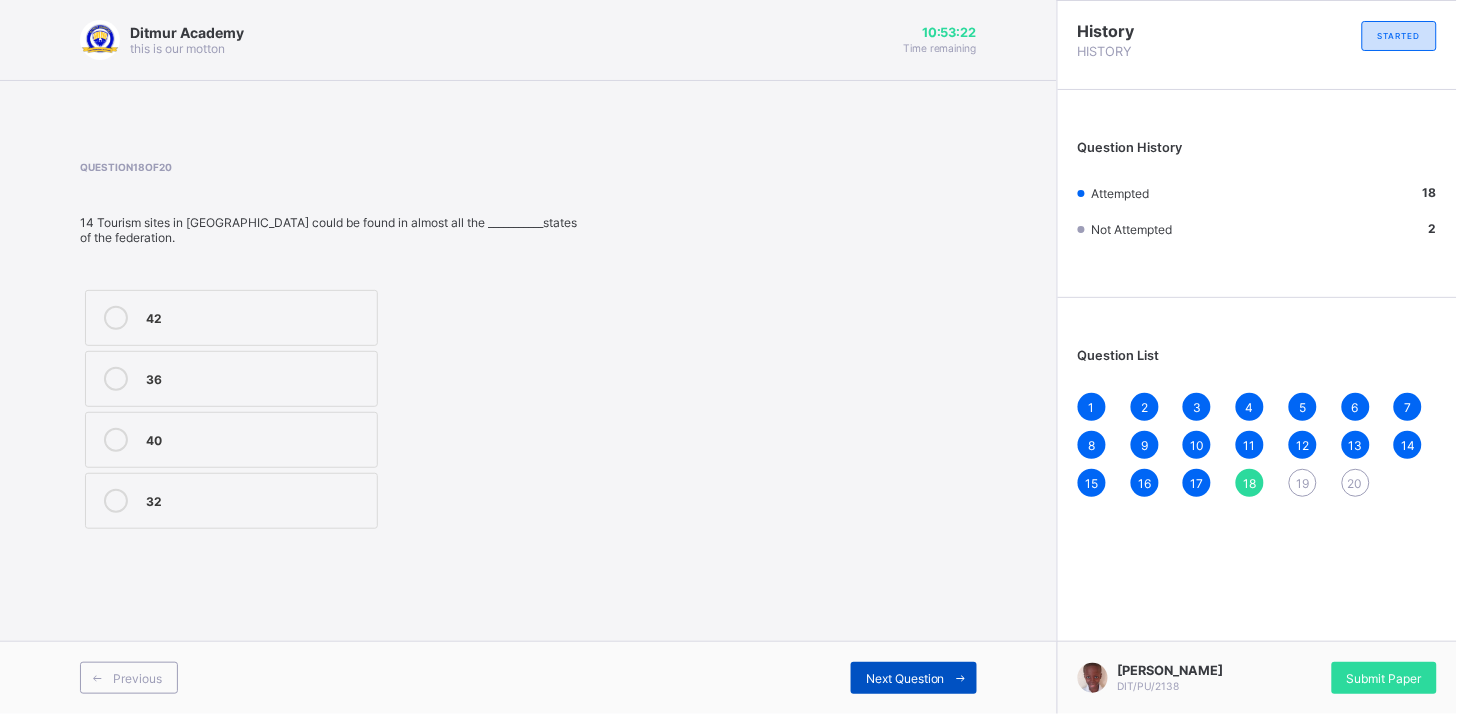 click on "Next Question" at bounding box center (914, 678) 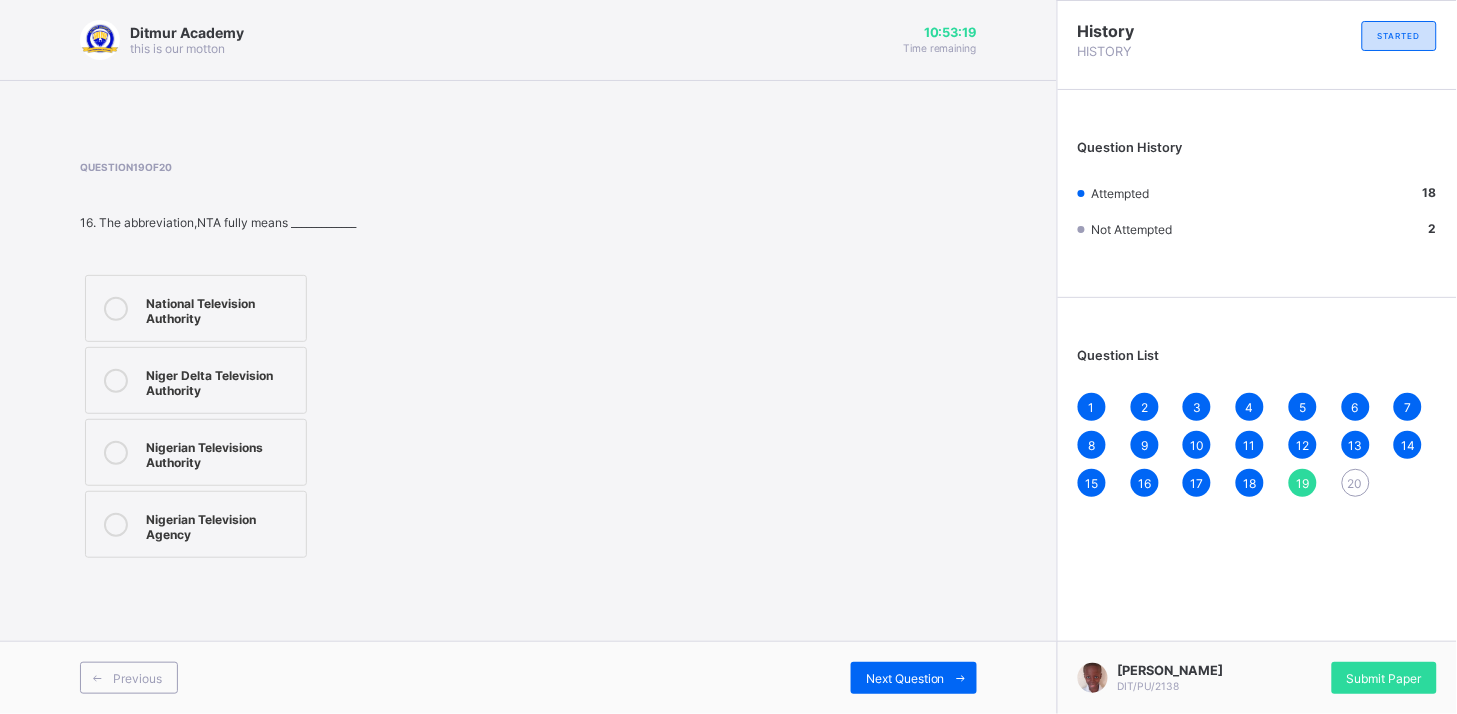 click on "Nigerian Televisions Authority" at bounding box center (221, 452) 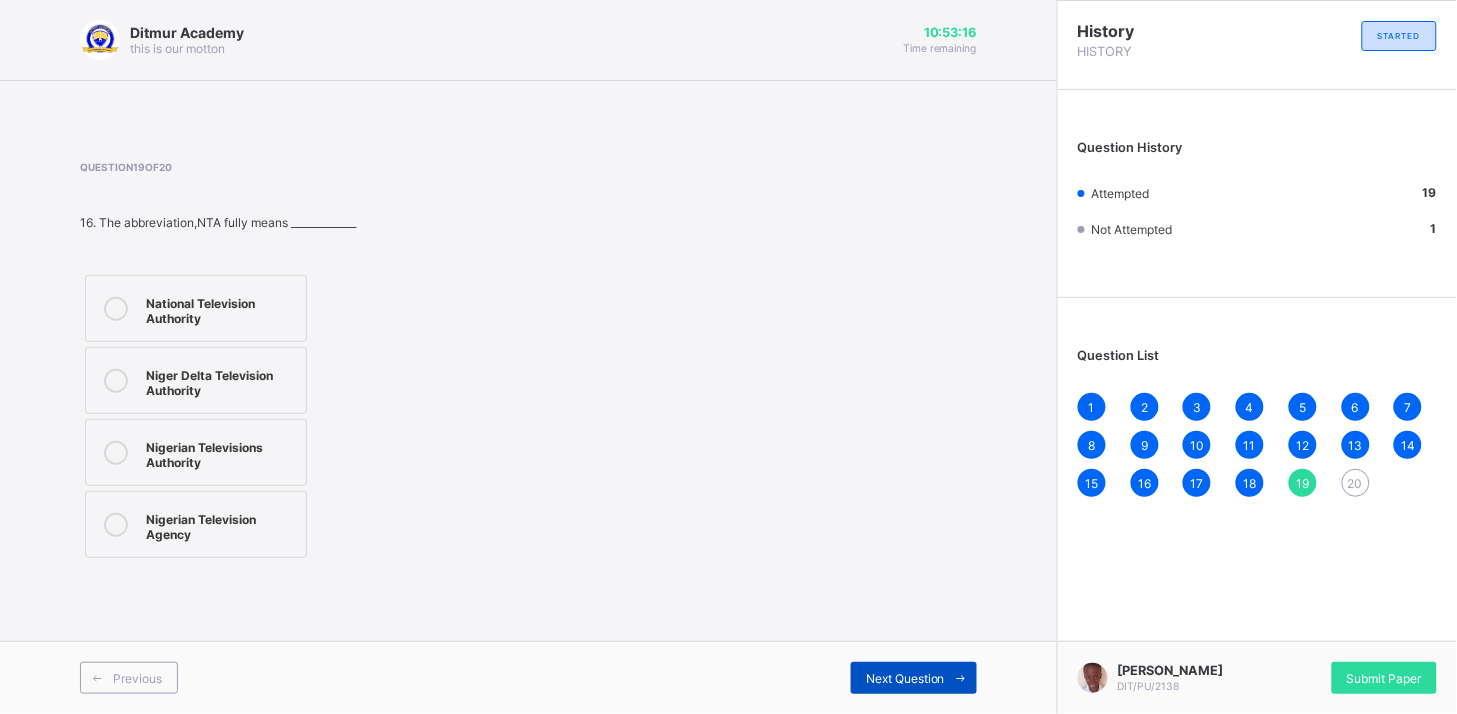 click on "Next Question" at bounding box center (905, 678) 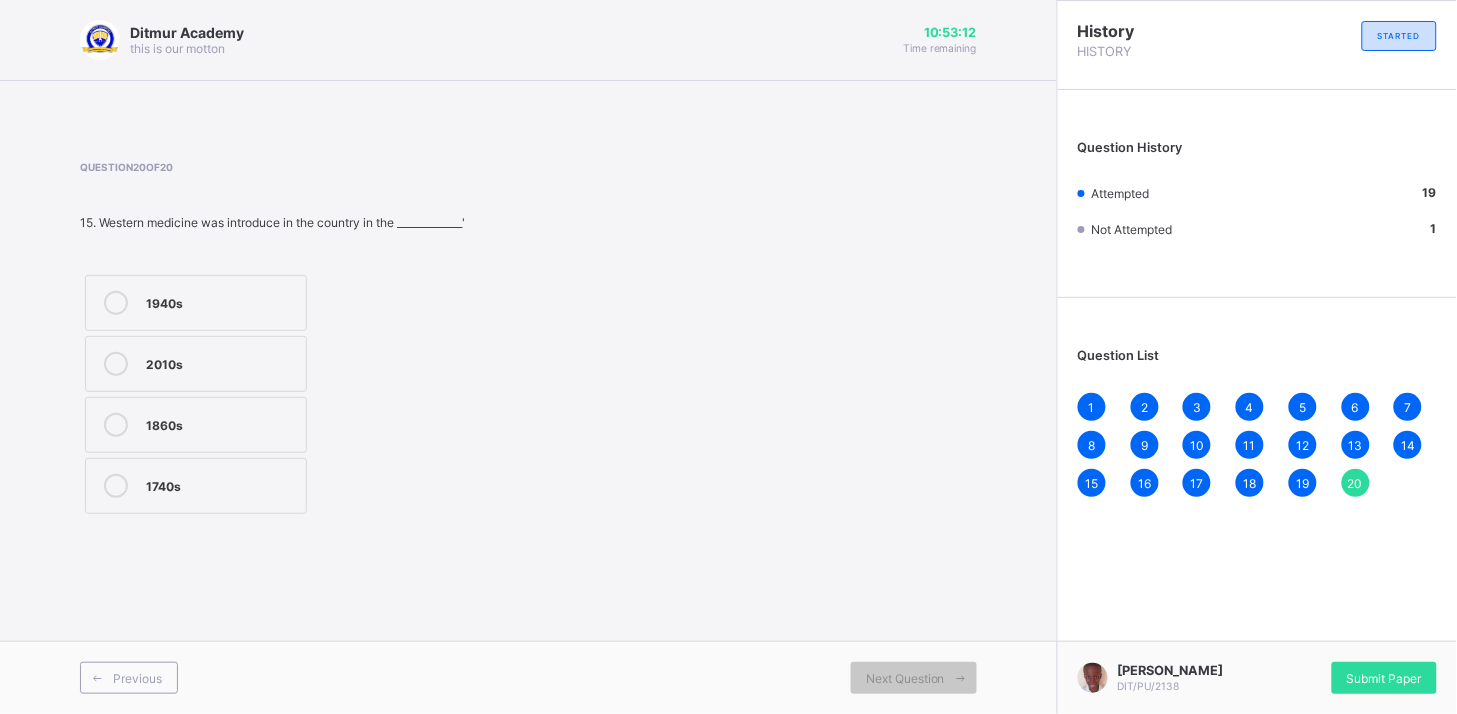 click on "1940s" at bounding box center (196, 303) 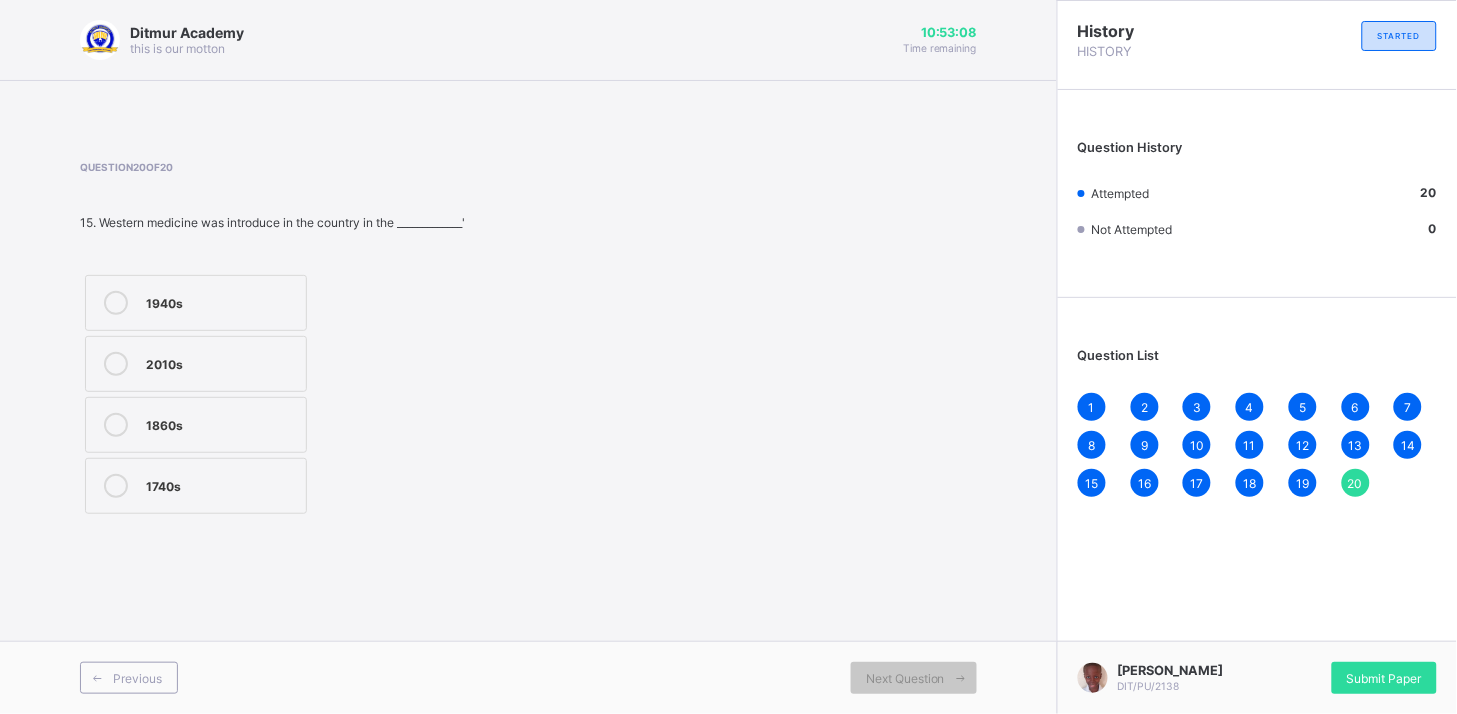 click on "2010s" at bounding box center (196, 364) 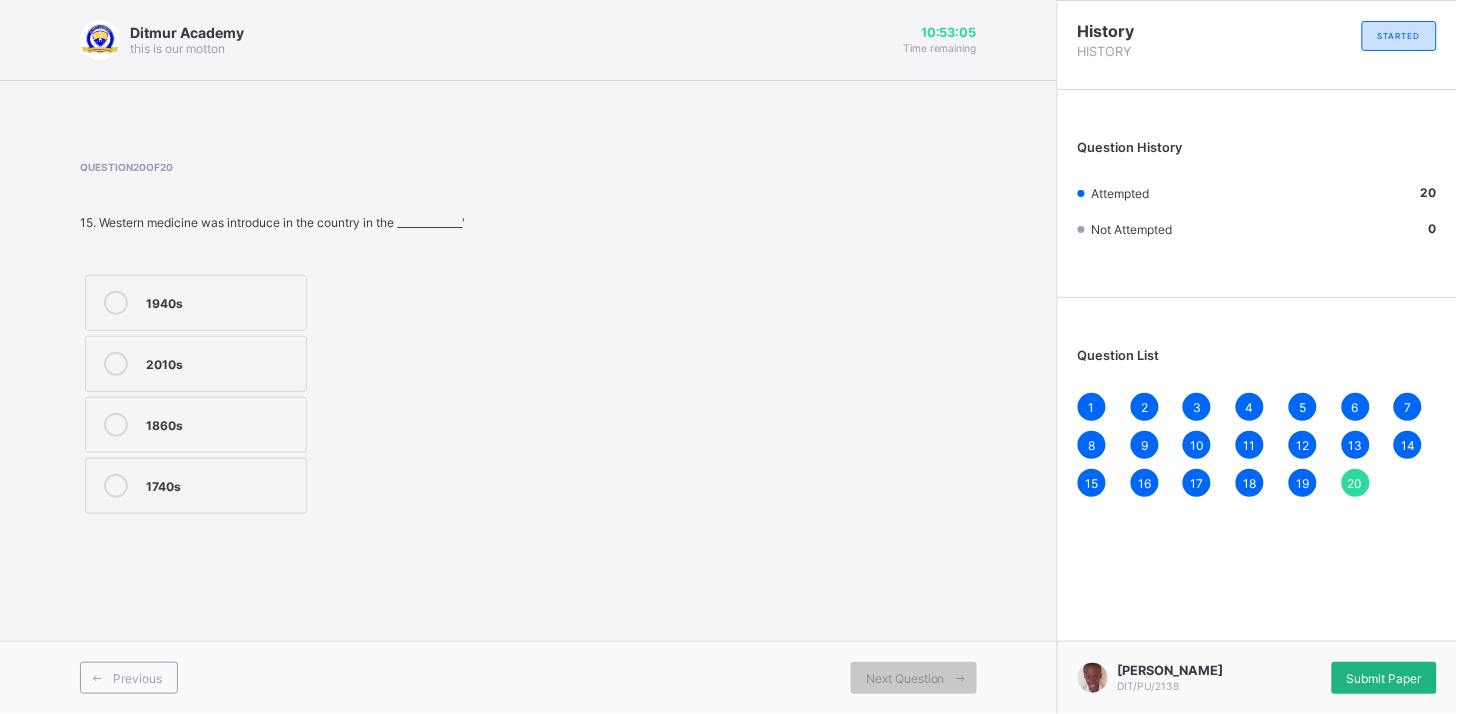 click on "Submit Paper" at bounding box center (1384, 678) 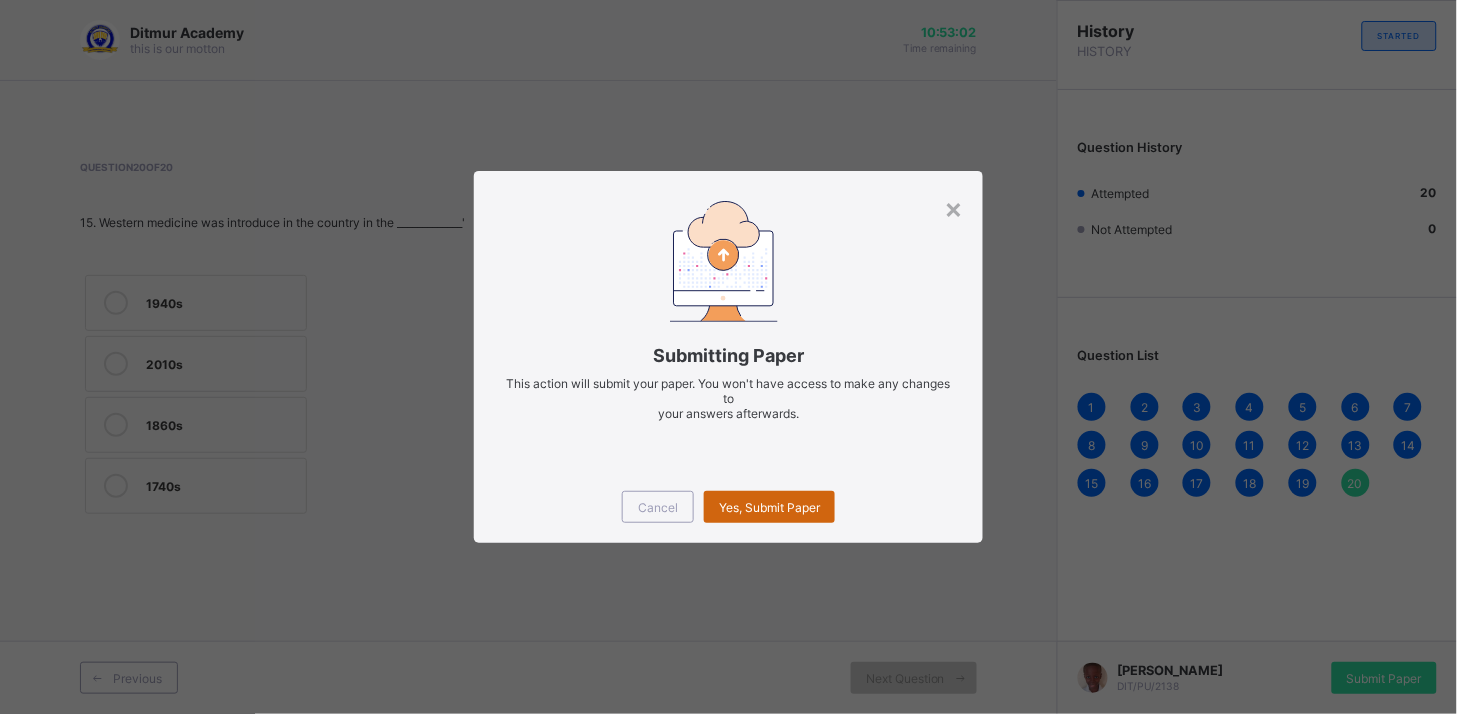 click on "Yes, Submit Paper" at bounding box center (769, 507) 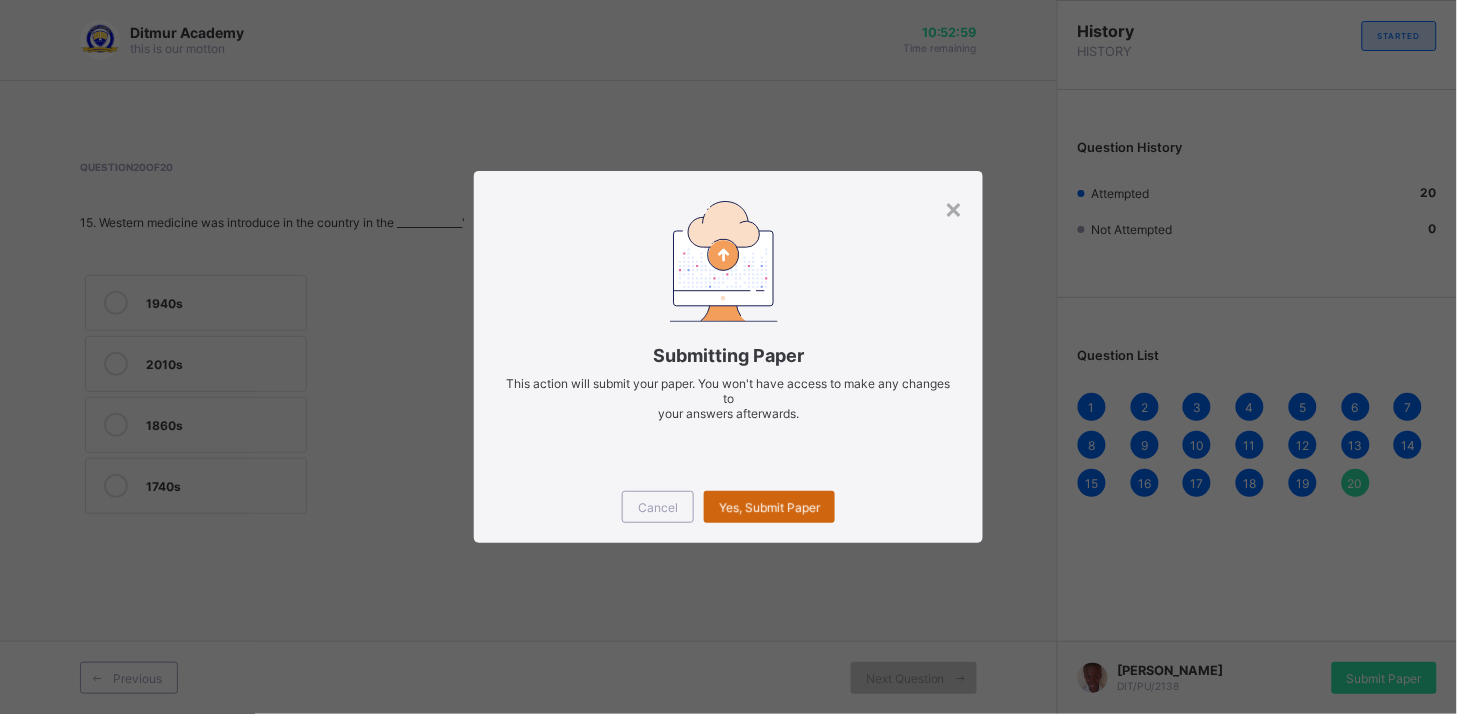 click on "Yes, Submit Paper" at bounding box center [769, 507] 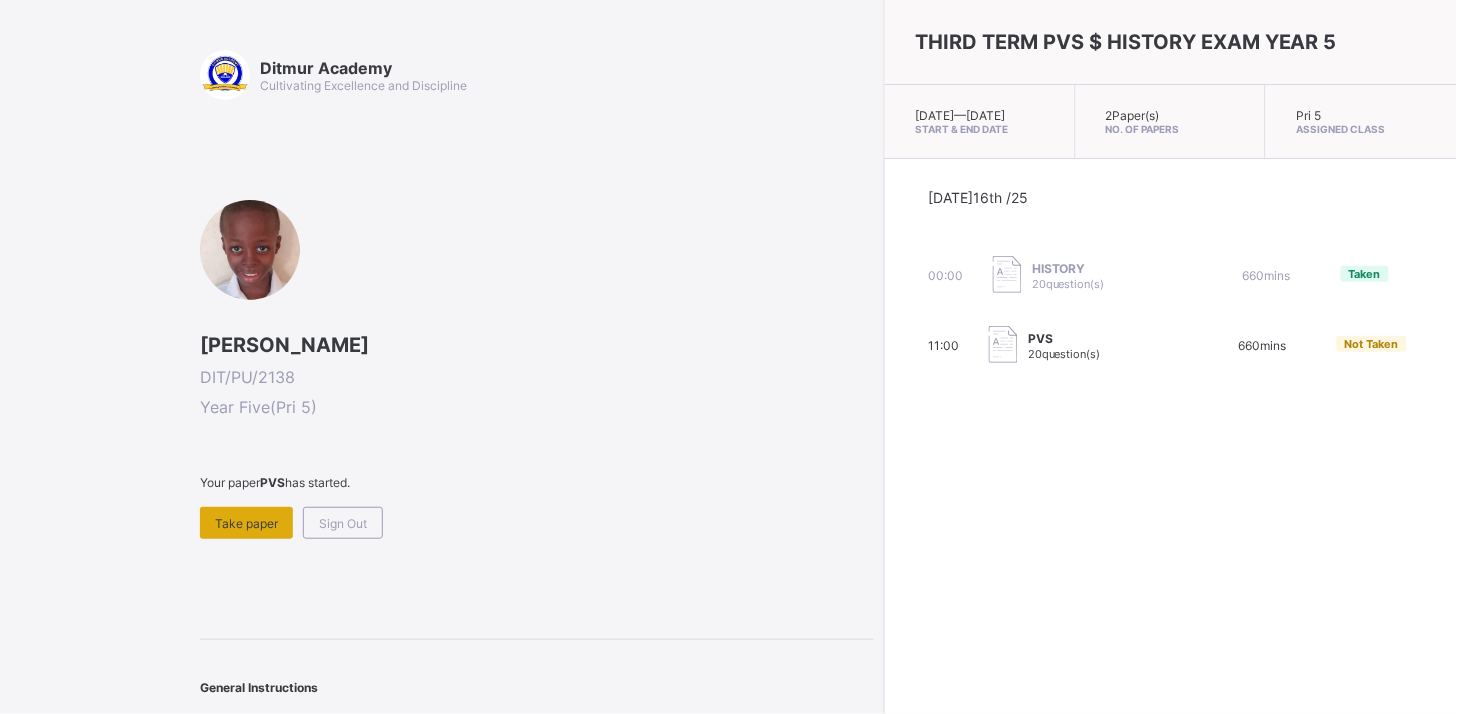 click on "Take paper" at bounding box center [246, 523] 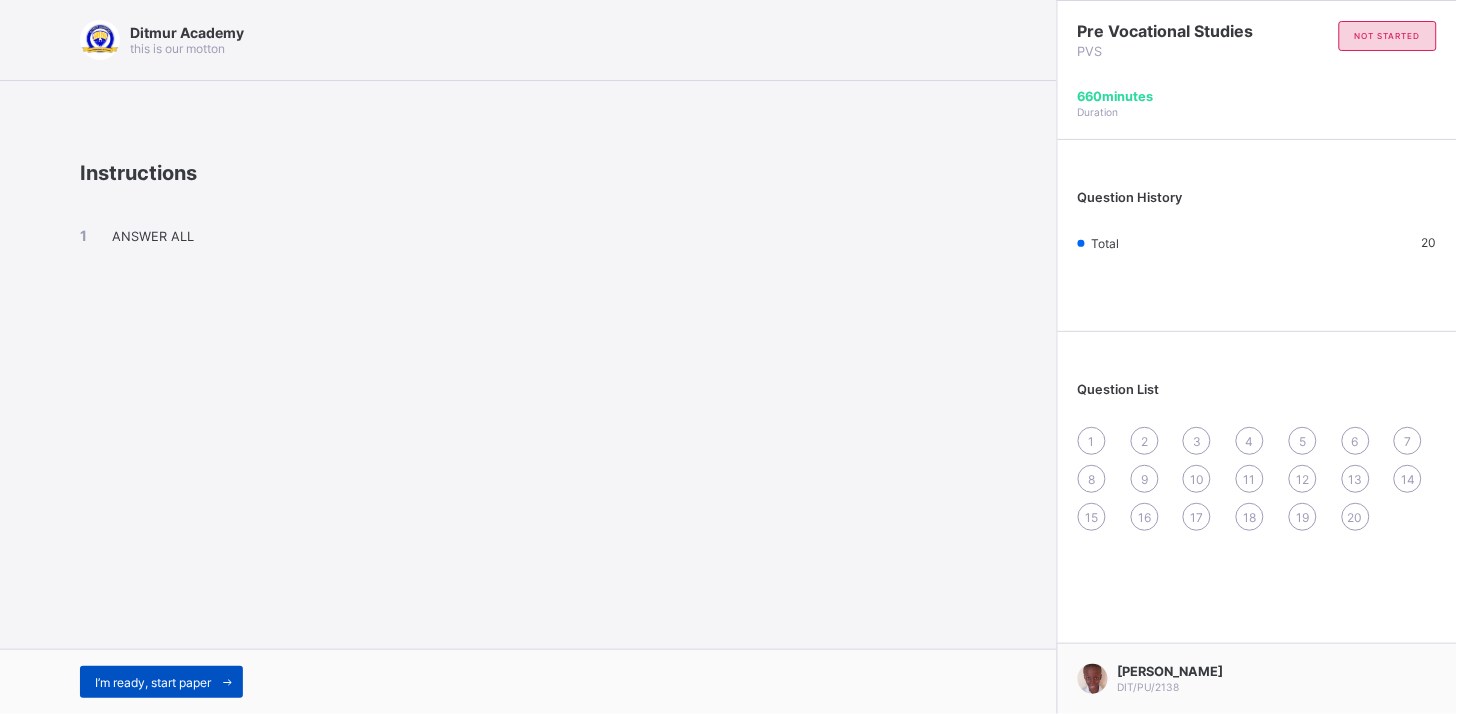click on "I’m ready, start paper" at bounding box center (161, 682) 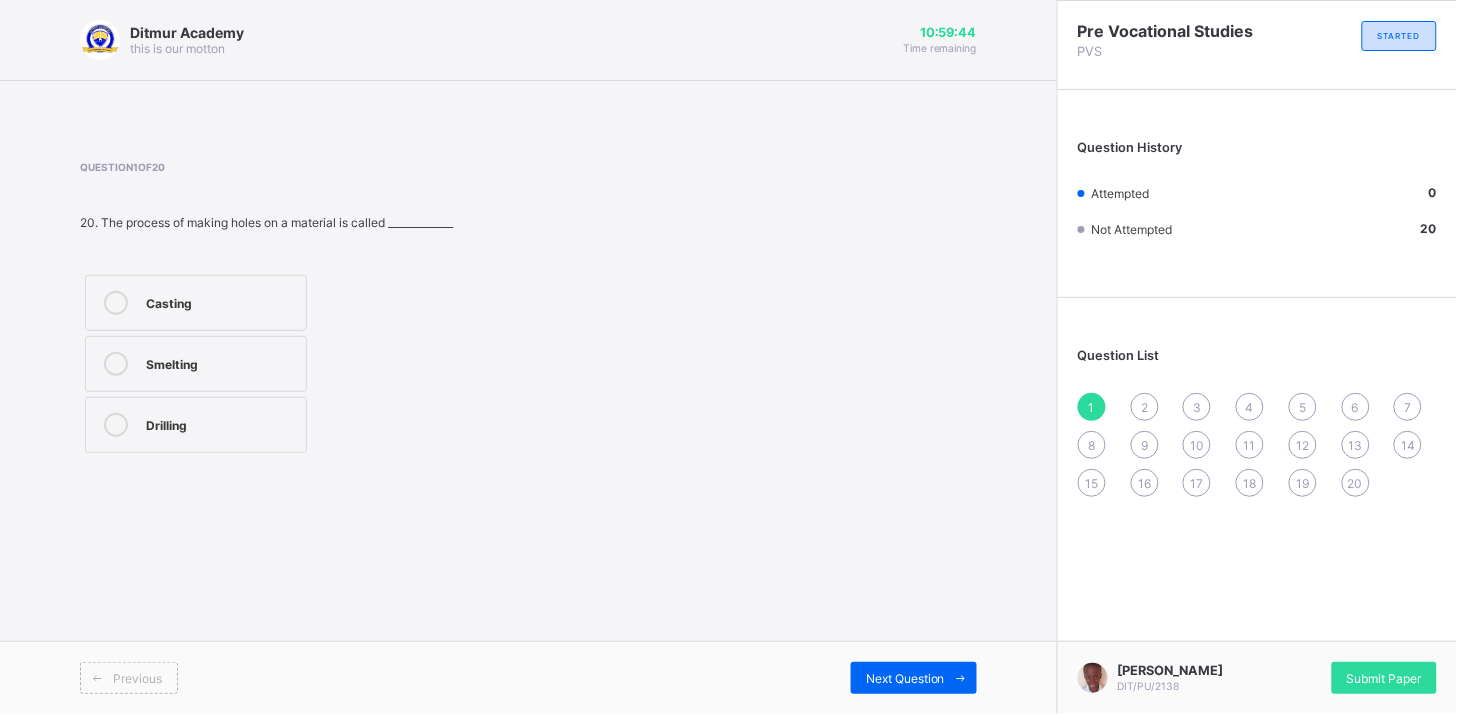 click at bounding box center (116, 425) 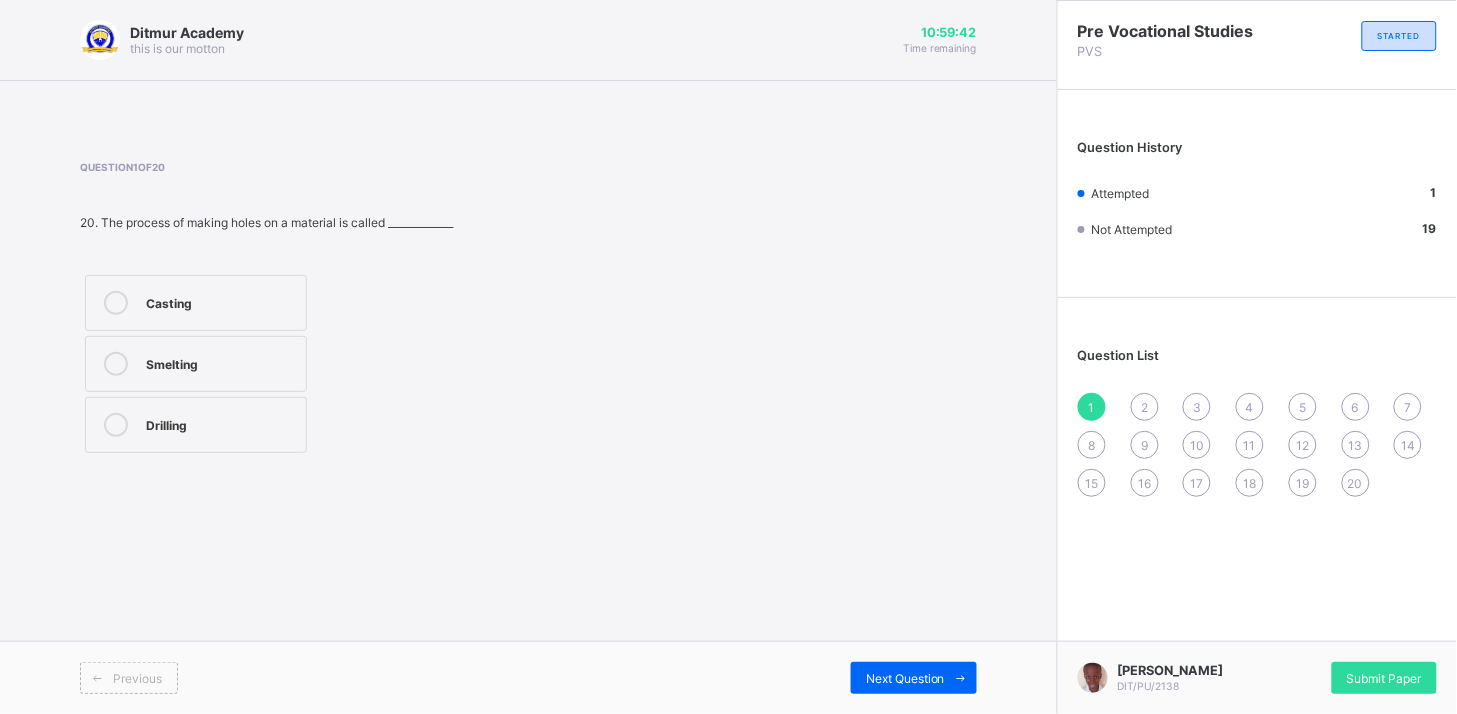 click on "Previous Next Question" at bounding box center (528, 677) 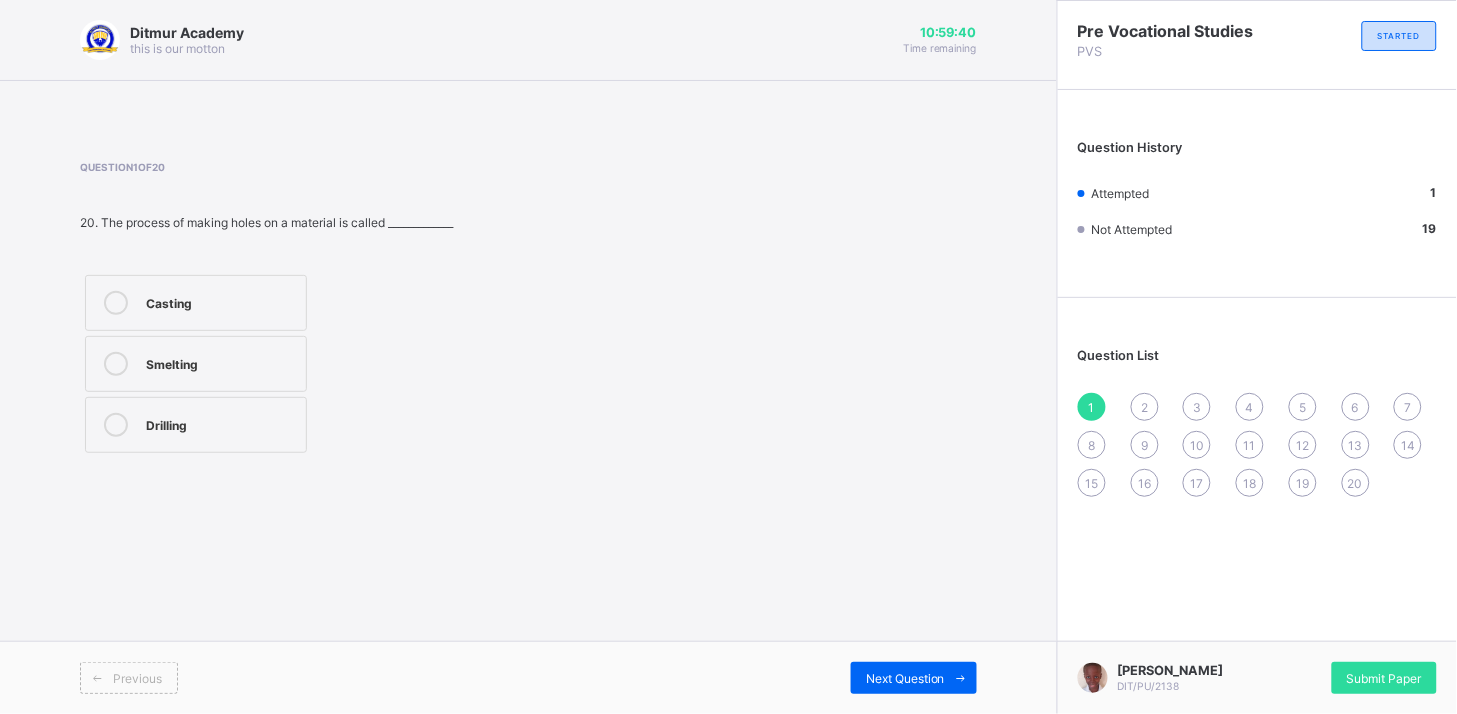click on "Previous Next Question" at bounding box center [528, 677] 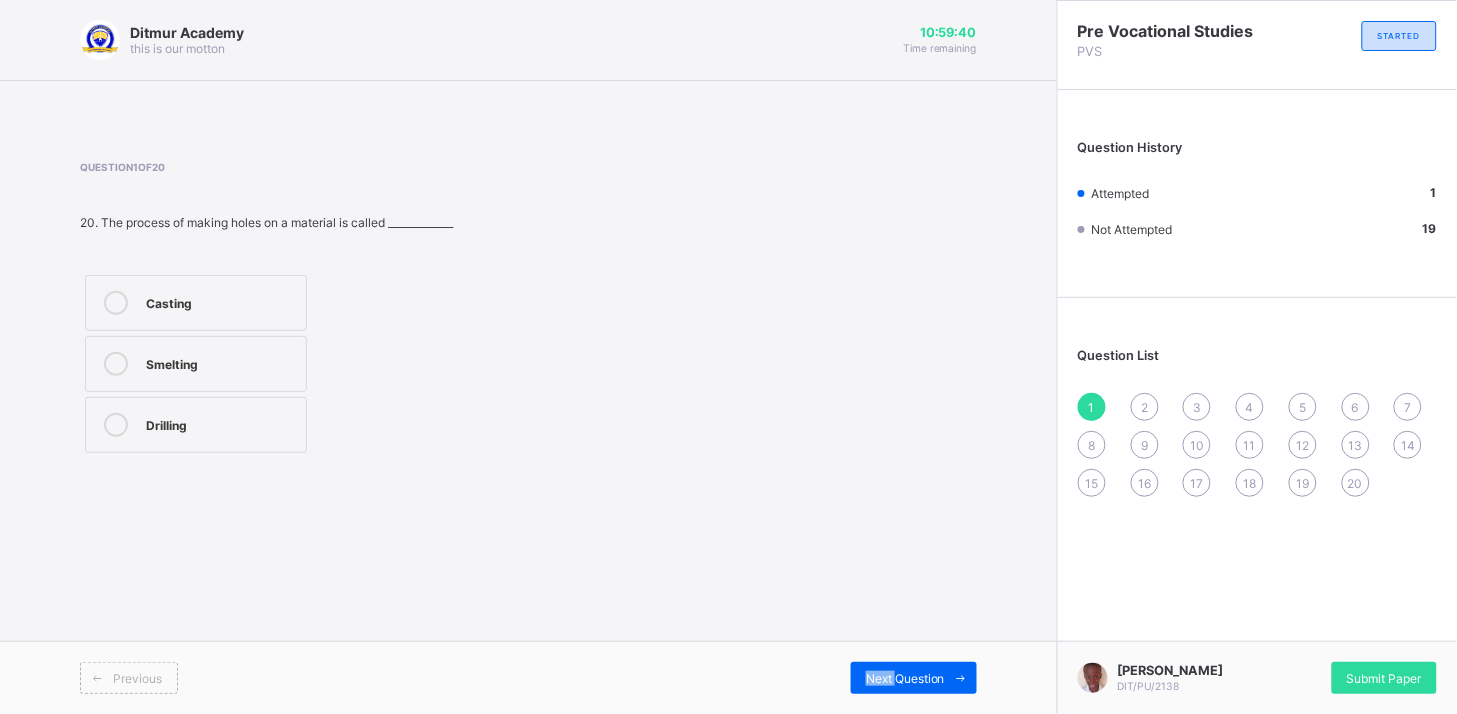 click on "Previous Next Question" at bounding box center (528, 677) 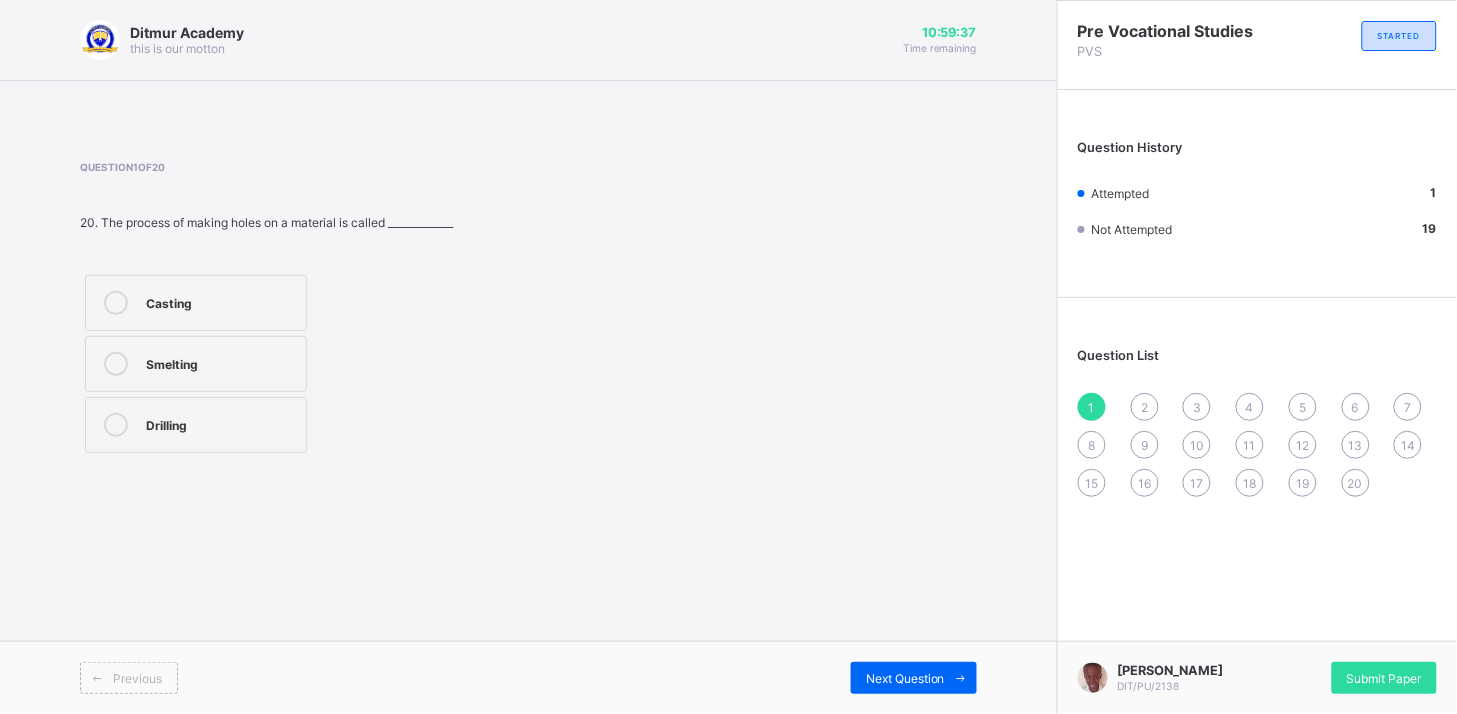 click on "Ditmur Academy this is our motton 10:59:37 Time remaining Question  1  of  20 20. The process of making holes on a material is called _____________ Casting Smelting Drilling Previous Next Question" at bounding box center [528, 357] 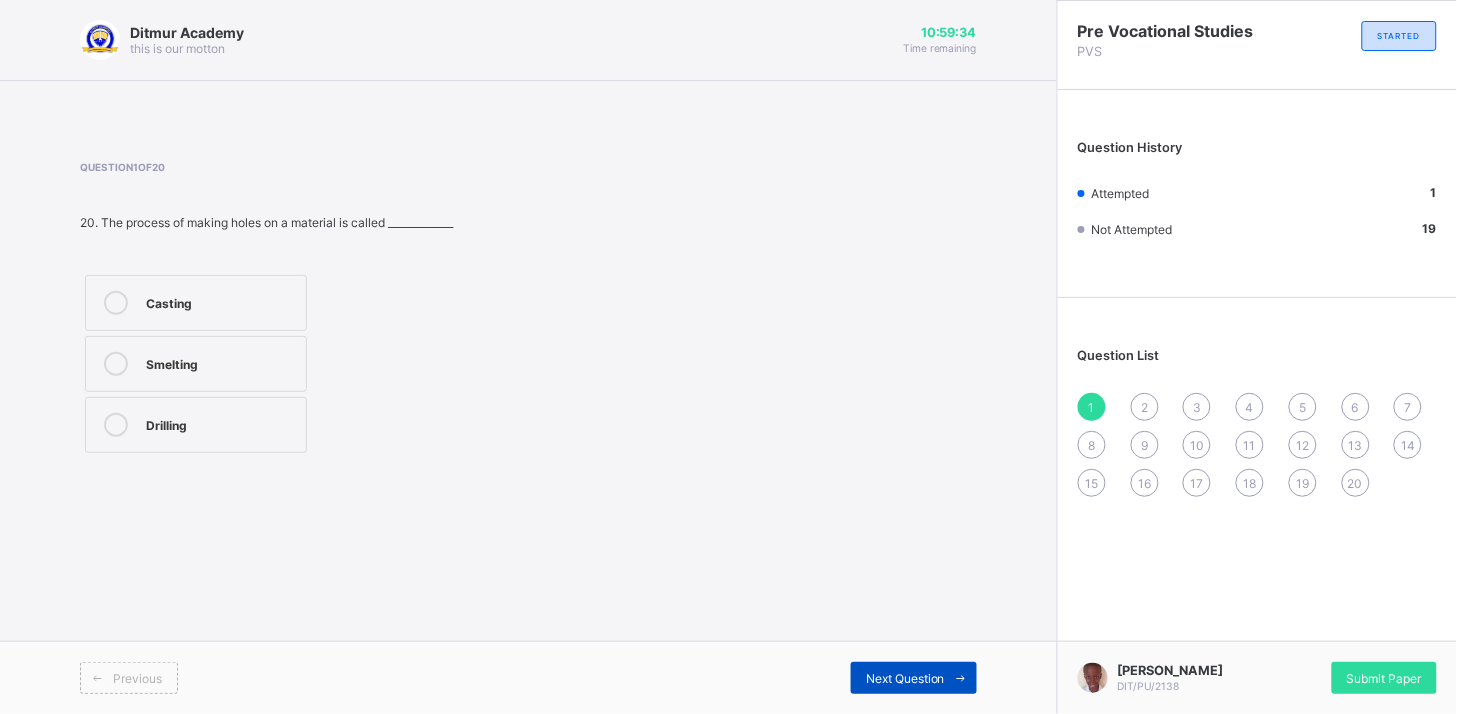 click on "Next Question" at bounding box center [914, 678] 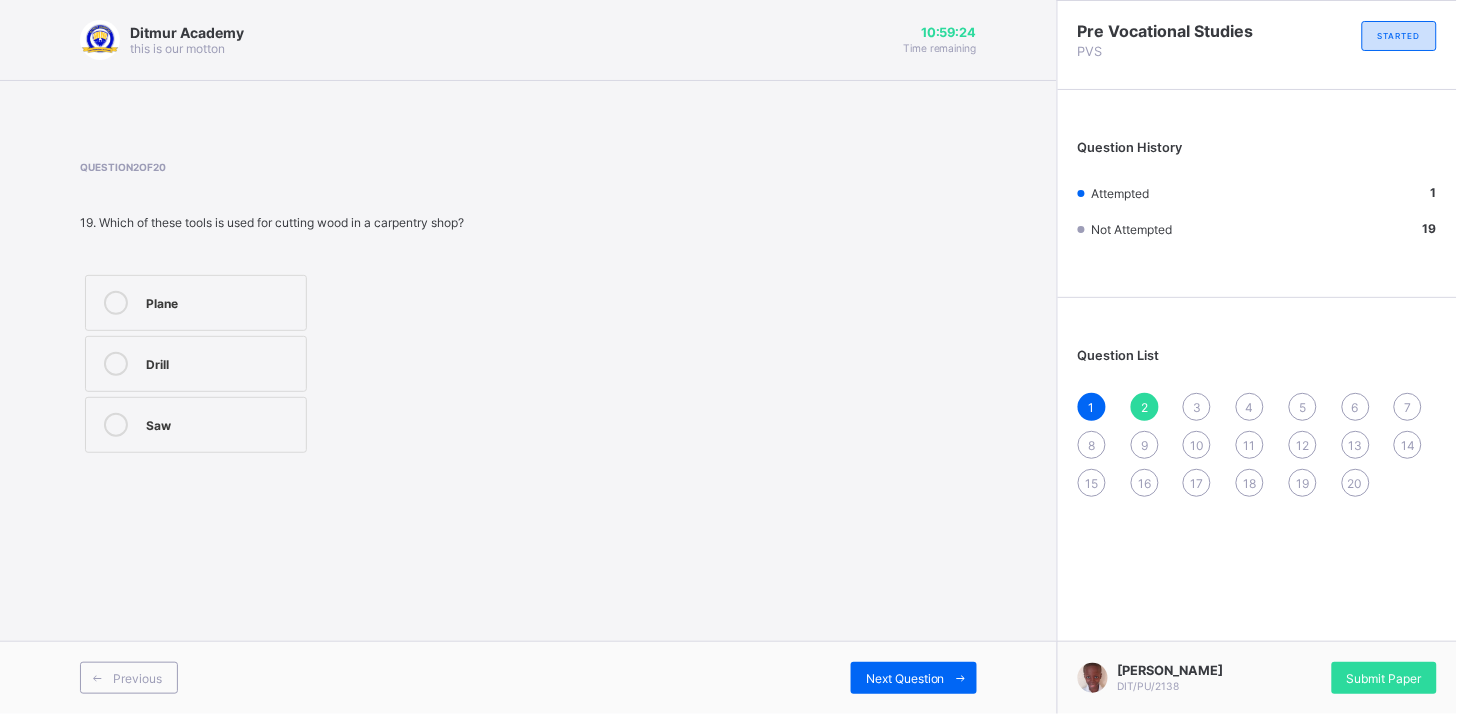 click on "Saw" at bounding box center [196, 425] 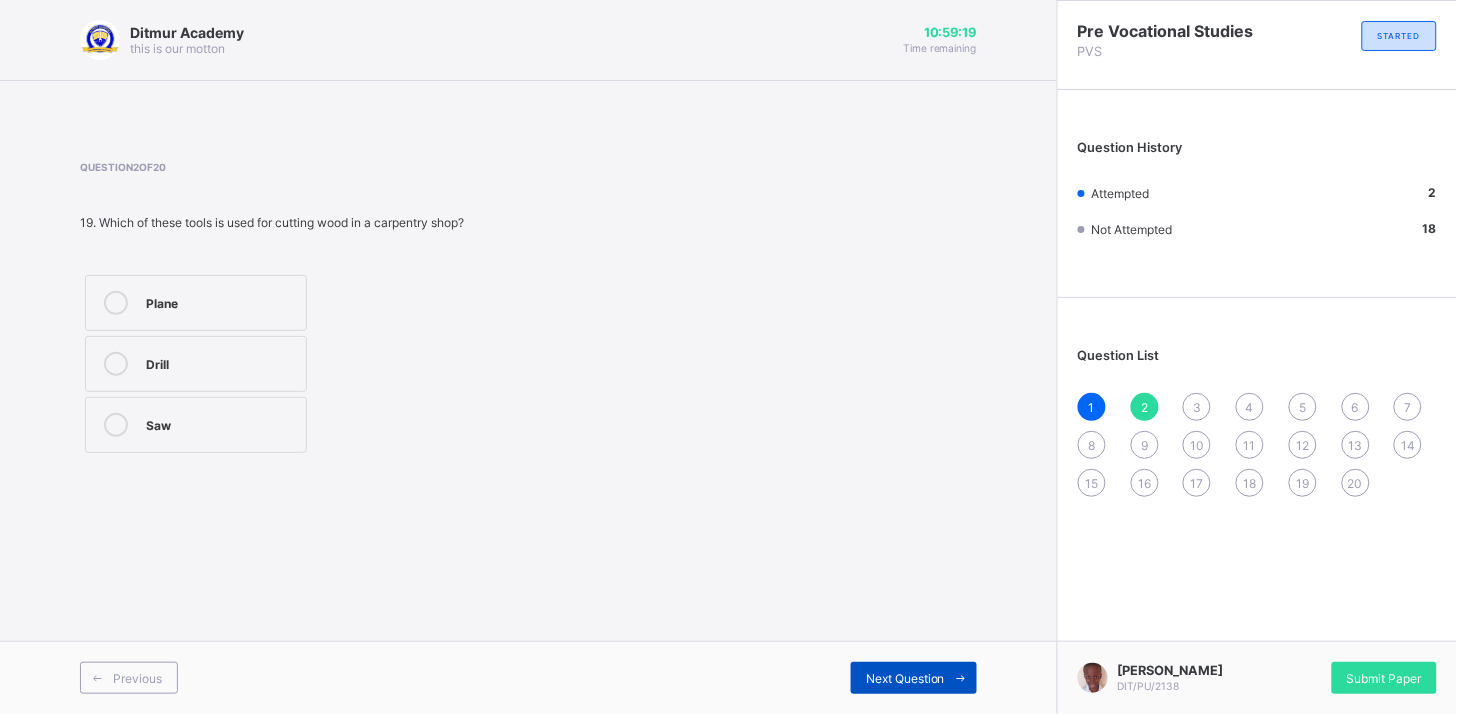 click on "Next Question" at bounding box center (905, 678) 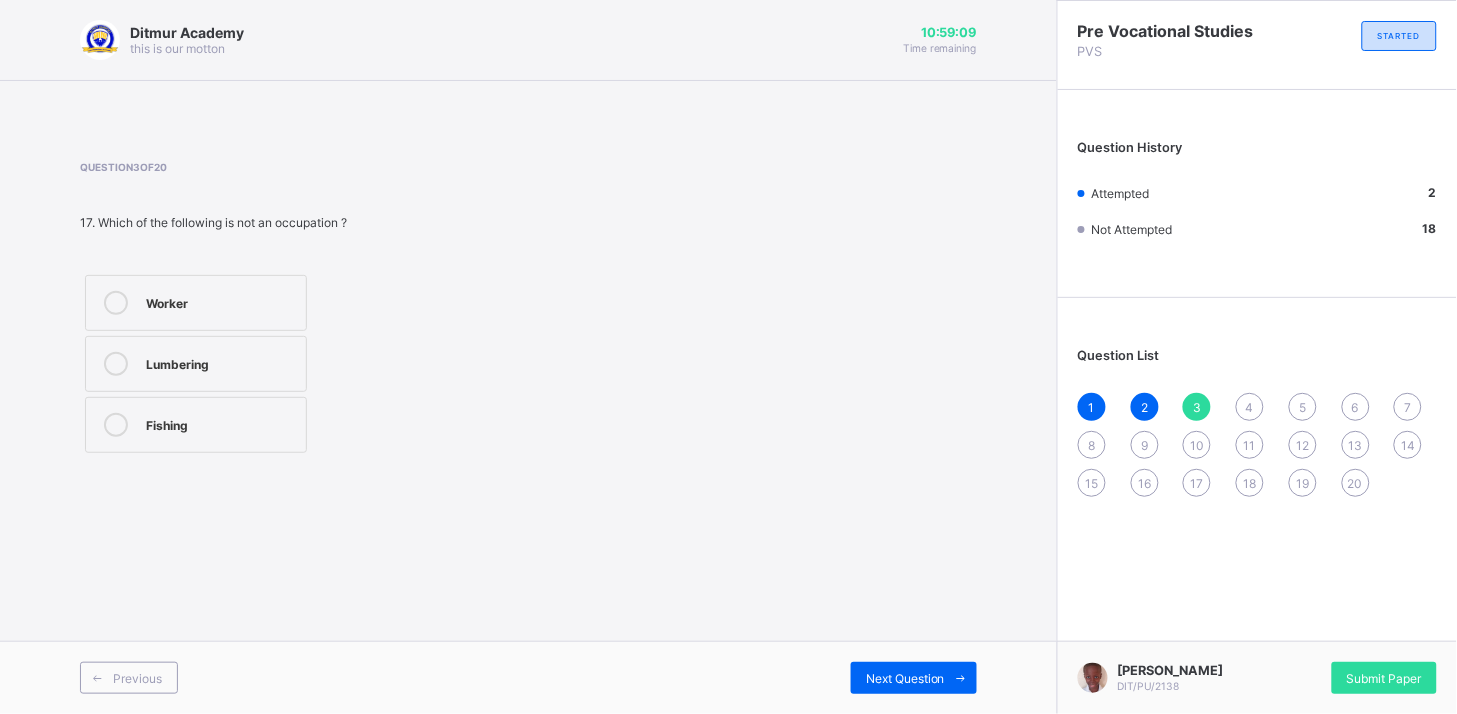 click on "Worker" at bounding box center (196, 303) 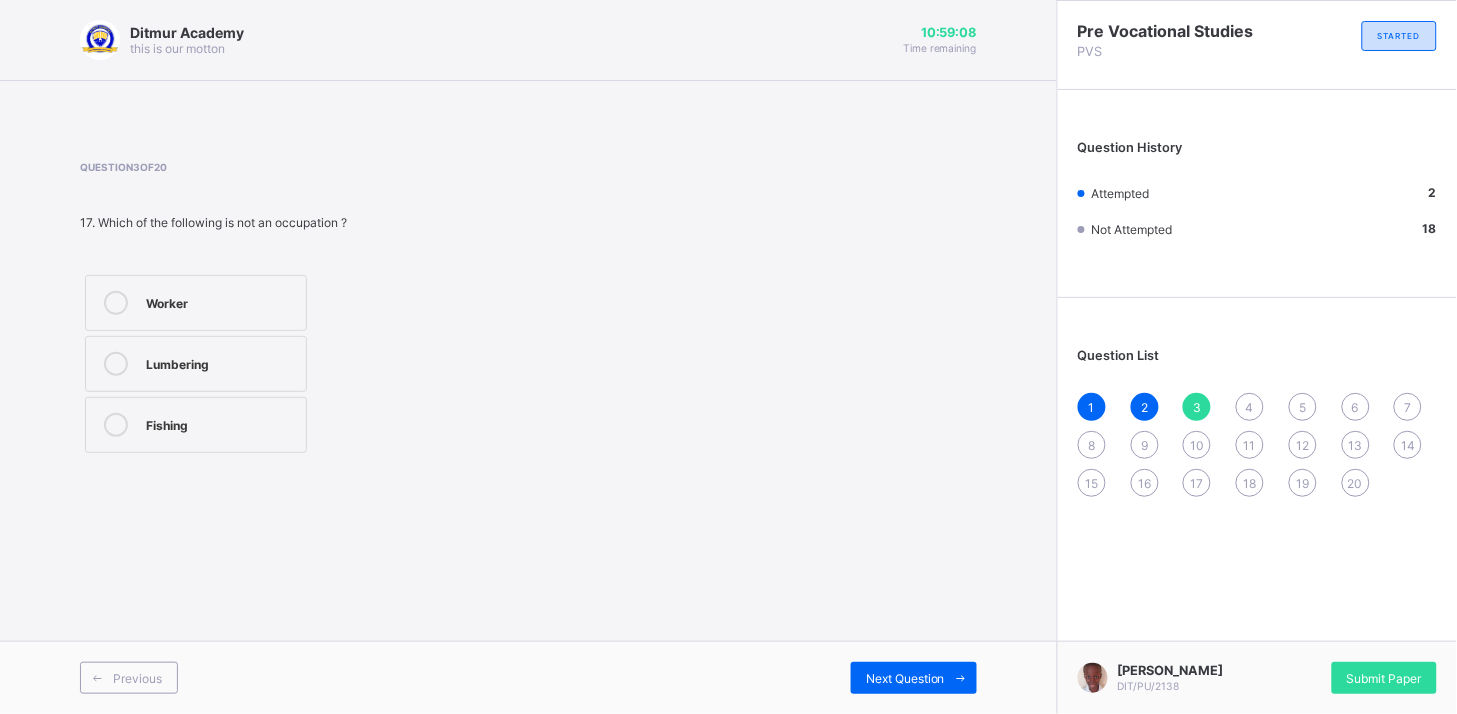 click on "Ditmur Academy this is our motton 10:59:08 Time remaining Question  3  of  20 17. Which of the following is not an occupation ? Worker Lumbering  Fishing Previous Next Question" at bounding box center (528, 357) 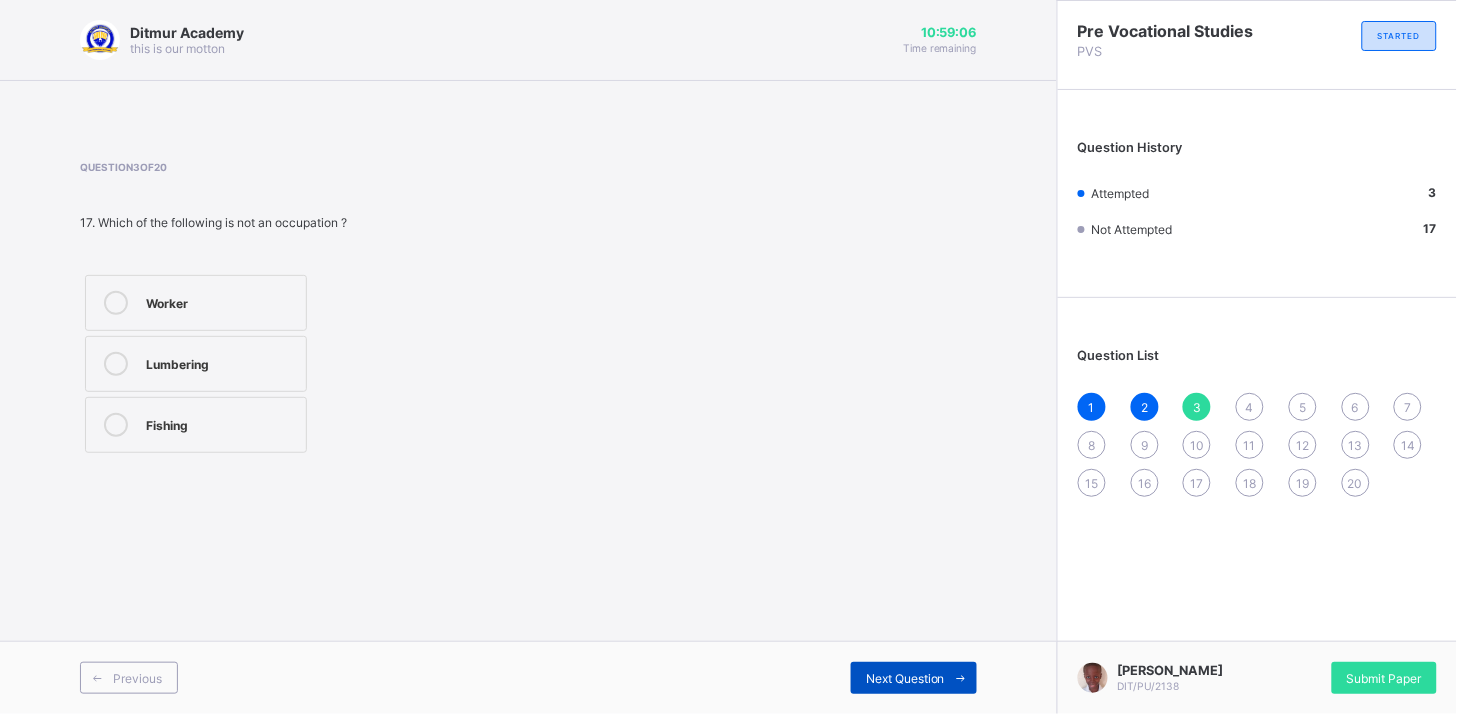 click on "Next Question" at bounding box center [914, 678] 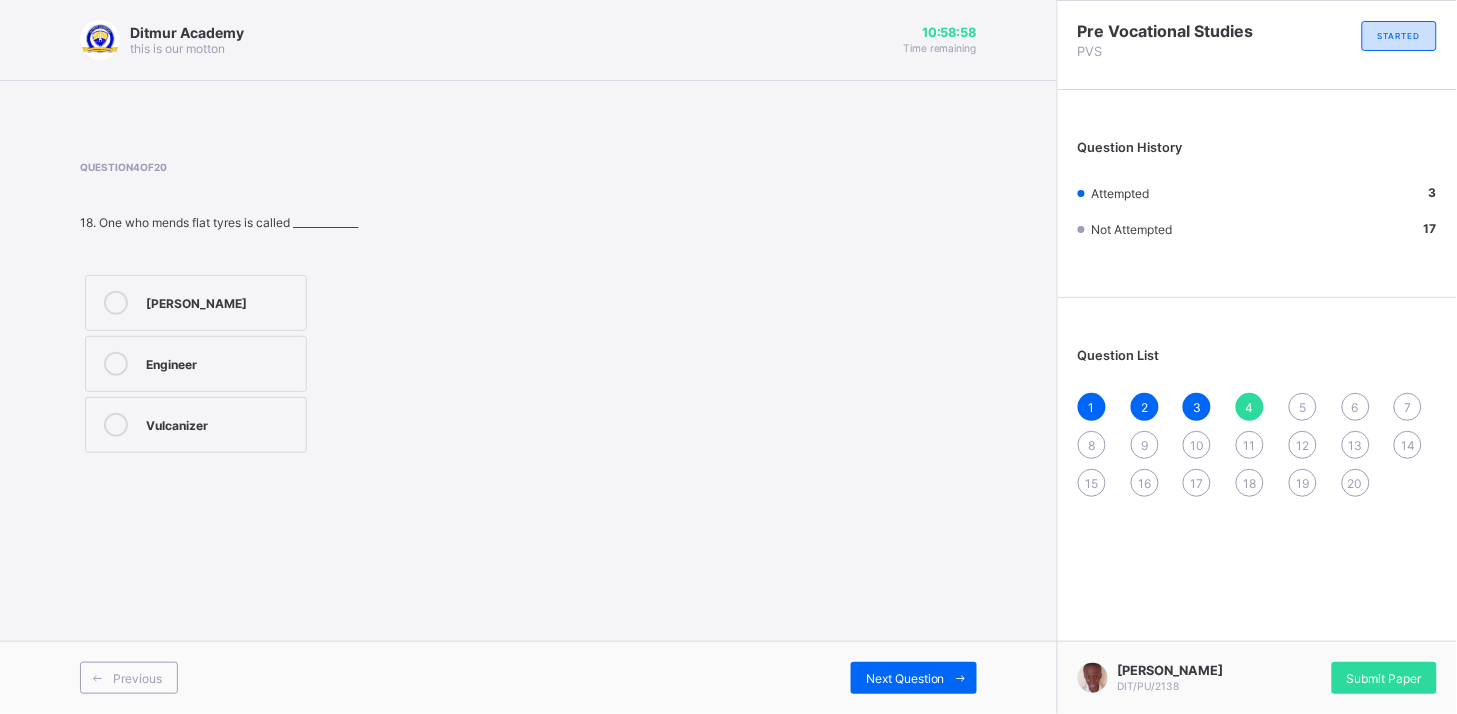 click at bounding box center (116, 425) 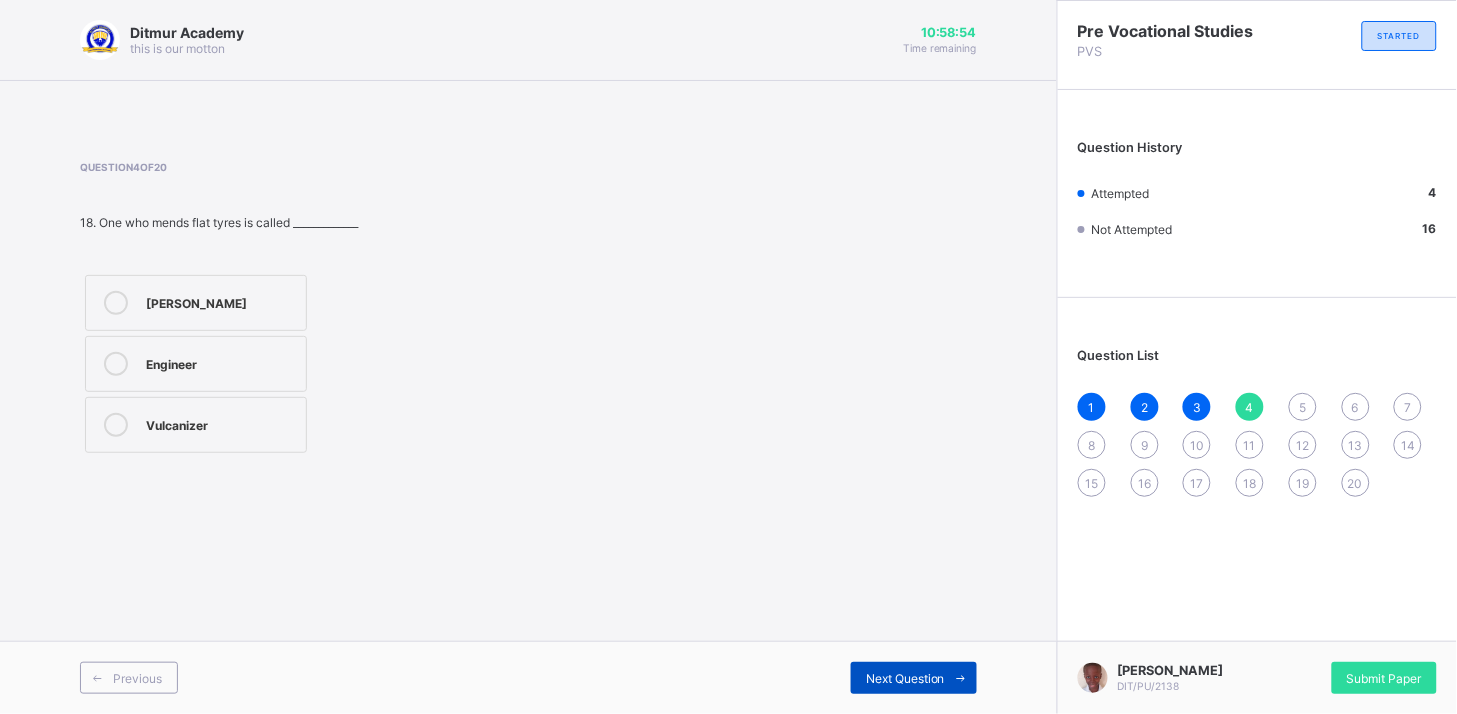 click on "Next Question" at bounding box center (905, 678) 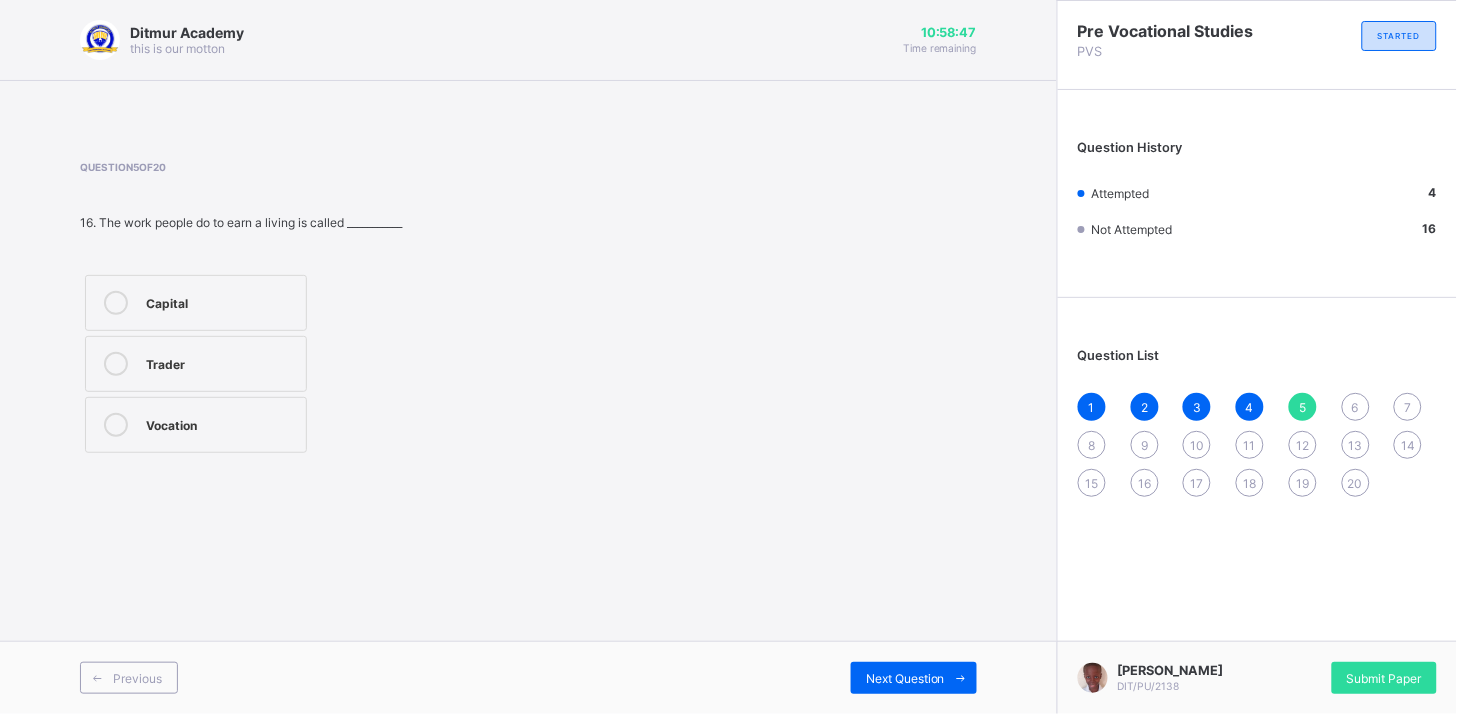 click on "Vocation" at bounding box center (196, 425) 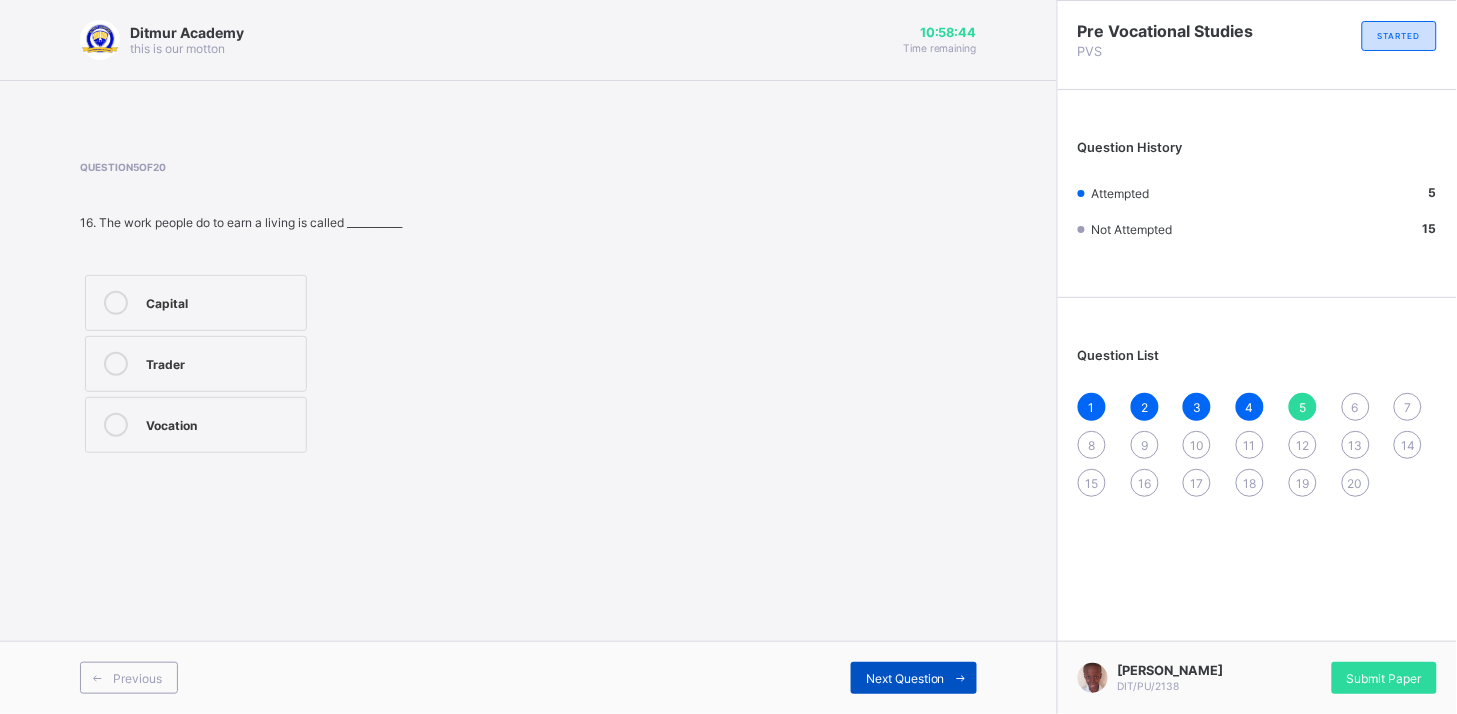click on "Next Question" at bounding box center (914, 678) 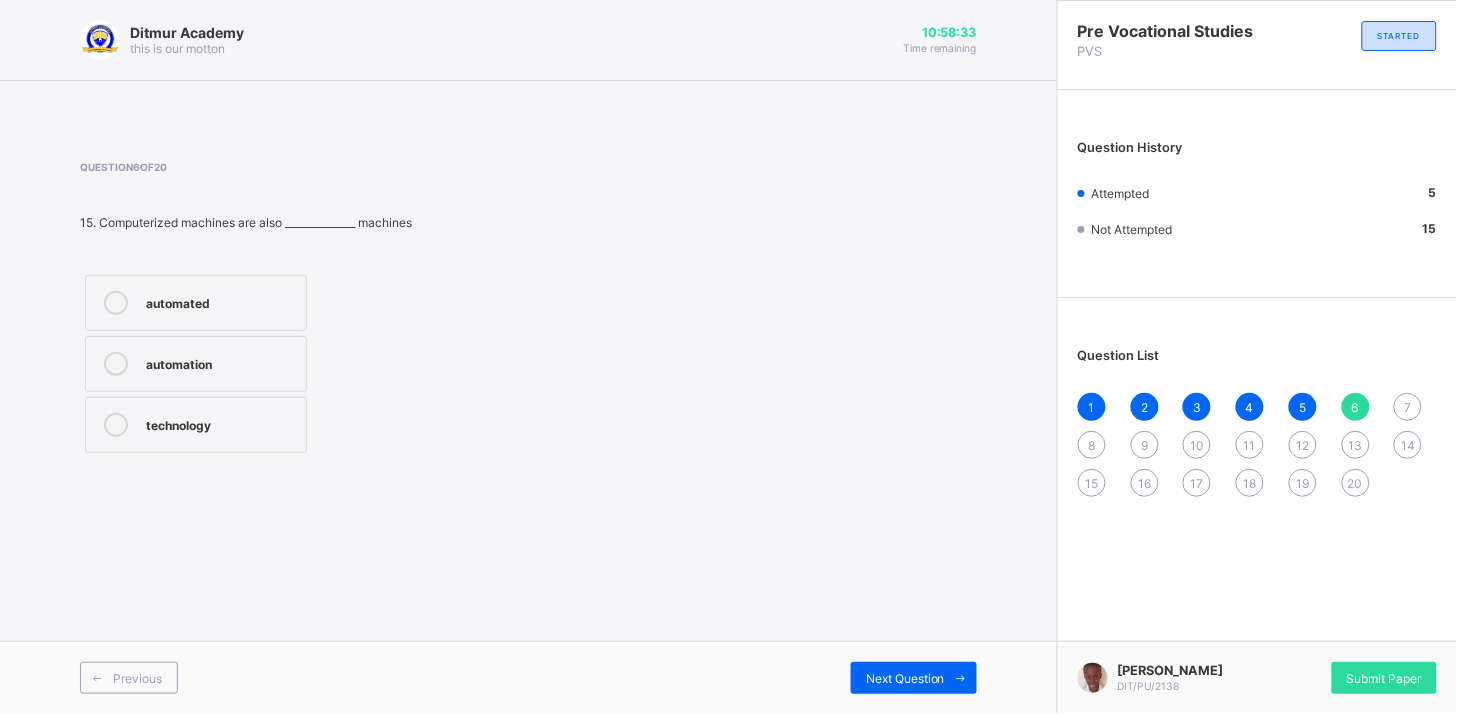 click at bounding box center (116, 425) 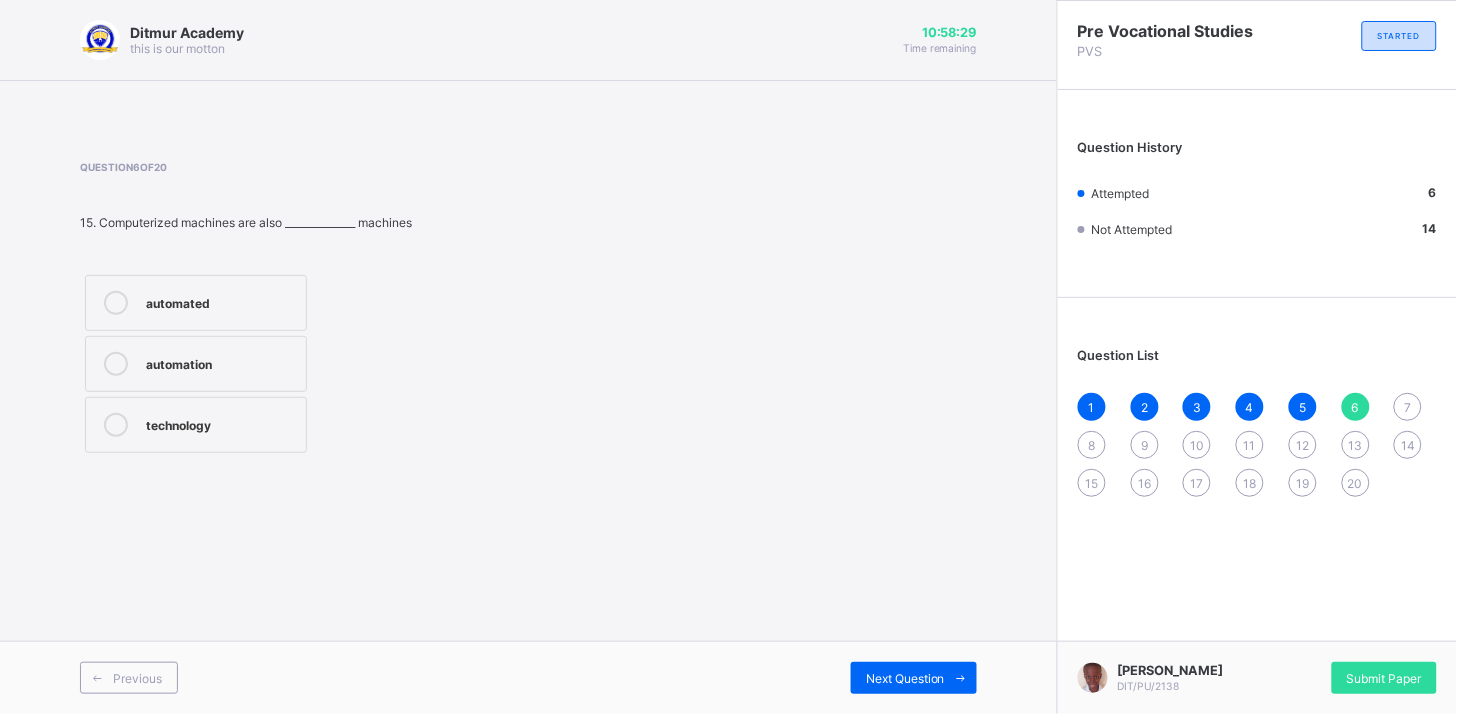 click on "Previous Next Question" at bounding box center [528, 677] 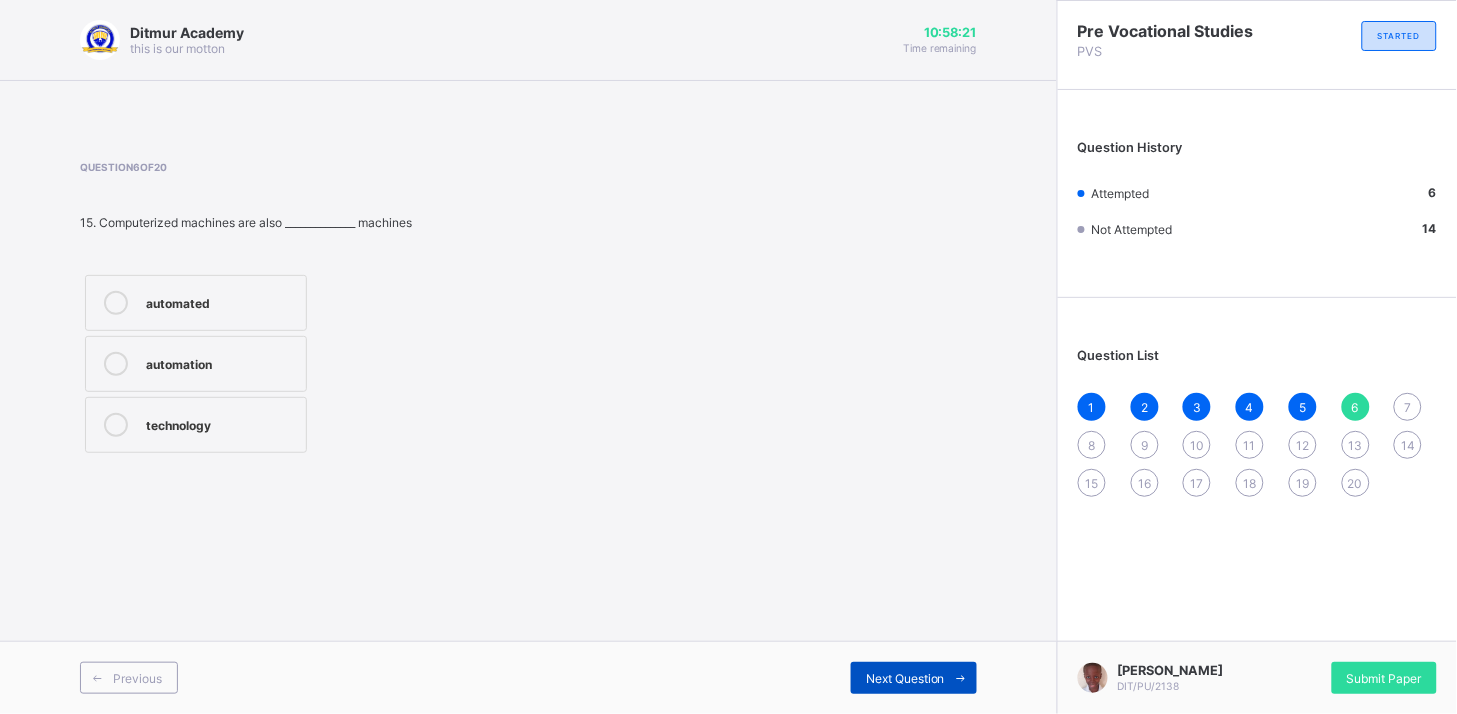 click on "Next Question" at bounding box center (914, 678) 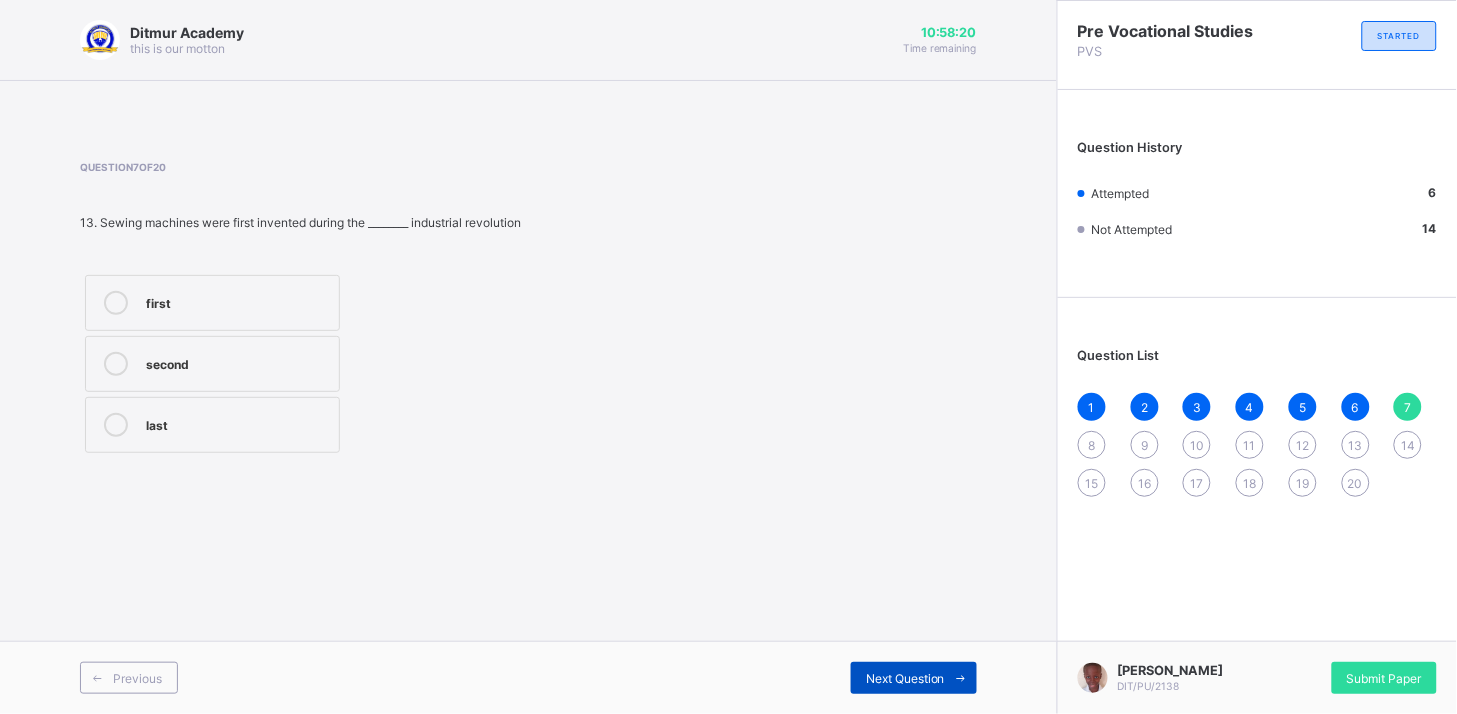 click on "Next Question" at bounding box center [914, 678] 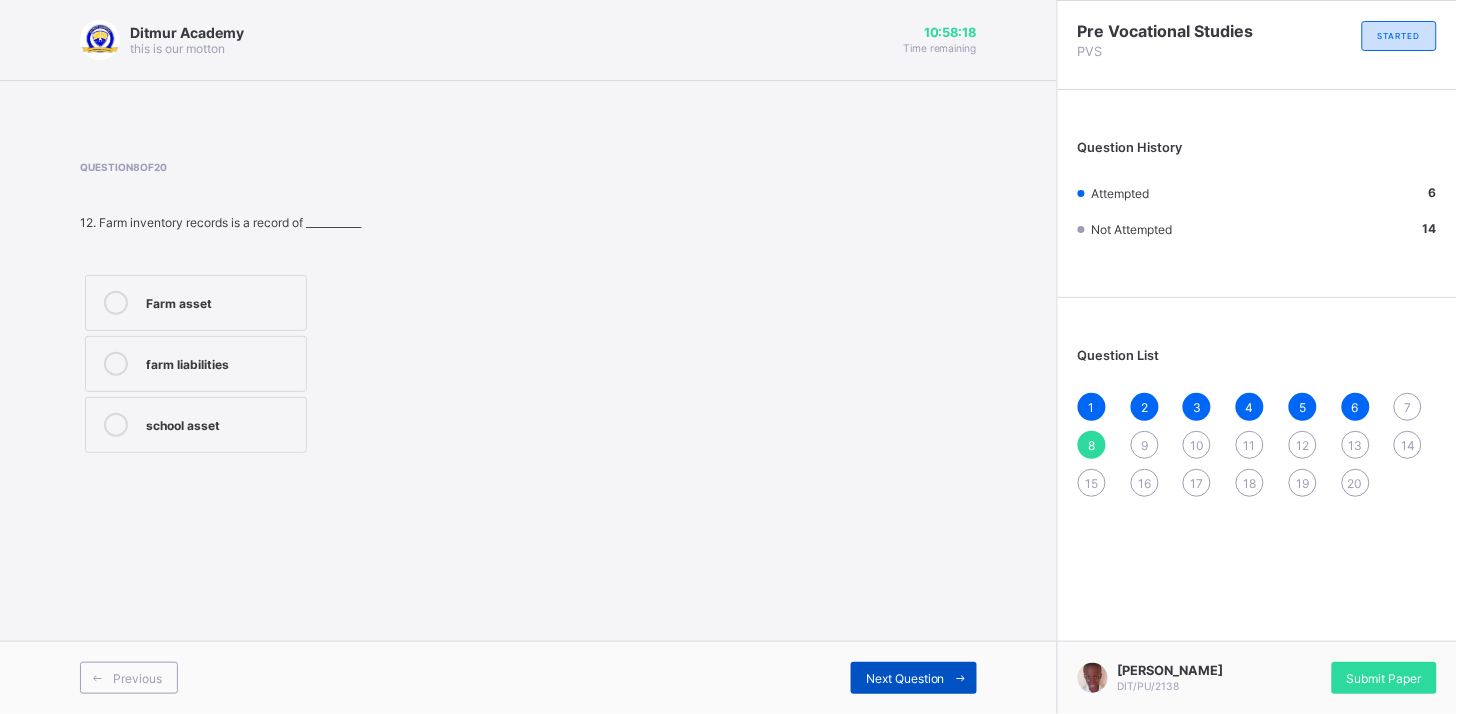 click on "Next Question" at bounding box center (914, 678) 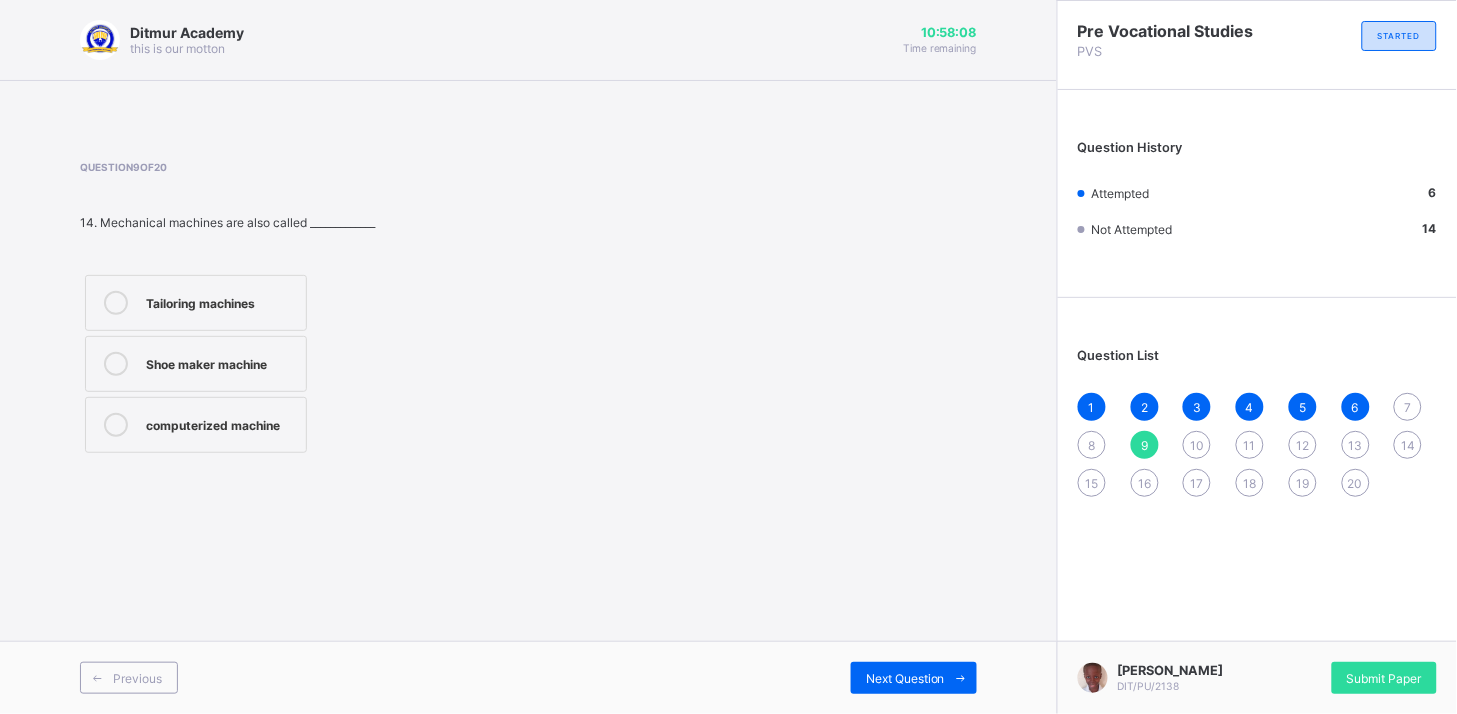 click at bounding box center (116, 303) 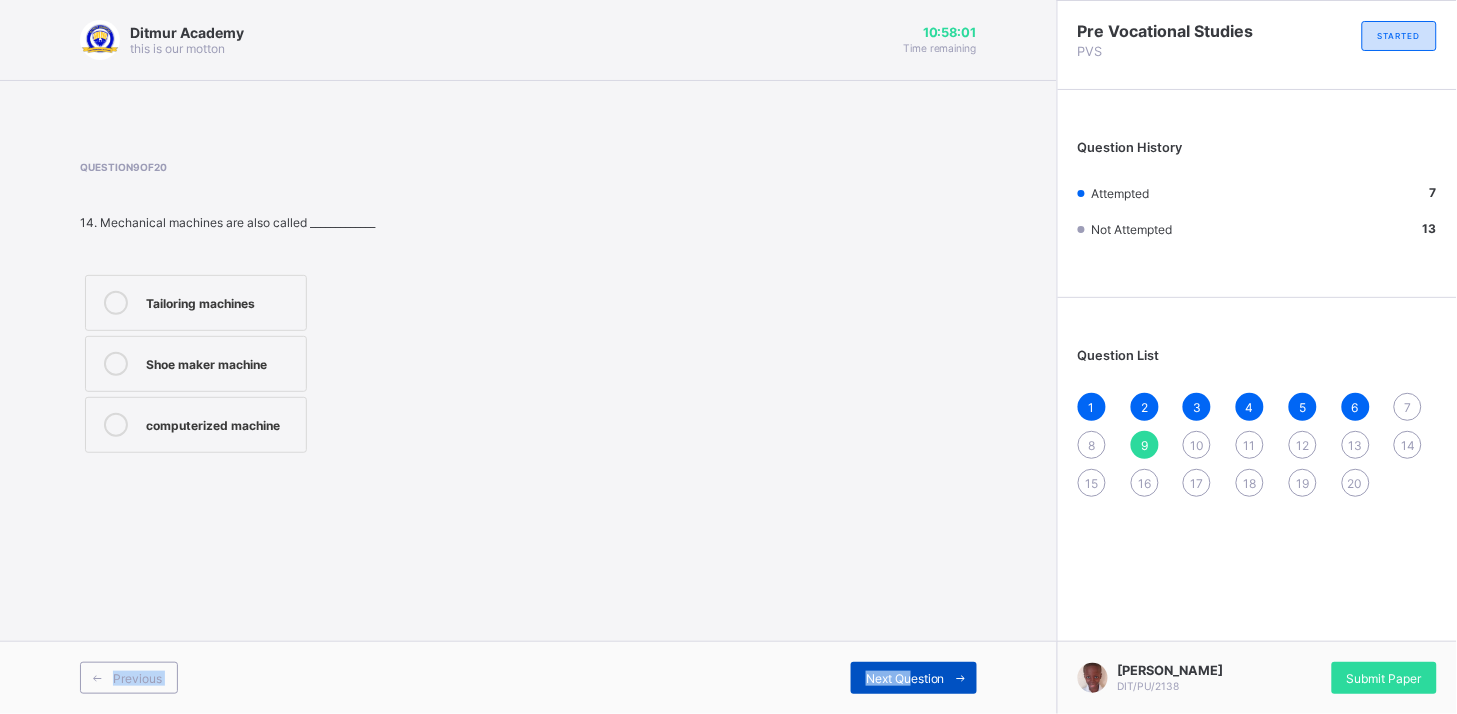 drag, startPoint x: 475, startPoint y: 435, endPoint x: 913, endPoint y: 665, distance: 494.7161 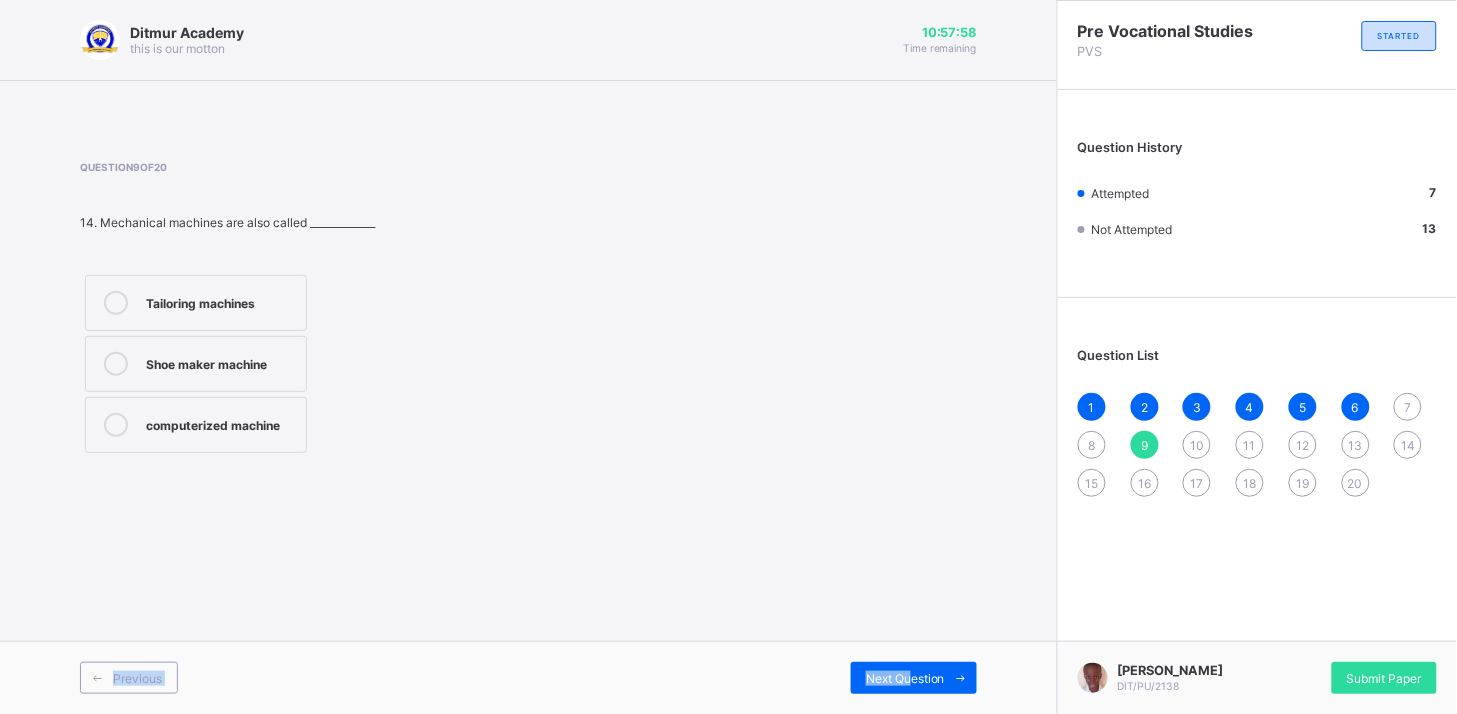 click on "Ditmur Academy this is our motton 10:57:58 Time remaining Question  9  of  20 14. Mechanical machines are also called _____________ Tailoring machines Shoe maker machine  computerized machine Previous Next Question" at bounding box center [528, 357] 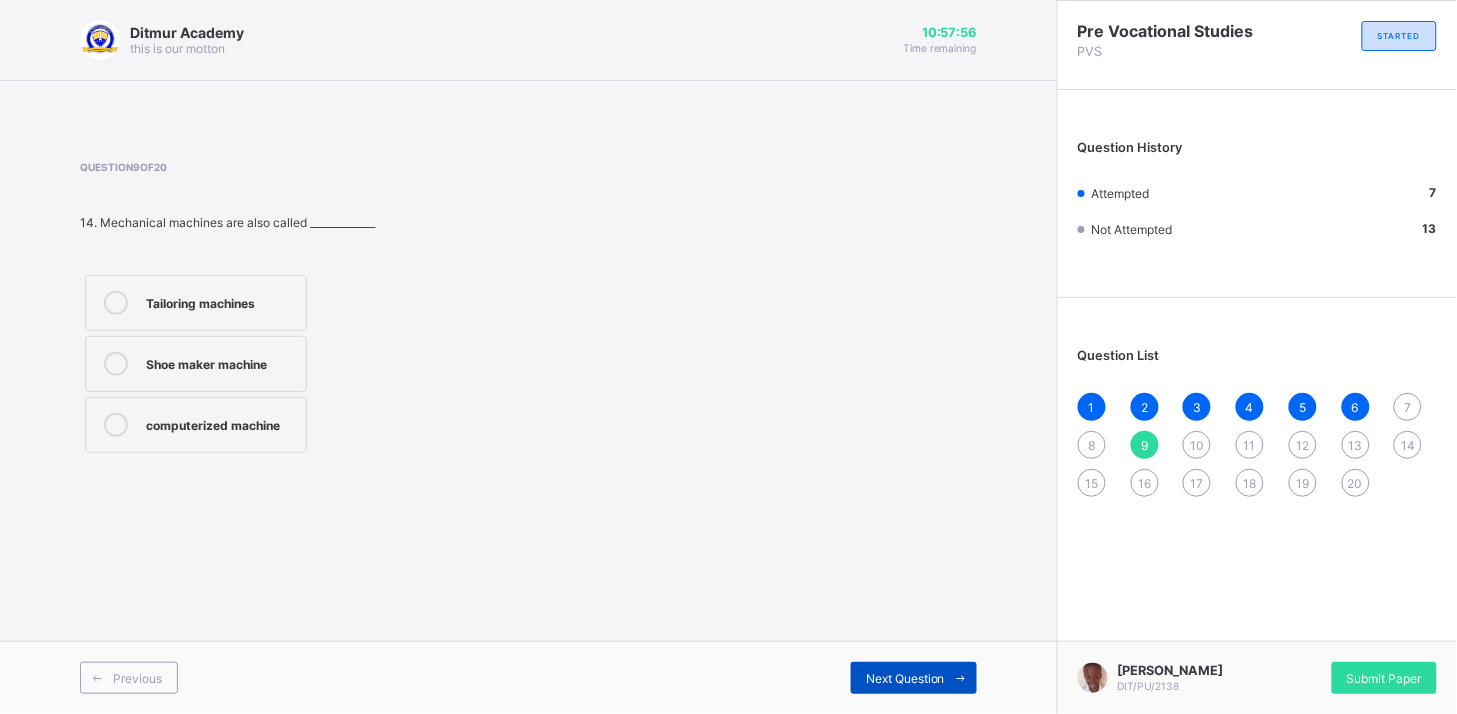 click on "Next Question" at bounding box center (914, 678) 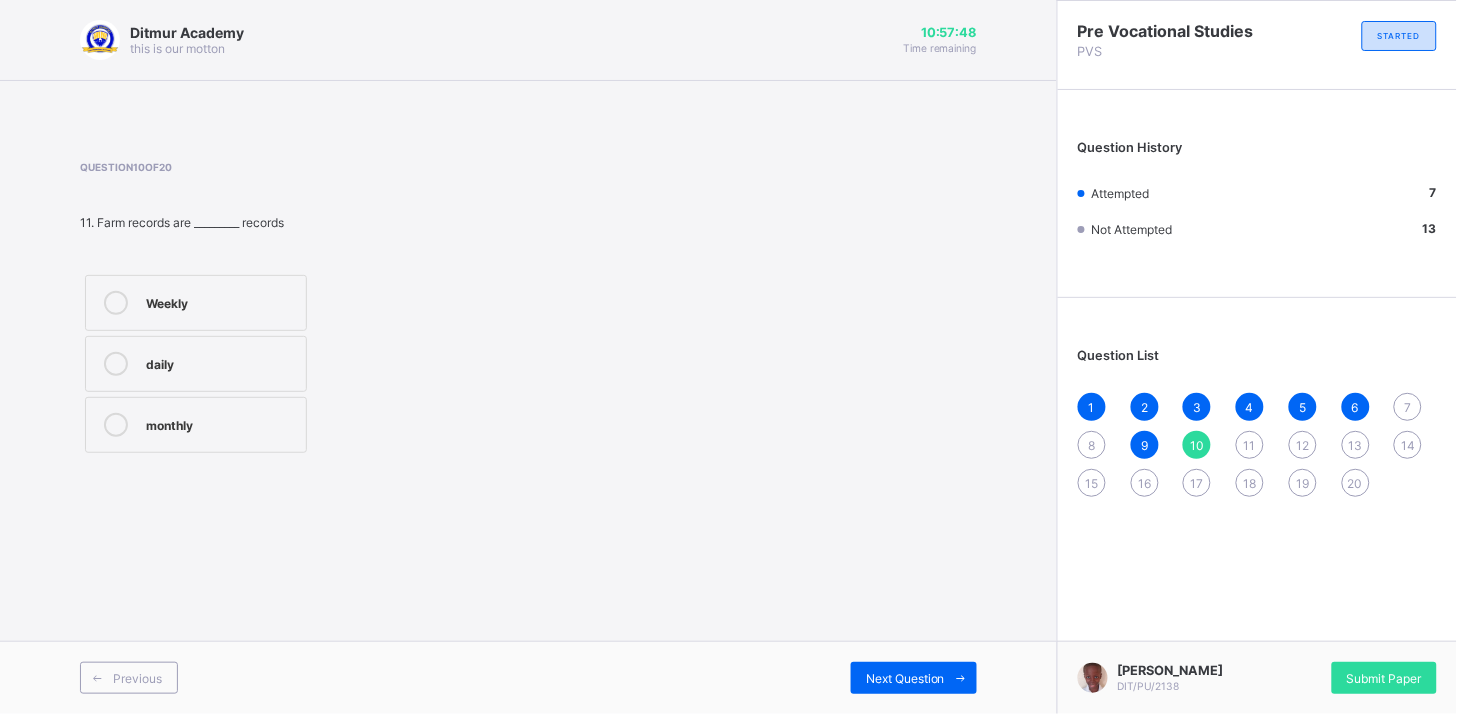 click at bounding box center [116, 364] 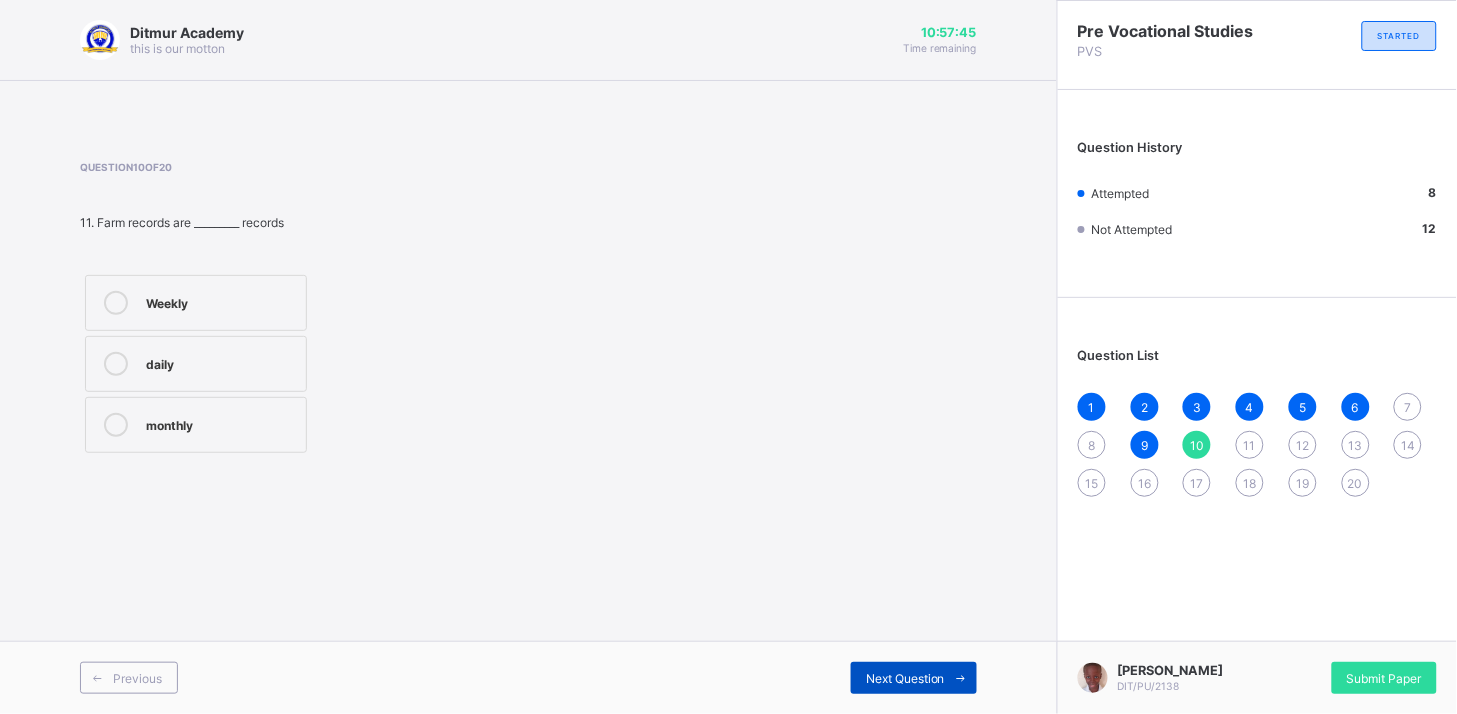 click on "Next Question" at bounding box center [905, 678] 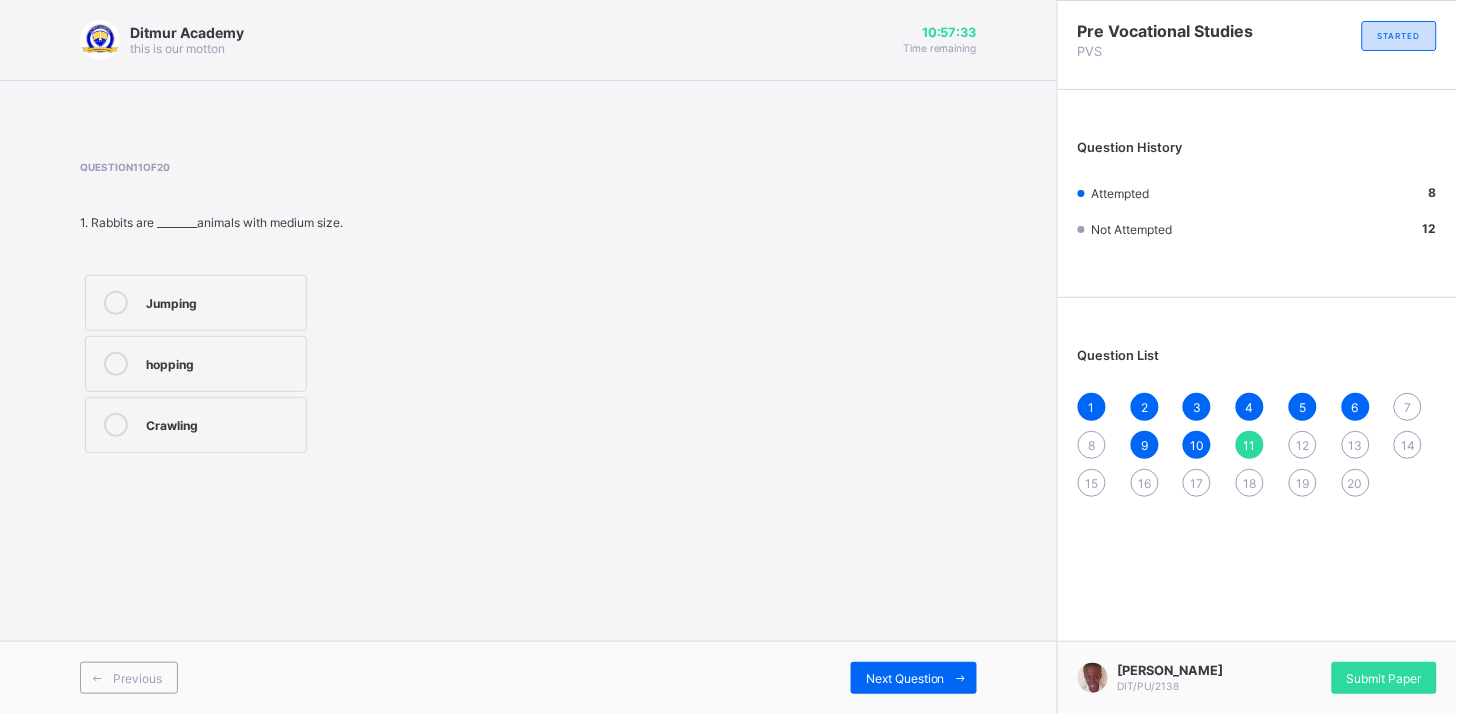 click on "hopping" at bounding box center (196, 364) 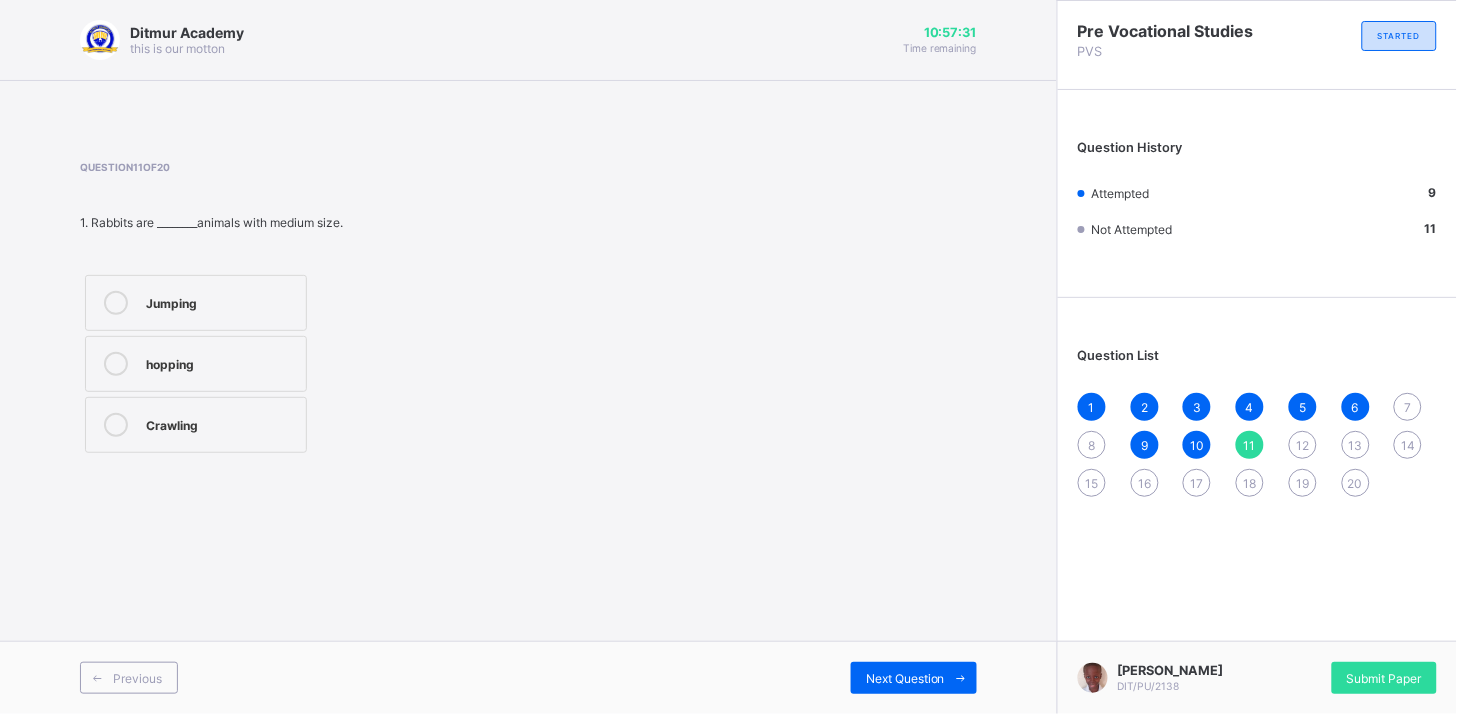 click on "Ditmur Academy this is our motton 10:57:31 Time remaining Question  11  of  20 1. Rabbits are ________animals with medium size. Jumping  hopping Crawling  Previous Next Question" at bounding box center (528, 357) 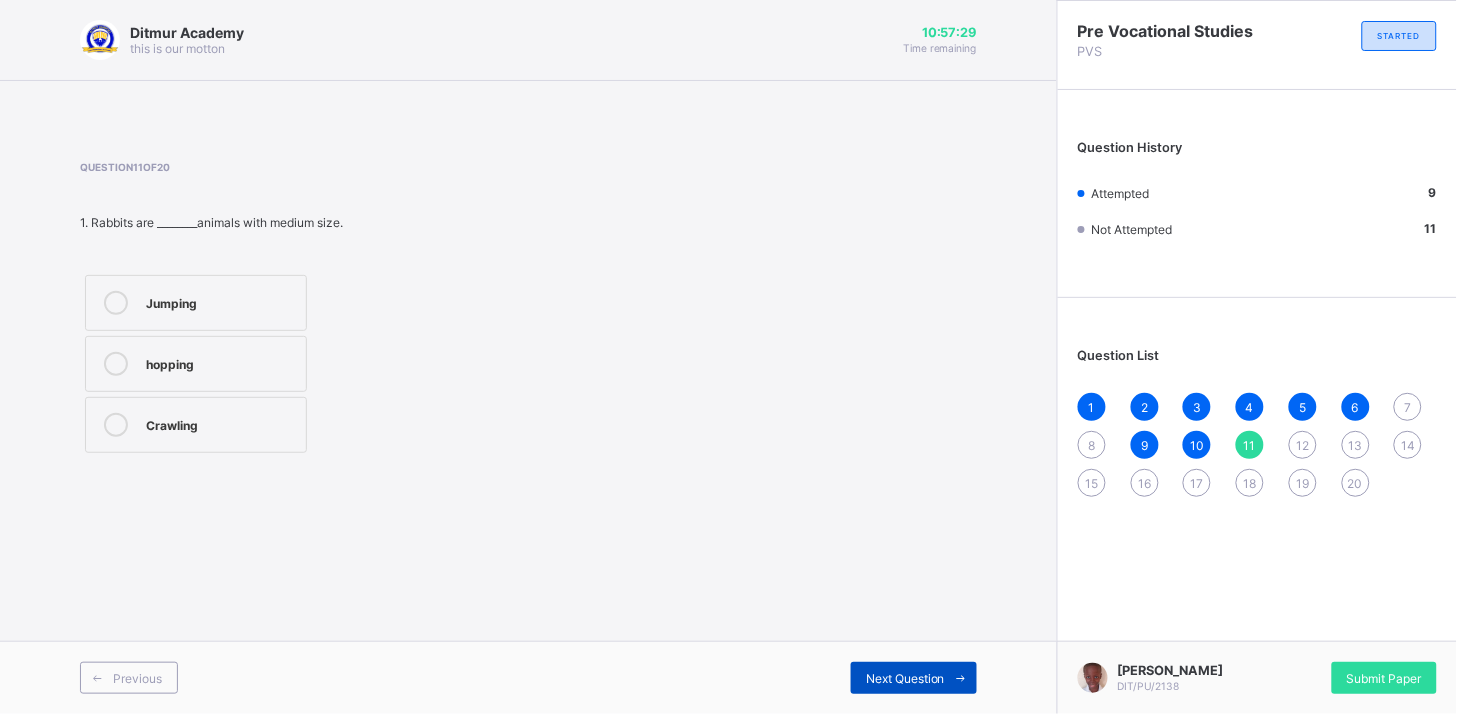 click on "Next Question" at bounding box center (914, 678) 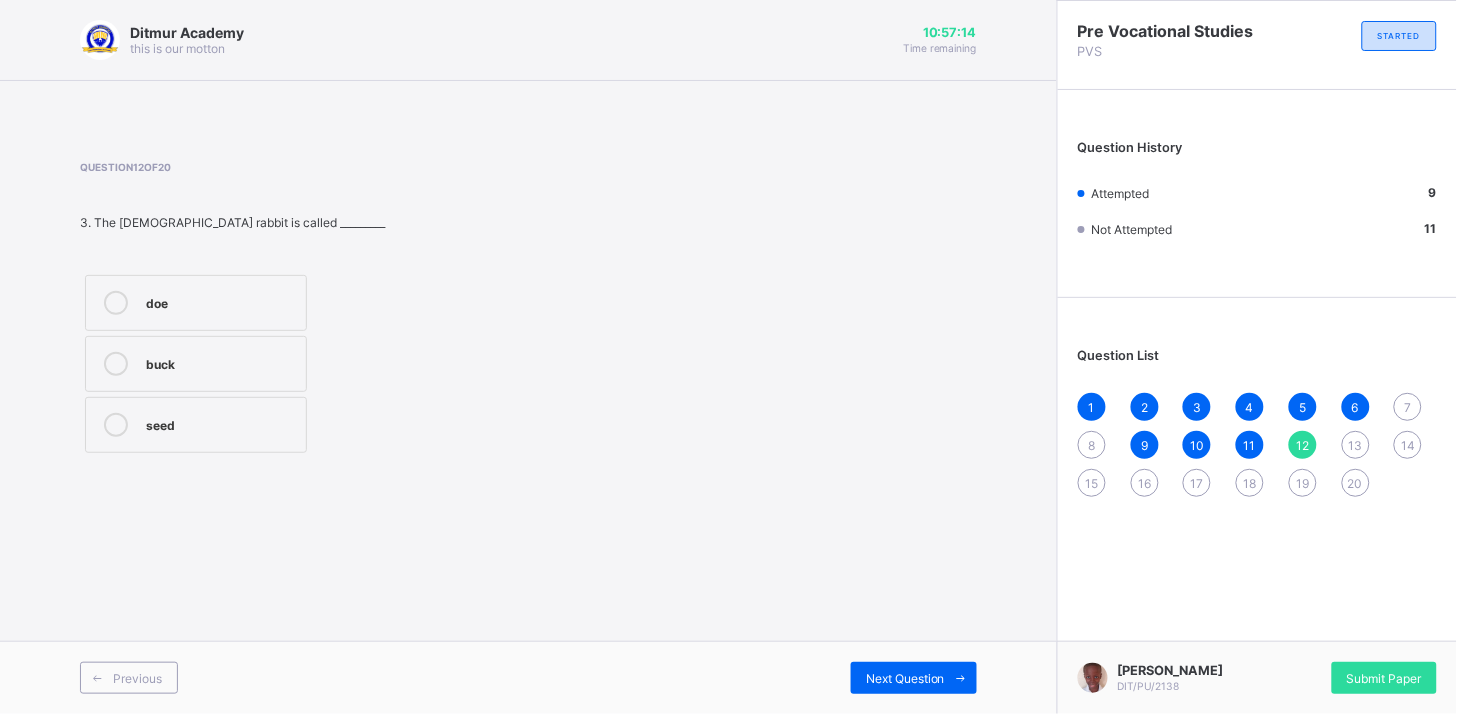 click on "doe" at bounding box center [196, 303] 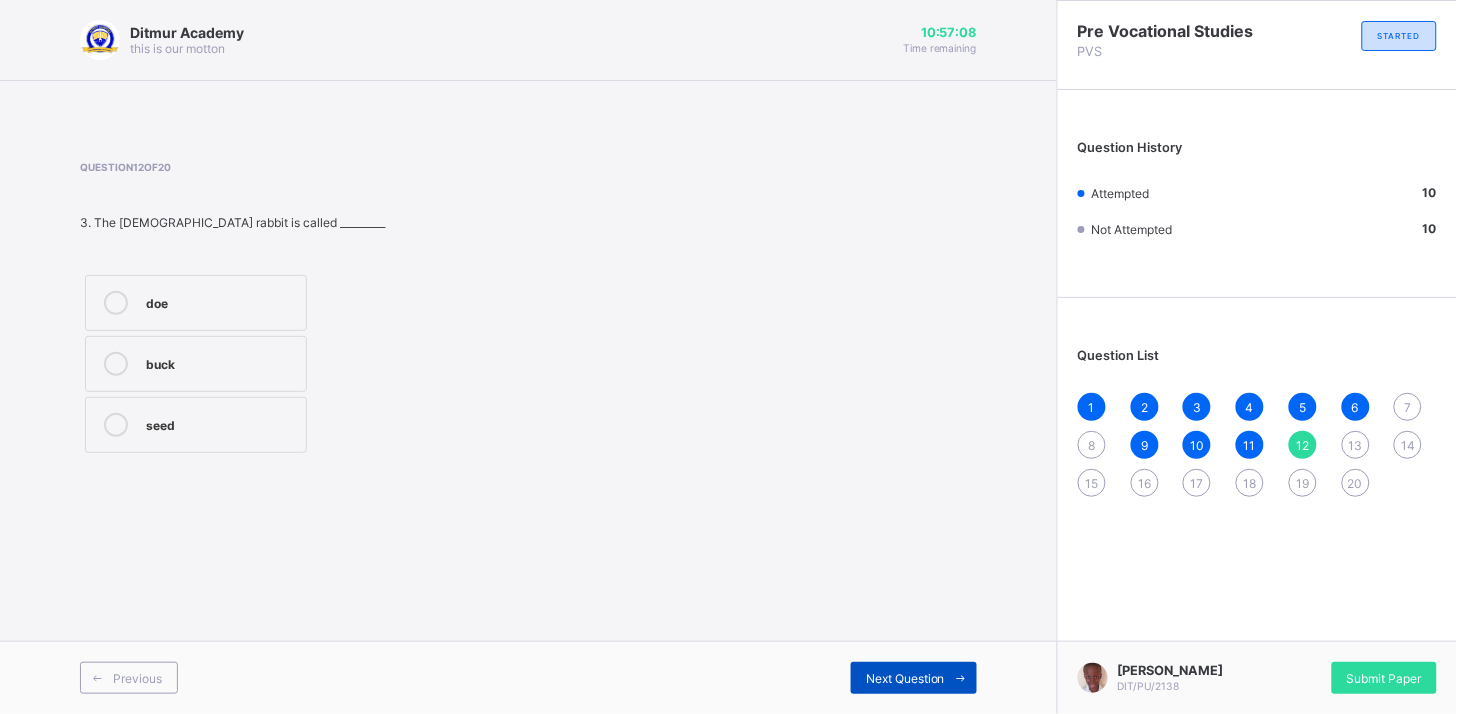 click on "Next Question" at bounding box center (914, 678) 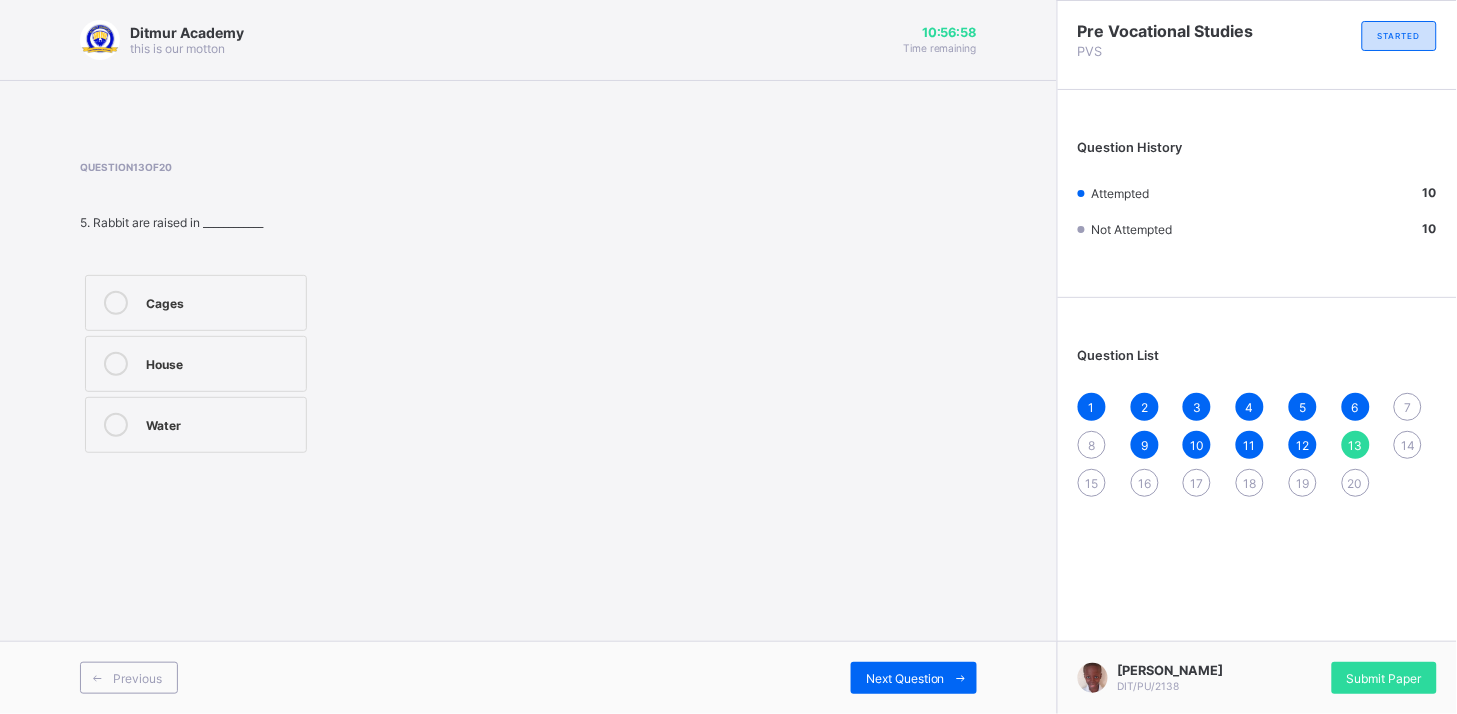 click at bounding box center (116, 303) 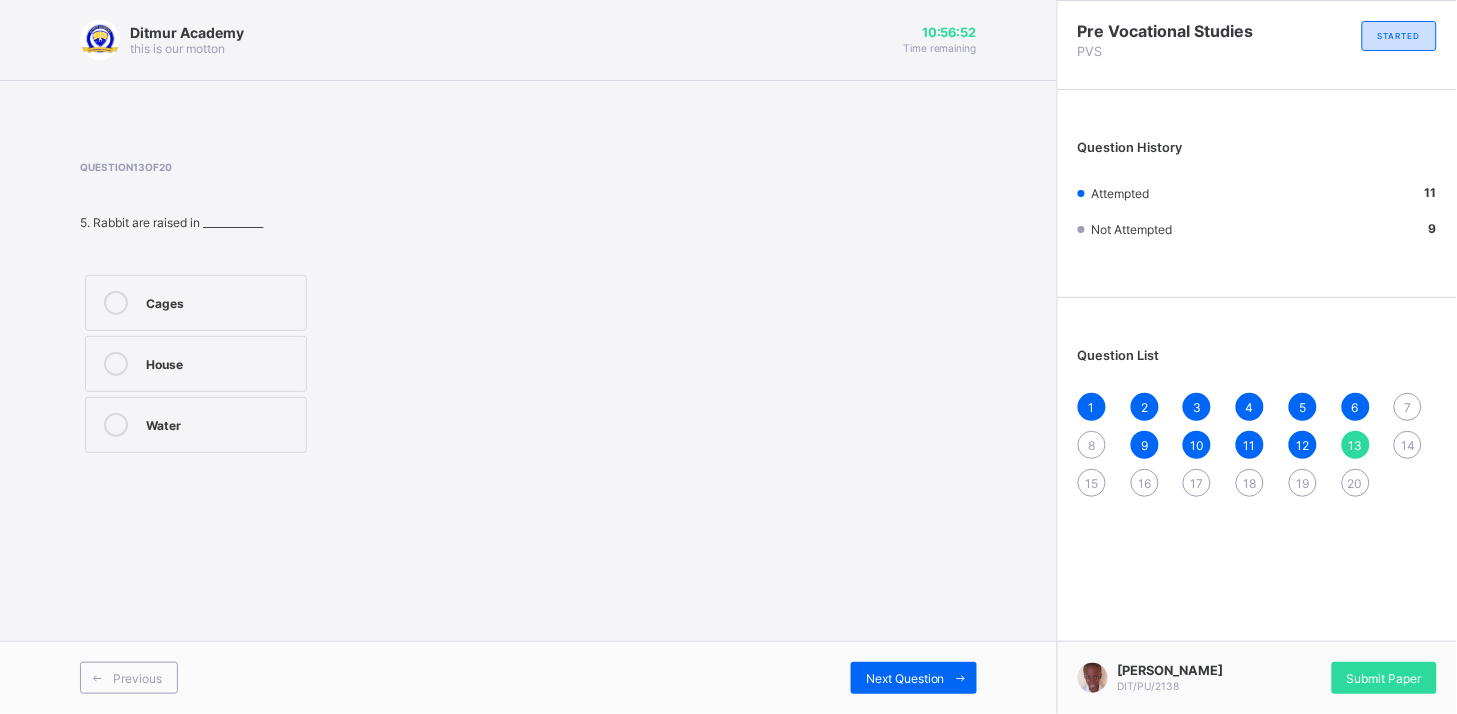 click on "8" at bounding box center [1092, 445] 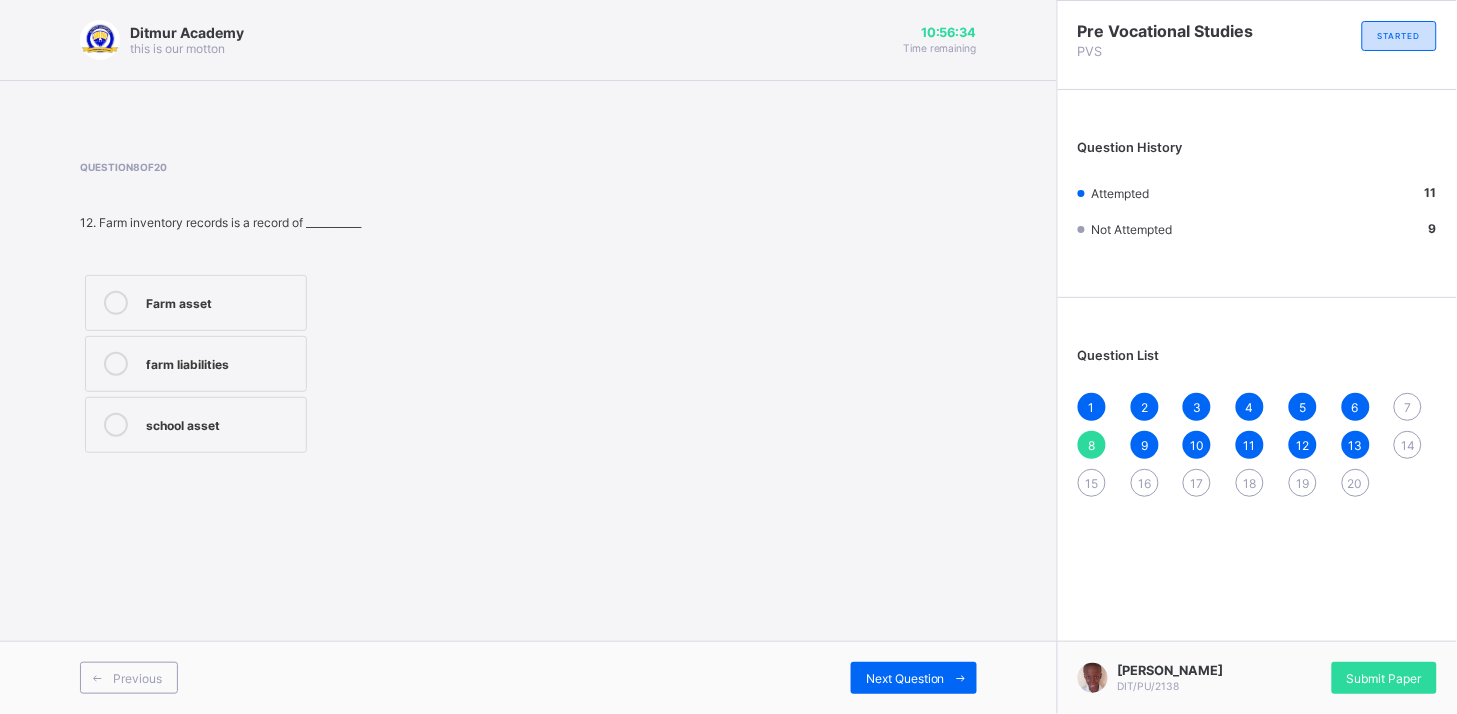 click on "farm liabilities" at bounding box center (196, 364) 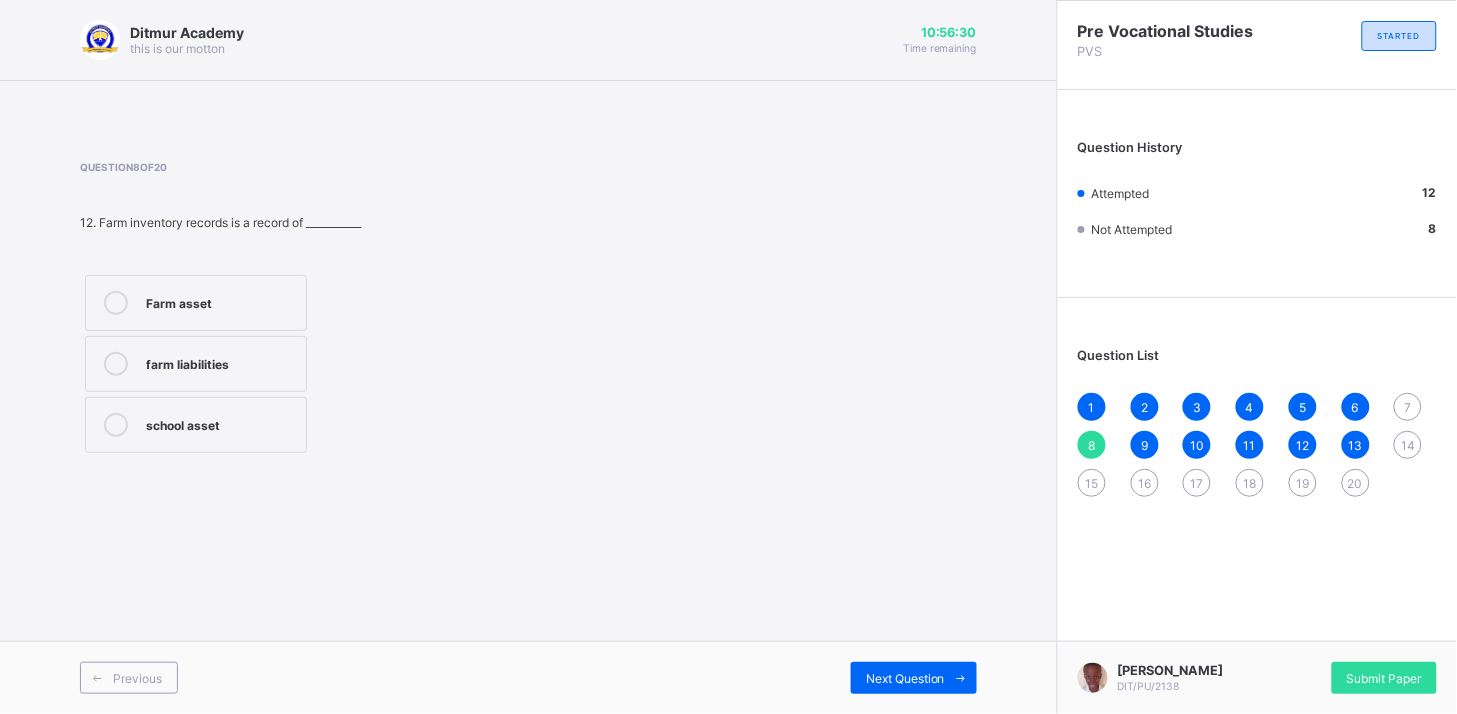 click on "7" at bounding box center [1408, 407] 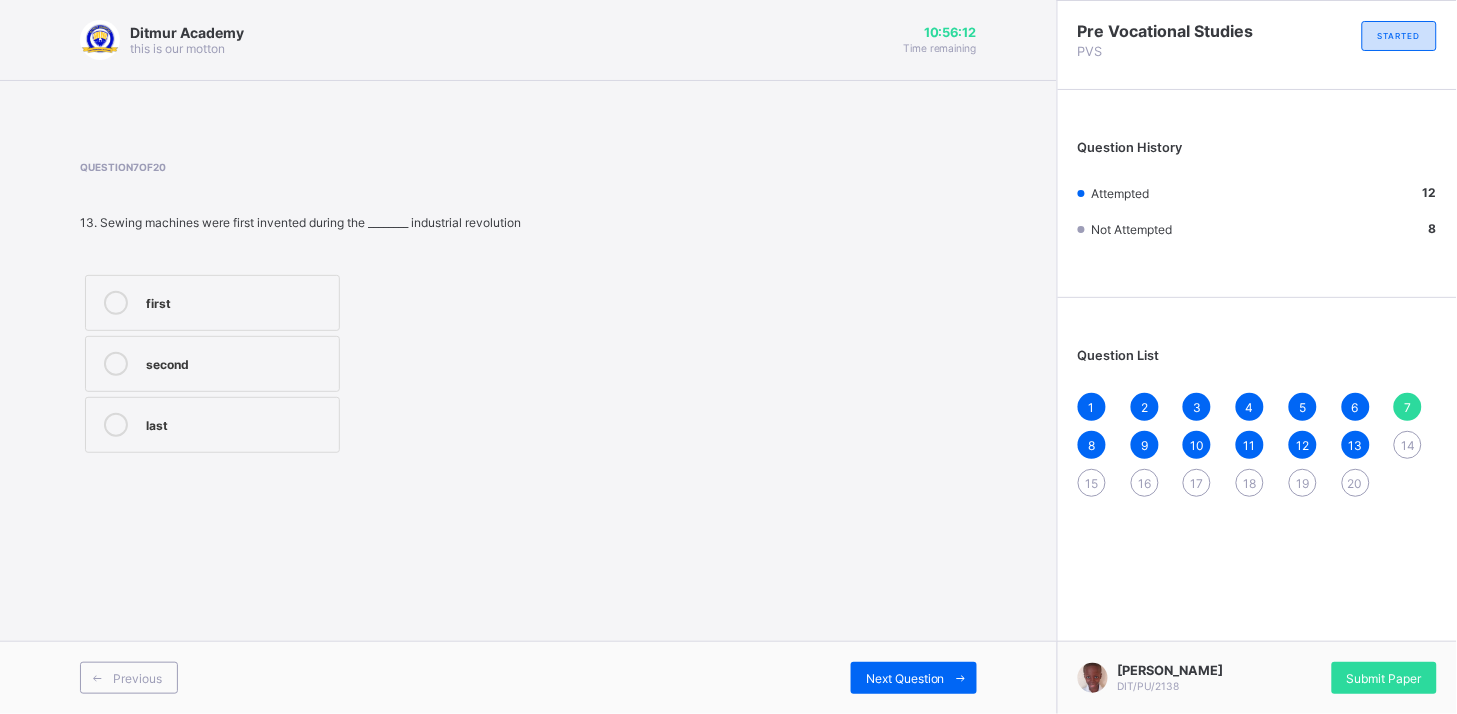 click at bounding box center (116, 364) 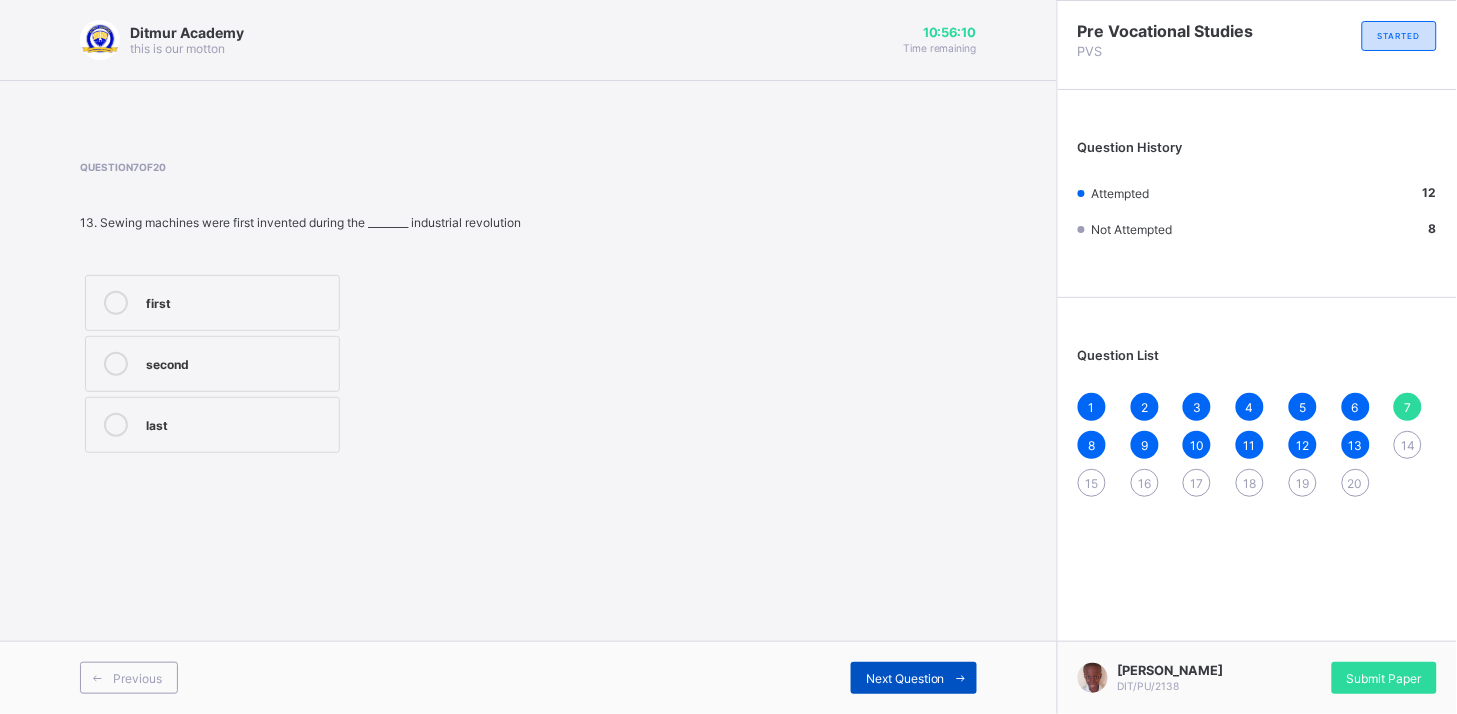 click on "Next Question" at bounding box center (914, 678) 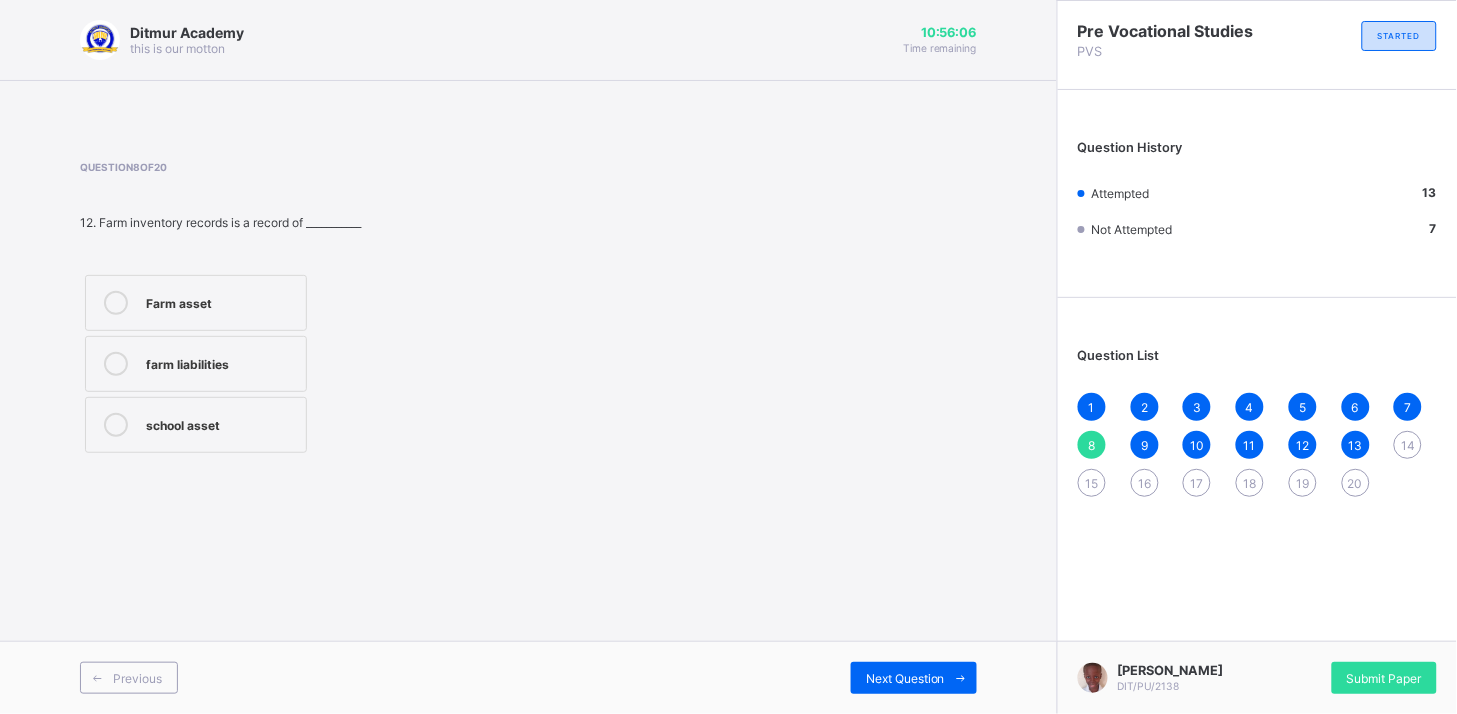 click on "Farm asset" at bounding box center [221, 303] 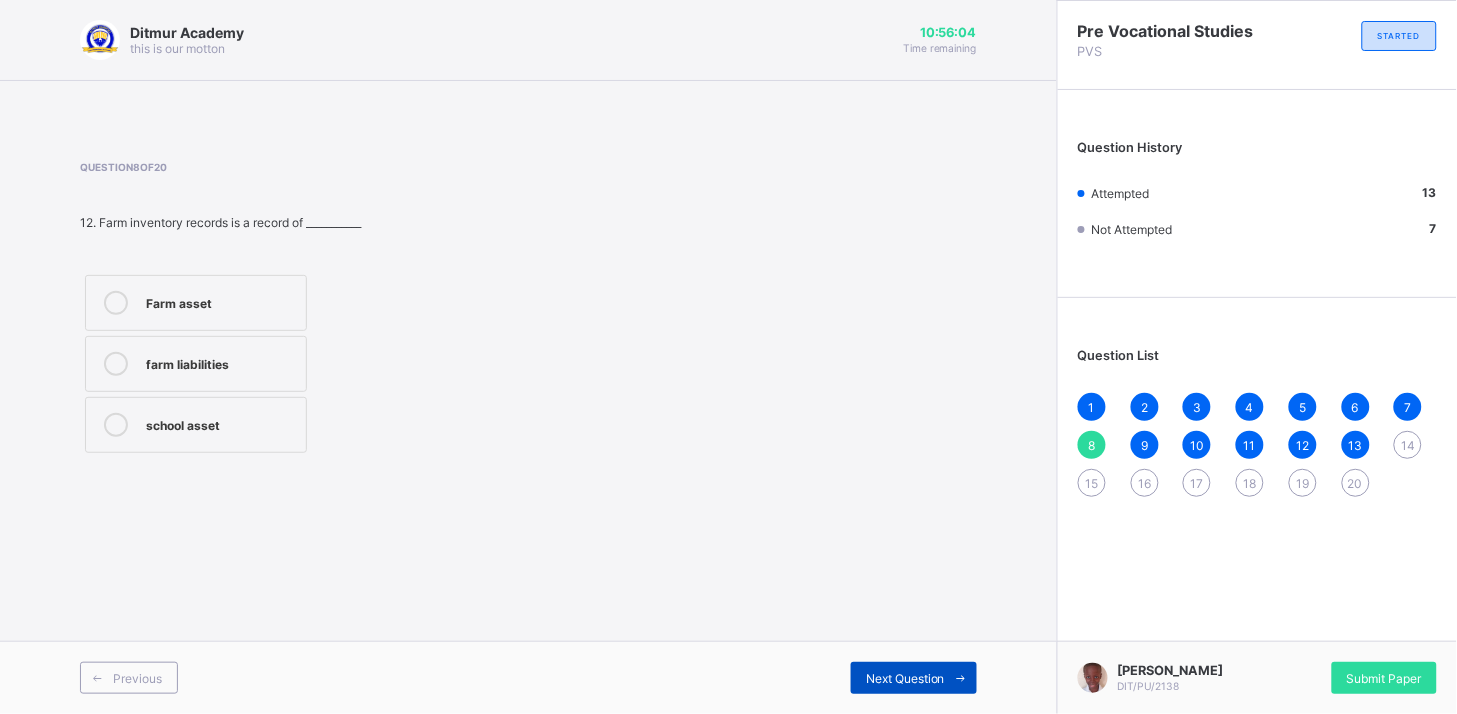 click on "Next Question" at bounding box center (905, 678) 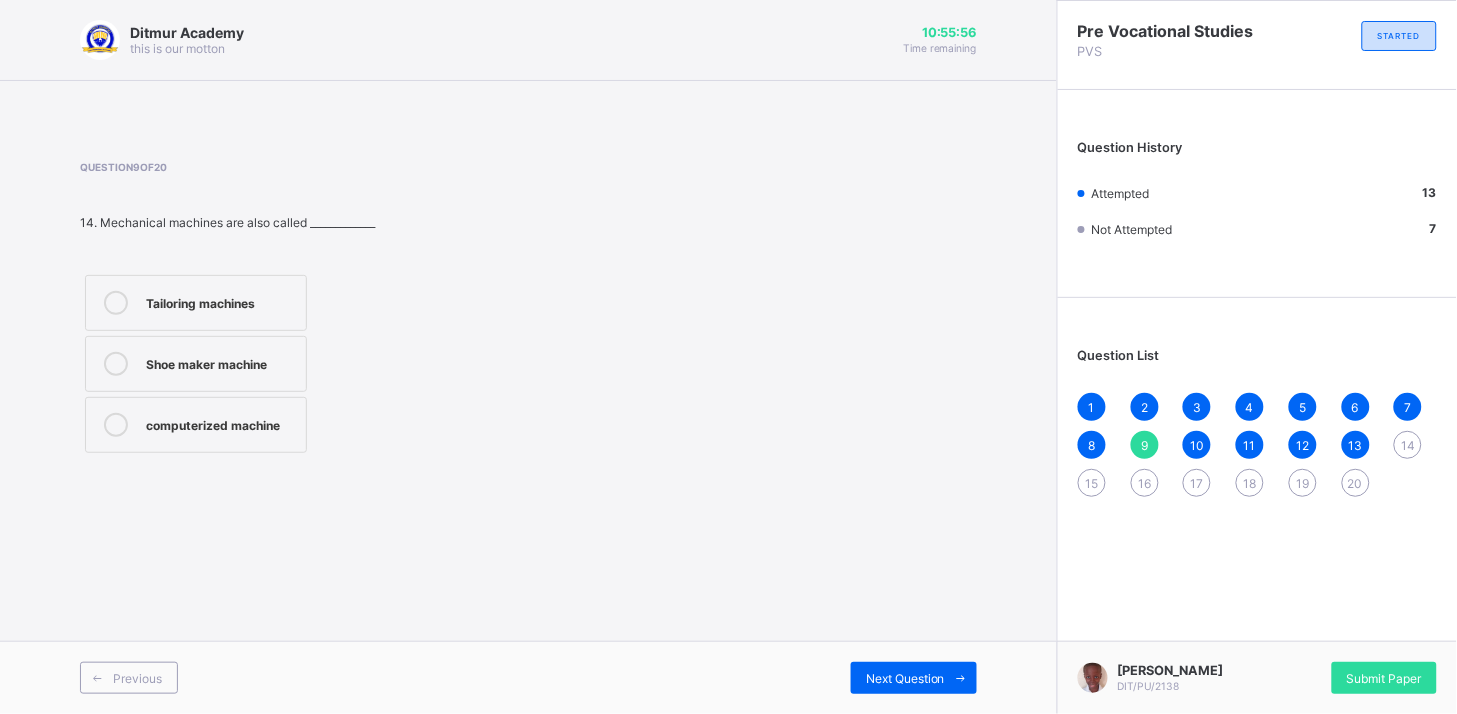 click on "computerized machine" at bounding box center [221, 423] 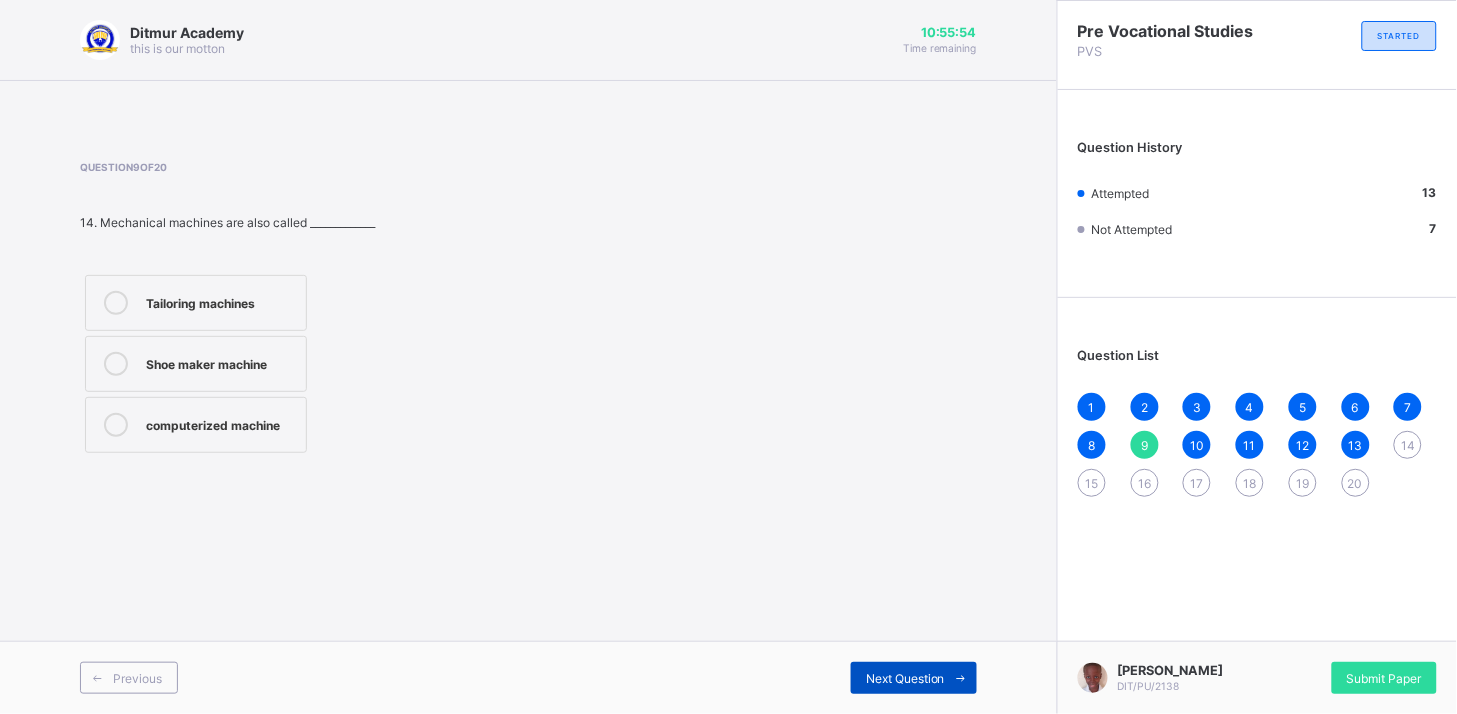 click on "Next Question" at bounding box center (905, 678) 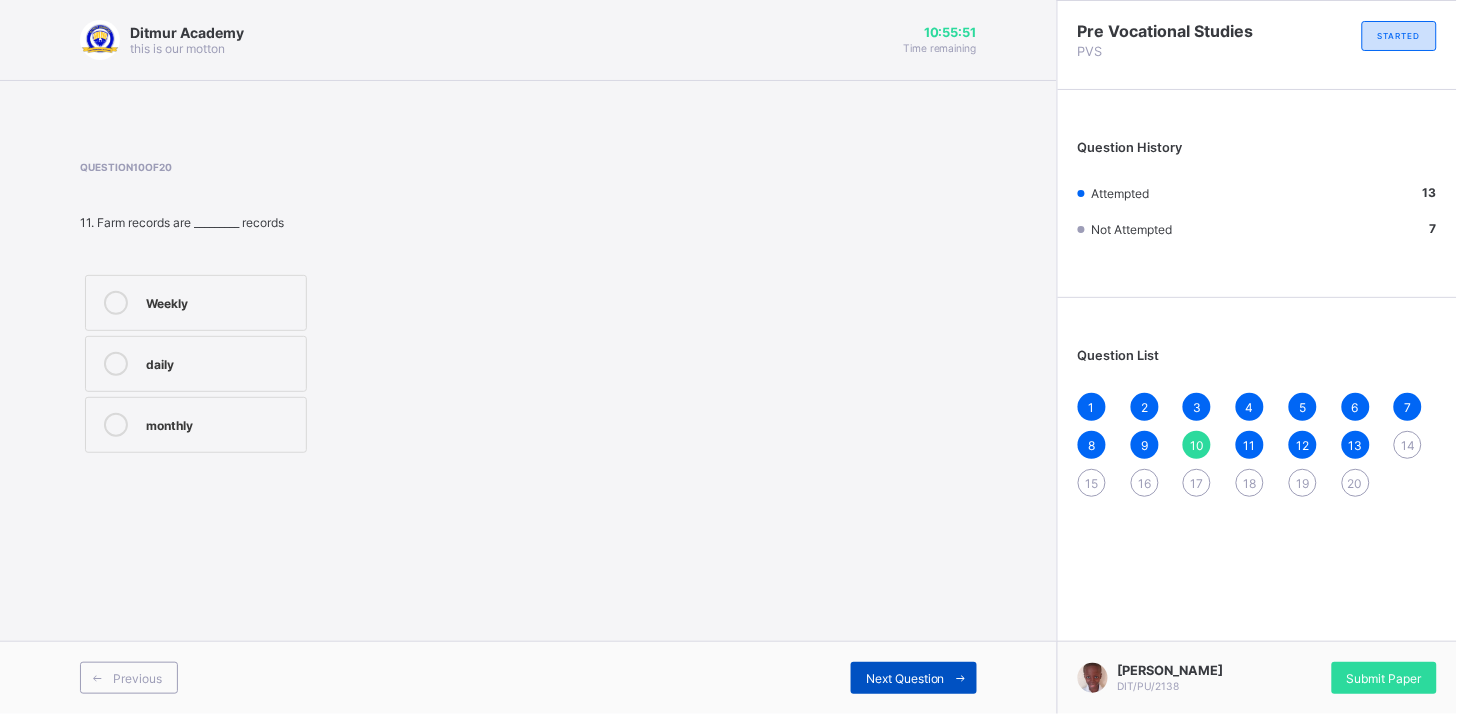 click on "Next Question" at bounding box center (905, 678) 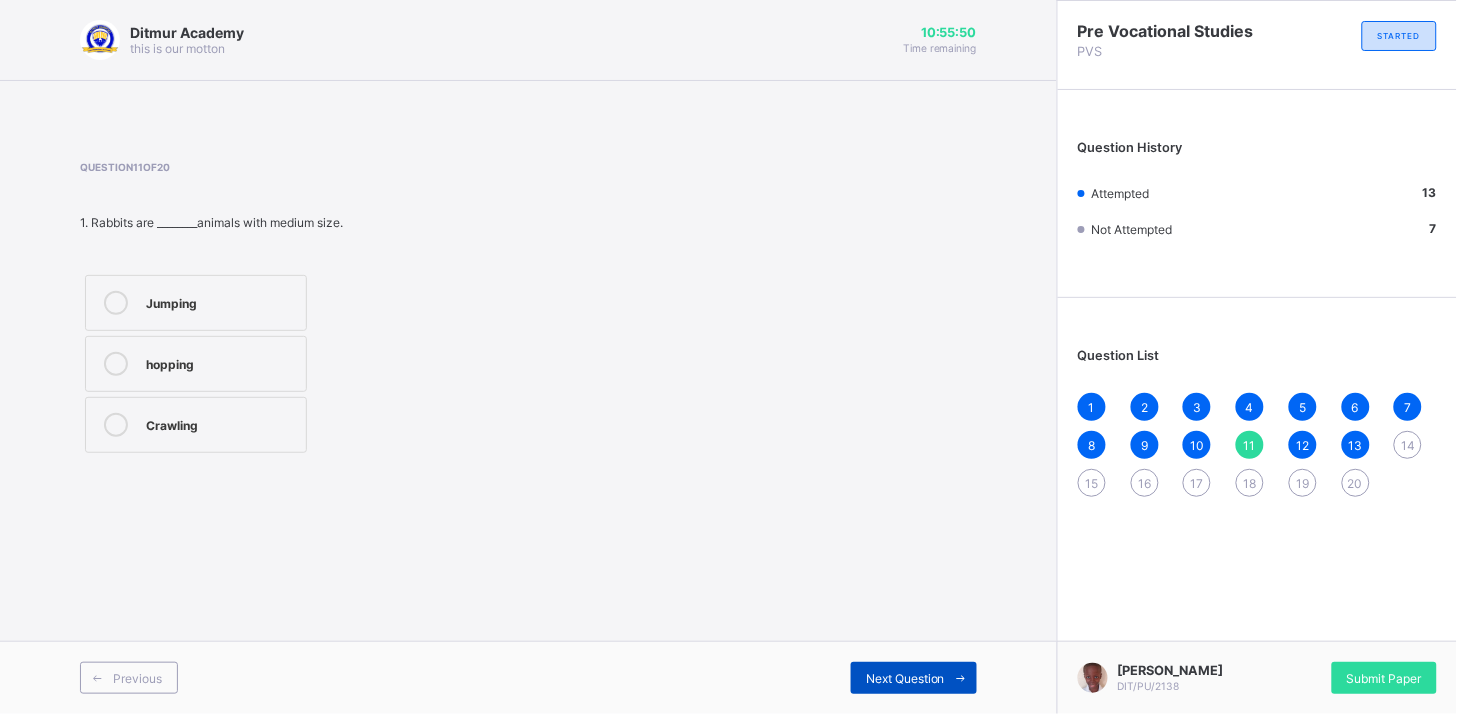 click on "Next Question" at bounding box center (905, 678) 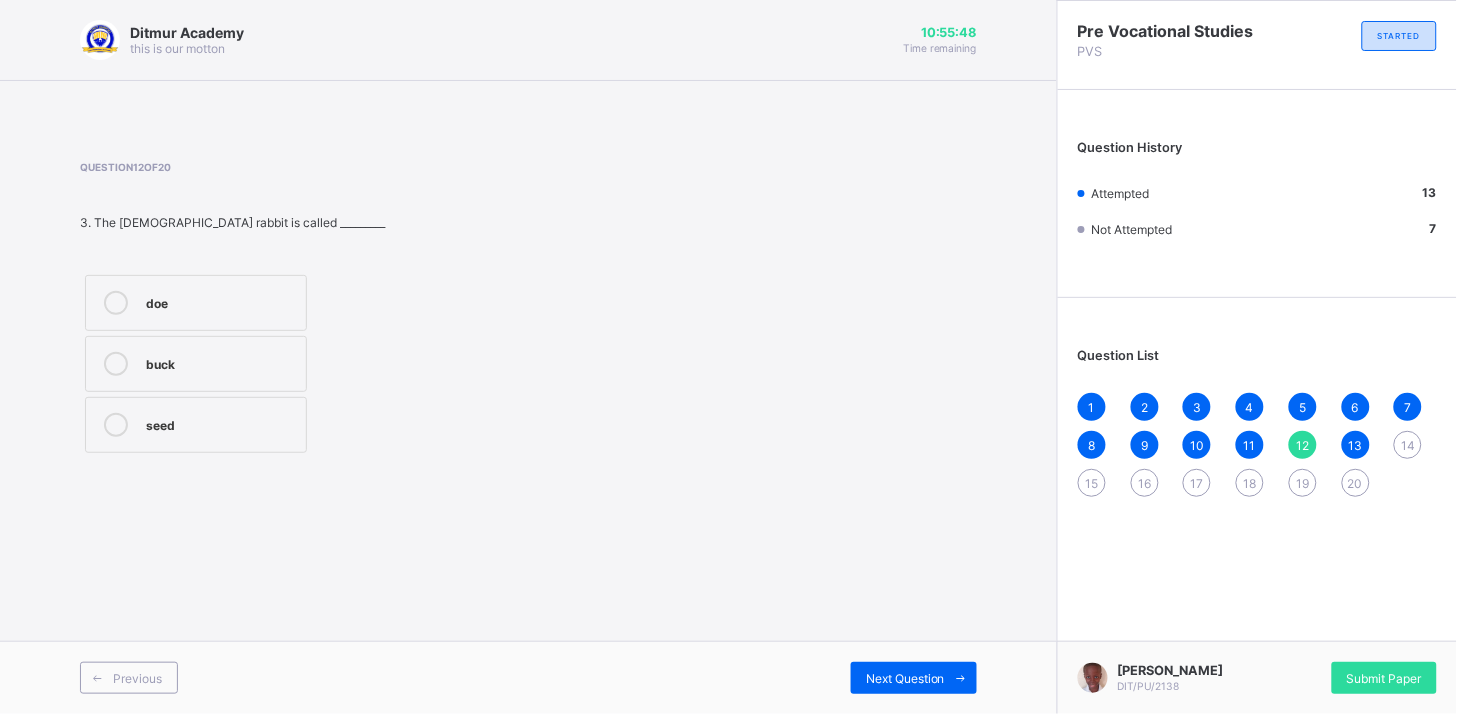 click on "buck" at bounding box center [221, 362] 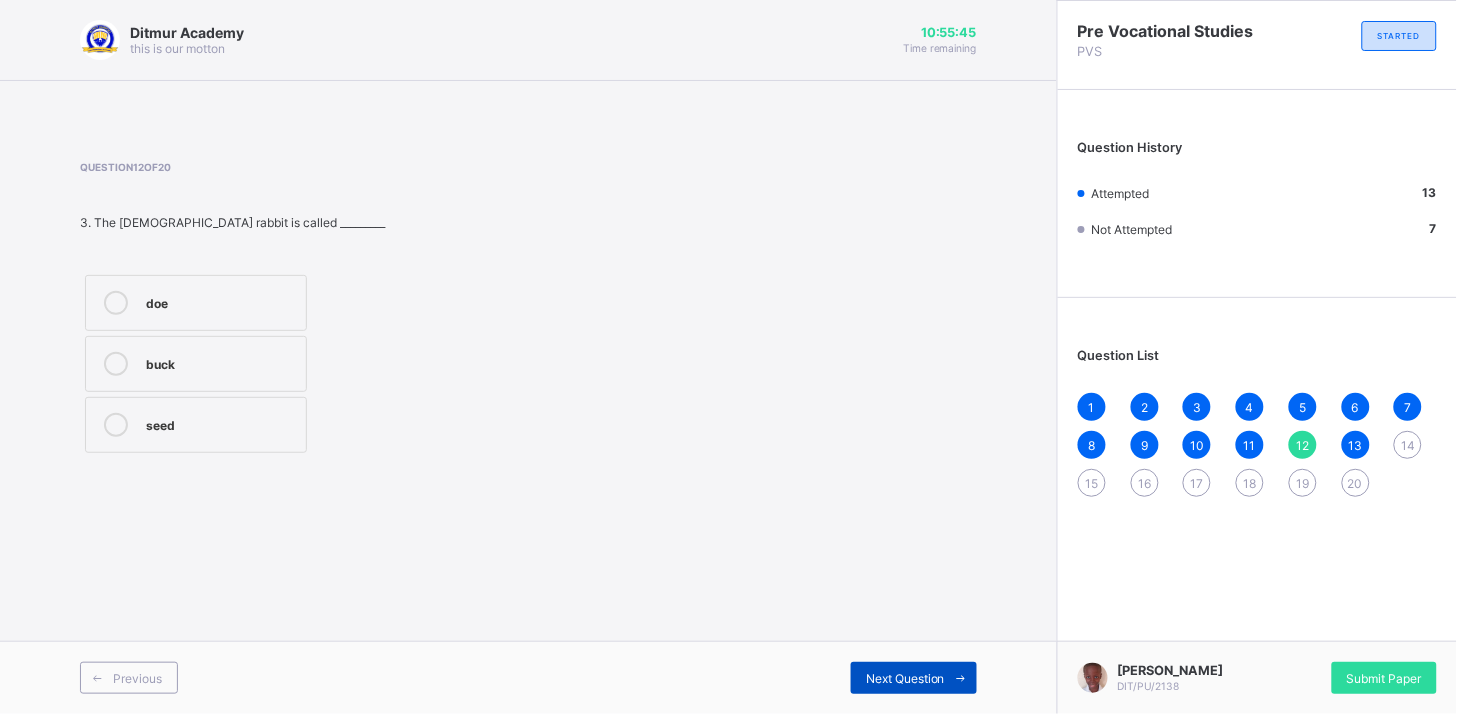 click on "Next Question" at bounding box center [905, 678] 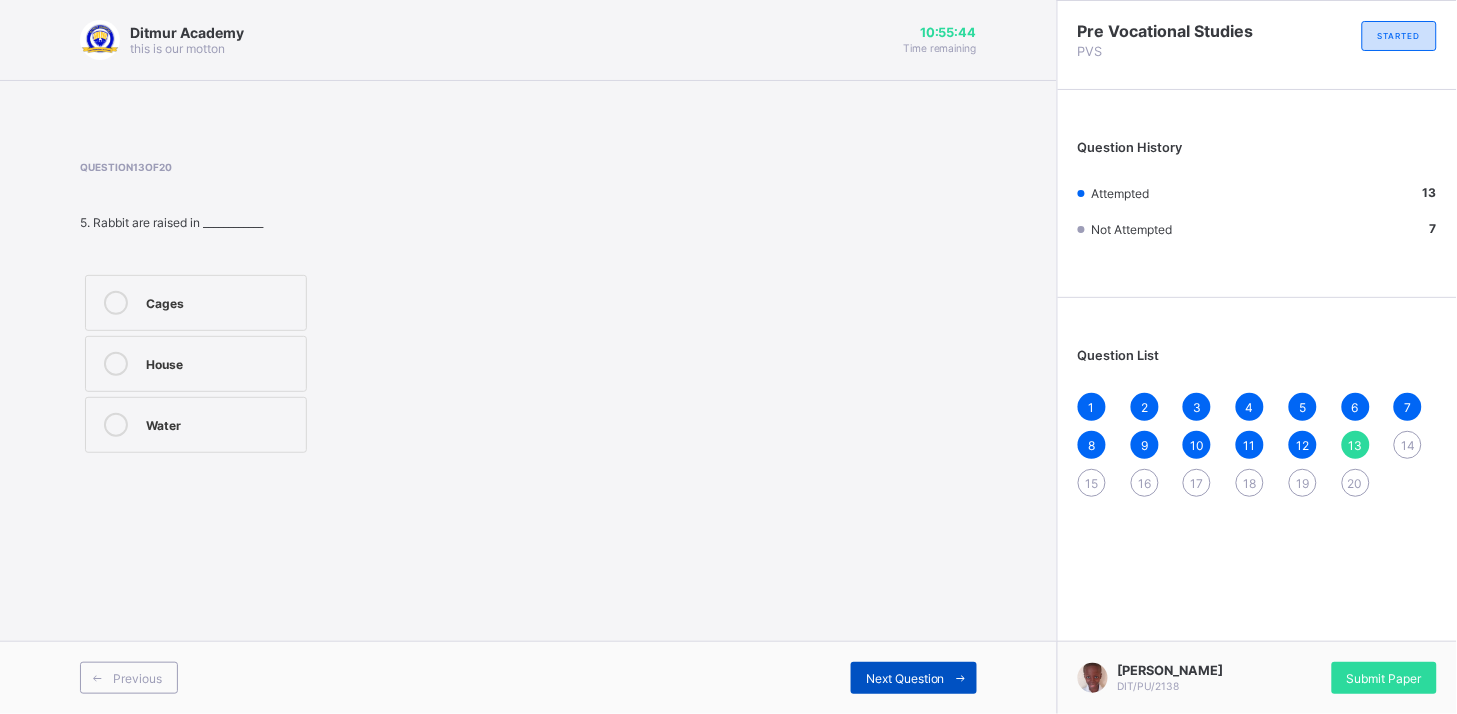 click on "Next Question" at bounding box center [905, 678] 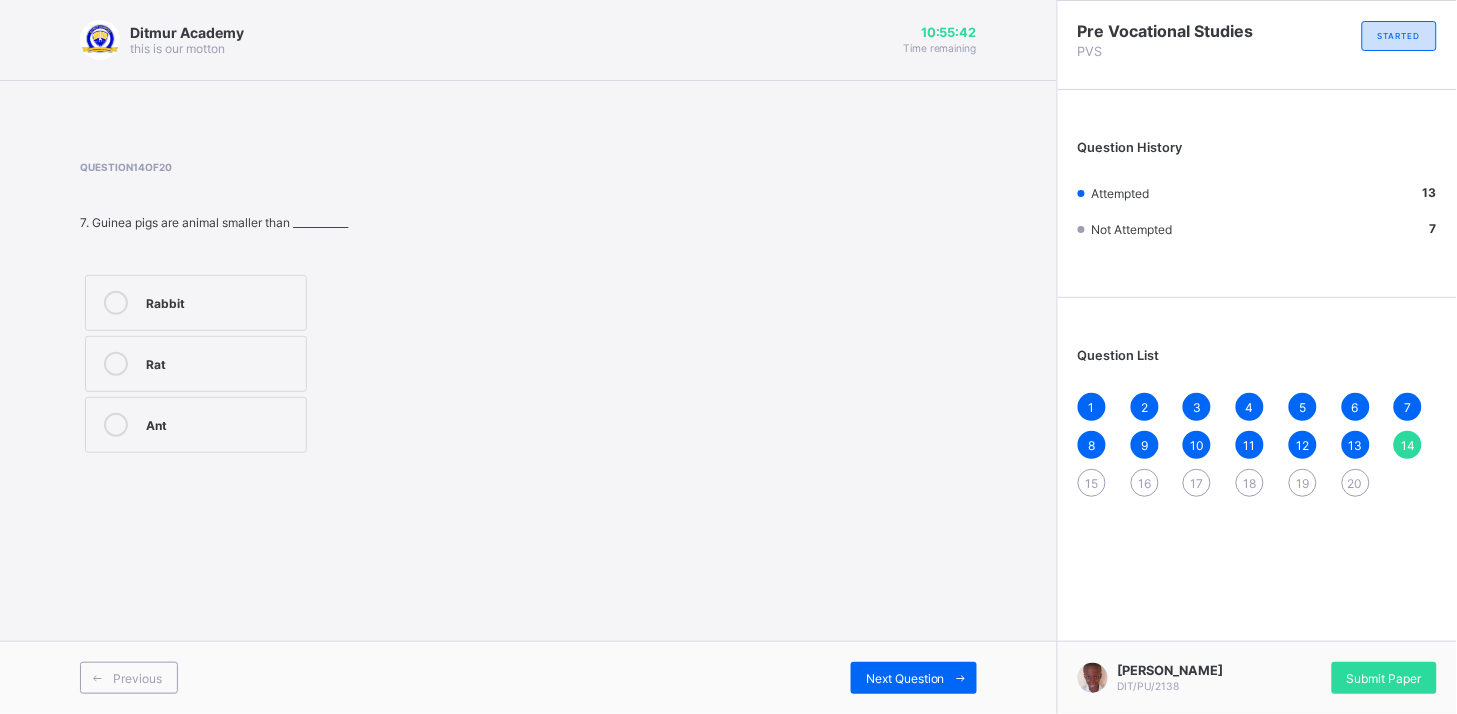 click on "Rabbit" at bounding box center [196, 303] 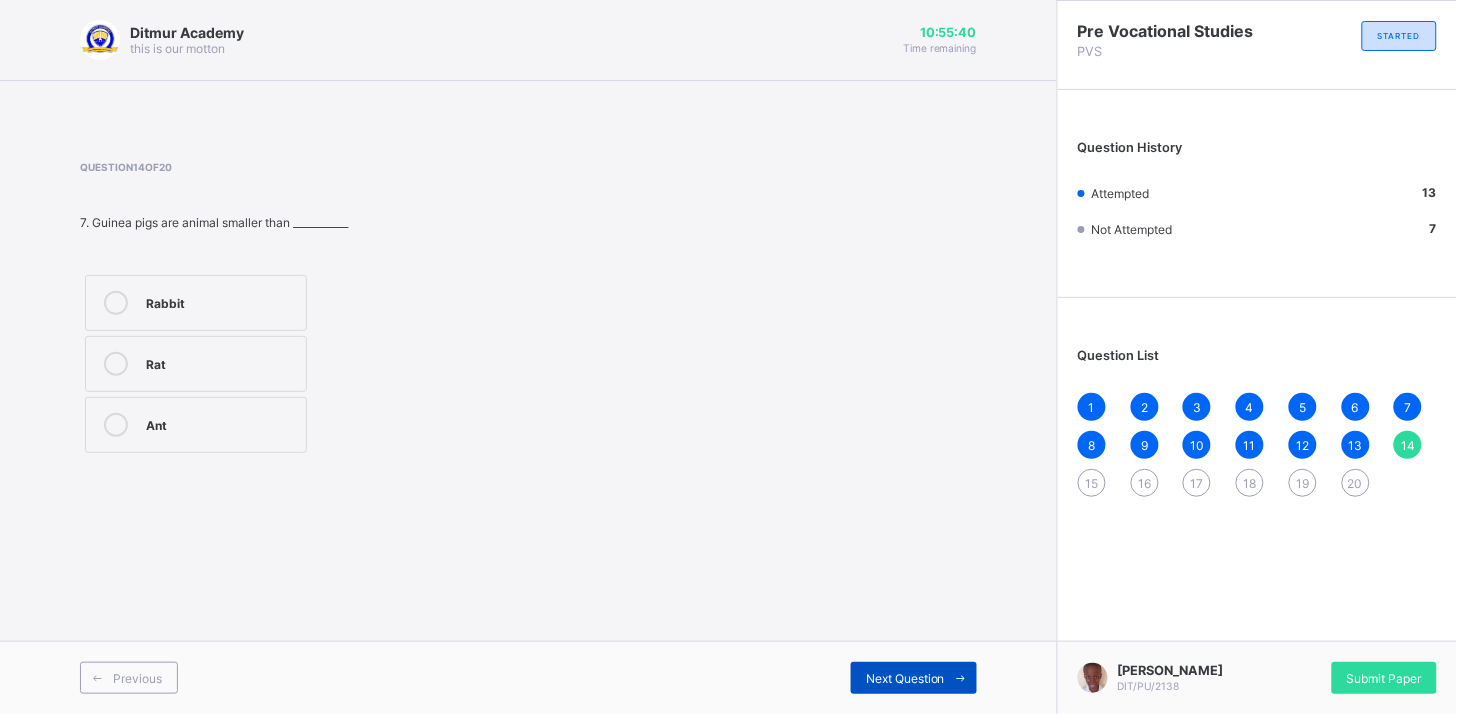 click on "Next Question" at bounding box center [905, 678] 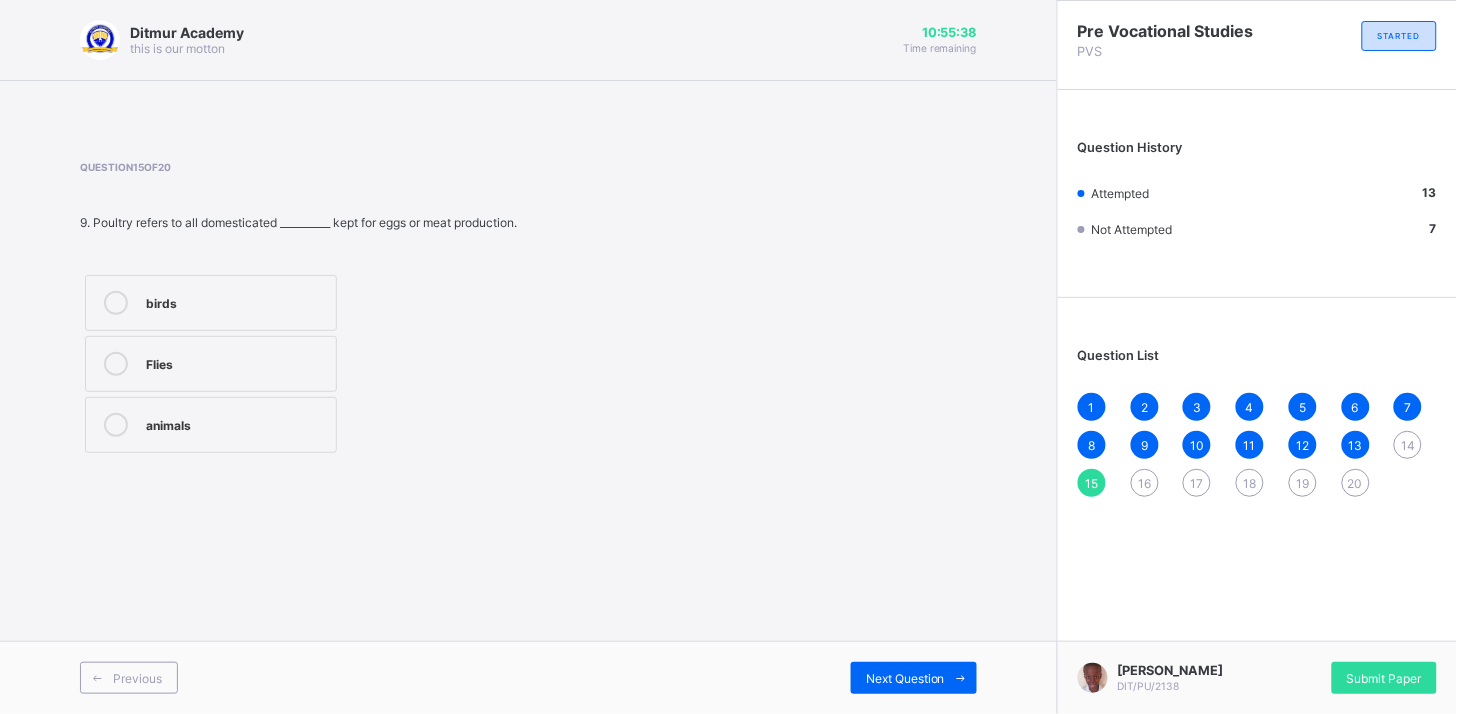 click on "birds" at bounding box center (236, 301) 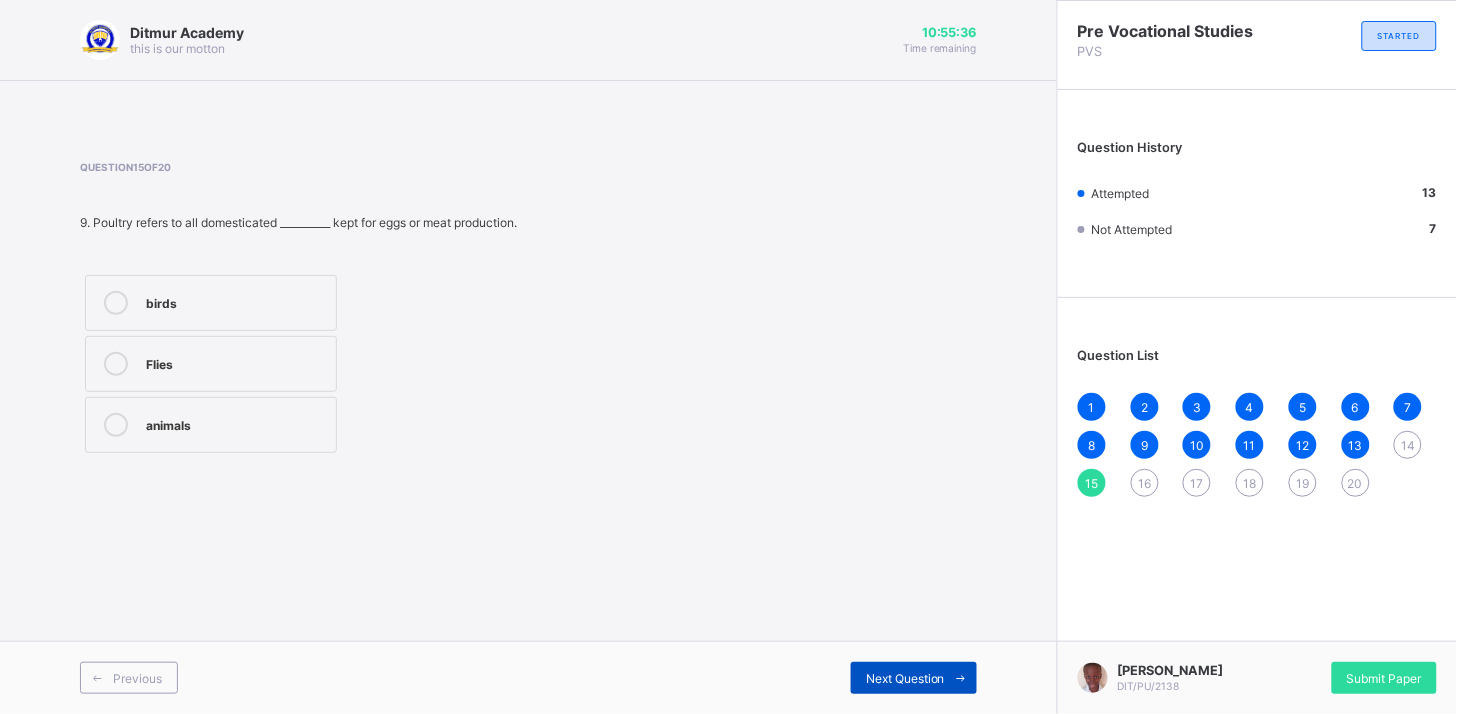 click on "Next Question" at bounding box center (914, 678) 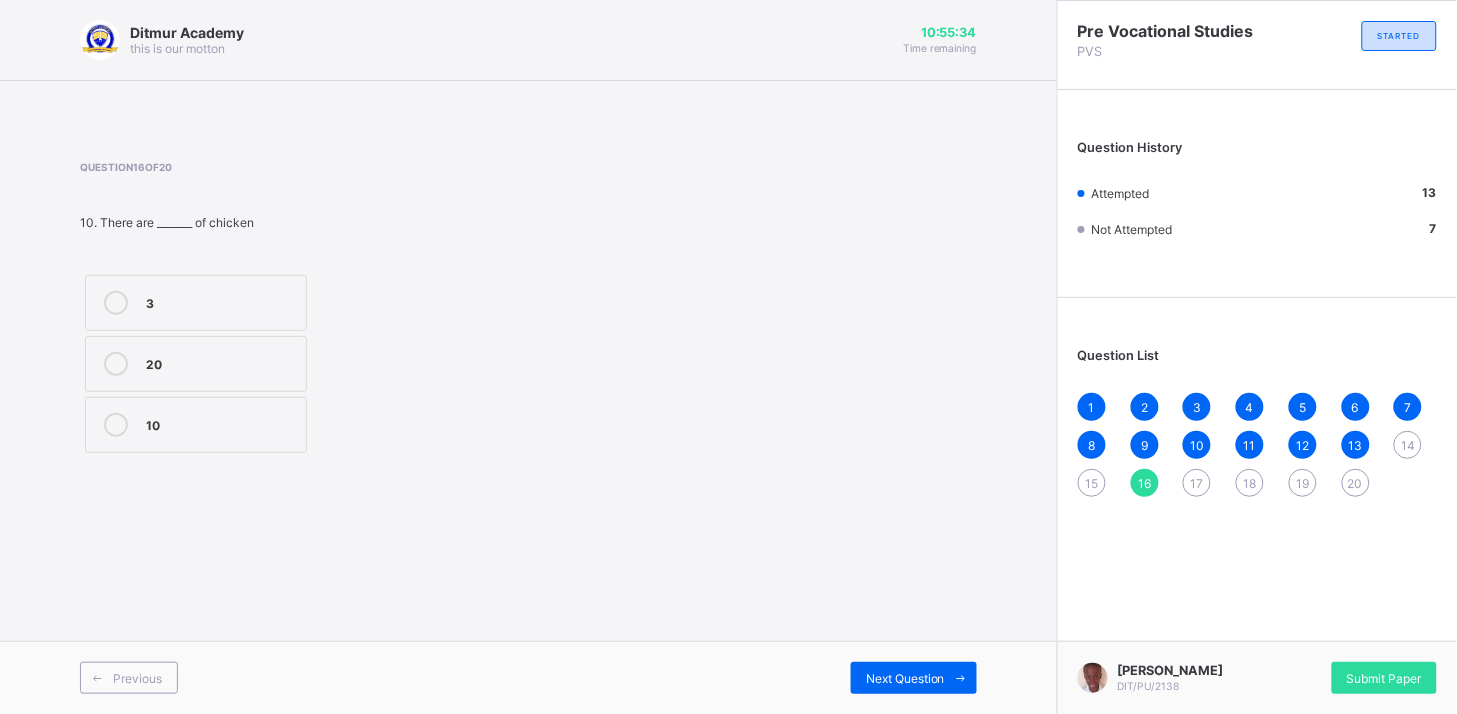 click on "3" at bounding box center [221, 303] 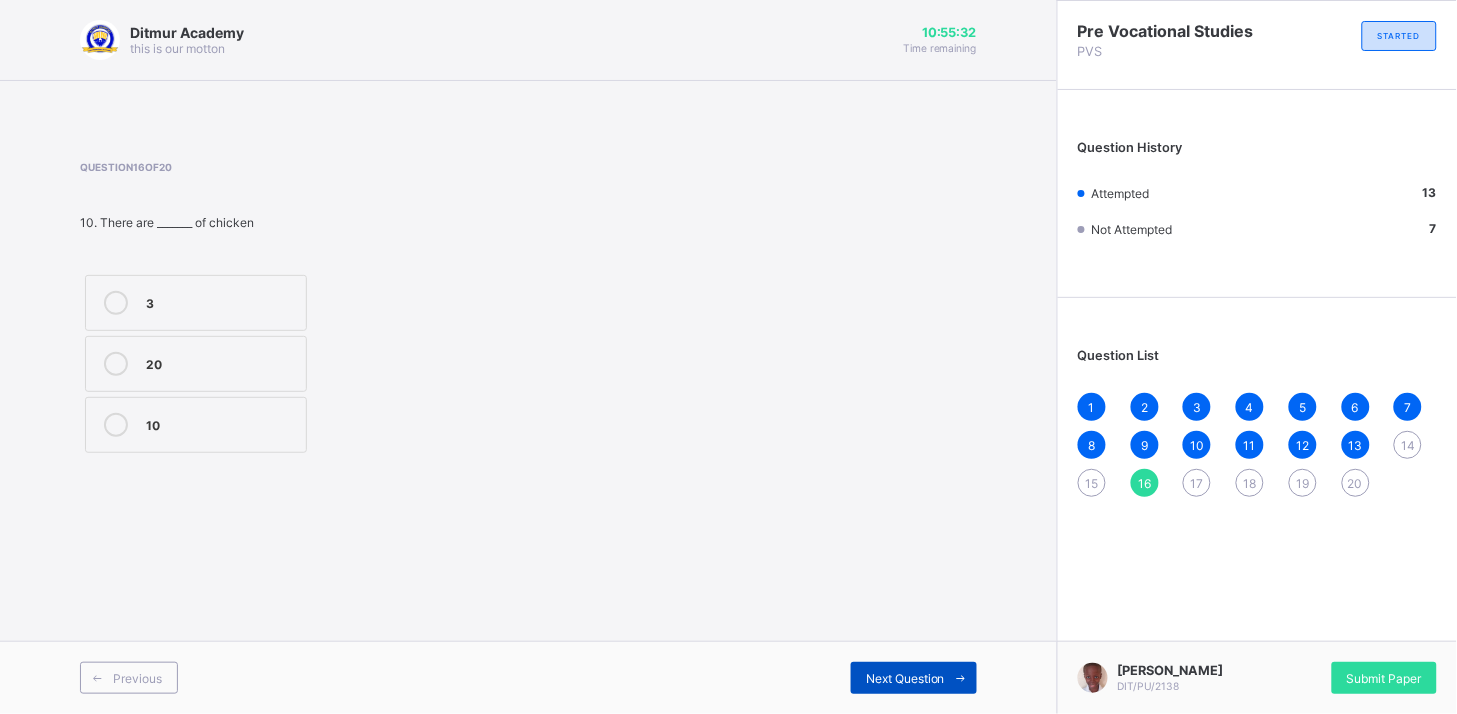 click on "Next Question" at bounding box center [905, 678] 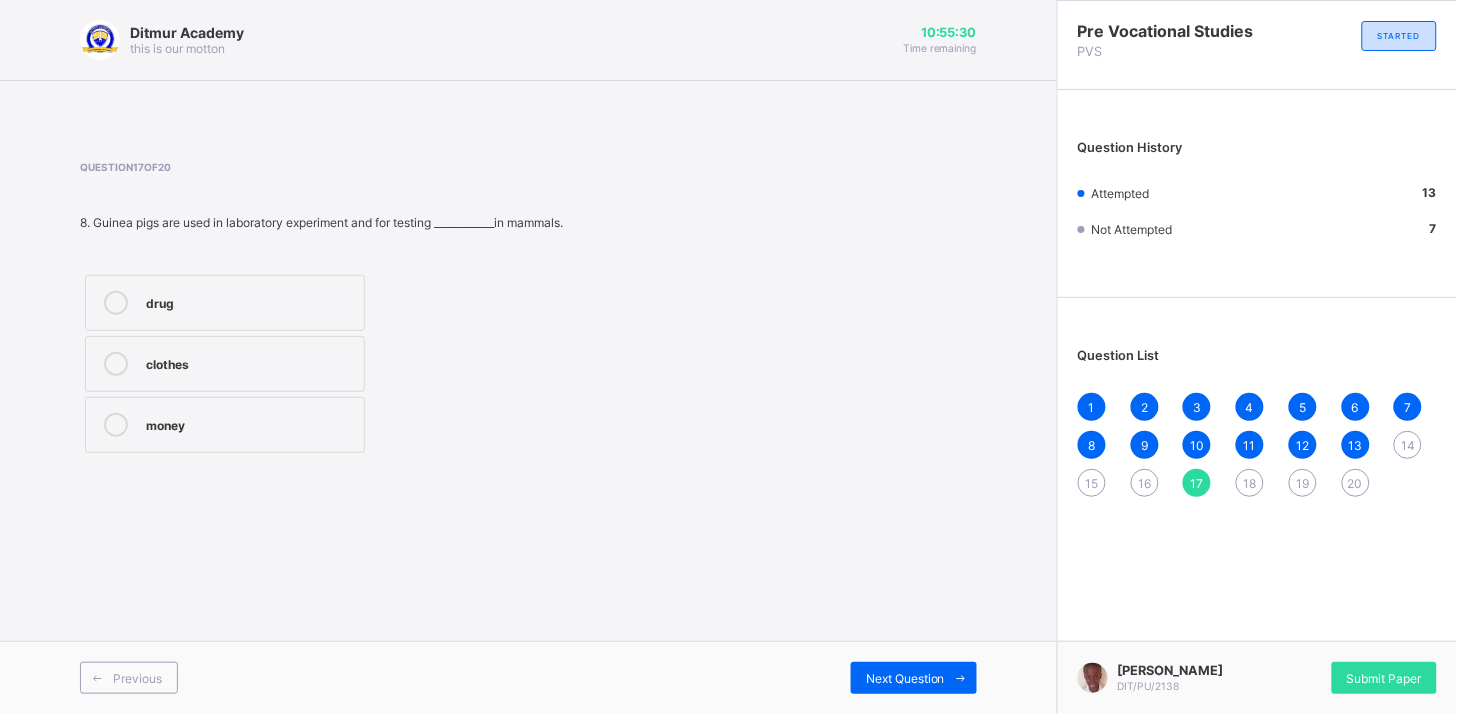 click on "drug" at bounding box center [225, 303] 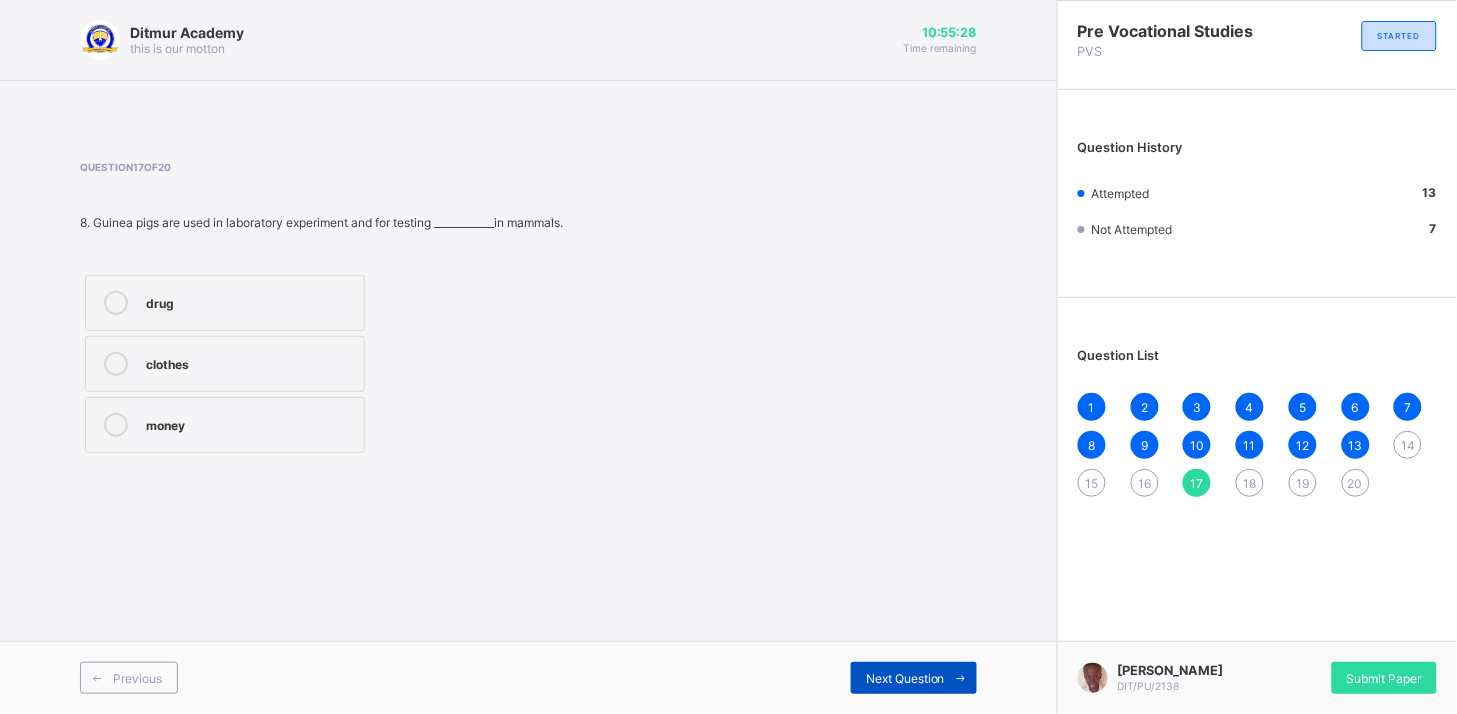 click on "Next Question" at bounding box center (914, 678) 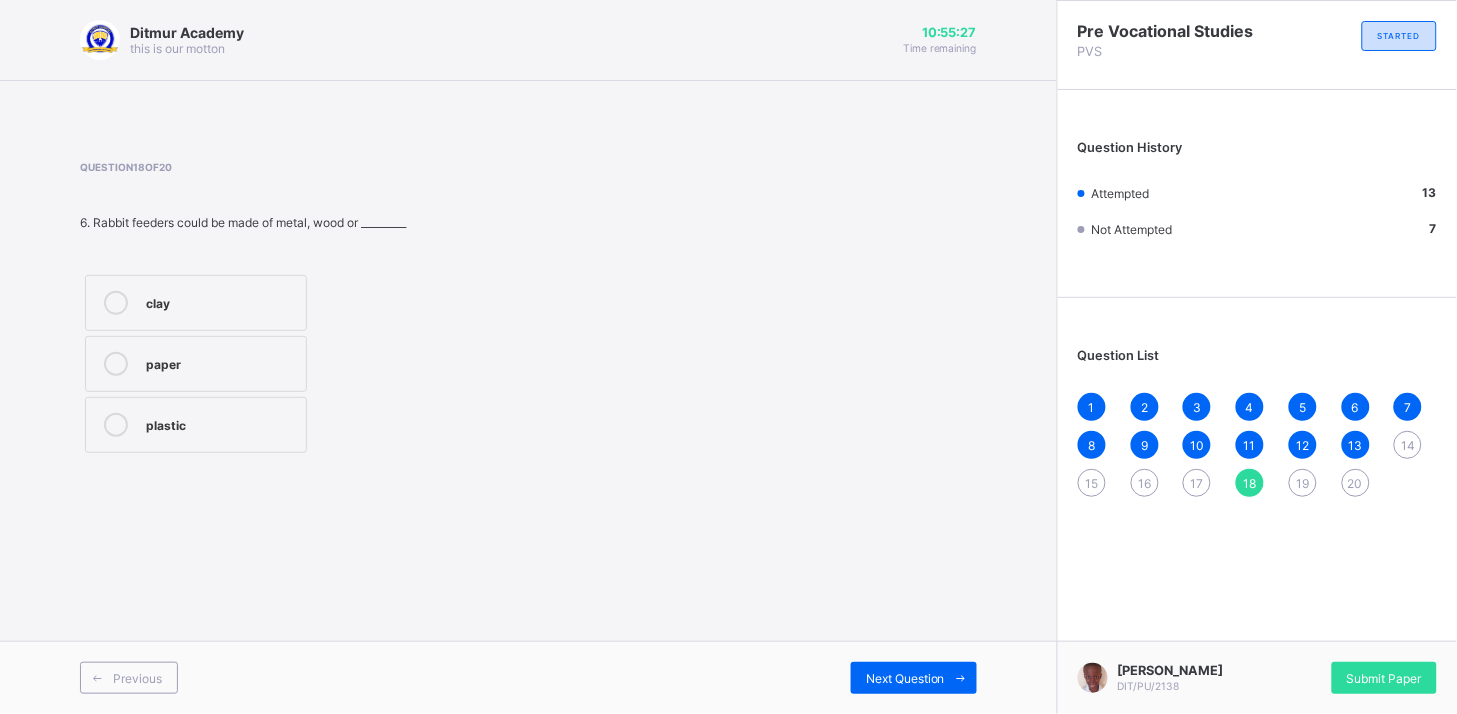 click on "paper" at bounding box center (196, 364) 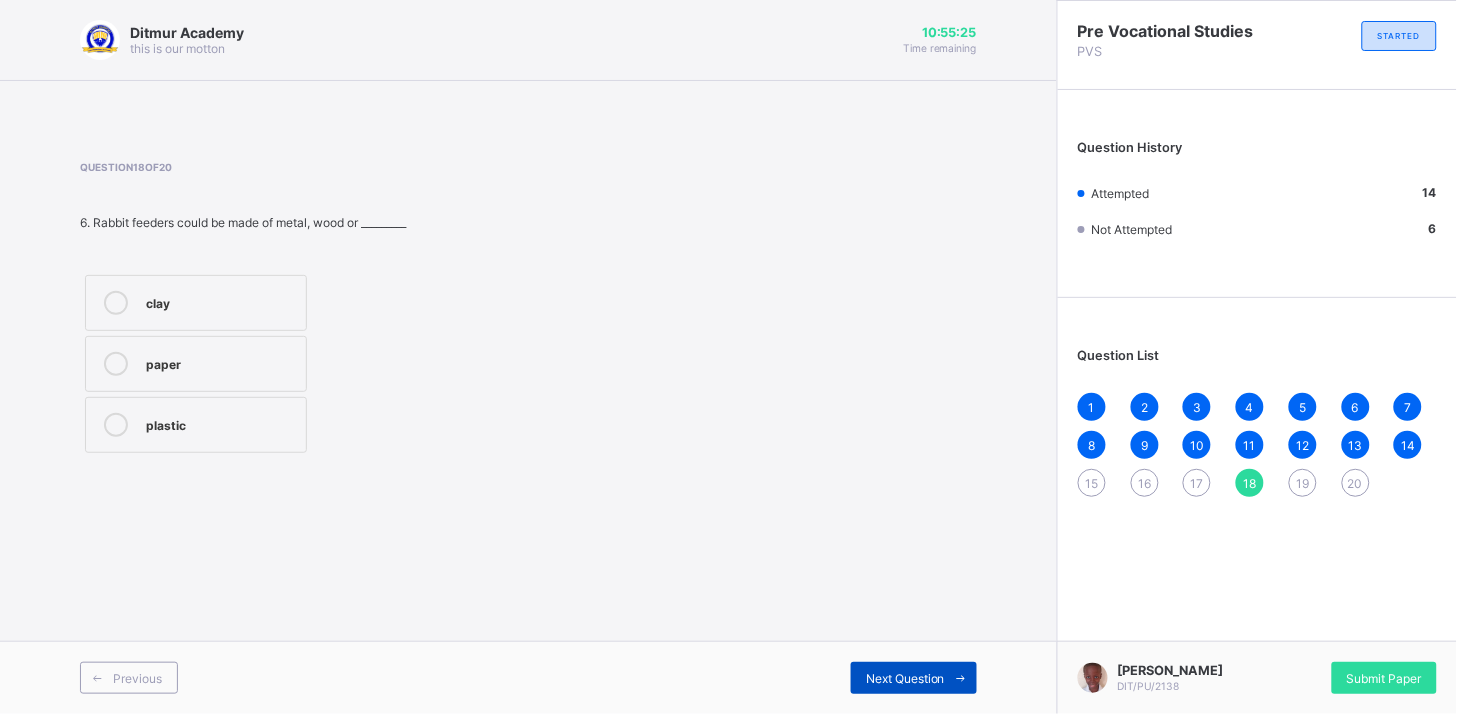 click on "Next Question" at bounding box center [914, 678] 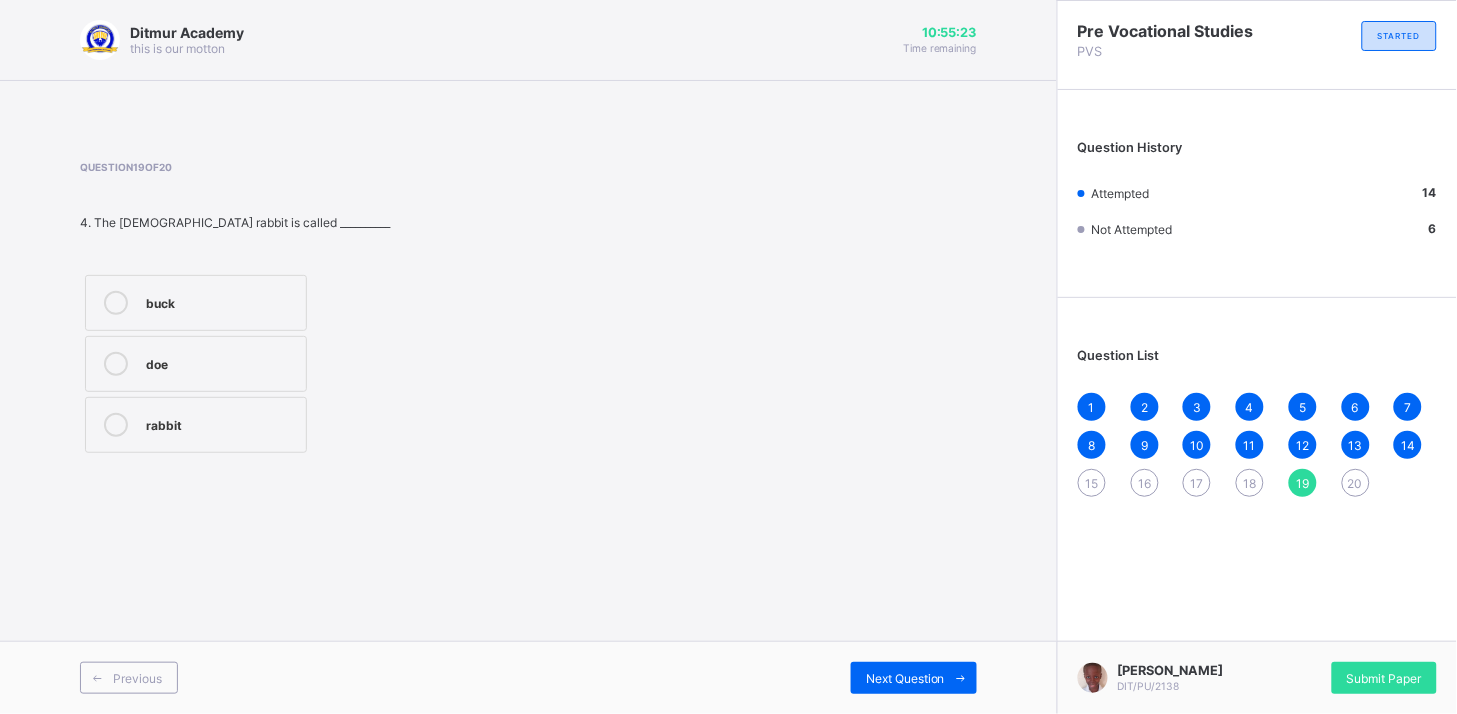 click on "doe" at bounding box center (196, 364) 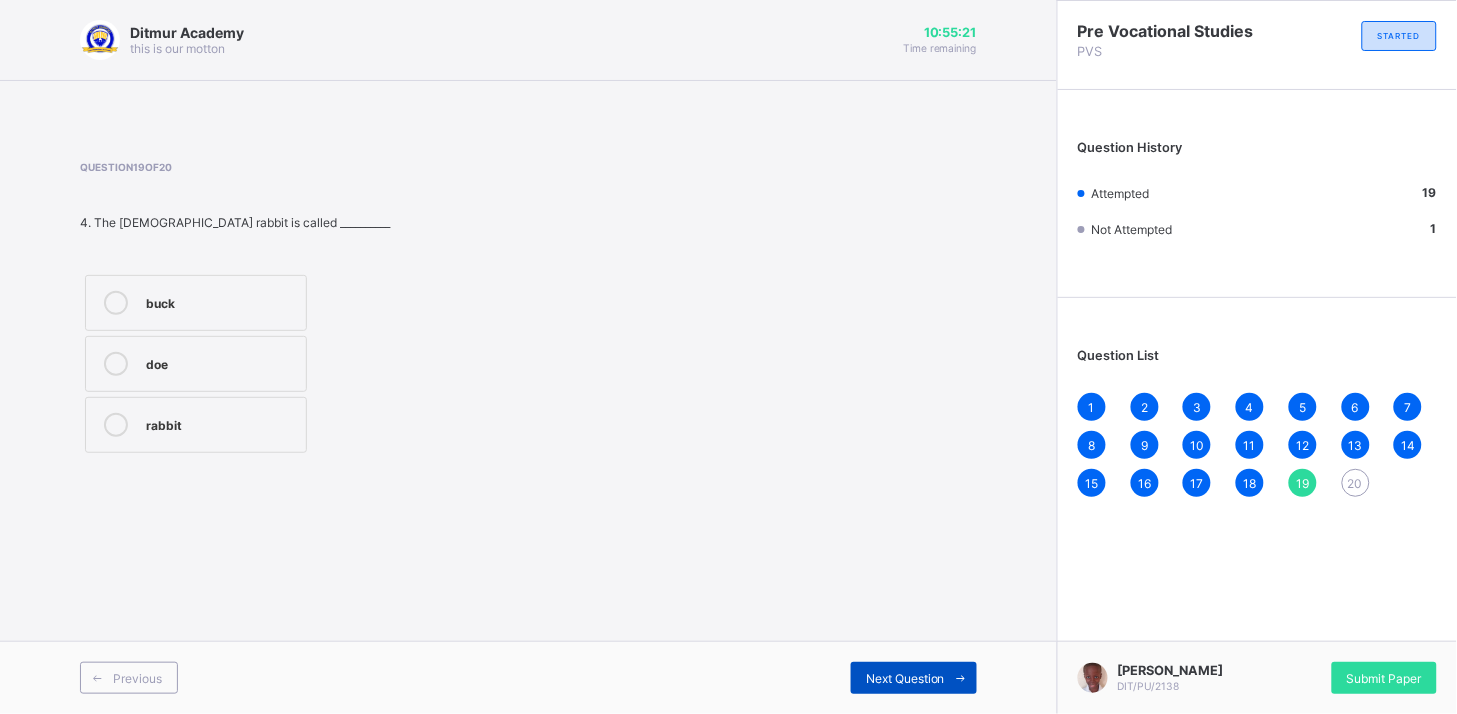 click on "Next Question" at bounding box center (914, 678) 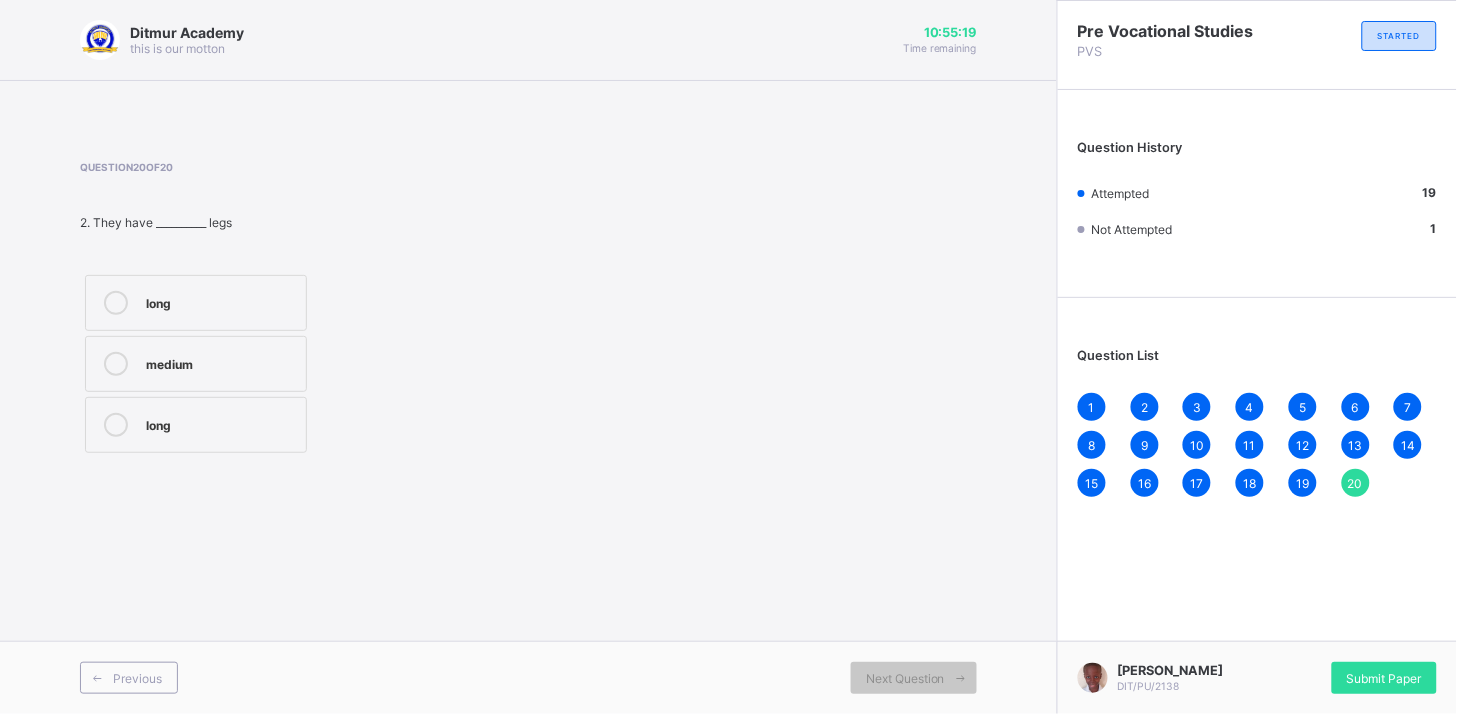 click on "long" at bounding box center [221, 301] 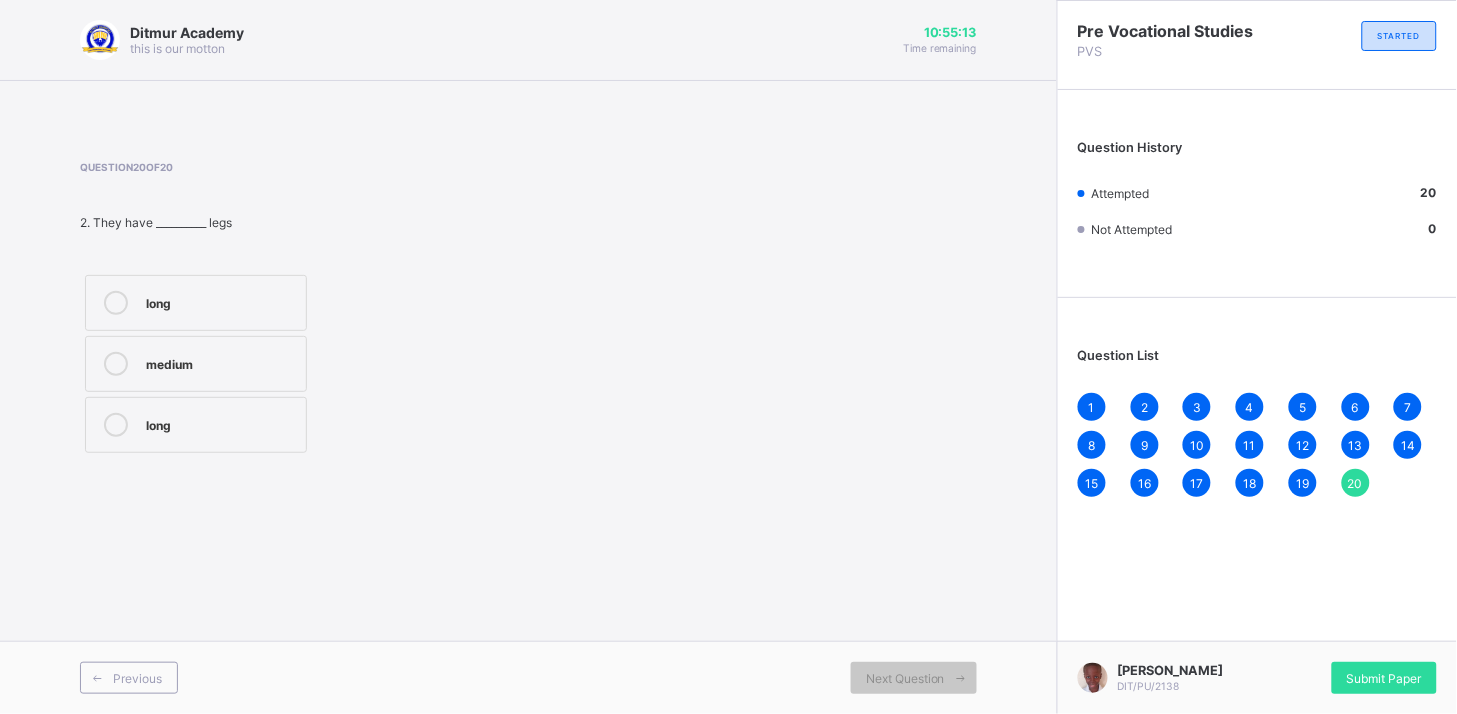 click on "medium" at bounding box center [221, 362] 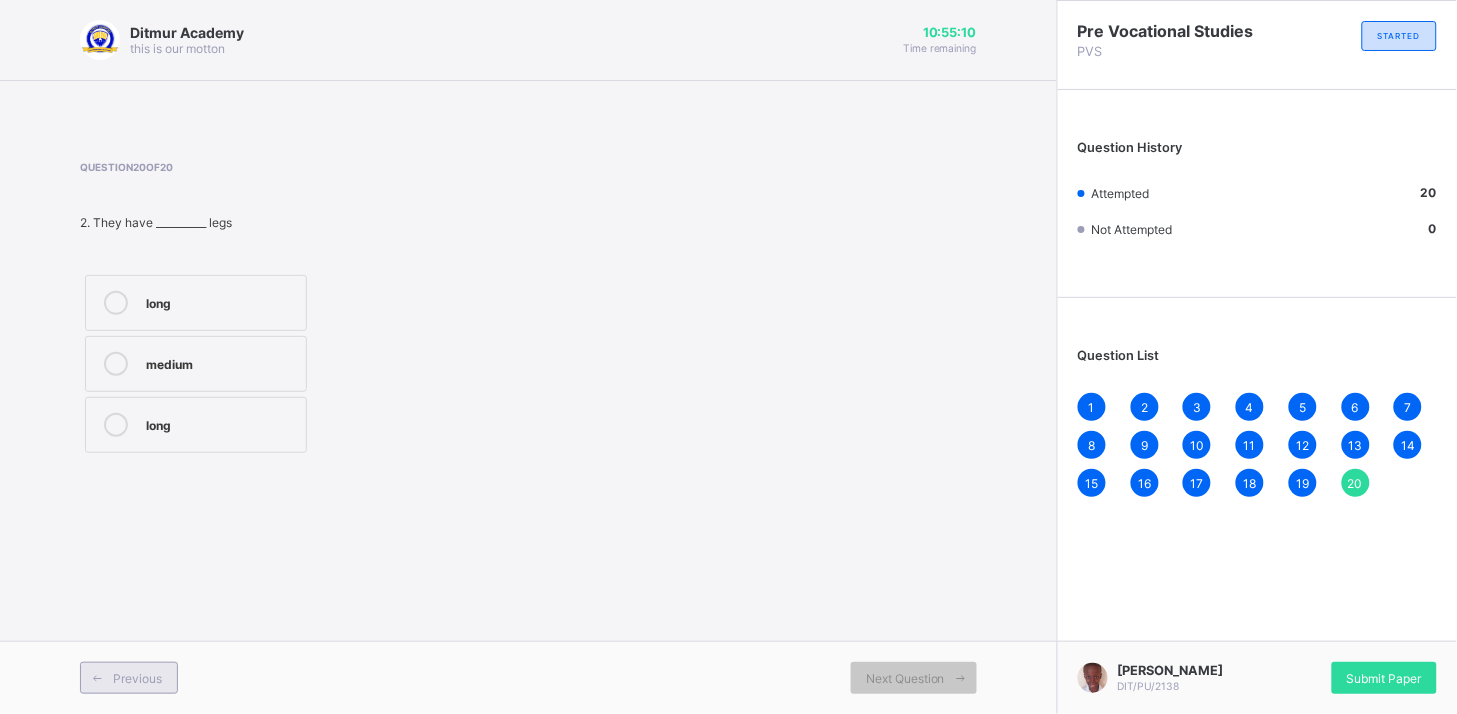 click on "Previous" at bounding box center [129, 678] 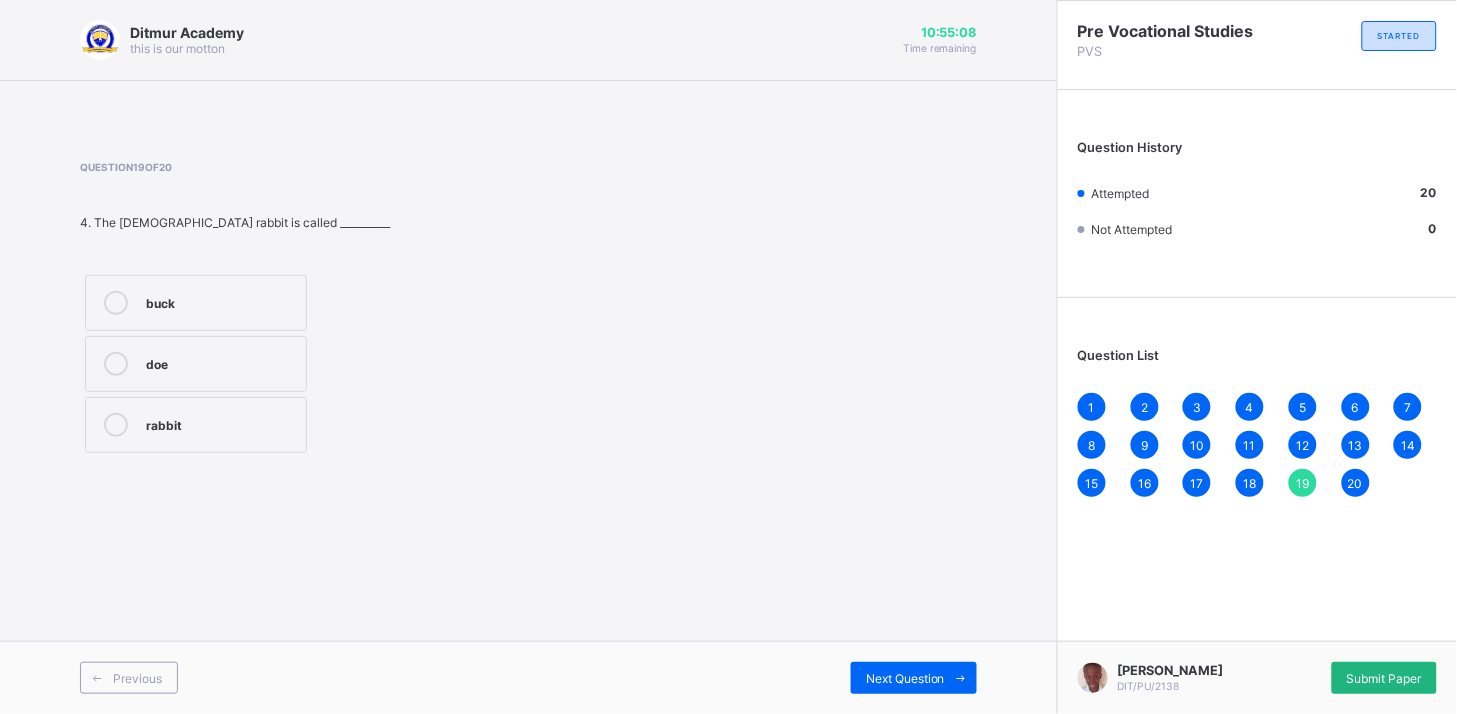 click on "Submit Paper" at bounding box center [1384, 678] 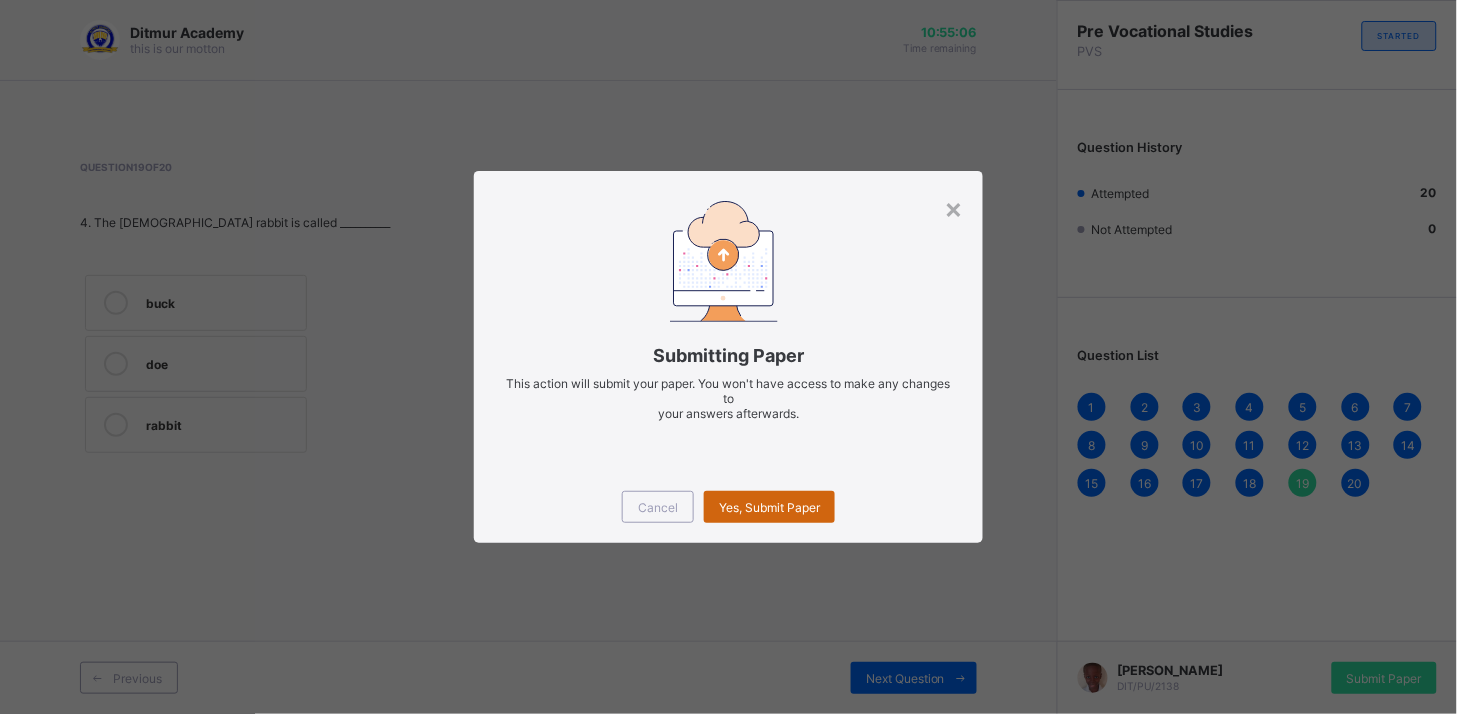 click on "Yes, Submit Paper" at bounding box center [769, 507] 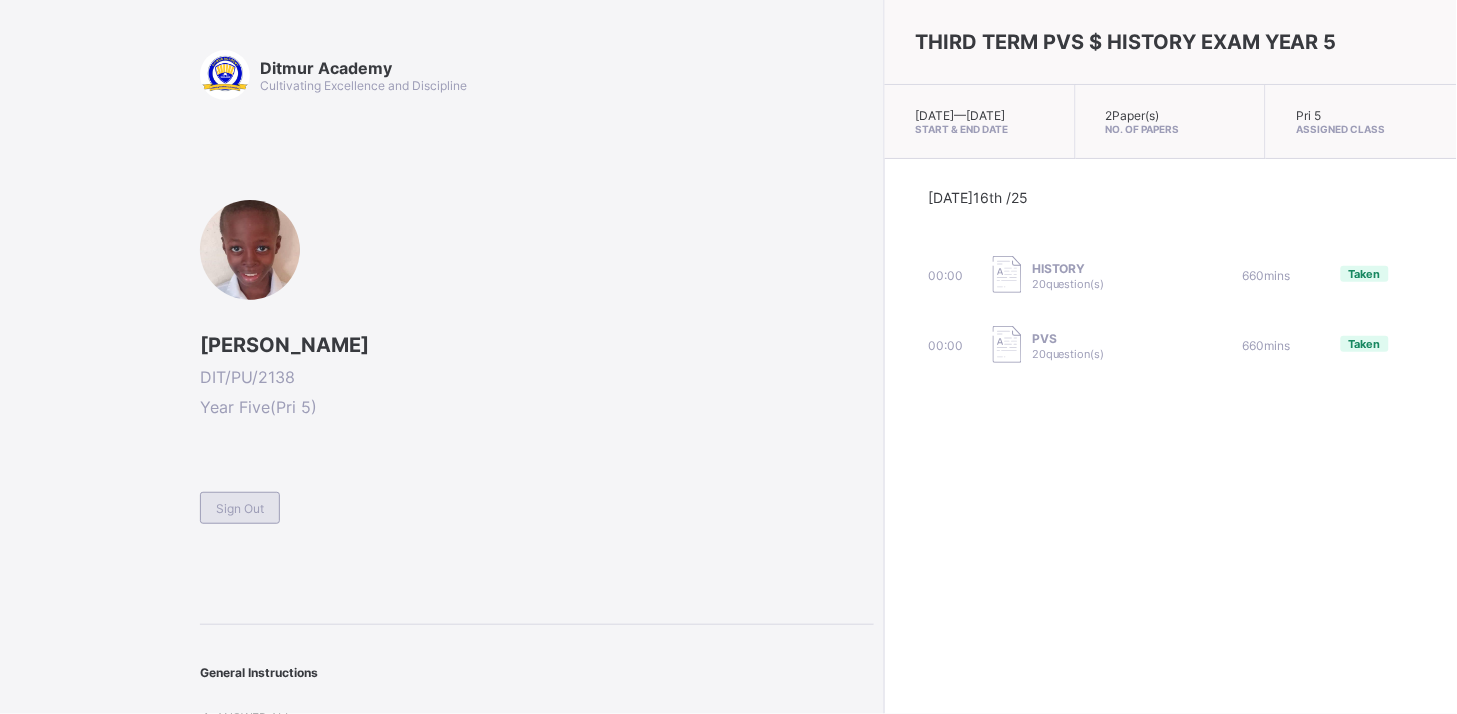 click on "Sign Out" at bounding box center [240, 508] 